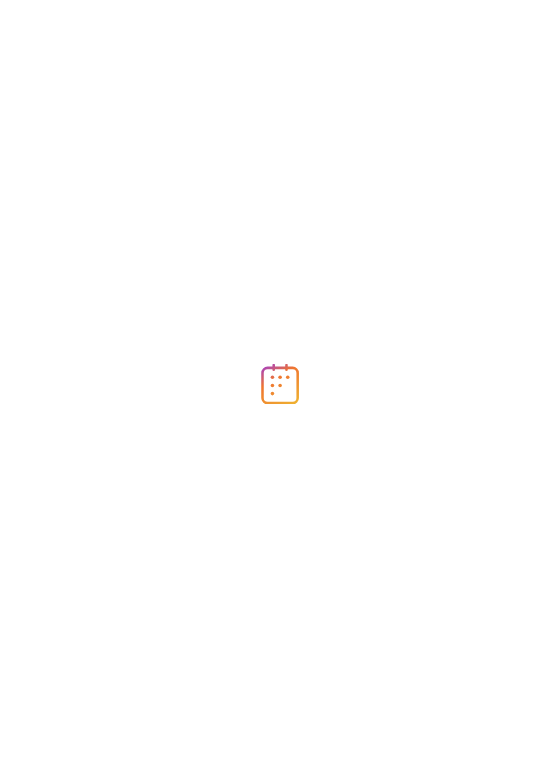 scroll, scrollTop: 0, scrollLeft: 0, axis: both 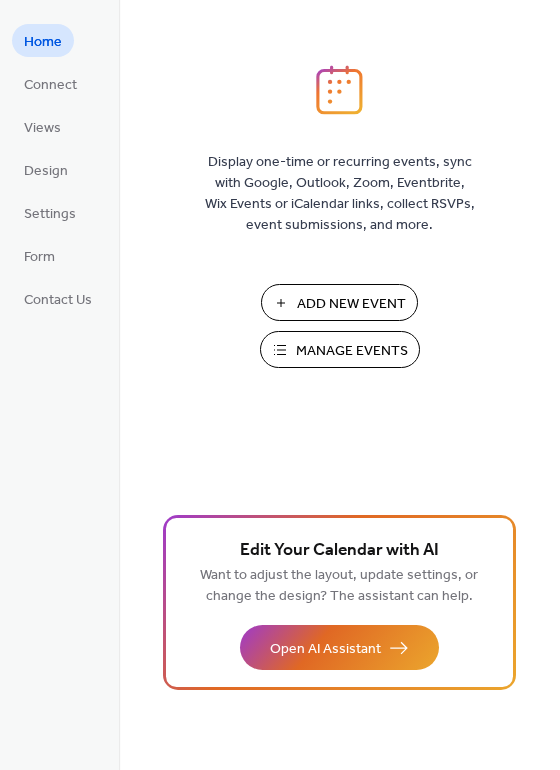 click on "Manage Events" at bounding box center (352, 351) 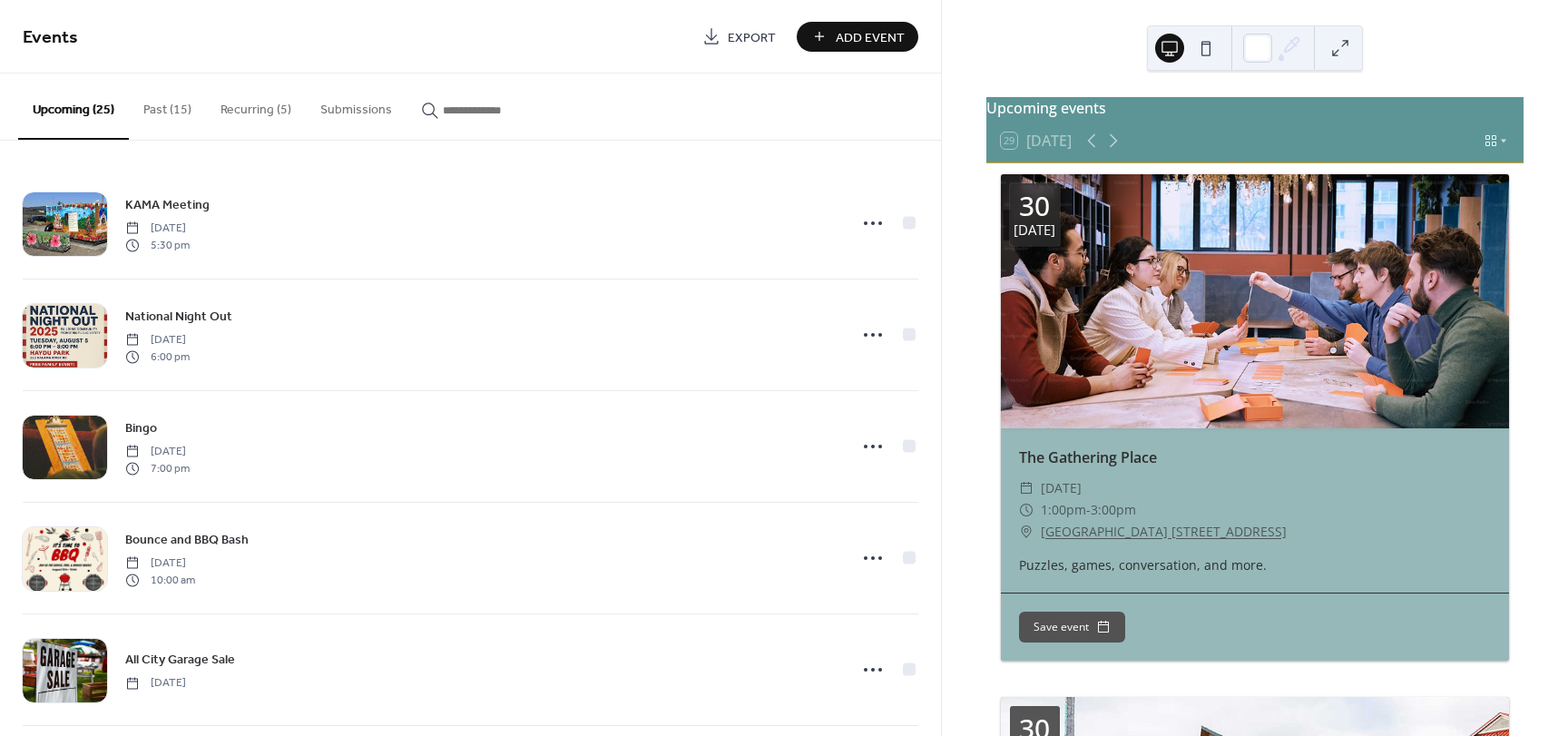 scroll, scrollTop: 0, scrollLeft: 0, axis: both 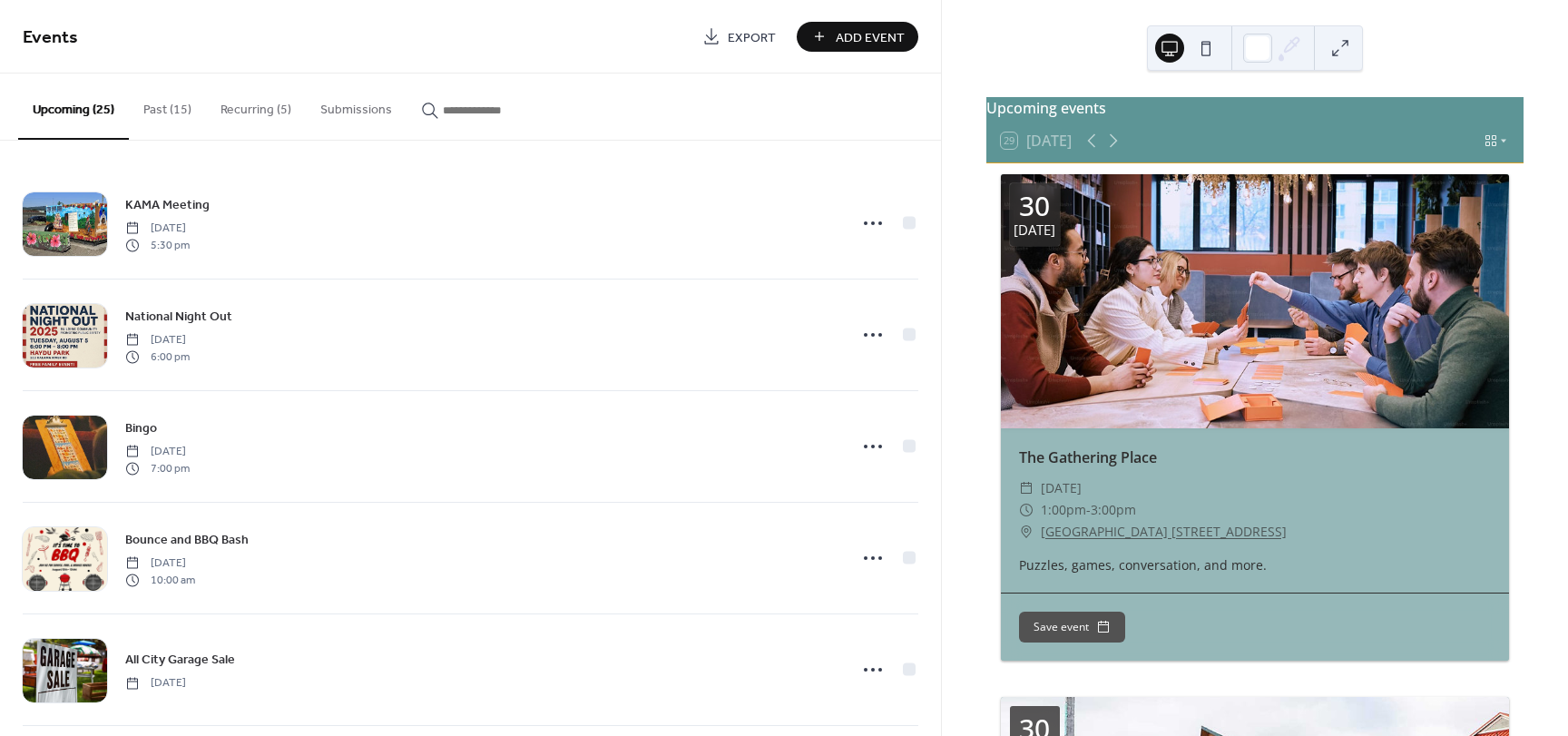 click on "Add Event" at bounding box center (870, 37) 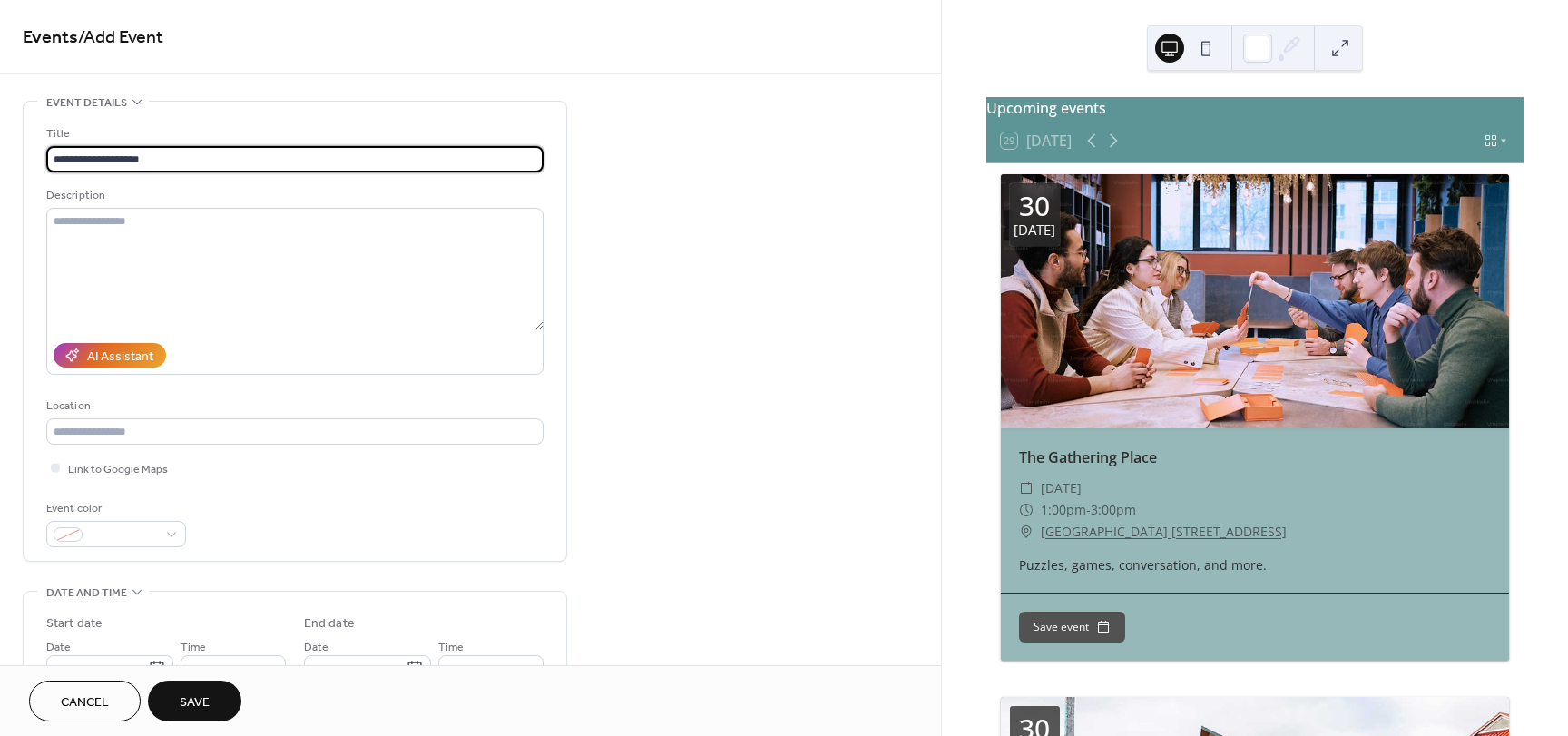 type on "**********" 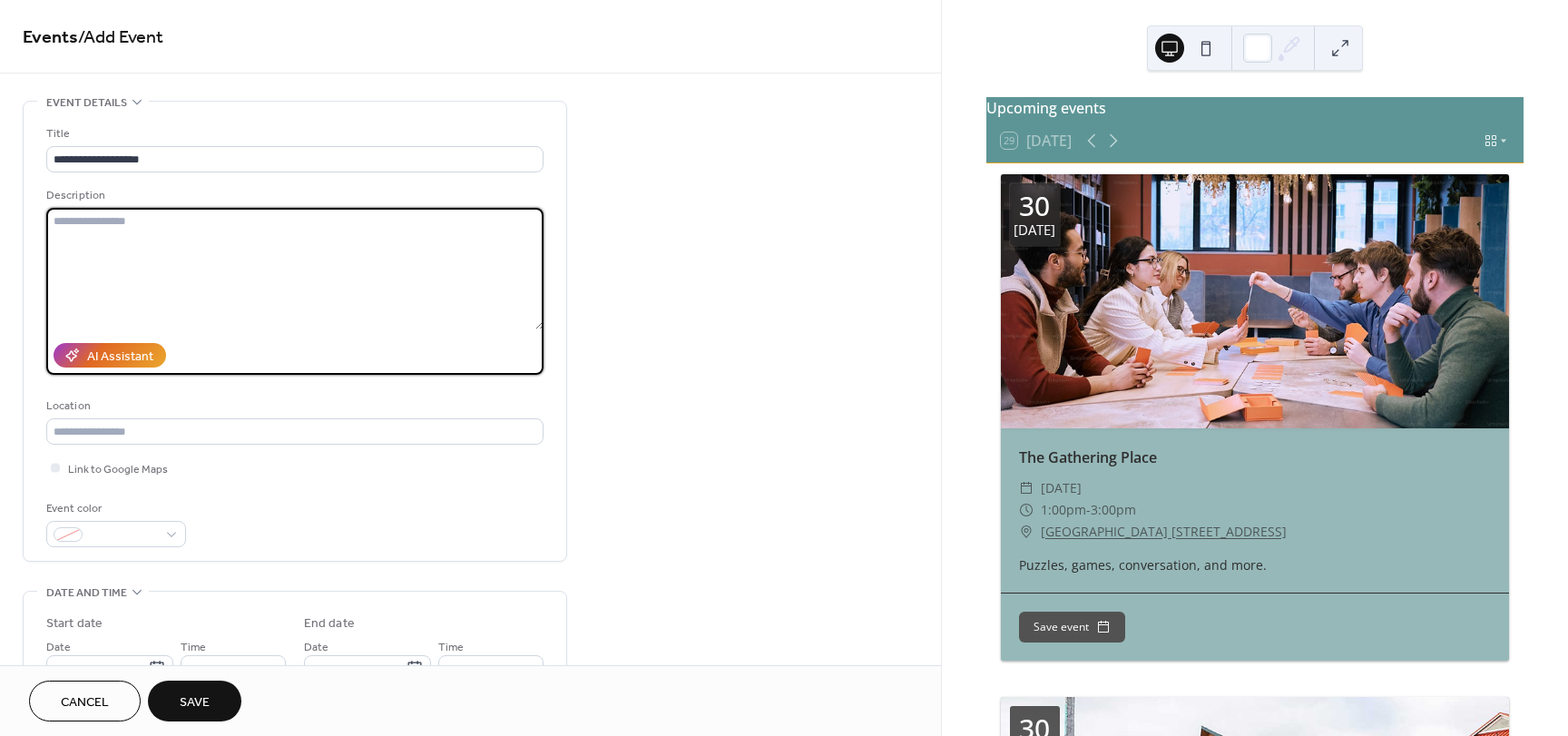 paste on "**********" 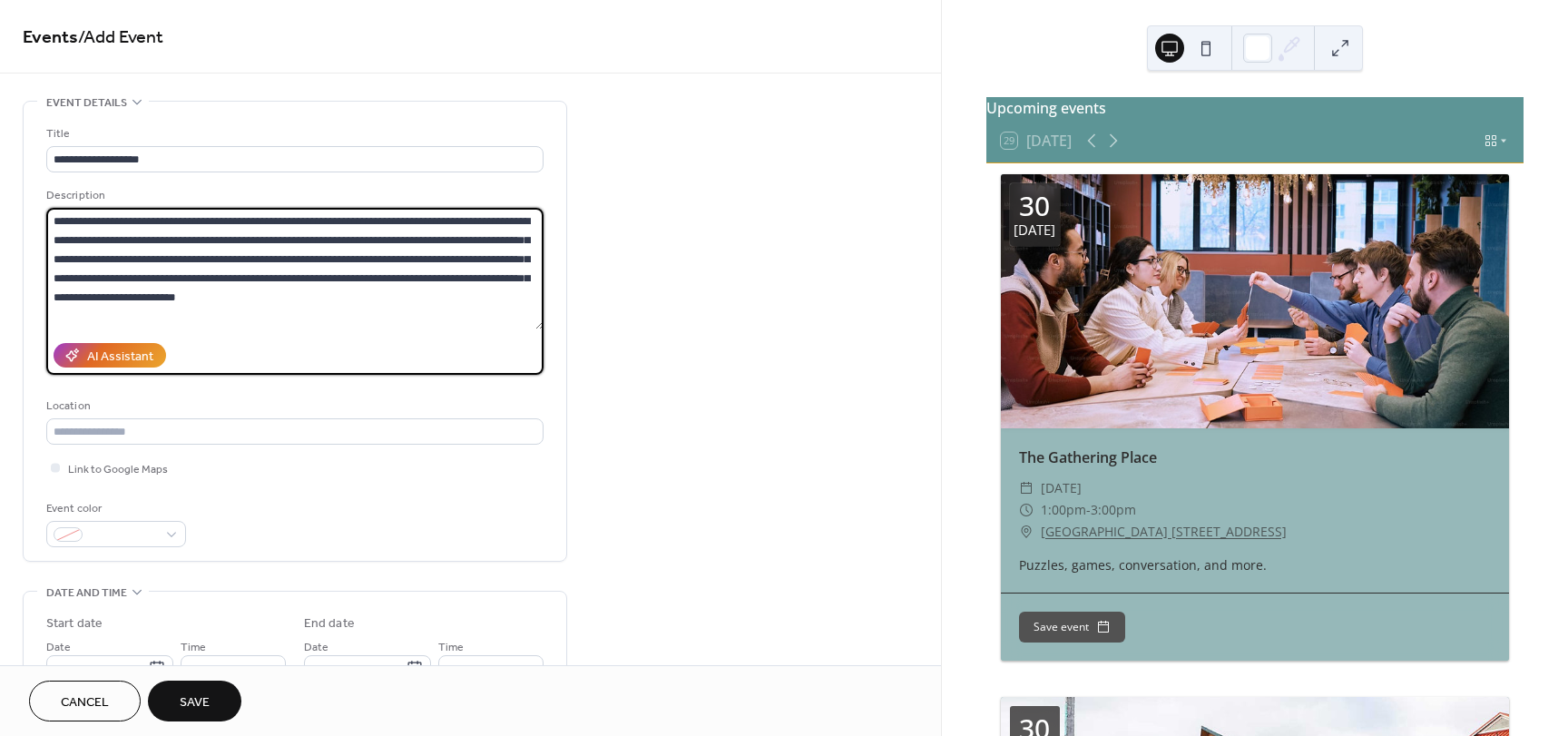 scroll, scrollTop: 112, scrollLeft: 0, axis: vertical 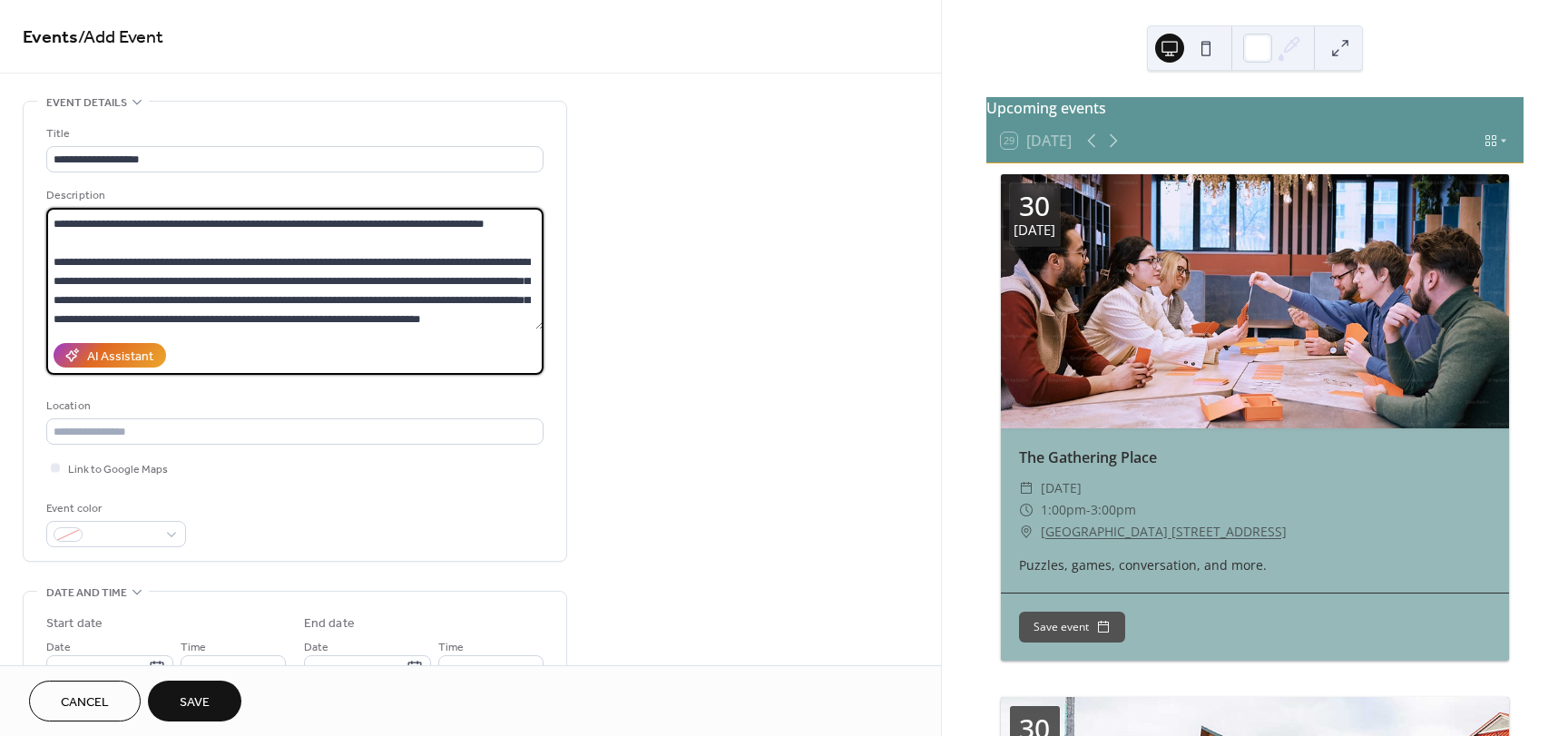 click on "**********" at bounding box center (295, 269) 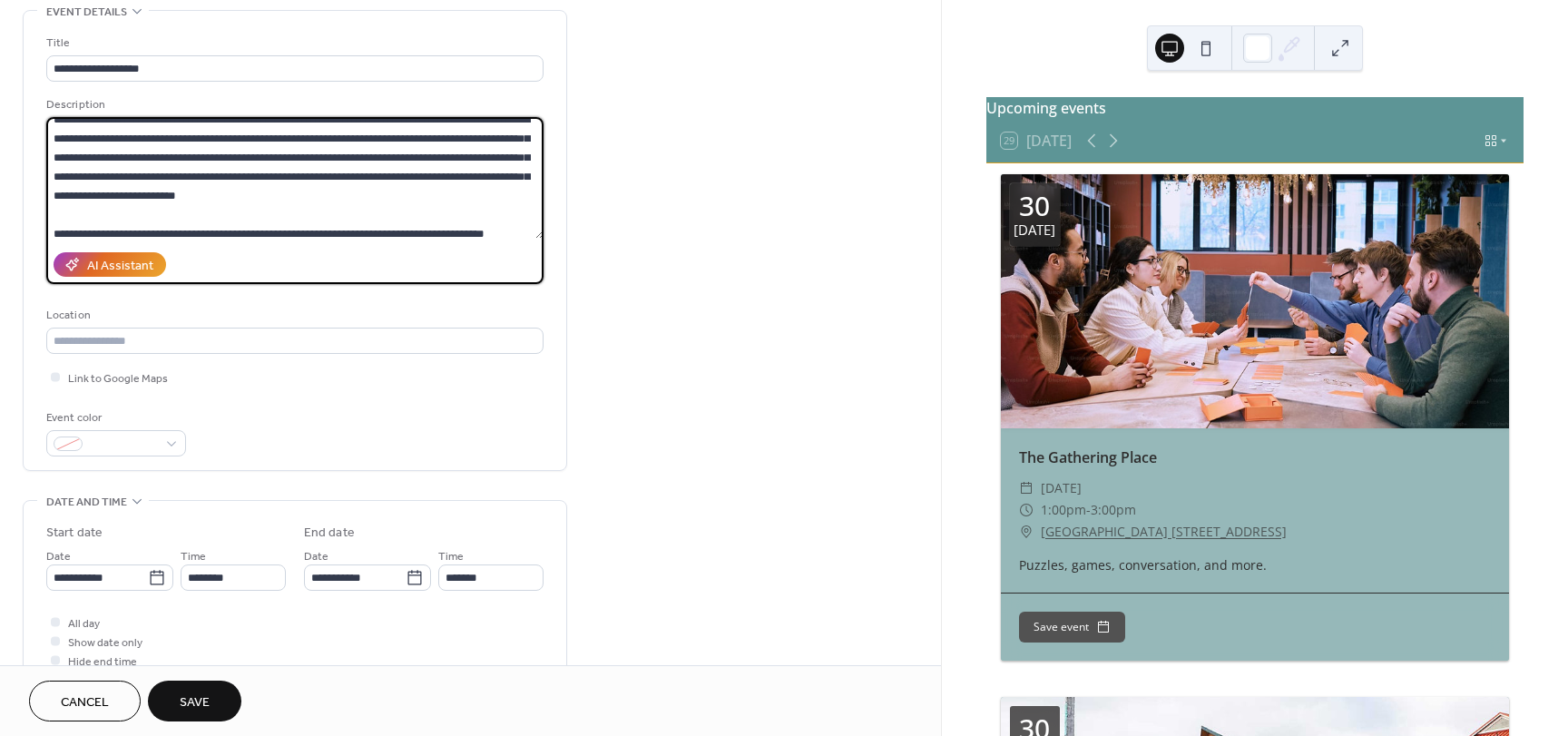 scroll, scrollTop: 0, scrollLeft: 0, axis: both 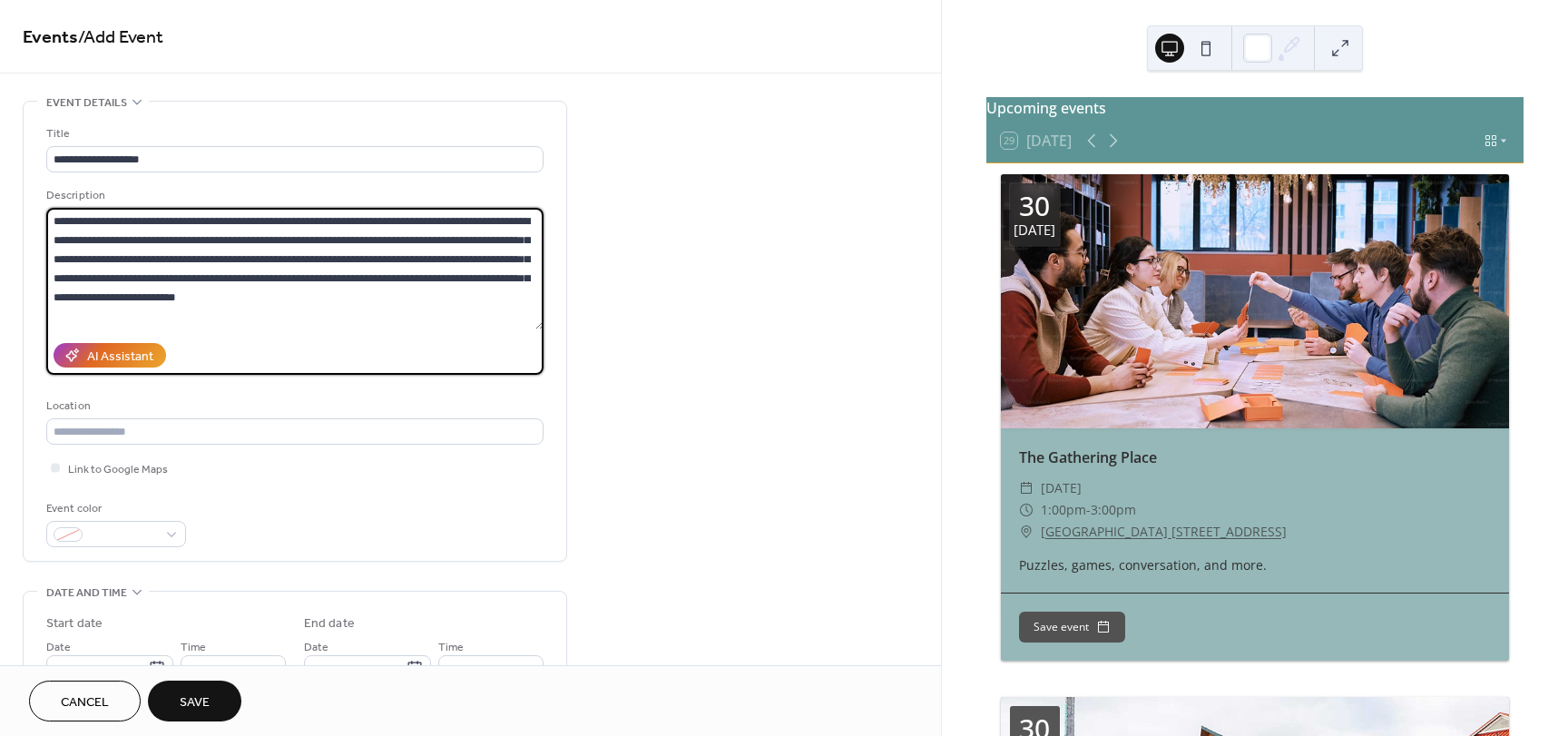 drag, startPoint x: 426, startPoint y: 218, endPoint x: 294, endPoint y: 245, distance: 134.73307 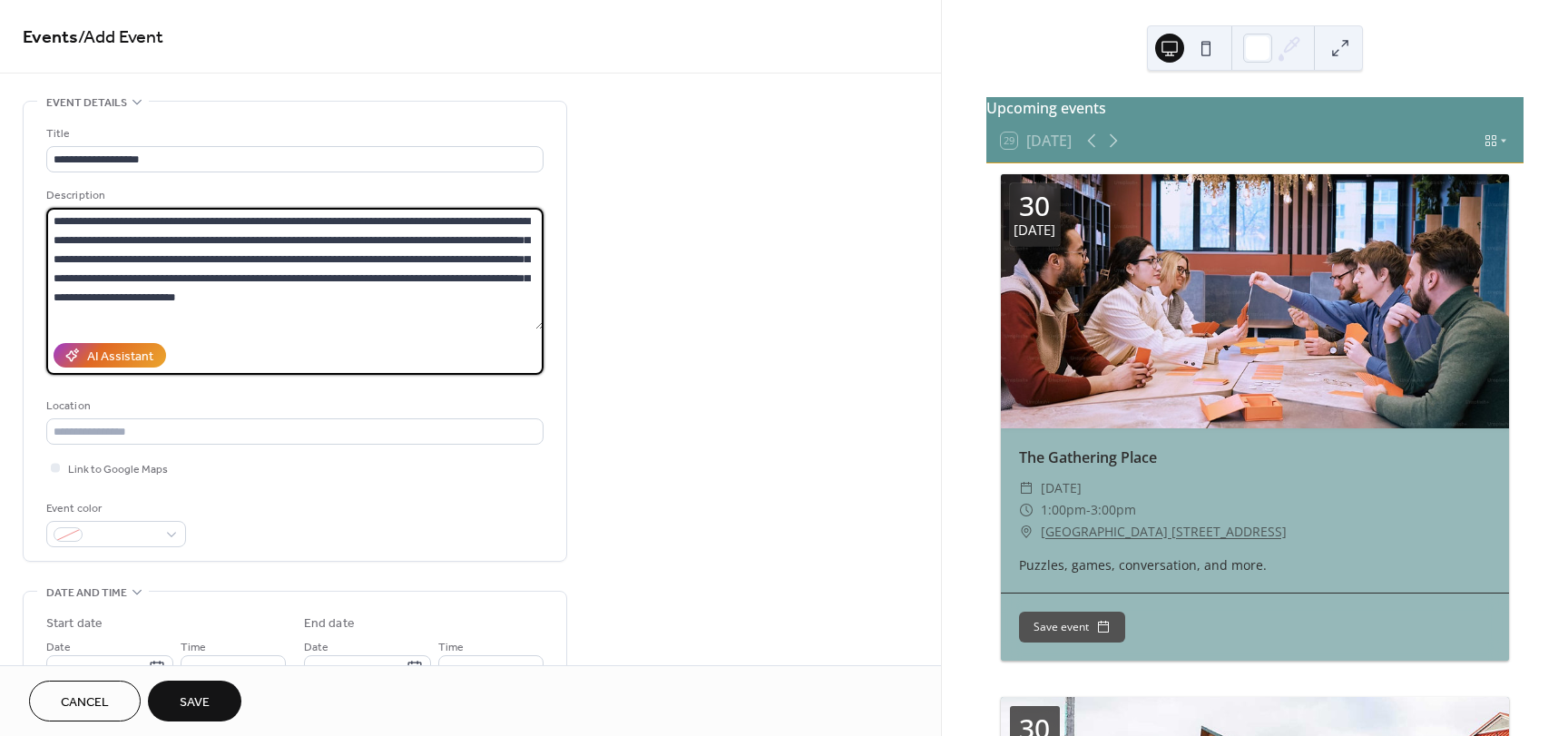 click on "**********" at bounding box center [295, 269] 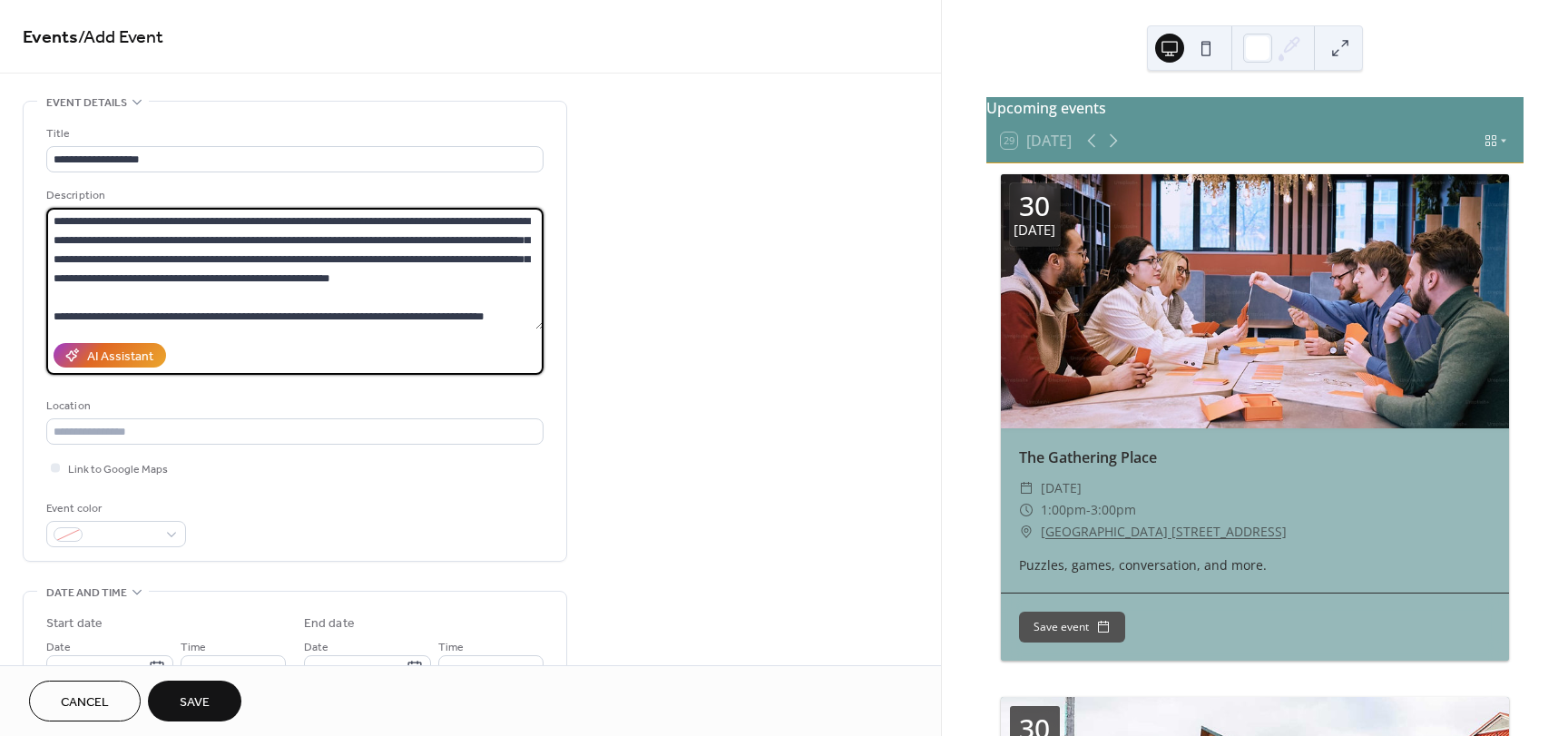 click on "**********" at bounding box center (295, 269) 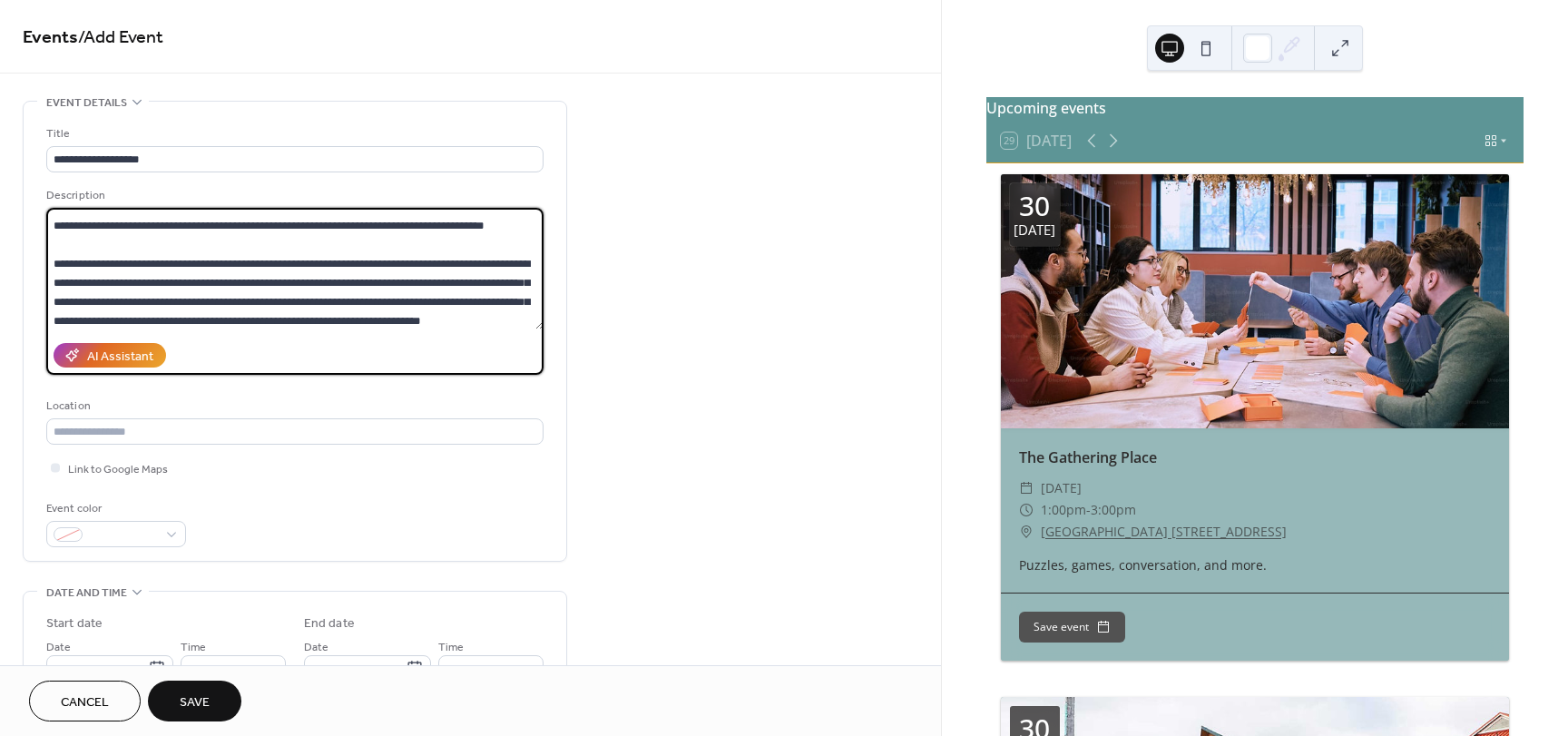 scroll, scrollTop: 95, scrollLeft: 0, axis: vertical 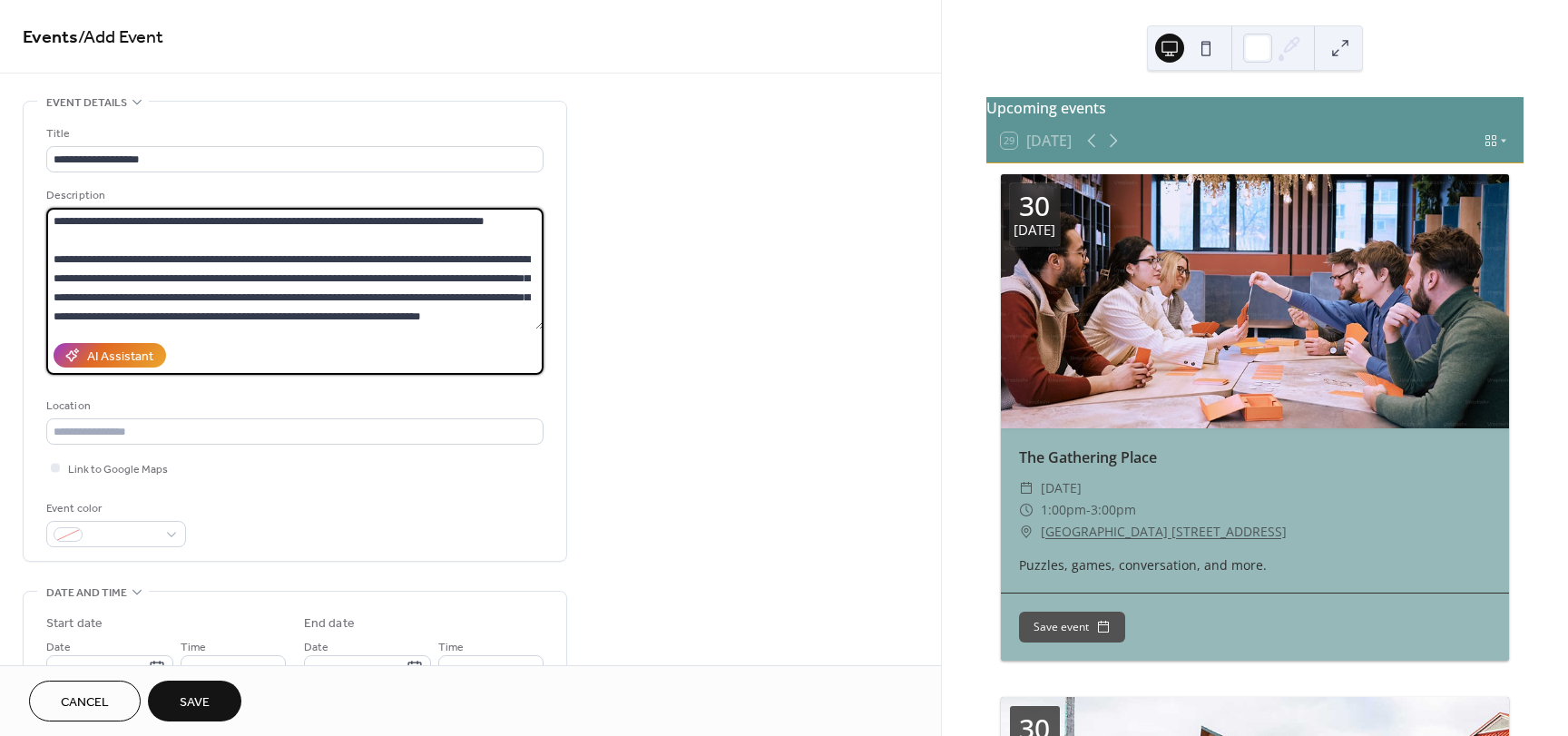 type on "**********" 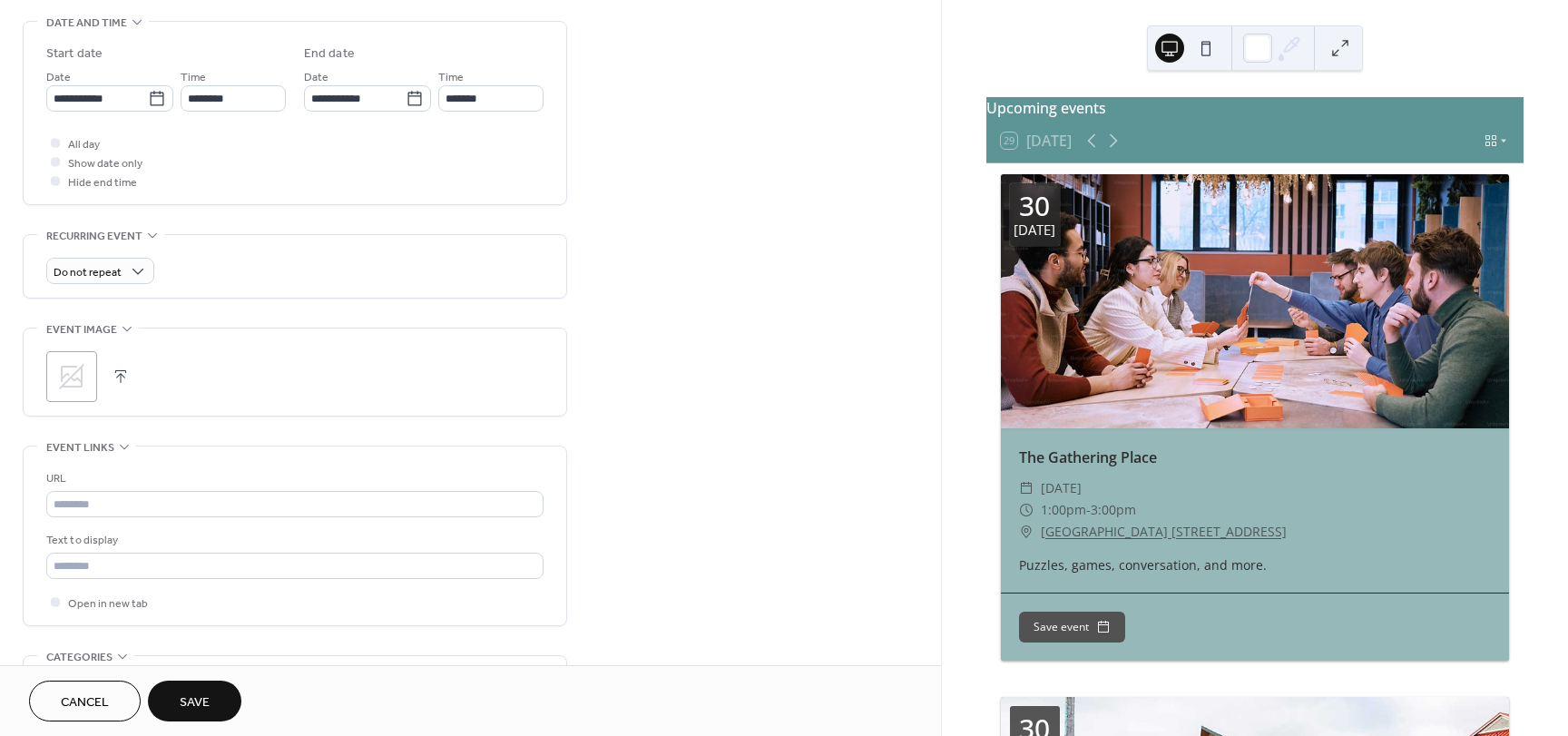 scroll, scrollTop: 726, scrollLeft: 0, axis: vertical 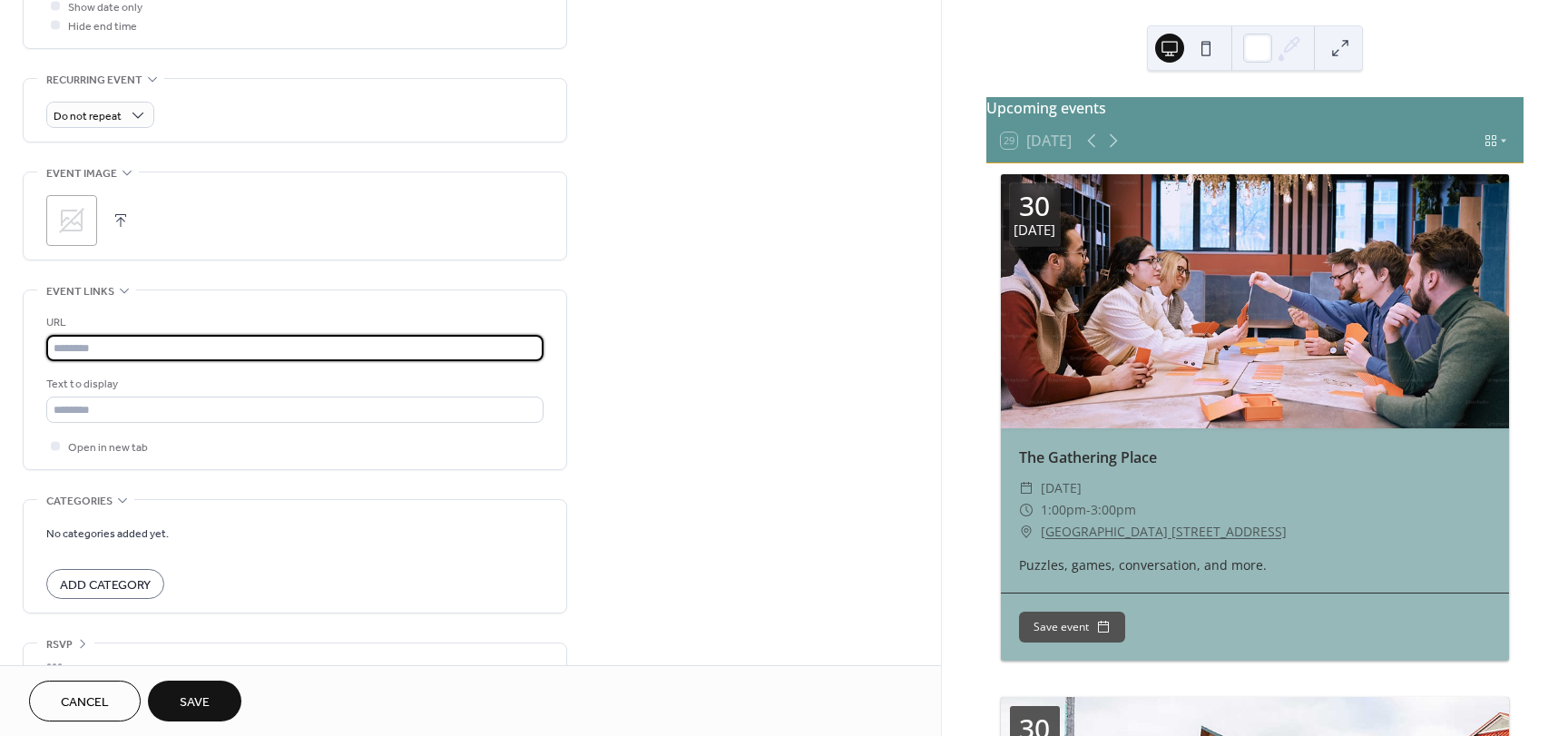 paste on "**********" 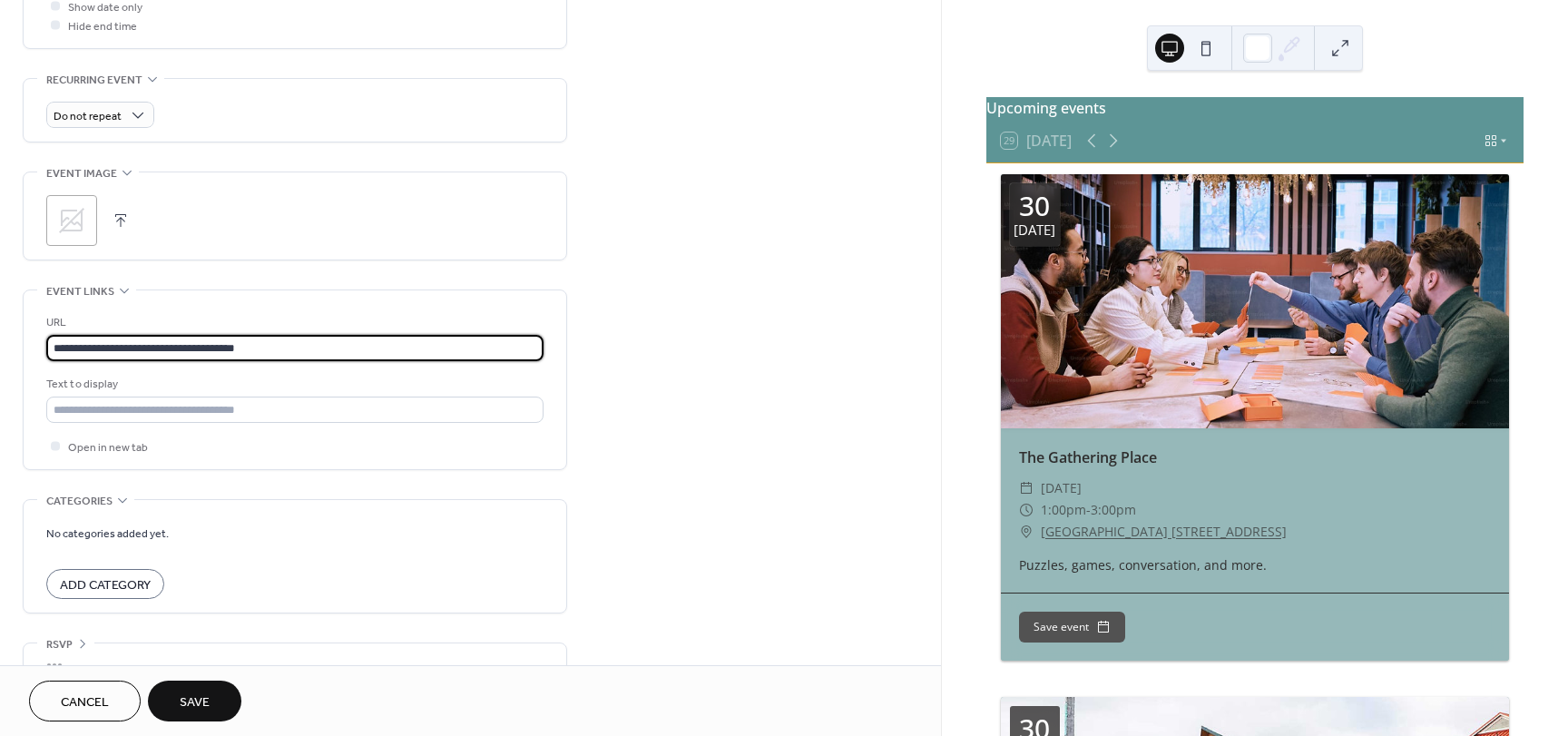 scroll, scrollTop: 454, scrollLeft: 0, axis: vertical 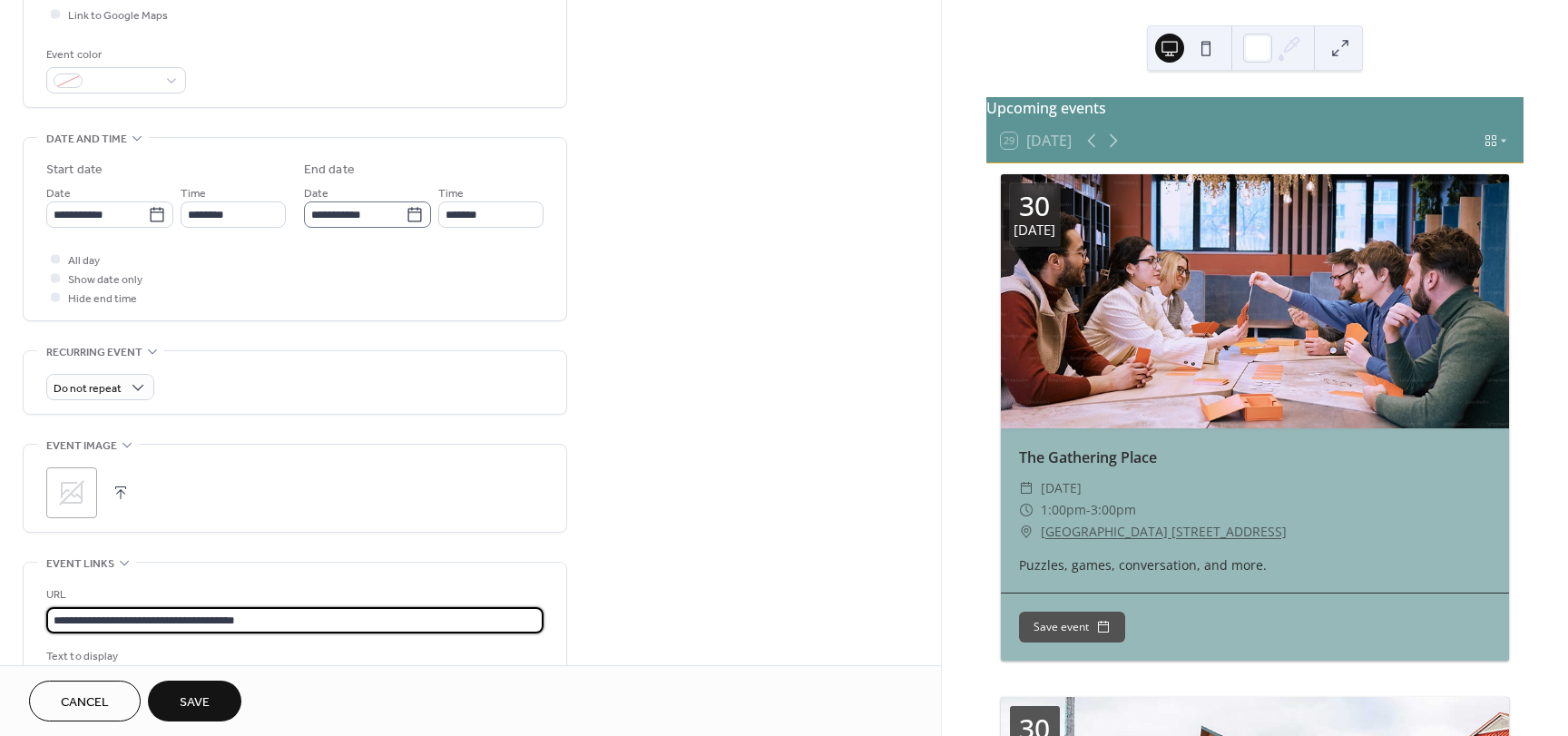 type on "**********" 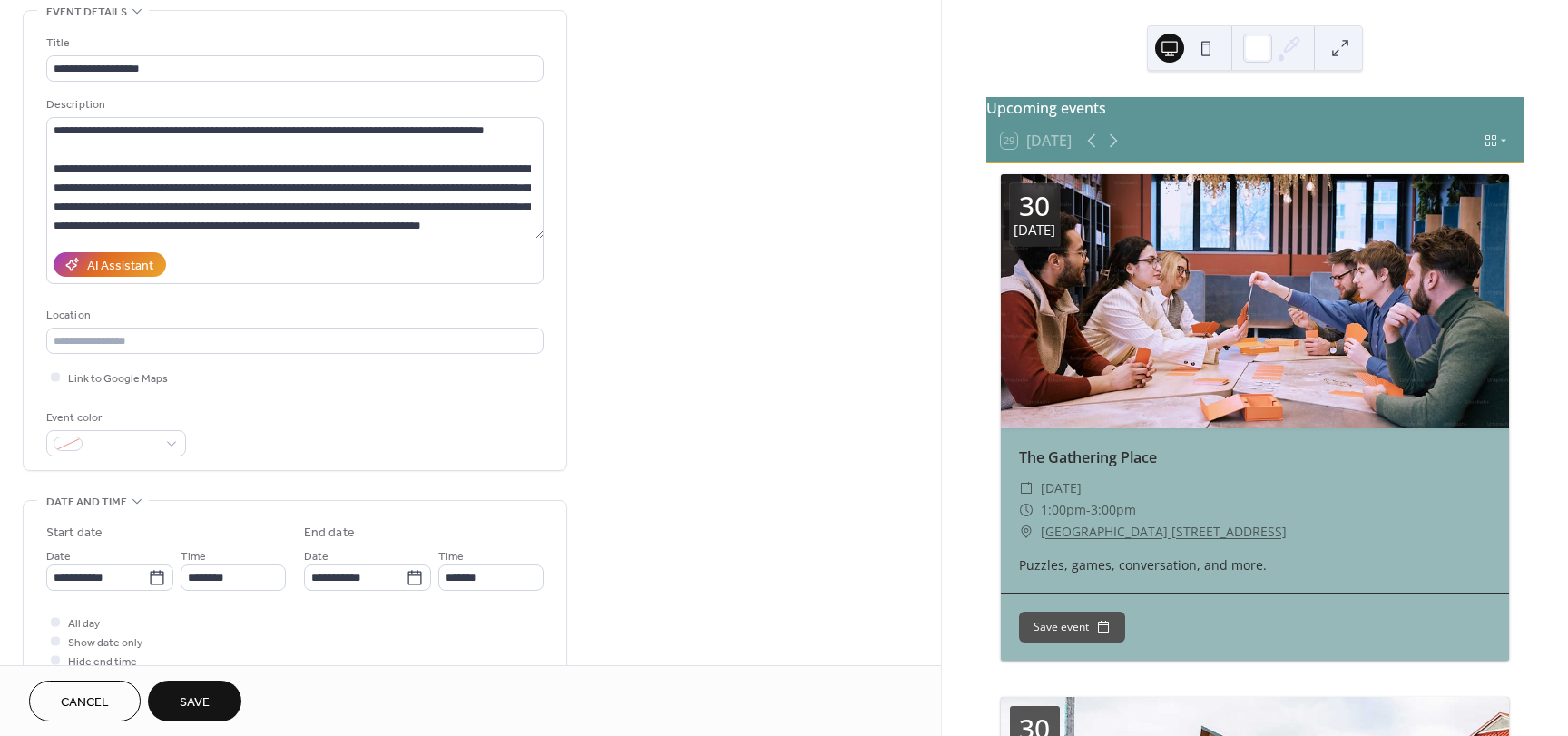 scroll, scrollTop: 0, scrollLeft: 0, axis: both 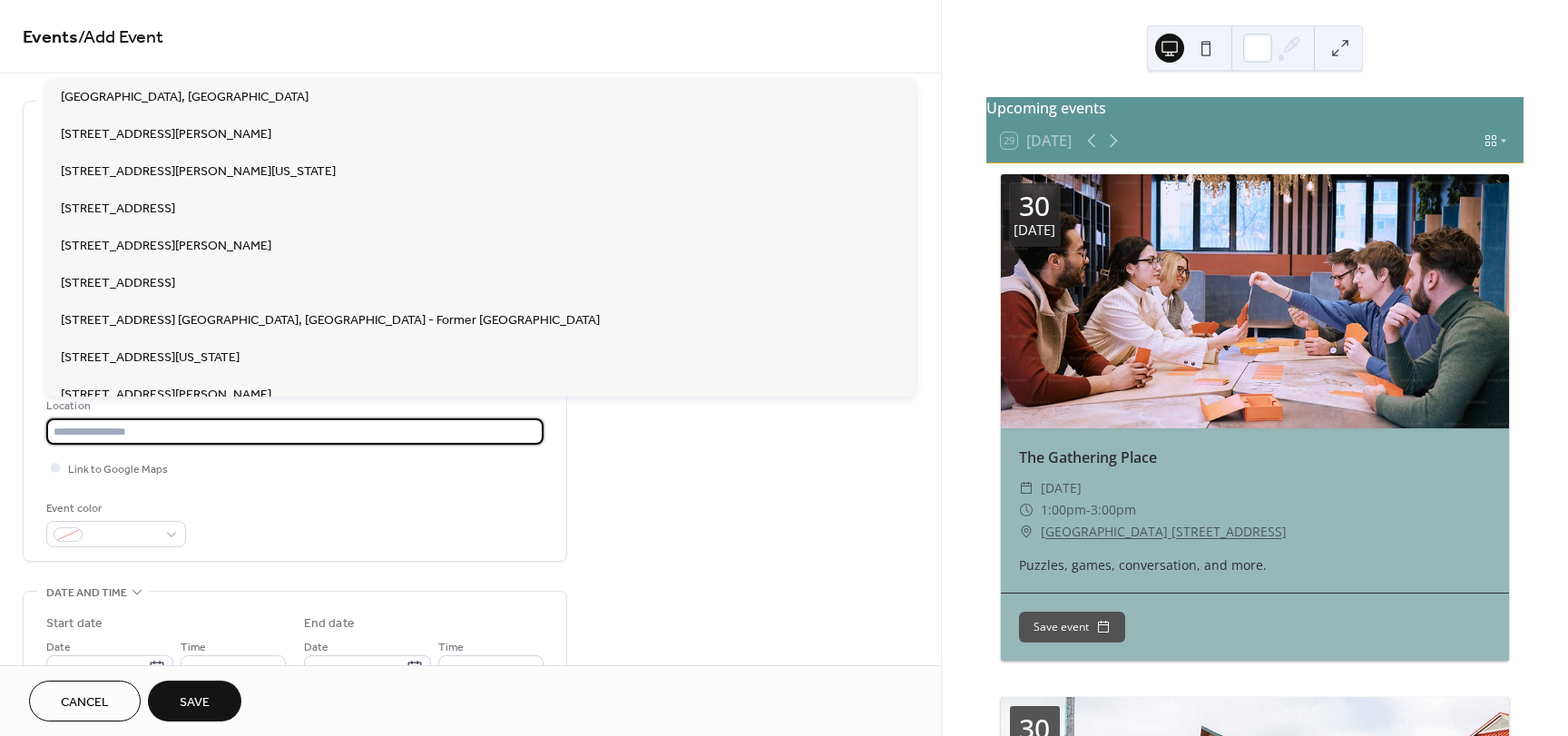 paste on "**********" 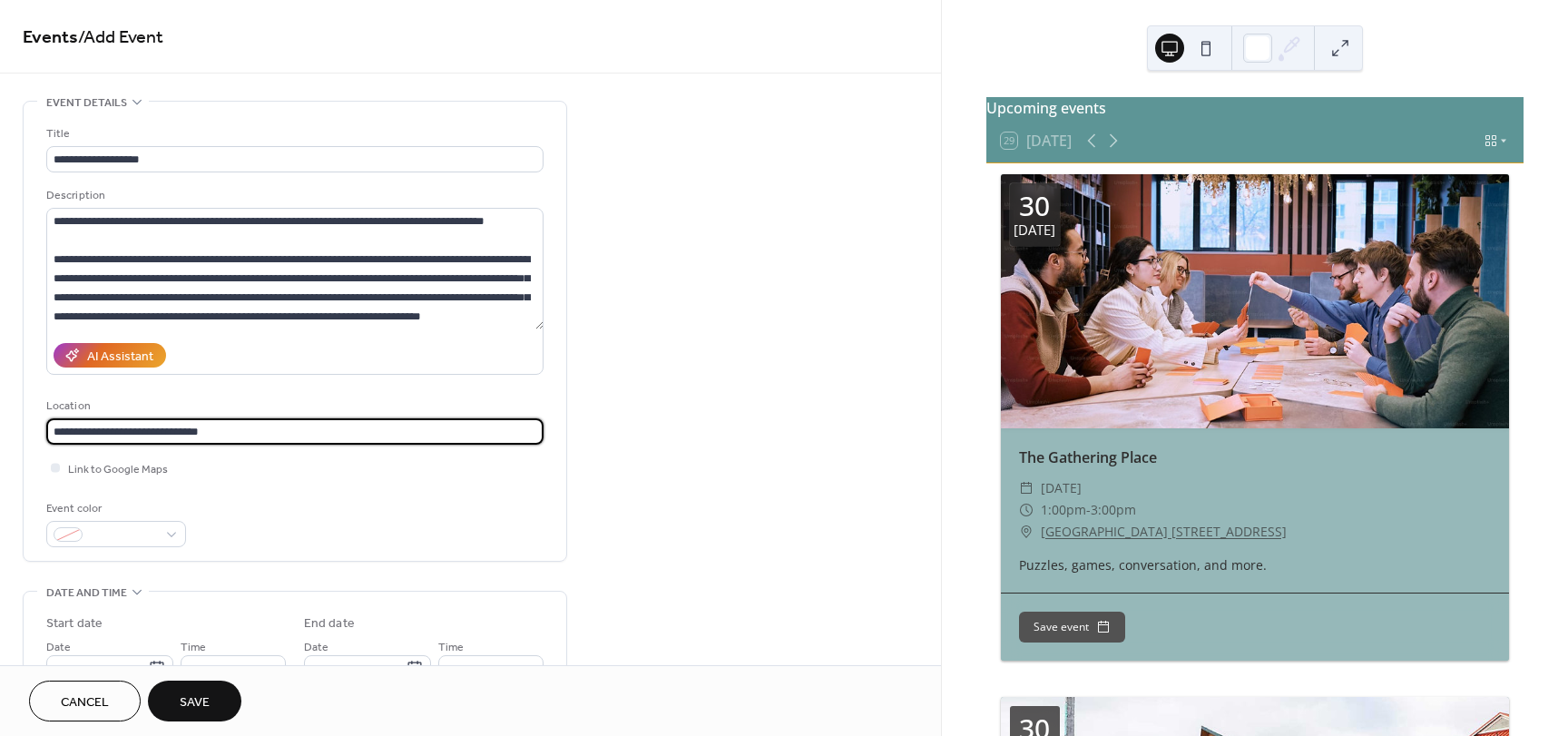 type on "**********" 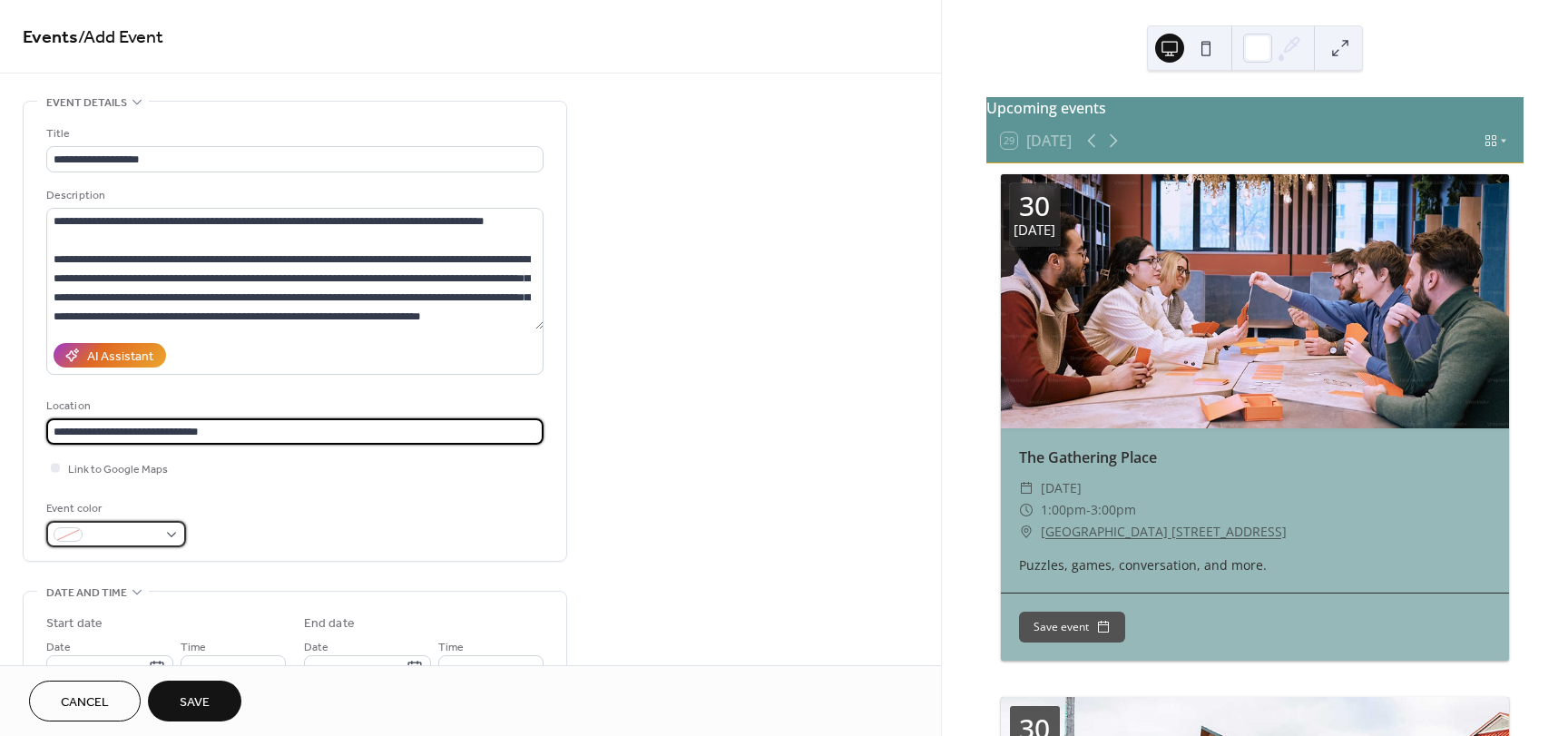 click at bounding box center [123, 535] 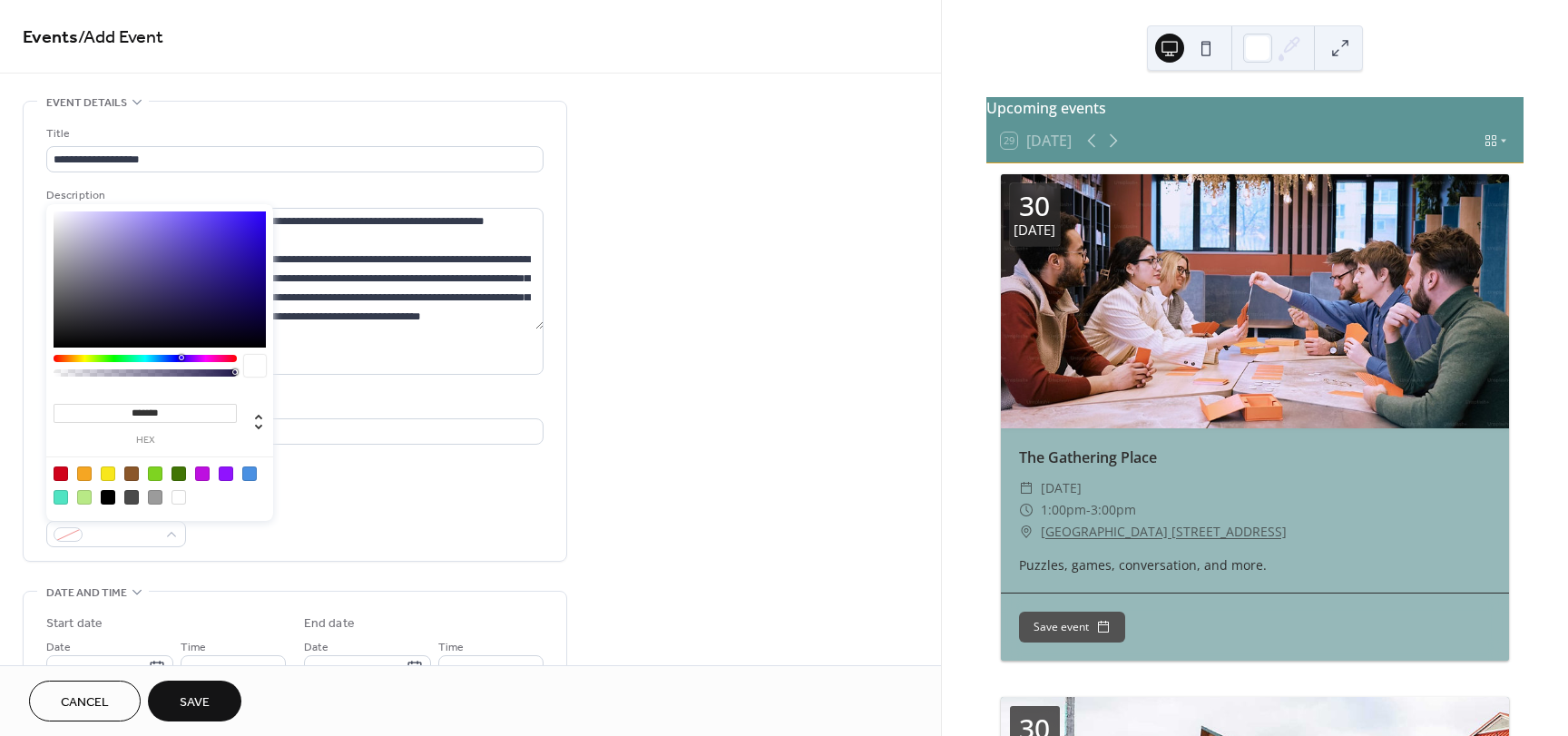 click at bounding box center [155, 497] 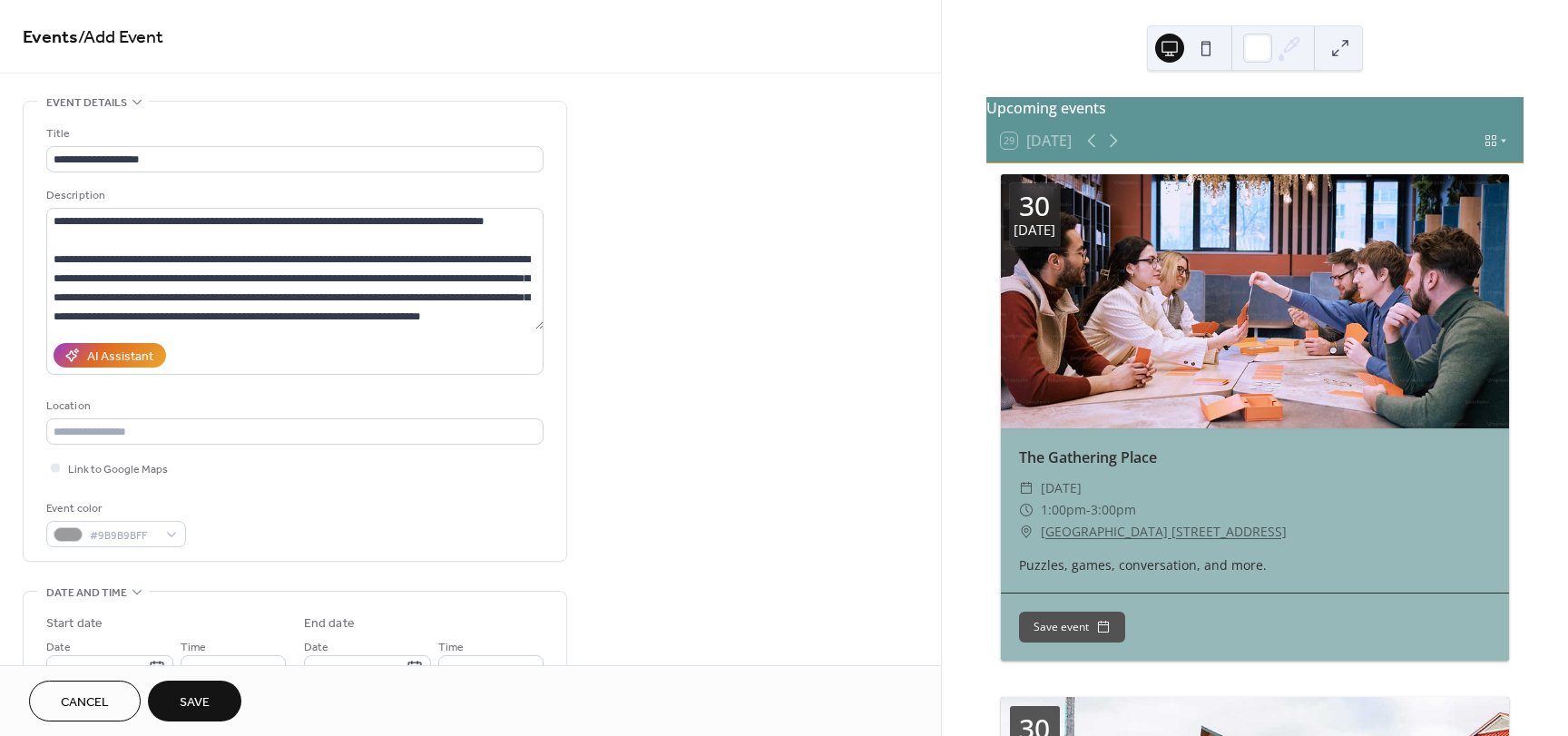 click on "Event color #9B9B9BFF" at bounding box center (295, 523) 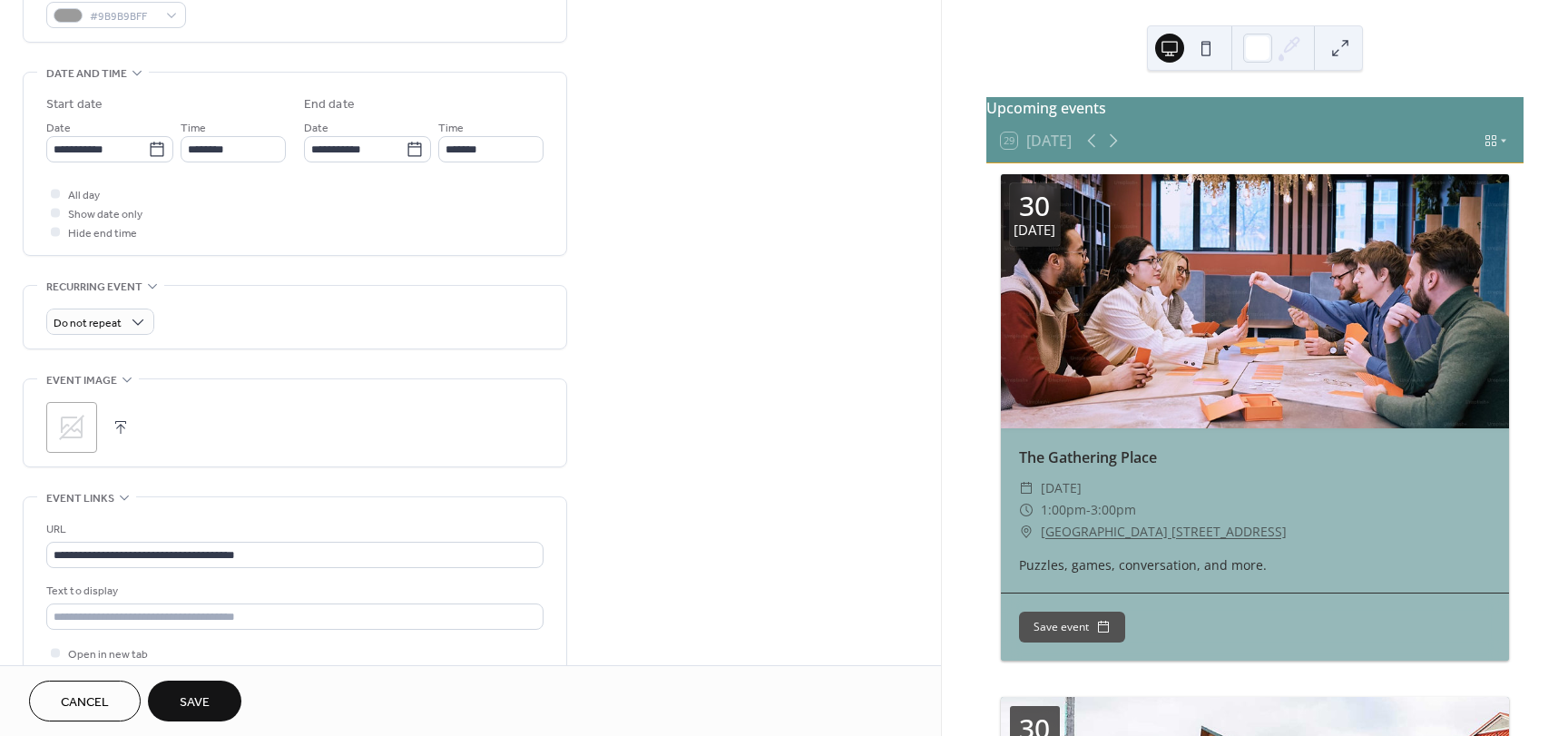 scroll, scrollTop: 545, scrollLeft: 0, axis: vertical 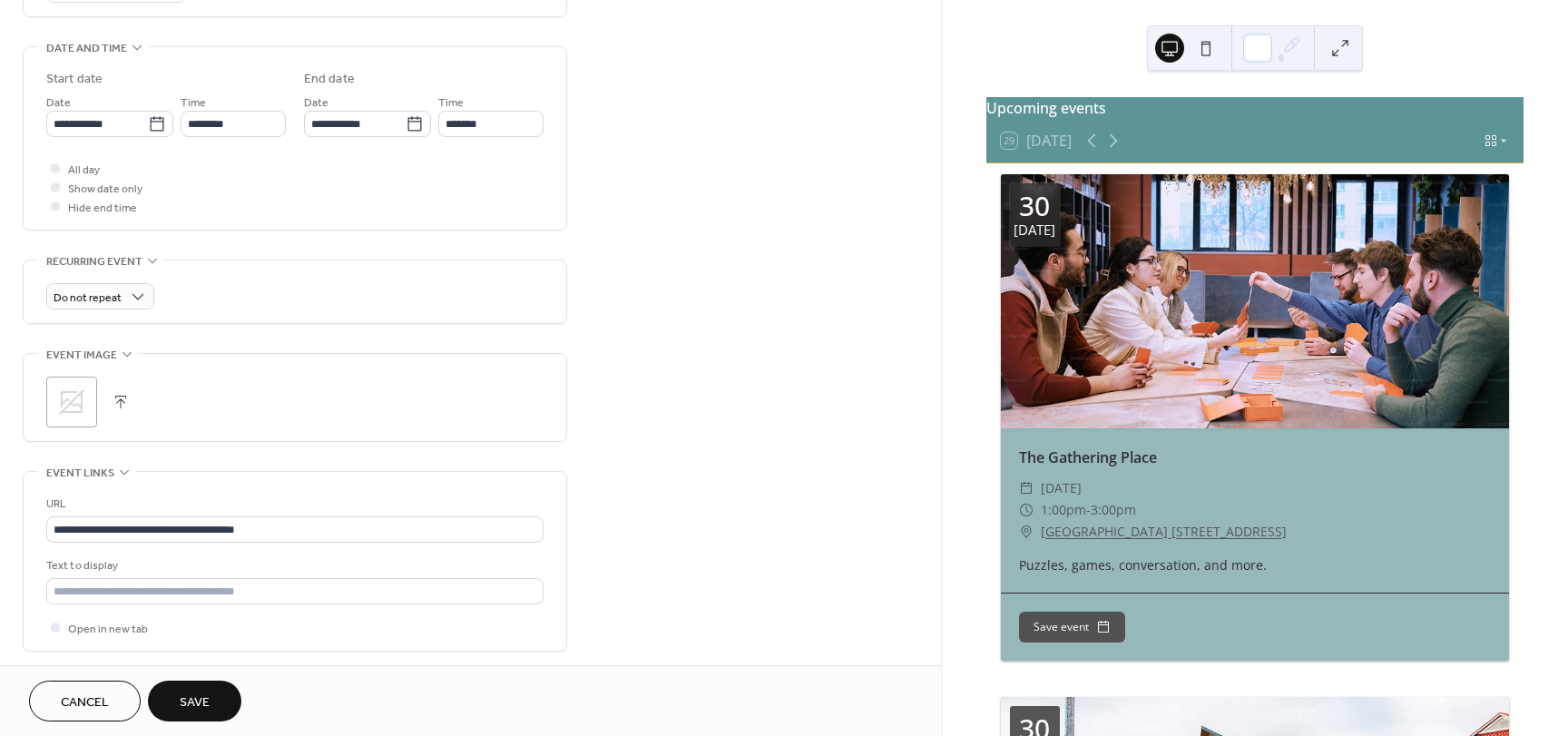 click 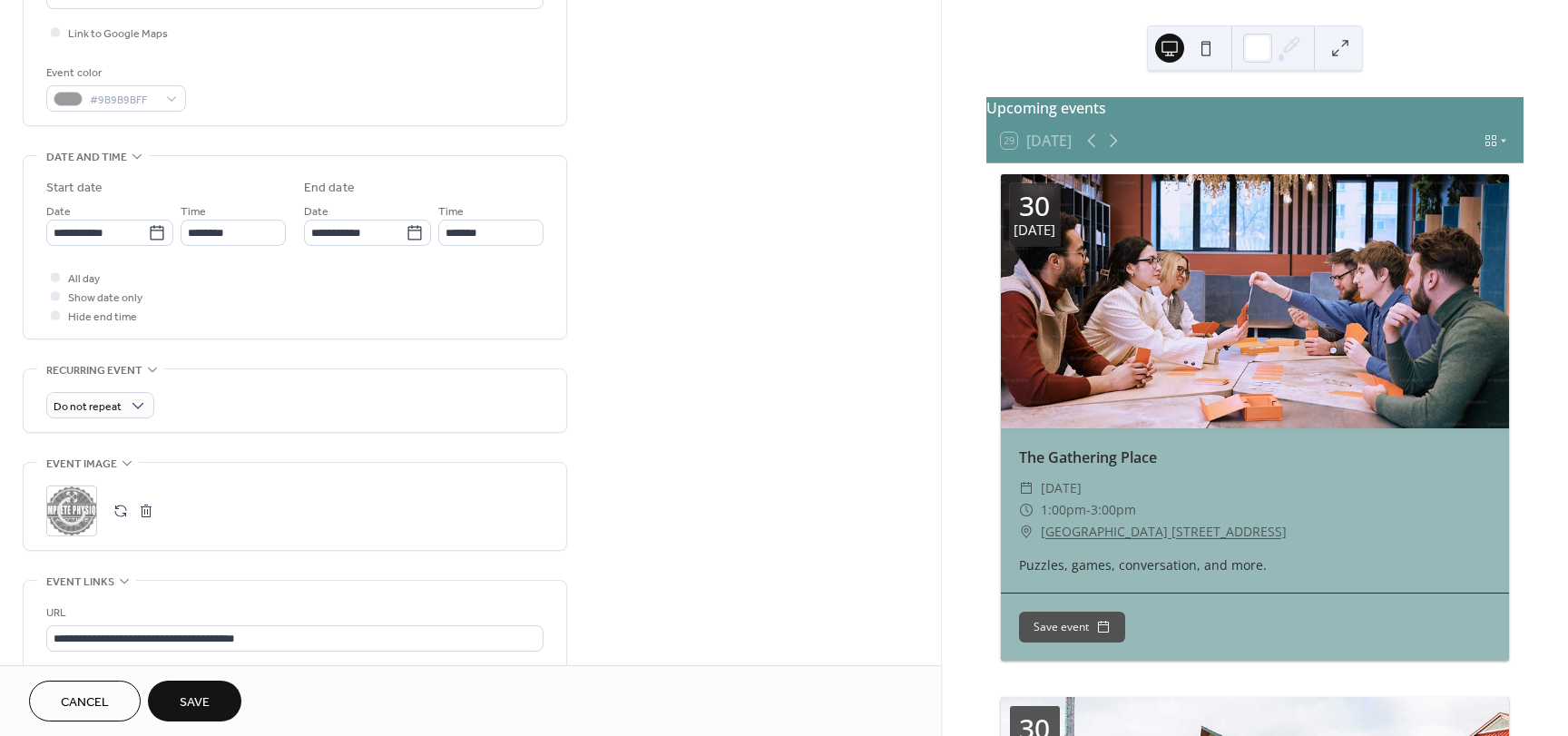 scroll, scrollTop: 363, scrollLeft: 0, axis: vertical 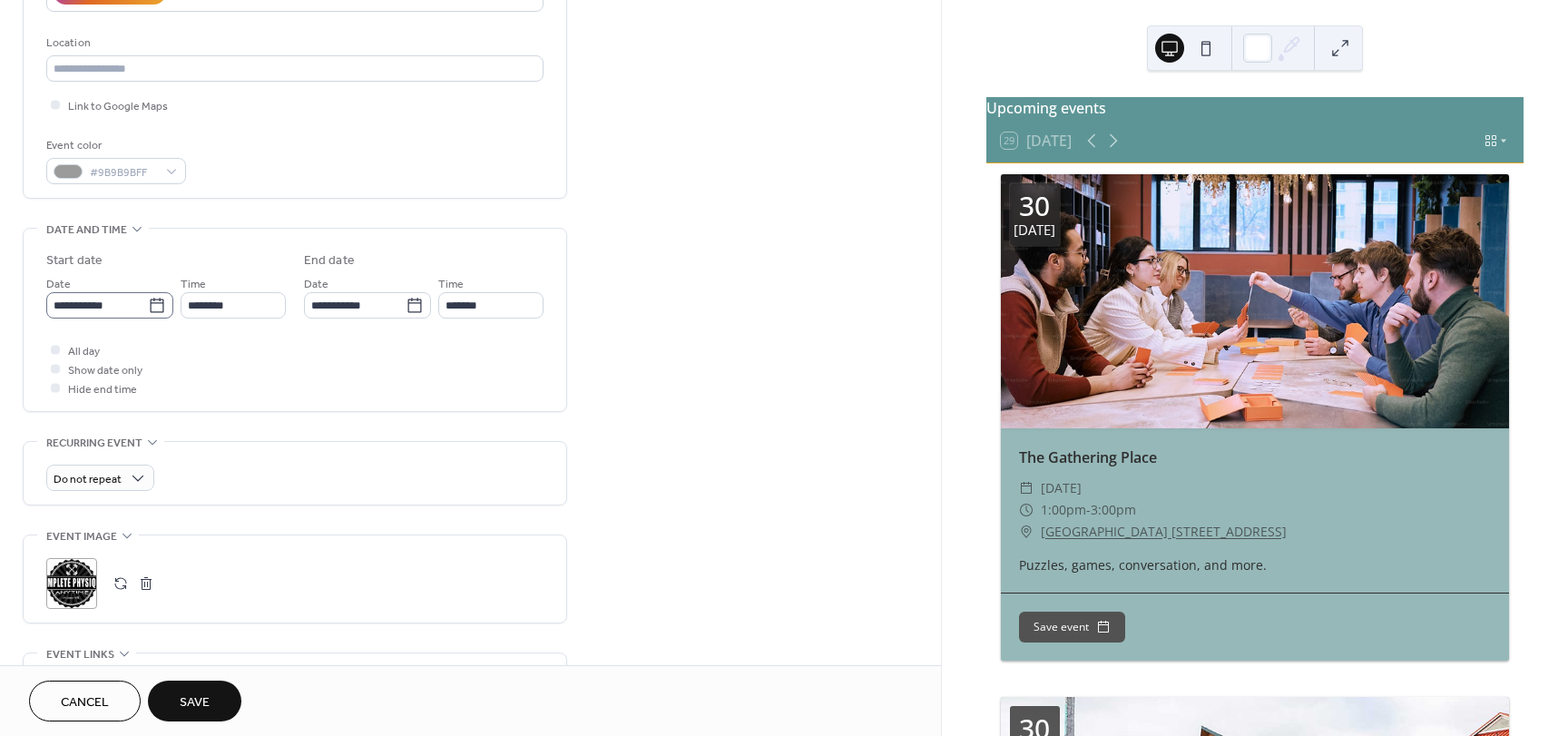 click 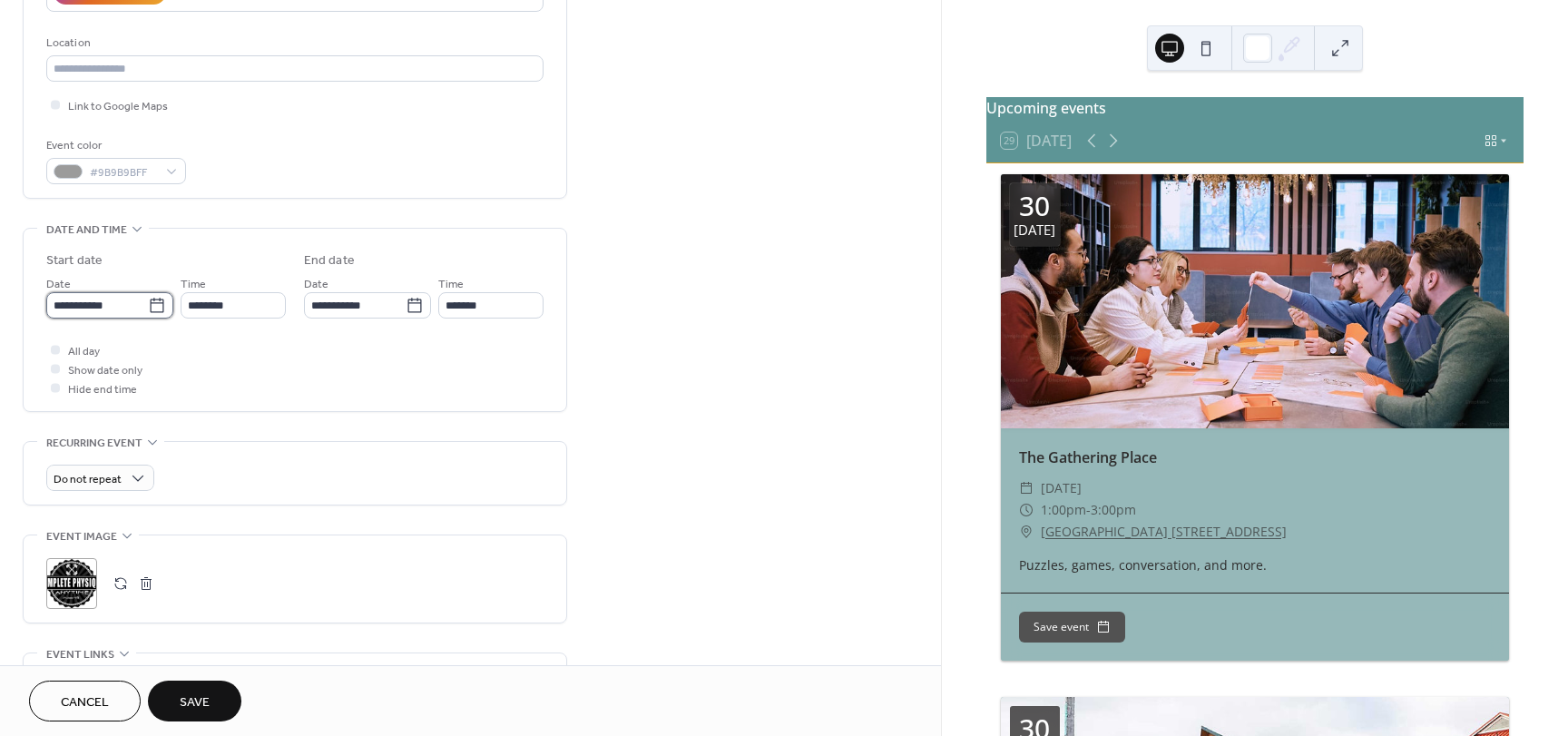 click on "**********" at bounding box center [97, 305] 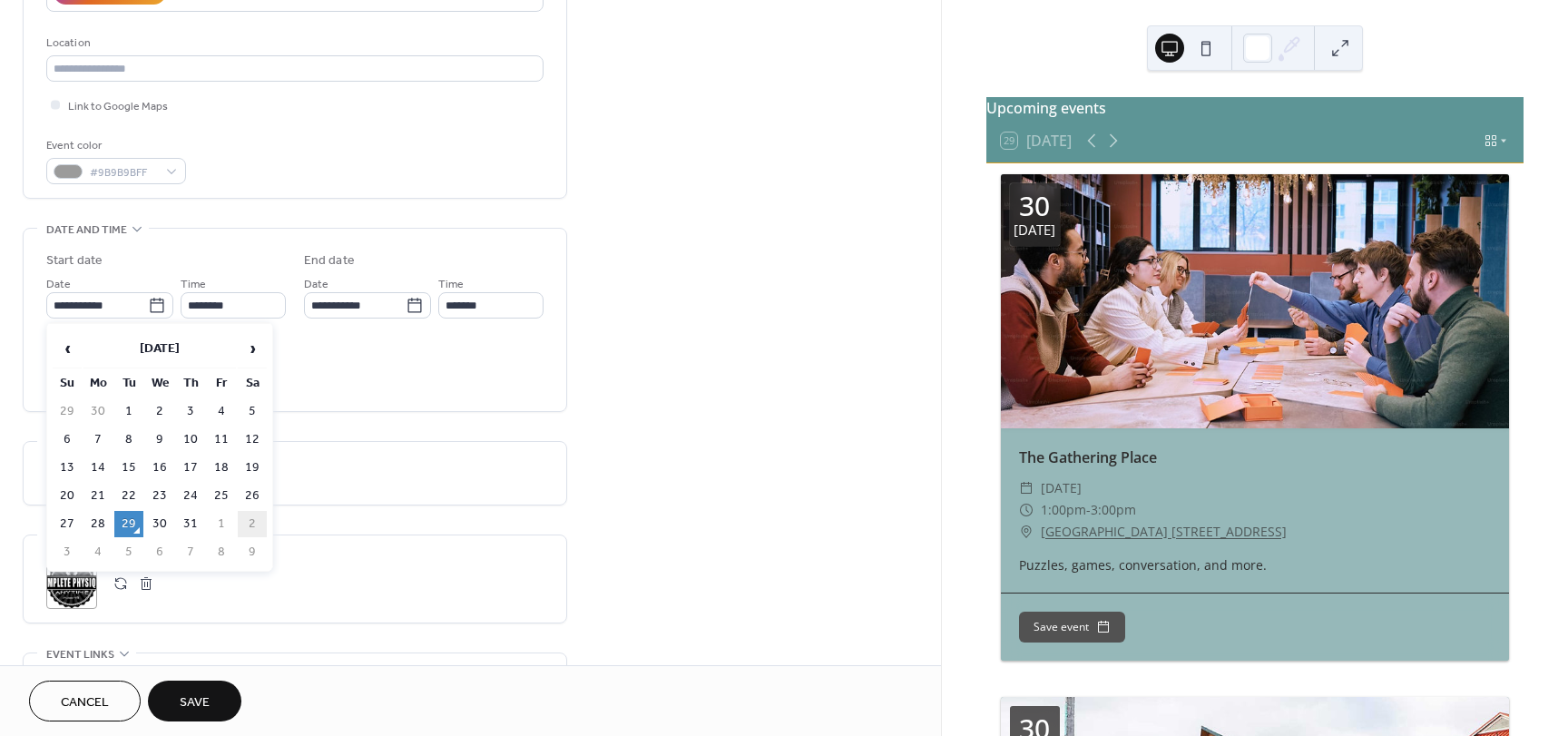 click on "2" at bounding box center (252, 524) 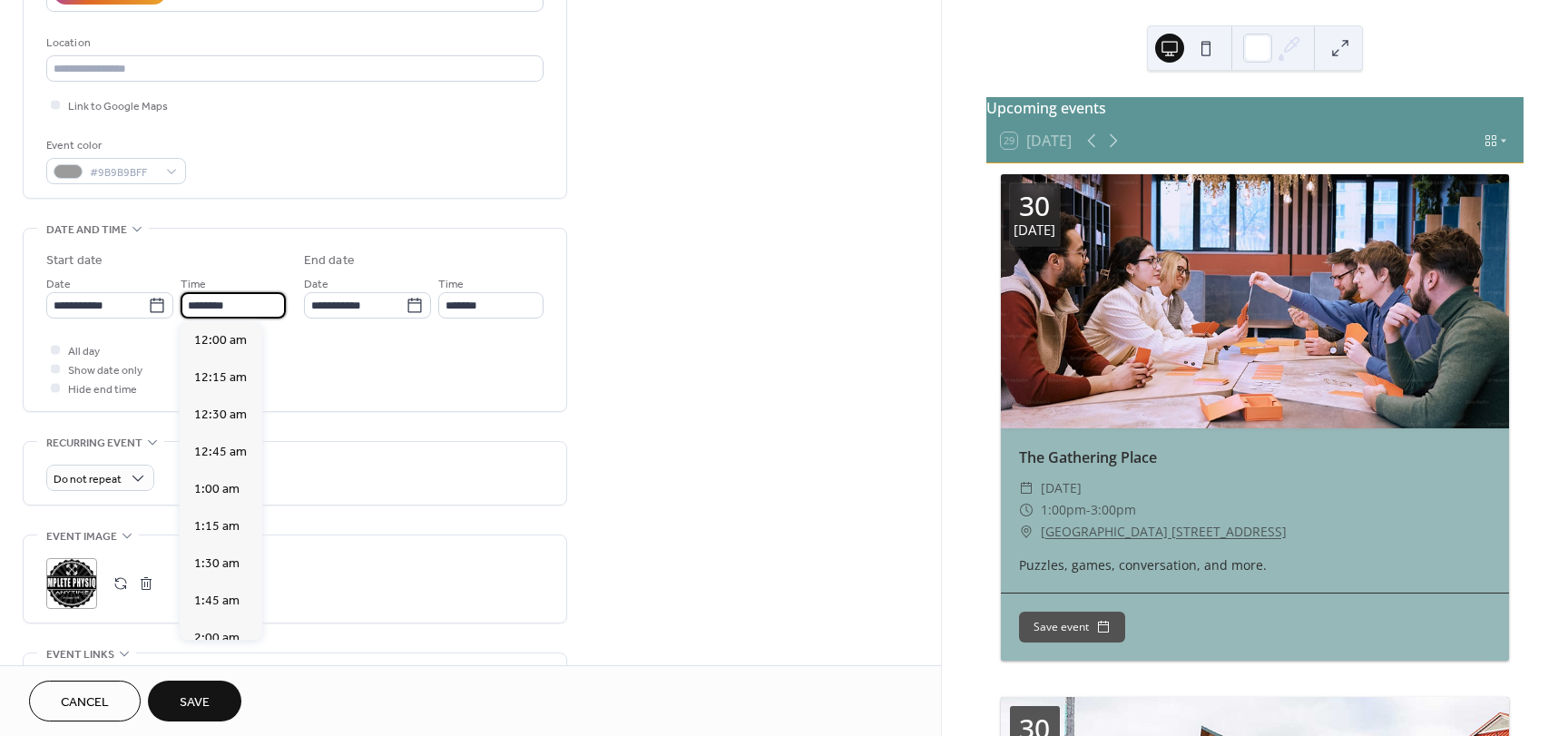 click on "********" at bounding box center (233, 305) 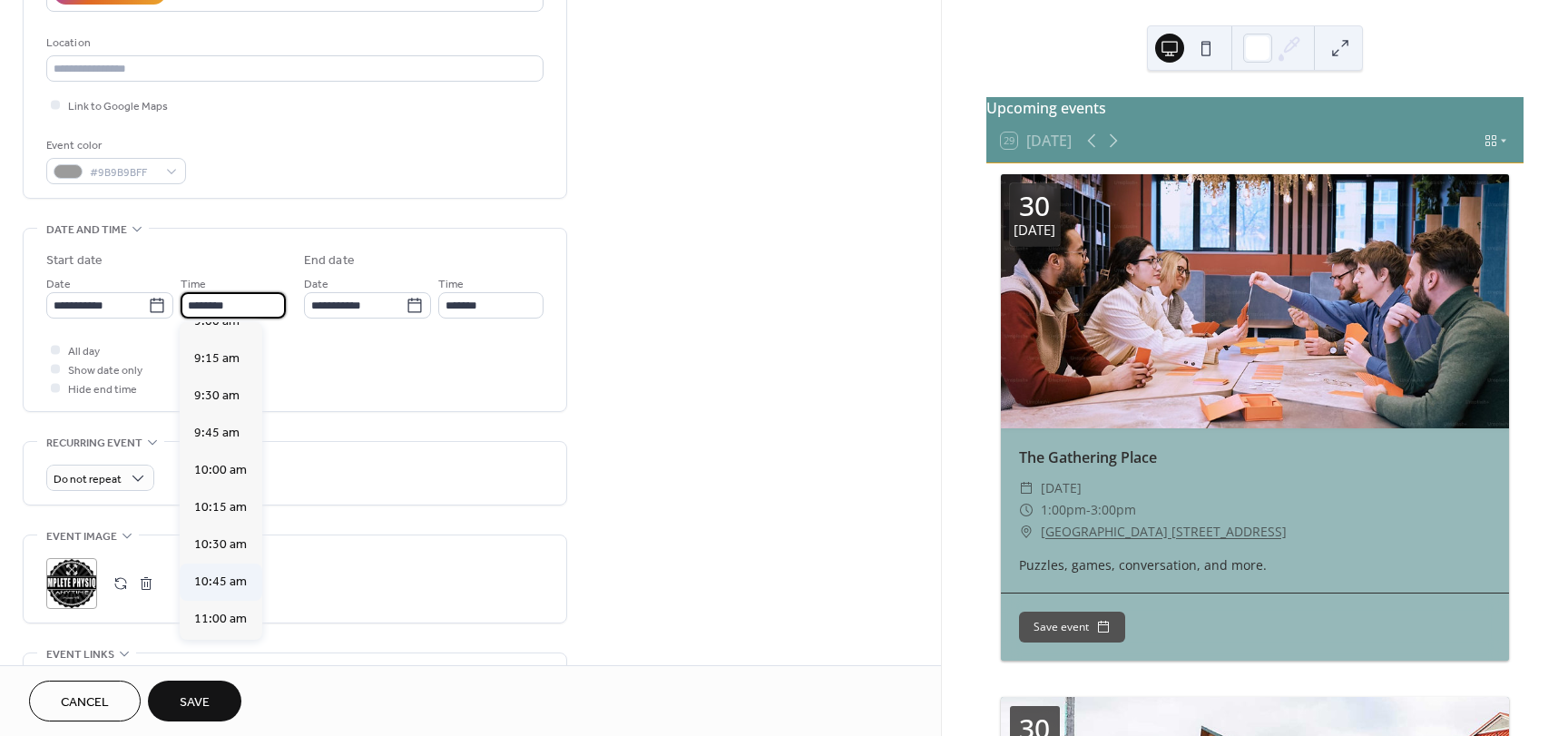 scroll, scrollTop: 1332, scrollLeft: 0, axis: vertical 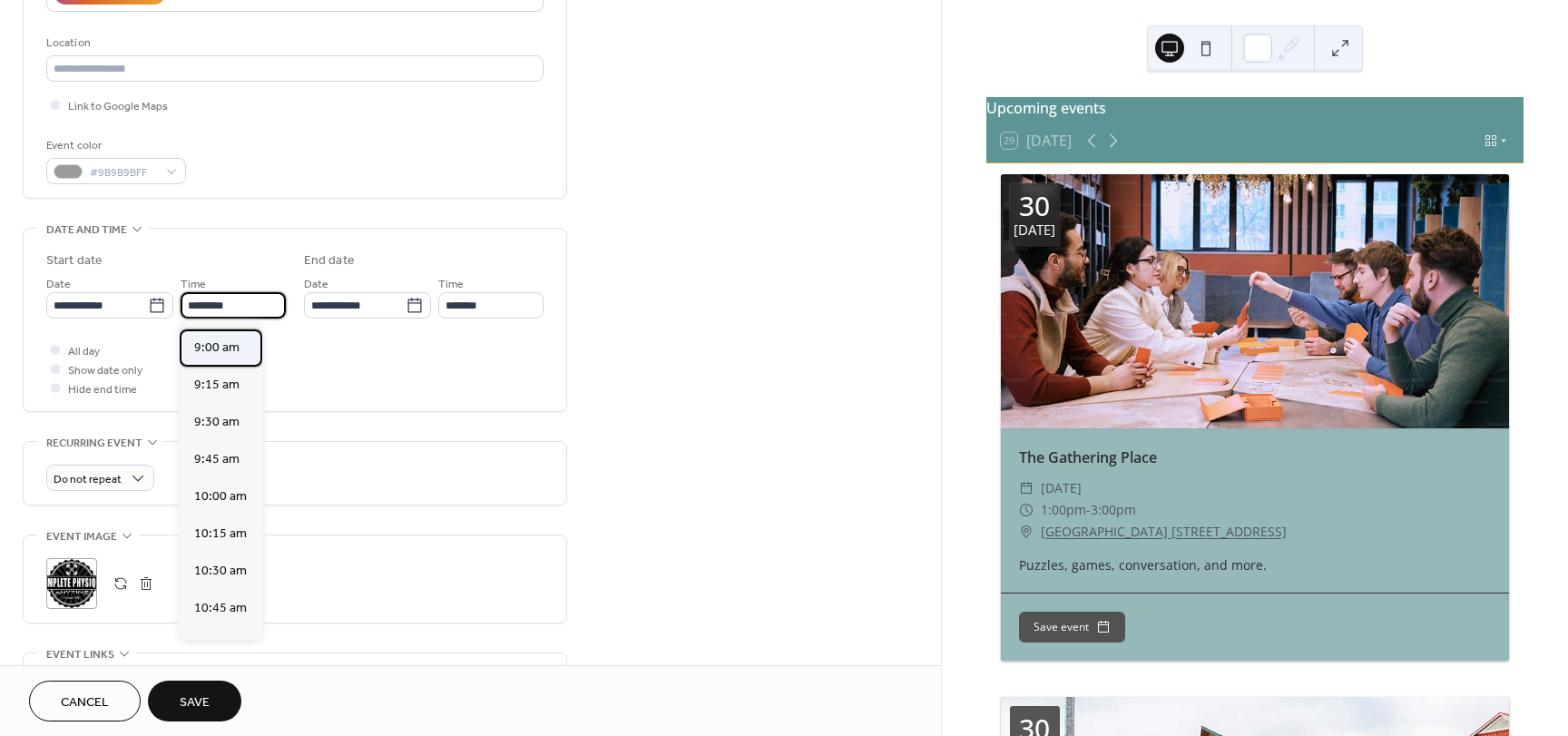 click on "9:00 am" at bounding box center [217, 348] 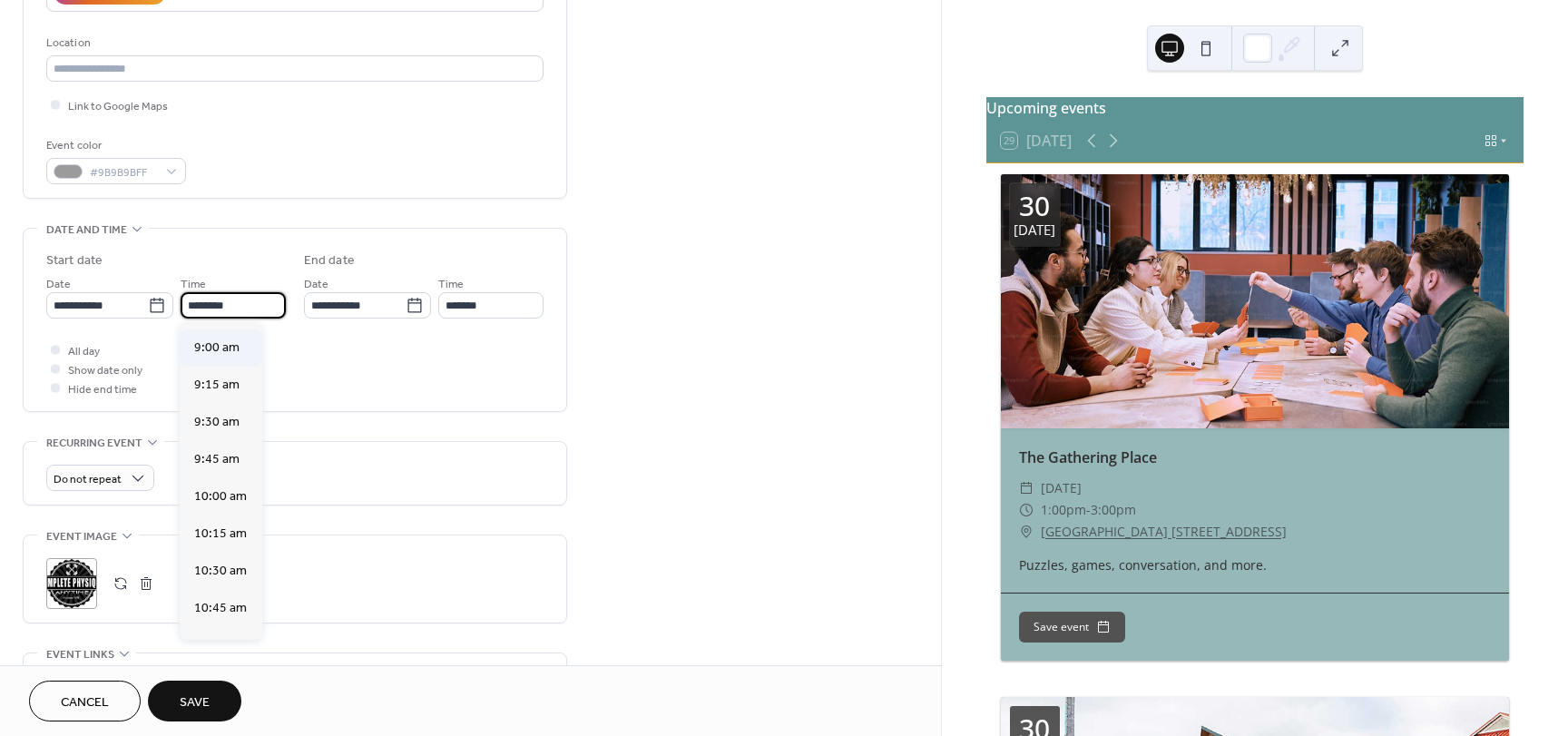type on "*******" 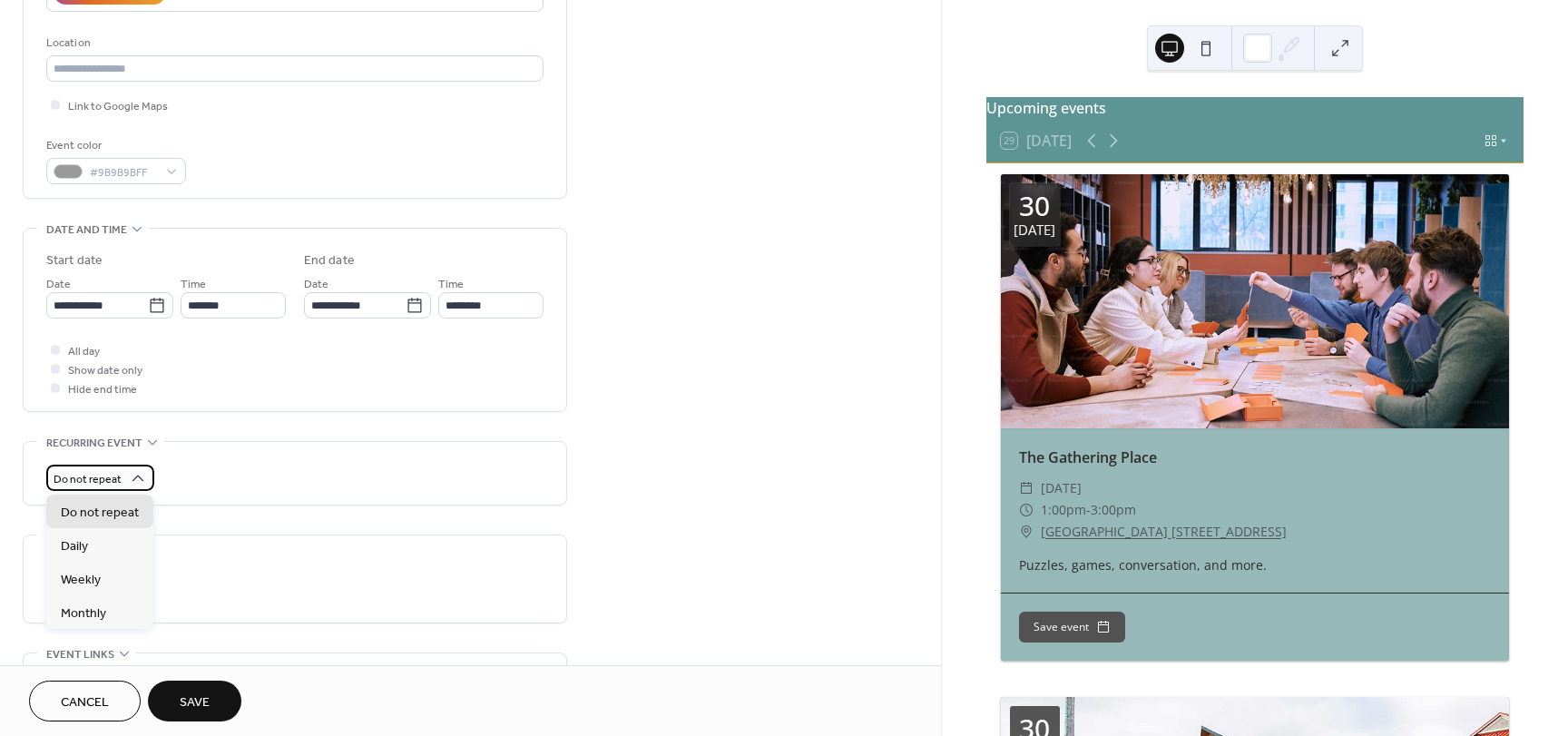 click on "Do not repeat" at bounding box center (87, 479) 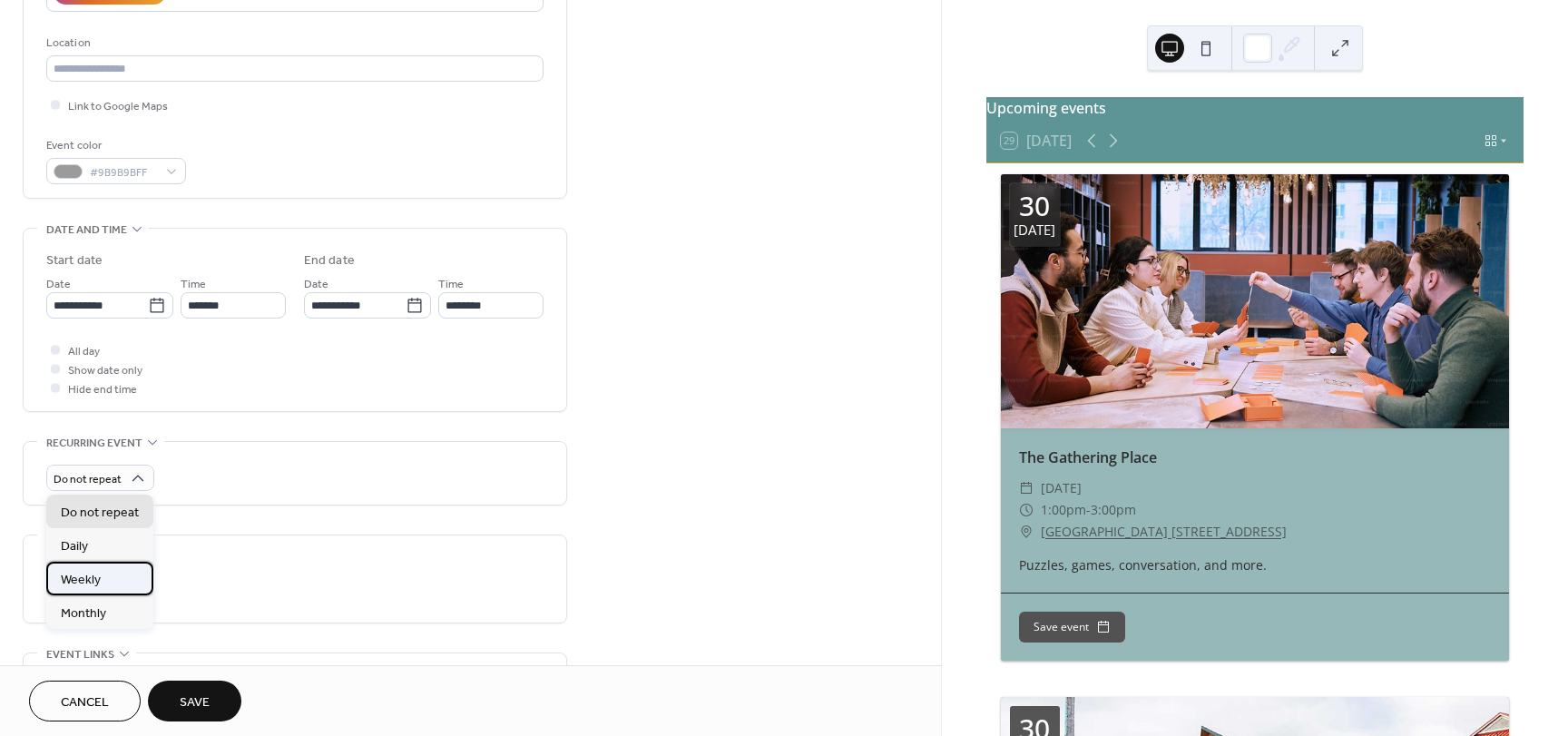 click on "Weekly" at bounding box center [81, 580] 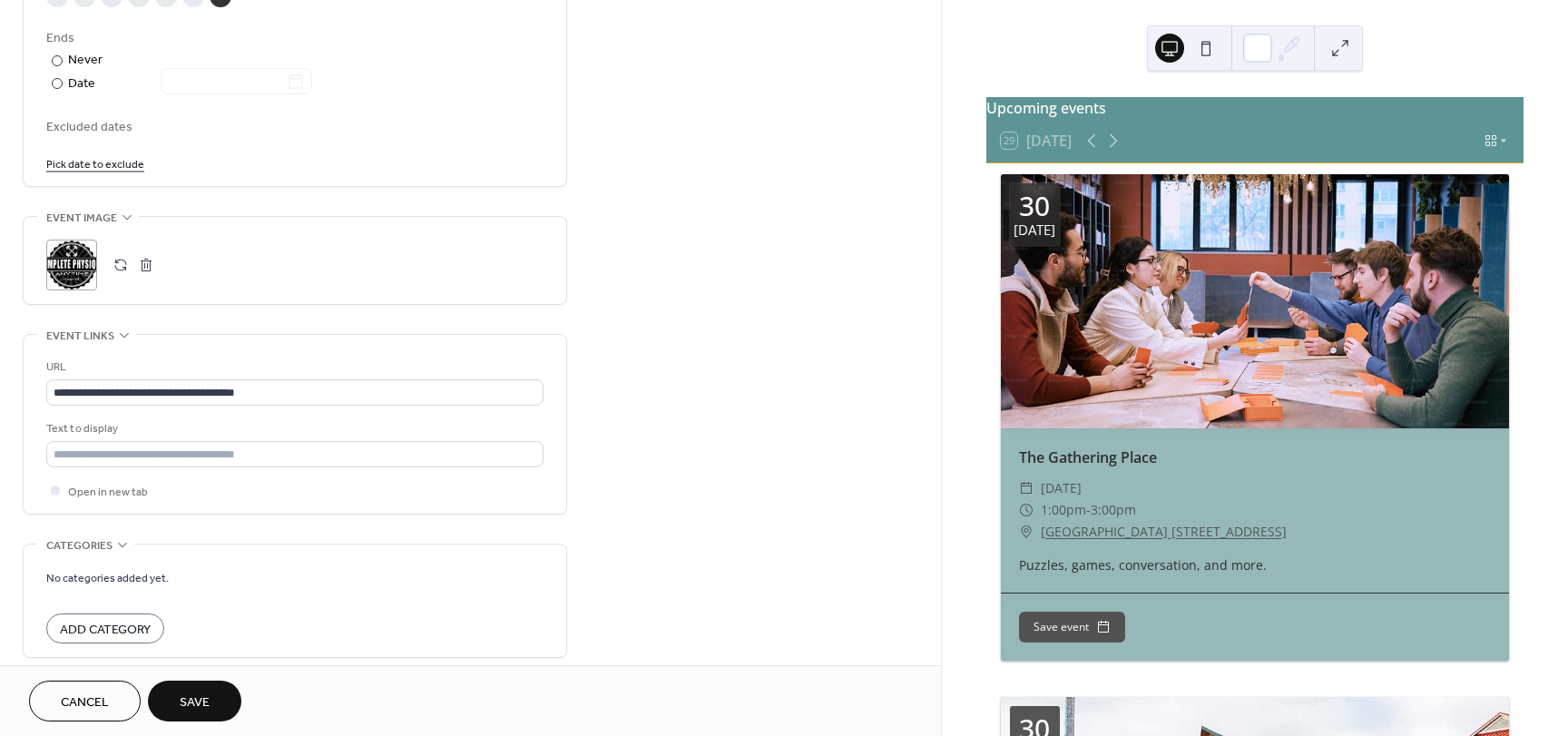 scroll, scrollTop: 1076, scrollLeft: 0, axis: vertical 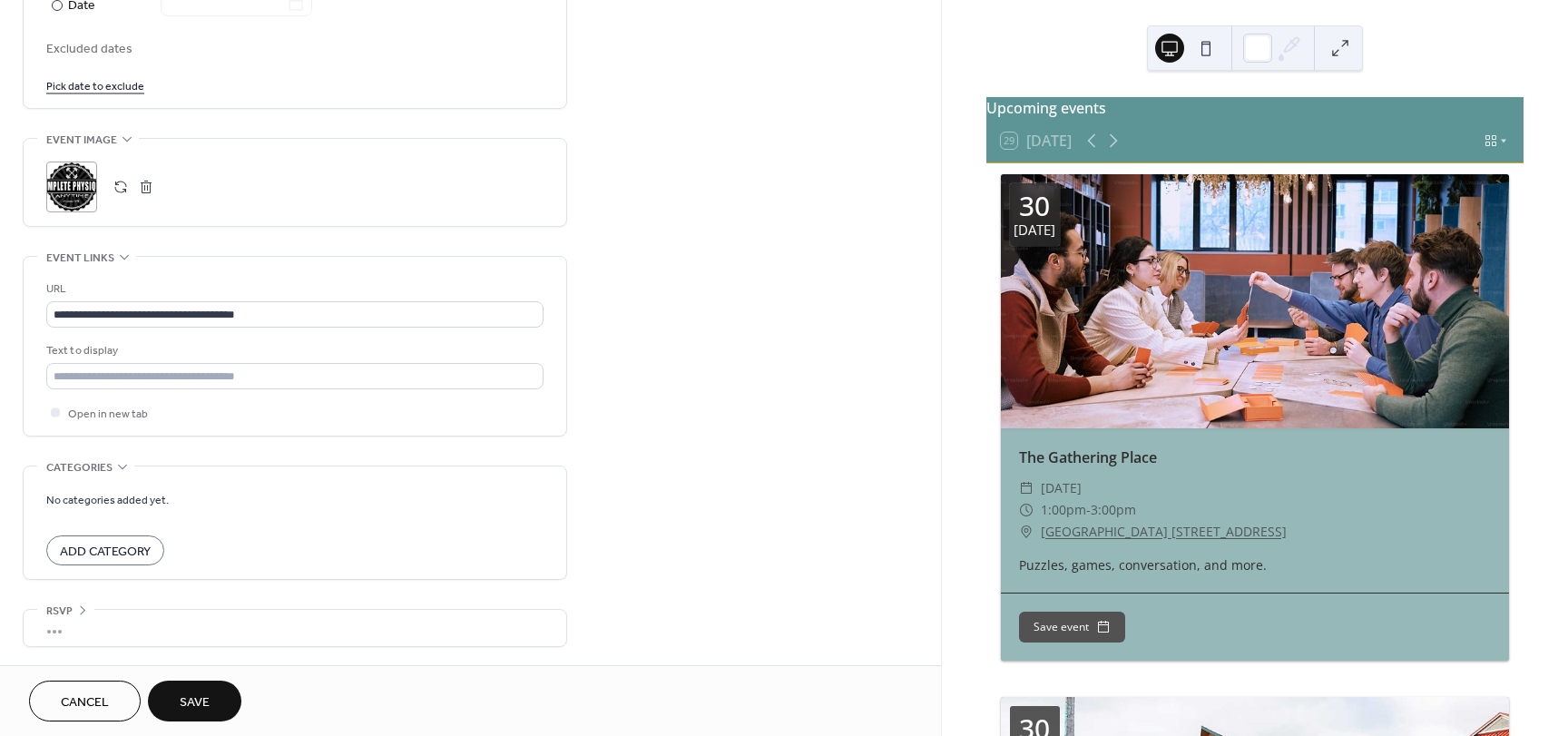 click on "Save" at bounding box center (194, 702) 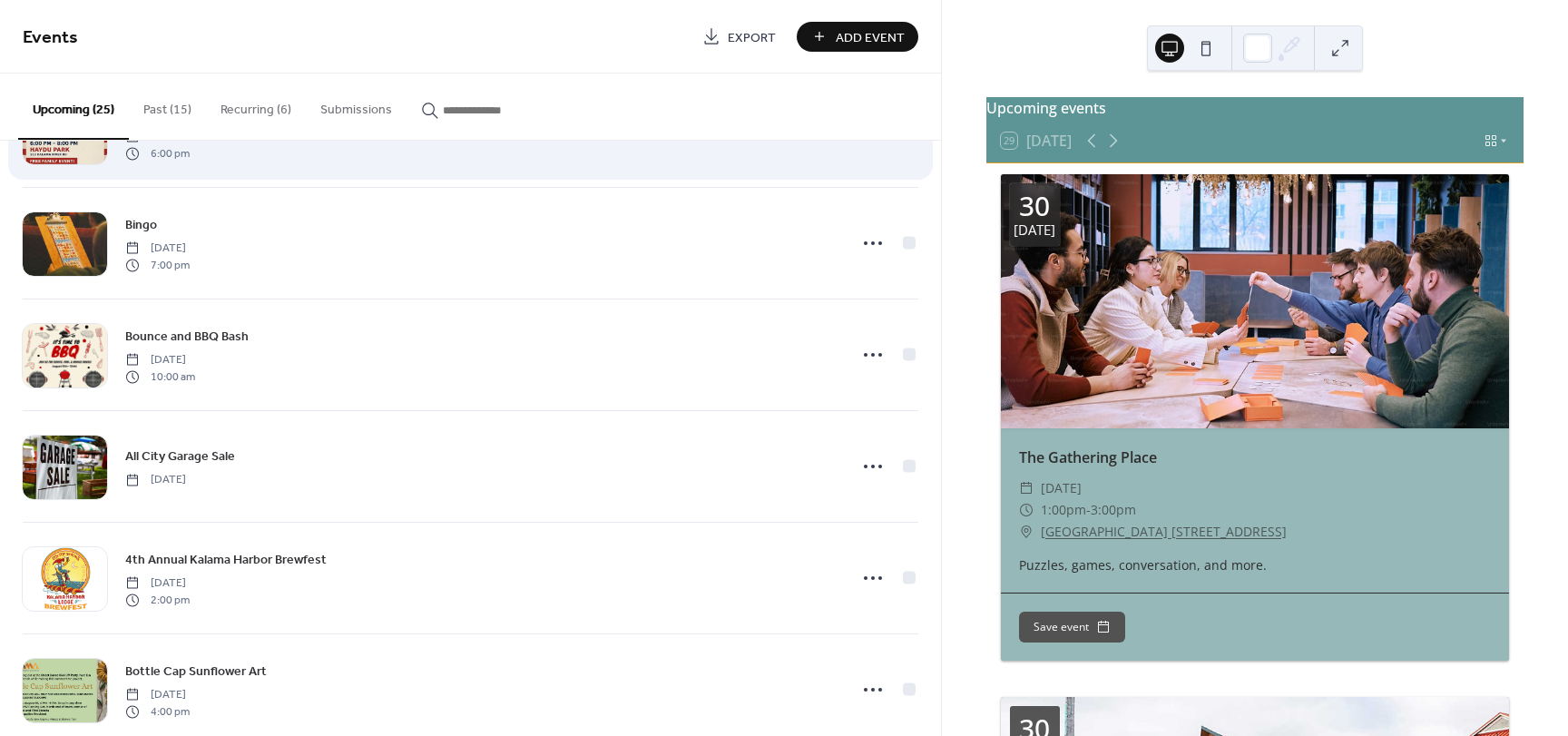 scroll, scrollTop: 182, scrollLeft: 0, axis: vertical 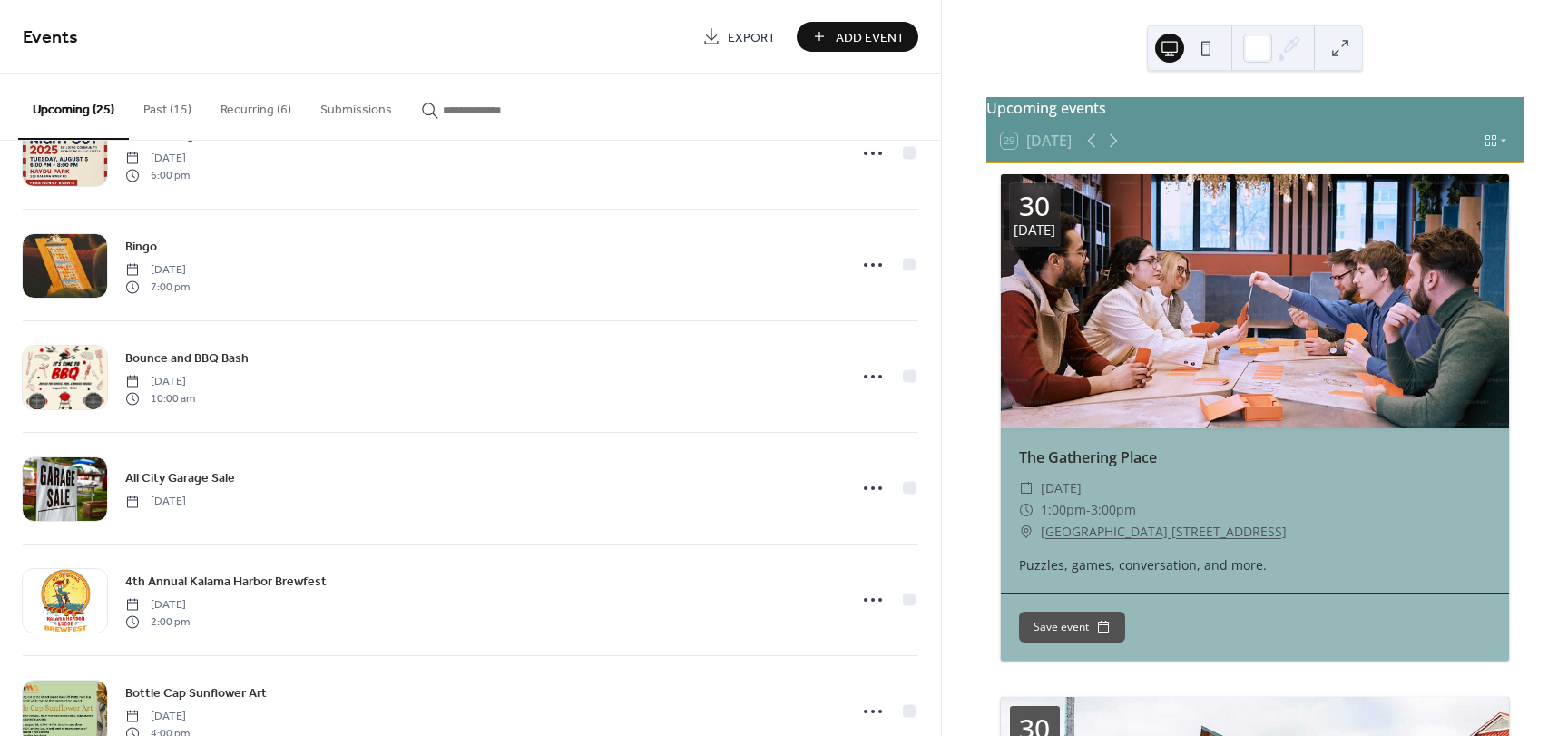 click on "Recurring (6)" at bounding box center (256, 105) 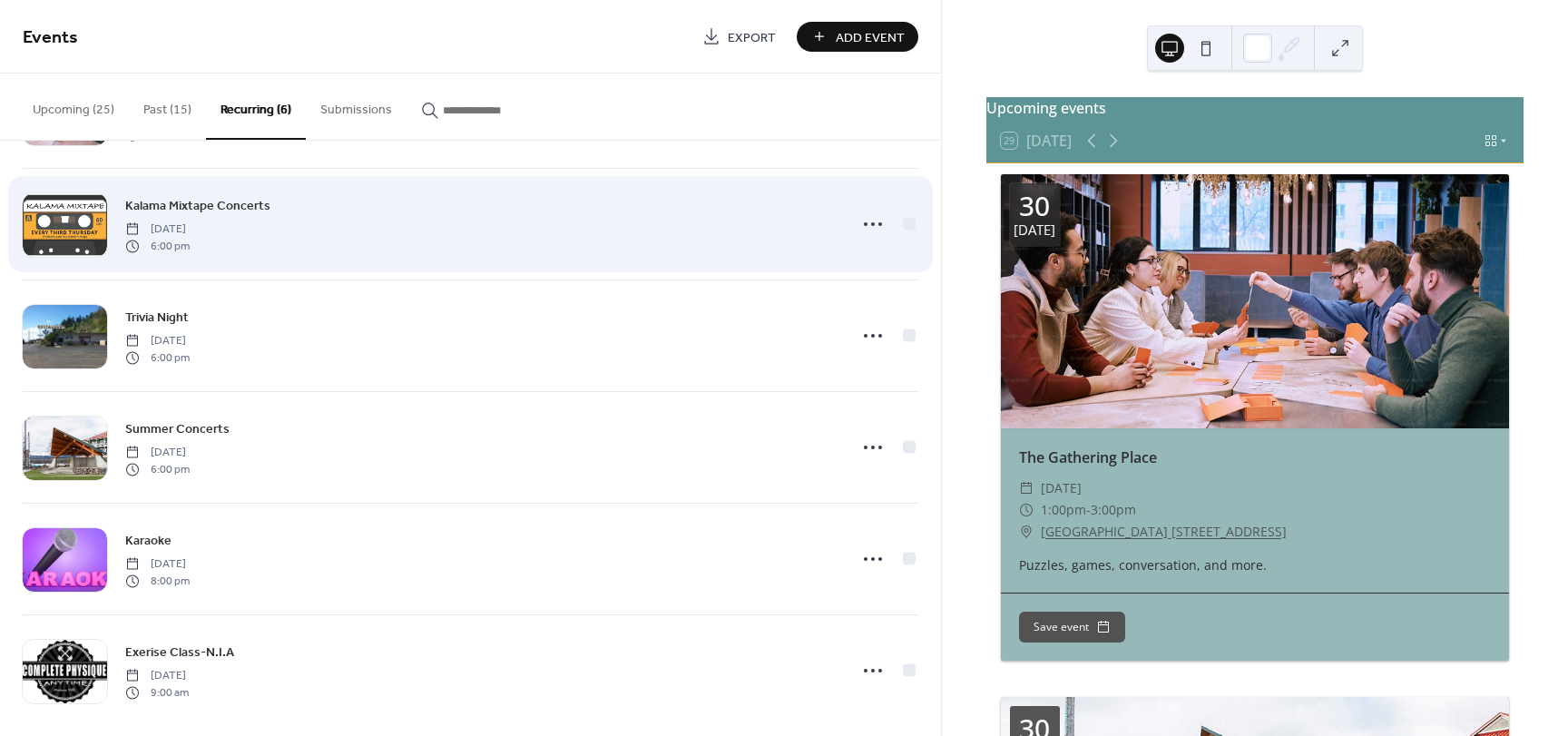 scroll, scrollTop: 128, scrollLeft: 0, axis: vertical 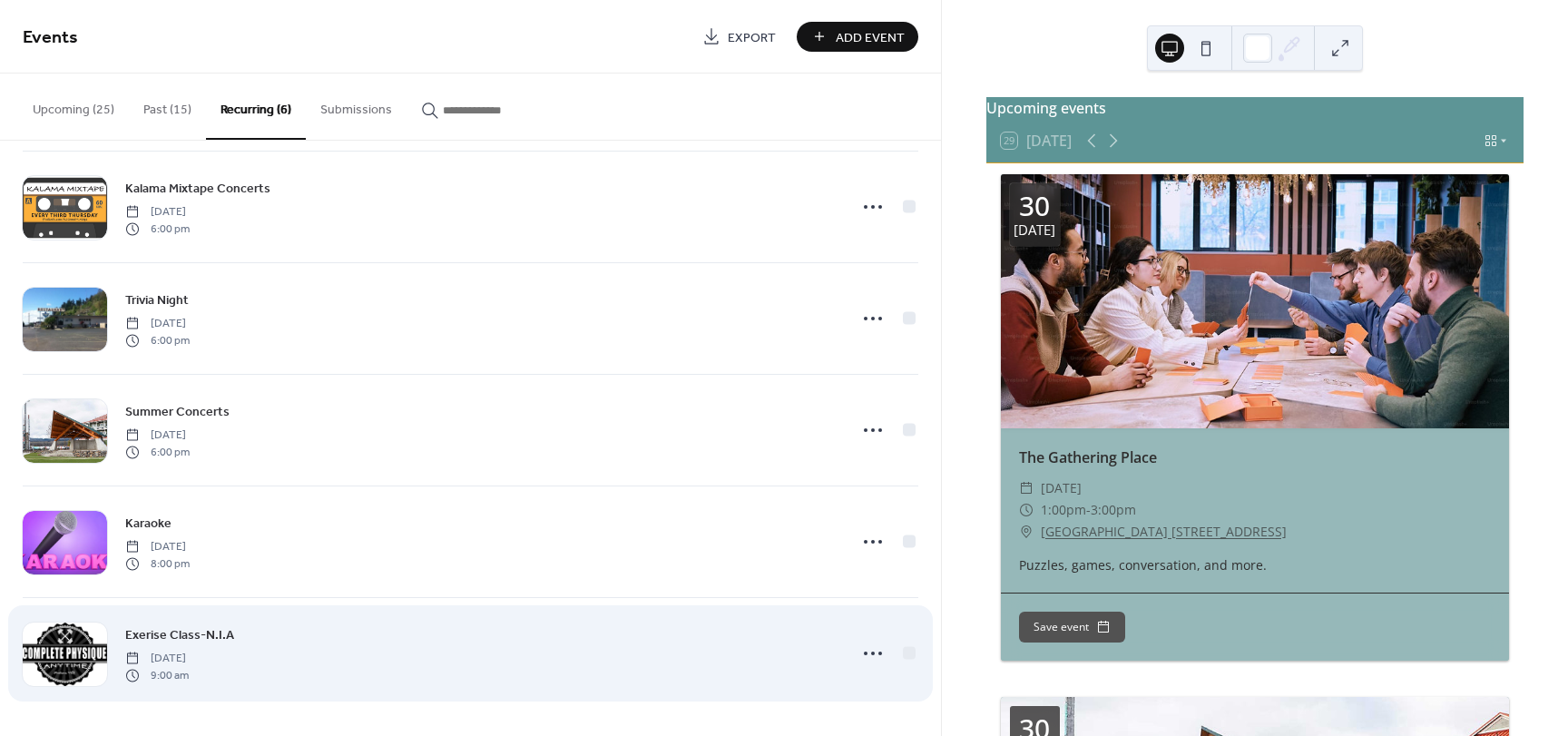 click on "[DATE]" at bounding box center (157, 659) 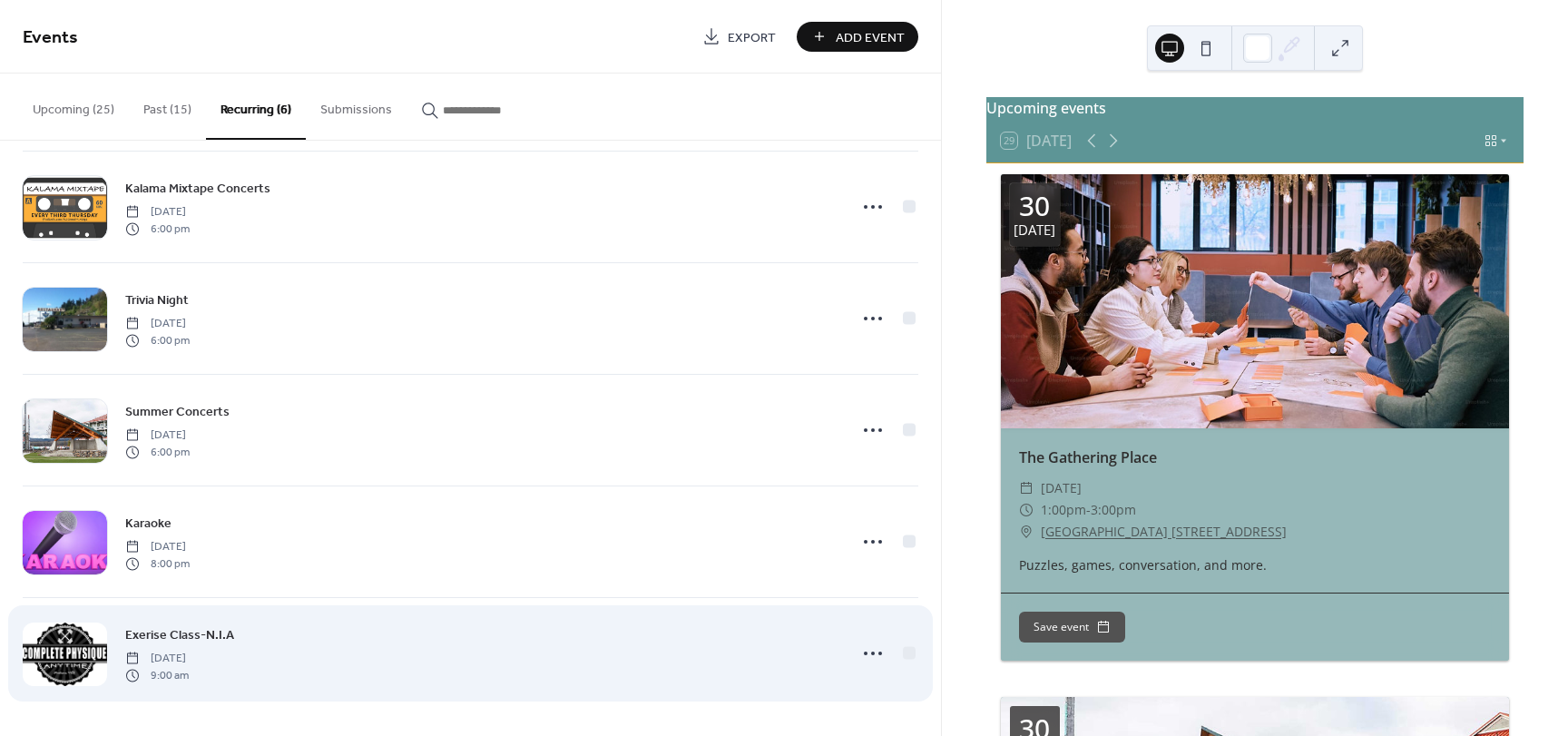 click at bounding box center (64, 654) 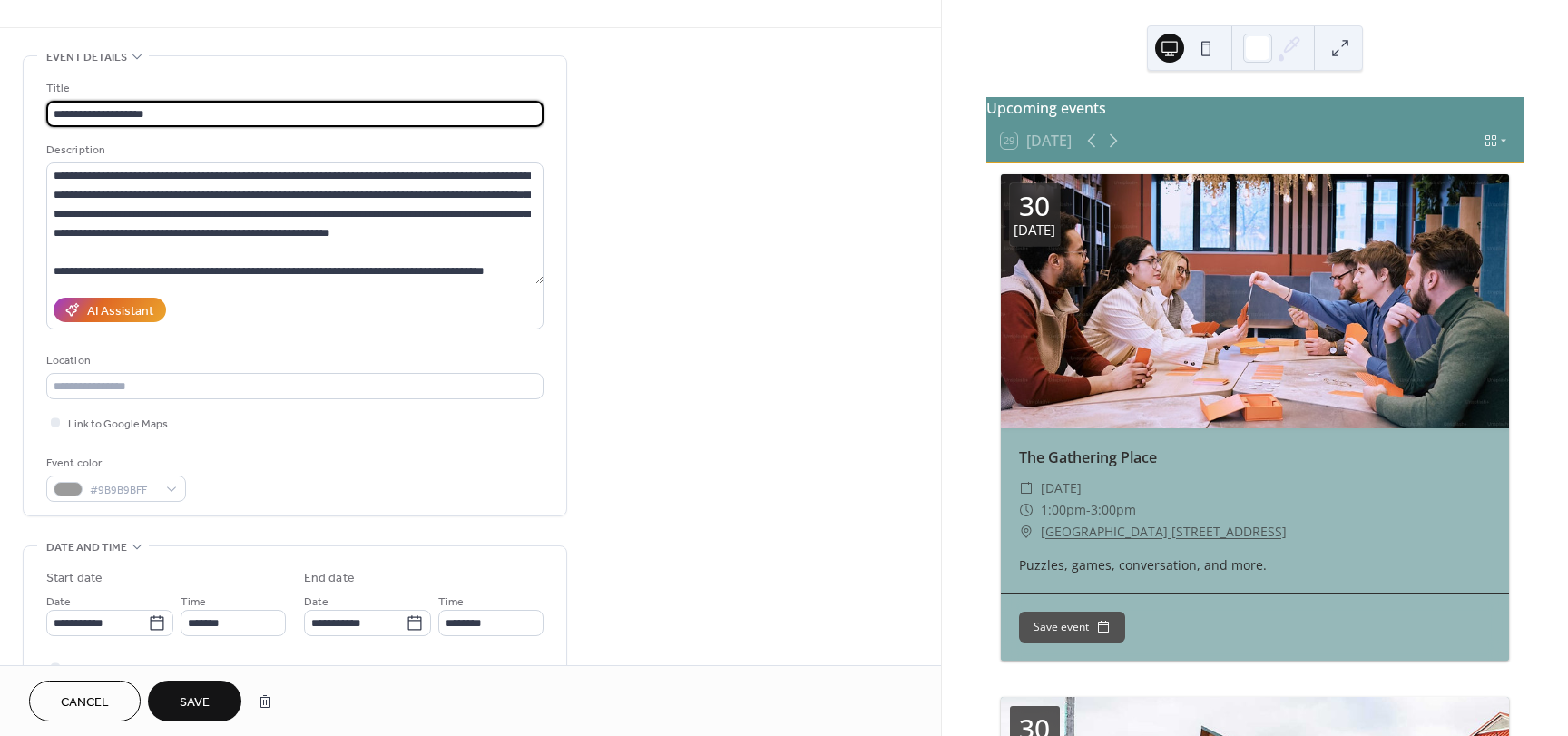 scroll, scrollTop: 91, scrollLeft: 0, axis: vertical 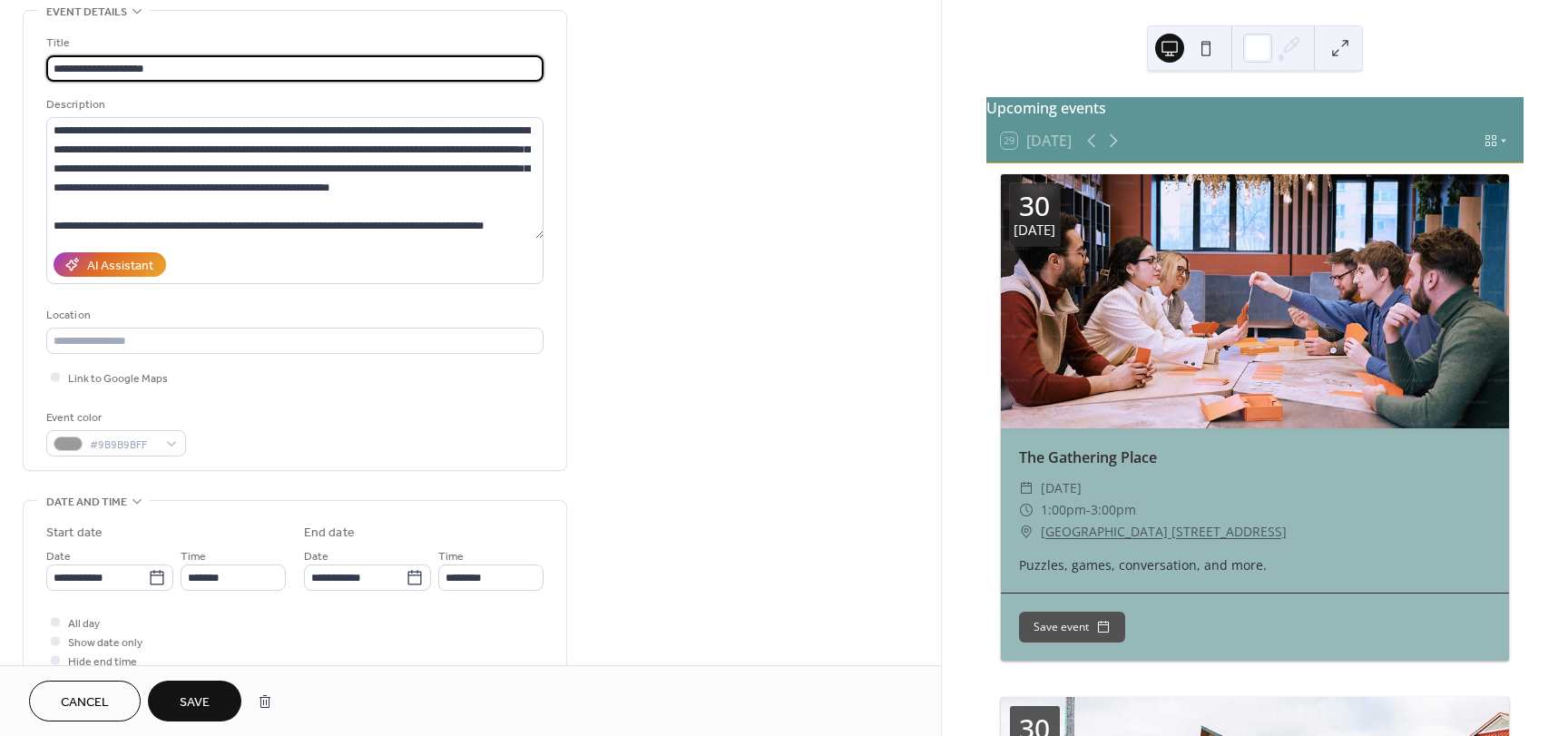type on "**********" 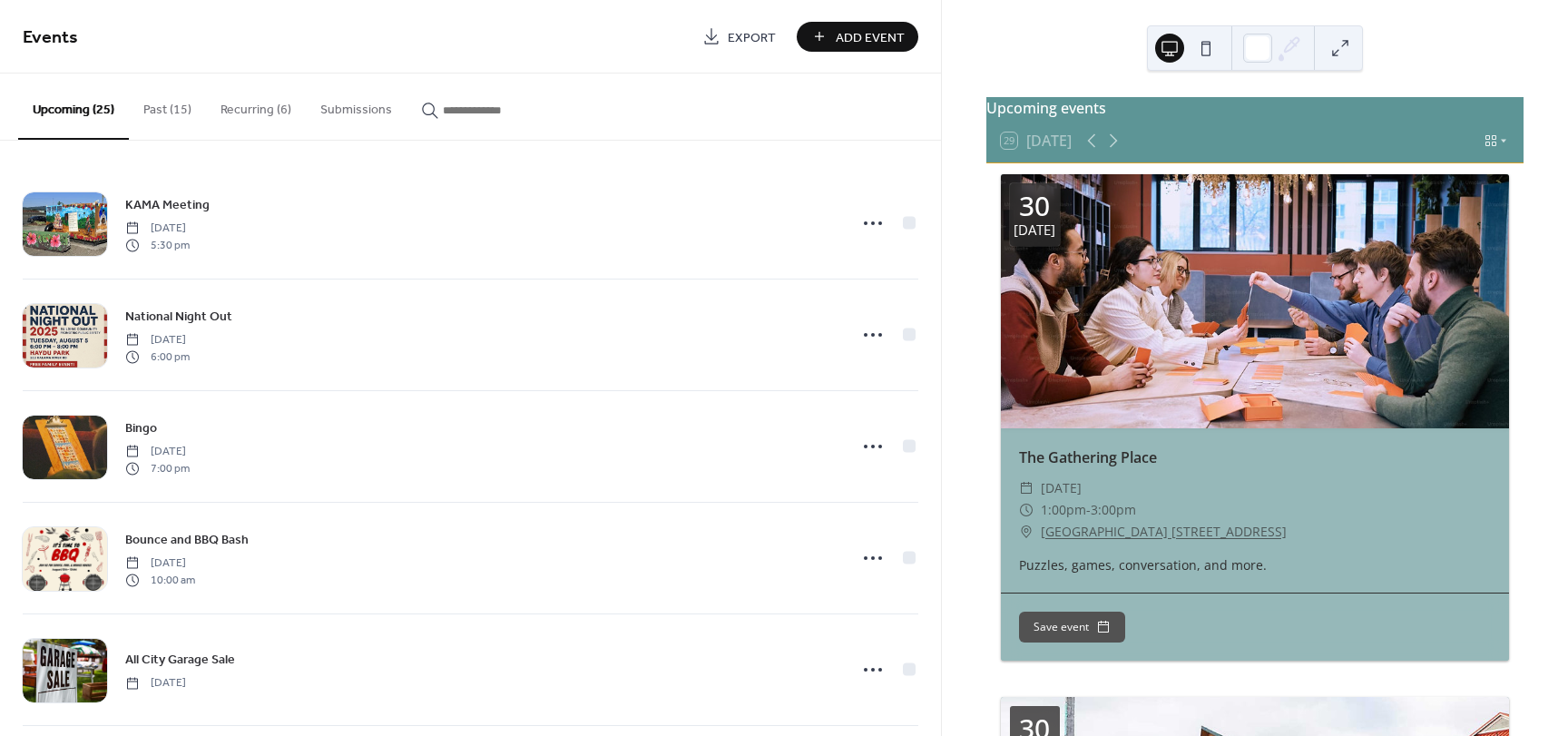 click on "Add Event" at bounding box center [858, 36] 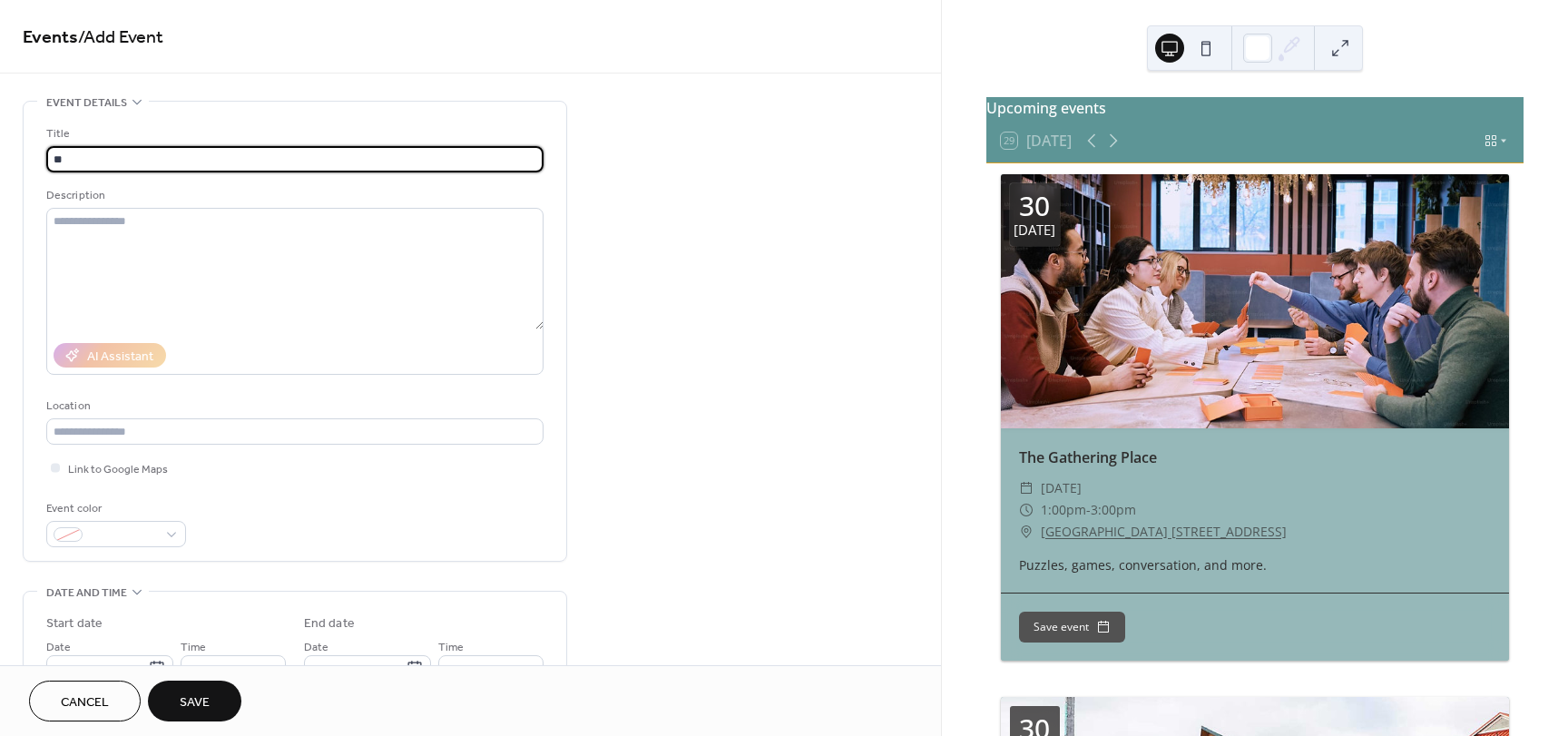 type on "*" 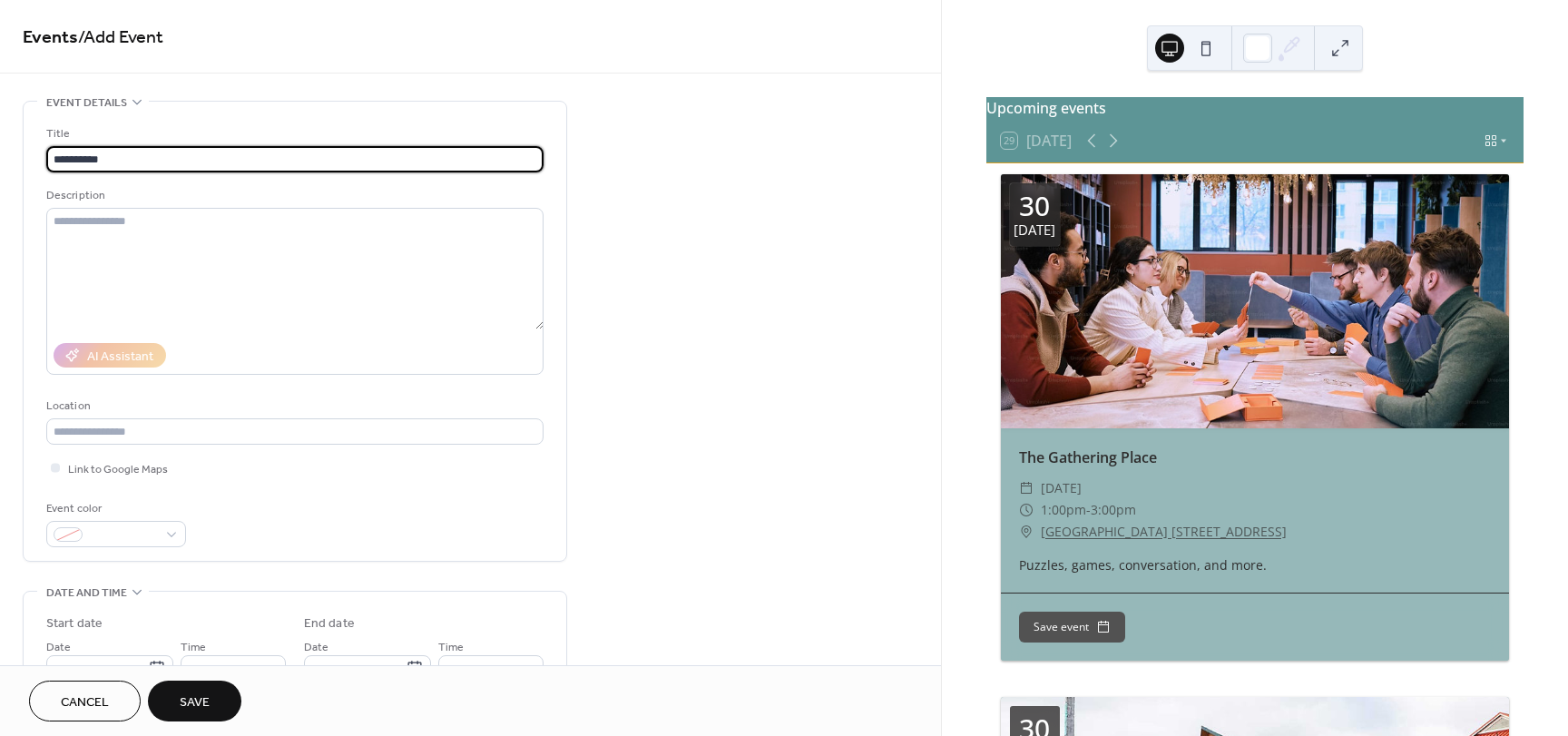 type on "**********" 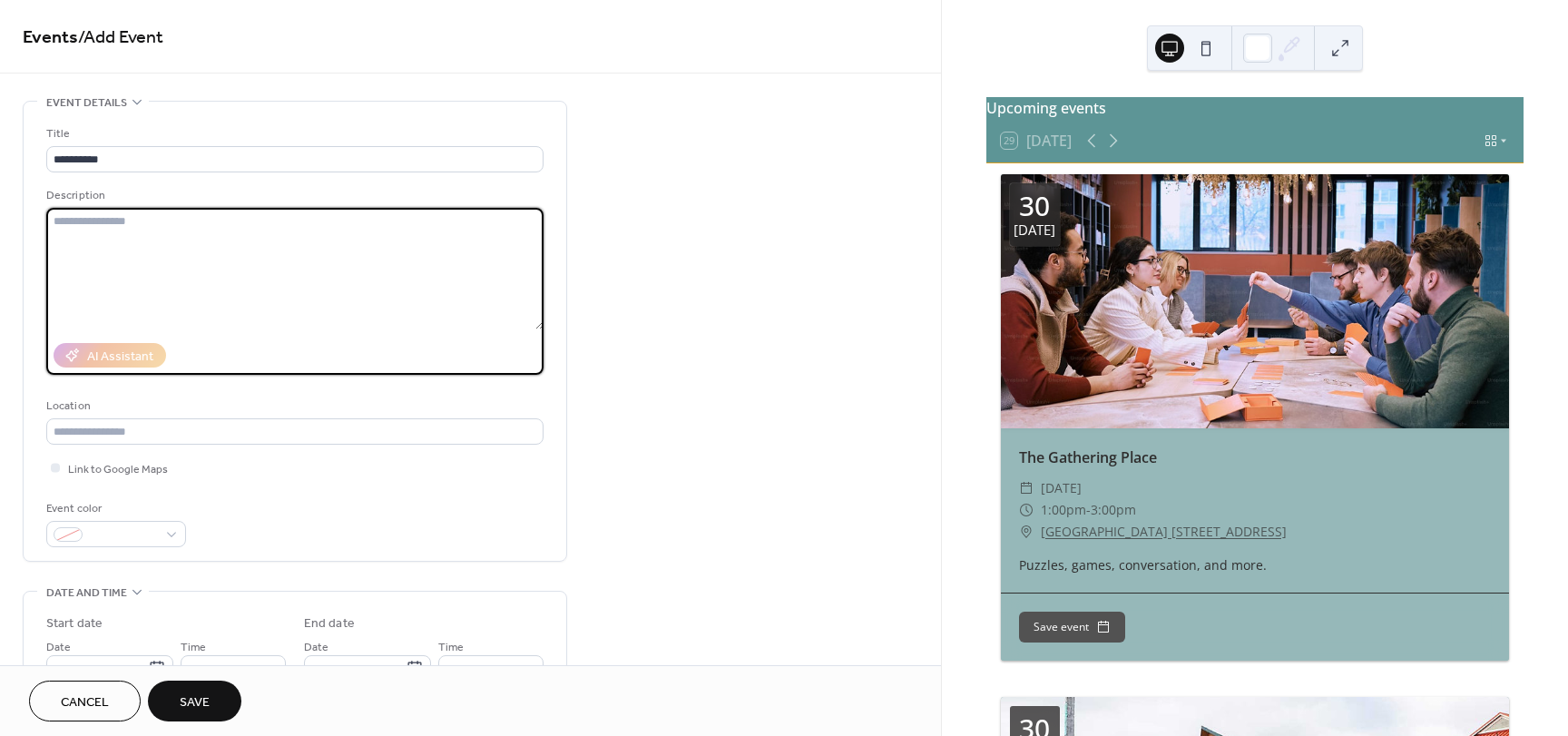 paste on "**********" 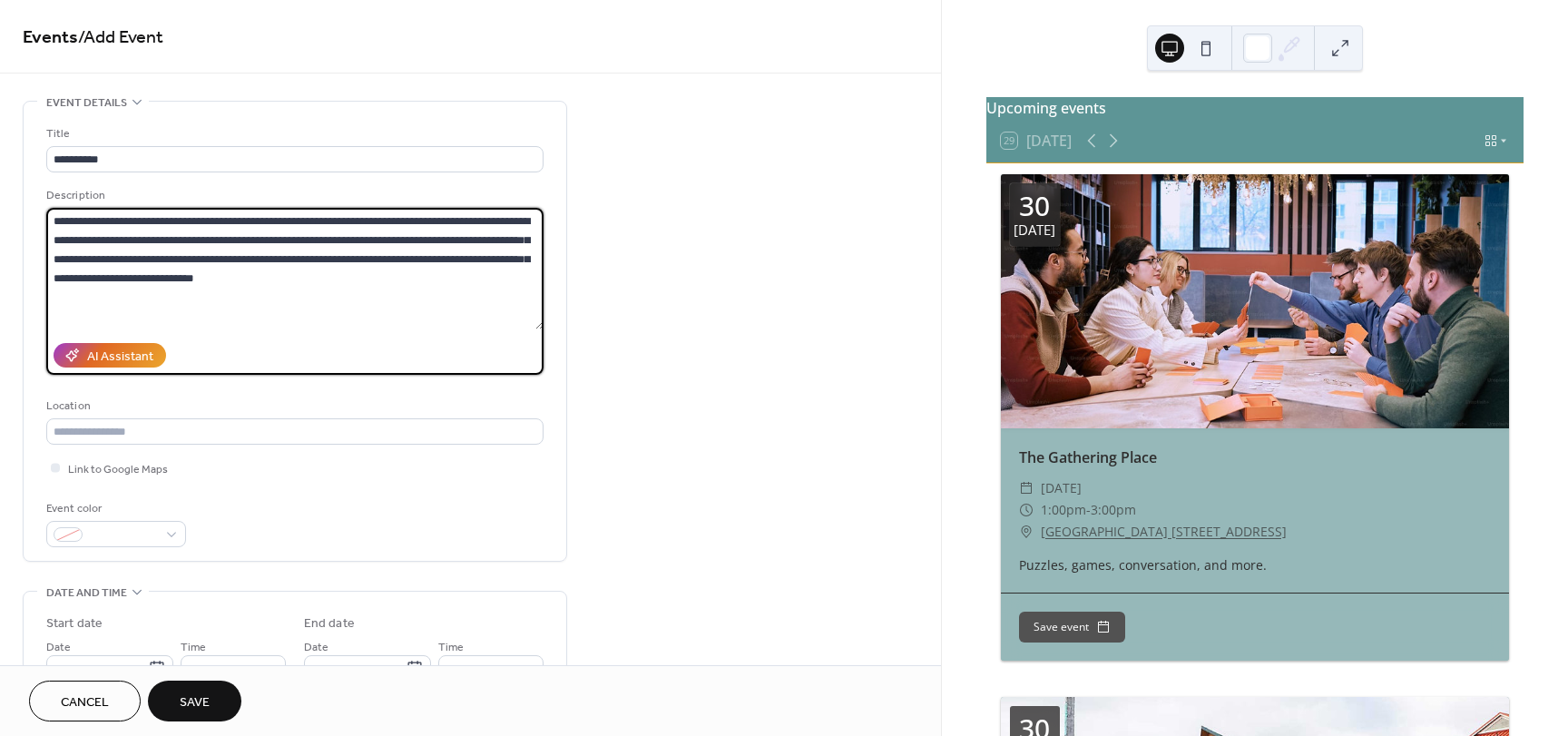 drag, startPoint x: 84, startPoint y: 234, endPoint x: 253, endPoint y: 258, distance: 170.69564 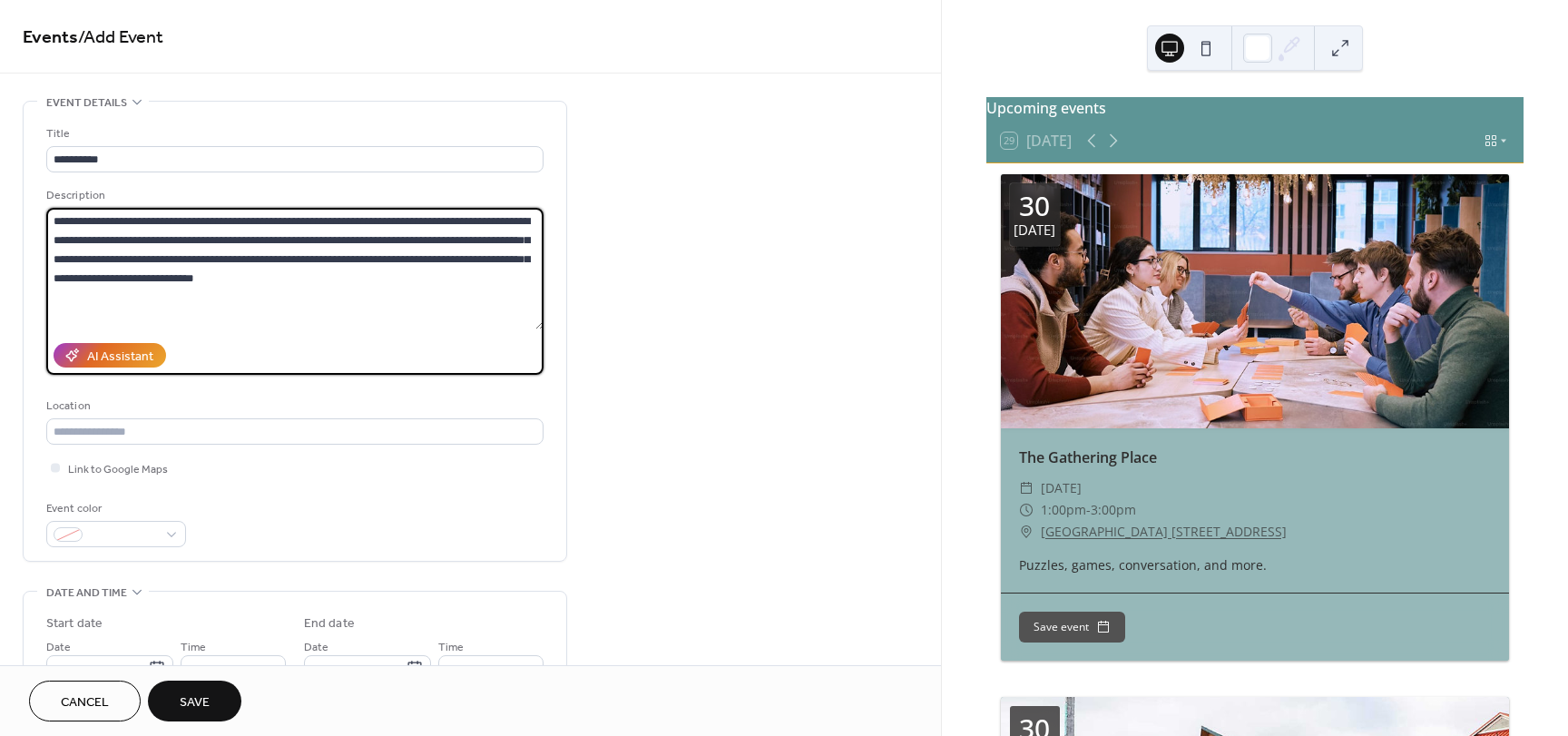 click on "**********" at bounding box center (295, 269) 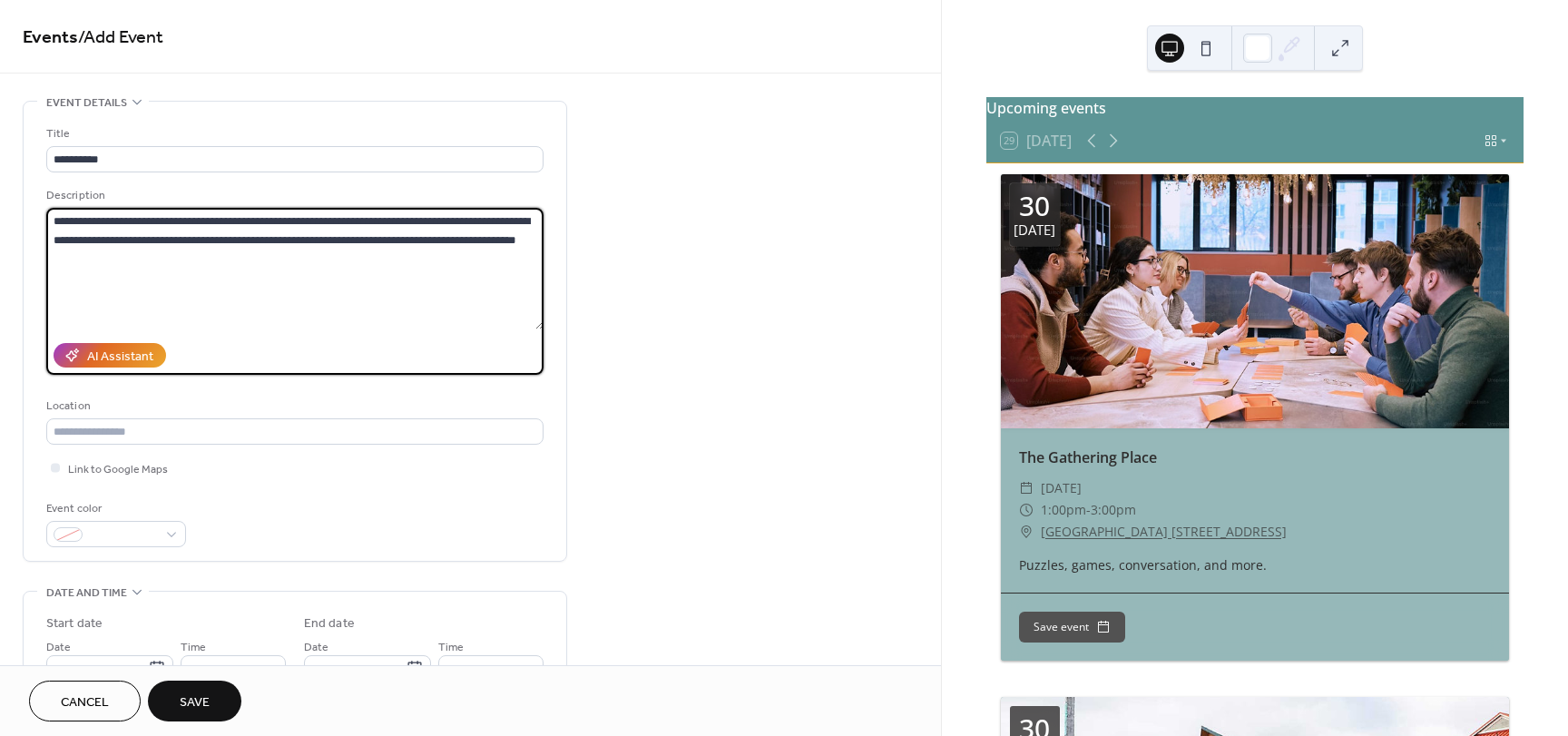click on "**********" at bounding box center [295, 269] 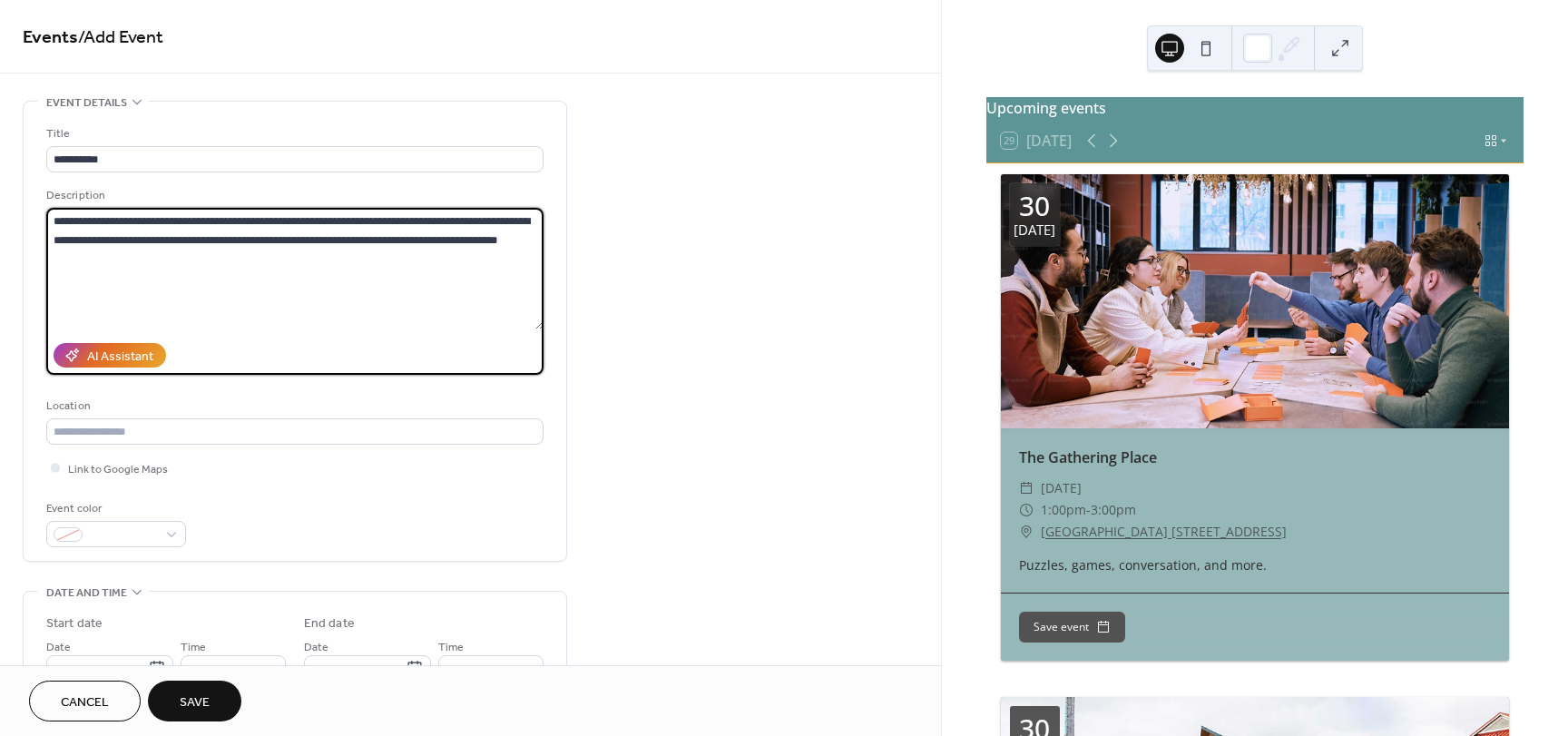 click on "**********" at bounding box center [295, 269] 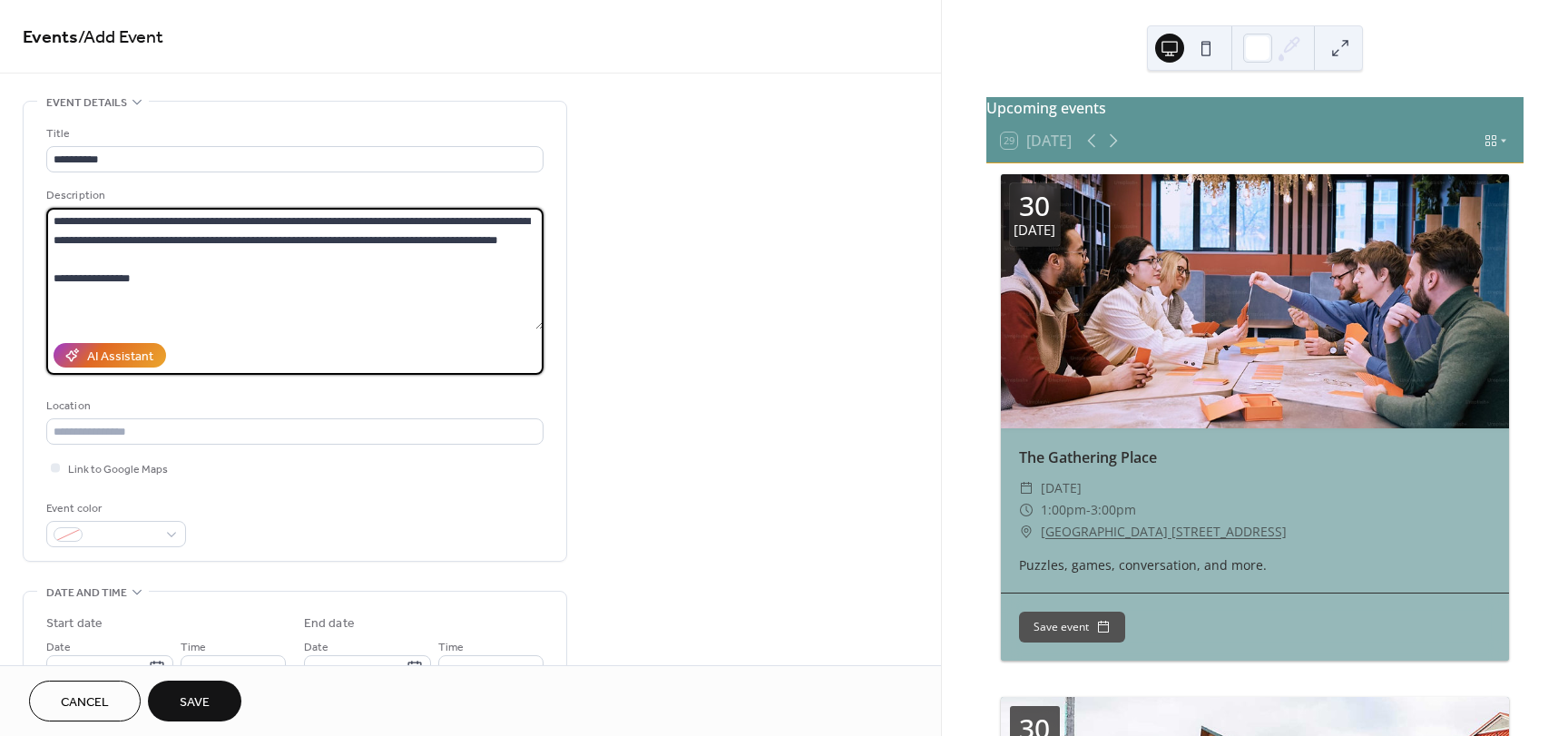 click on "**********" at bounding box center (295, 269) 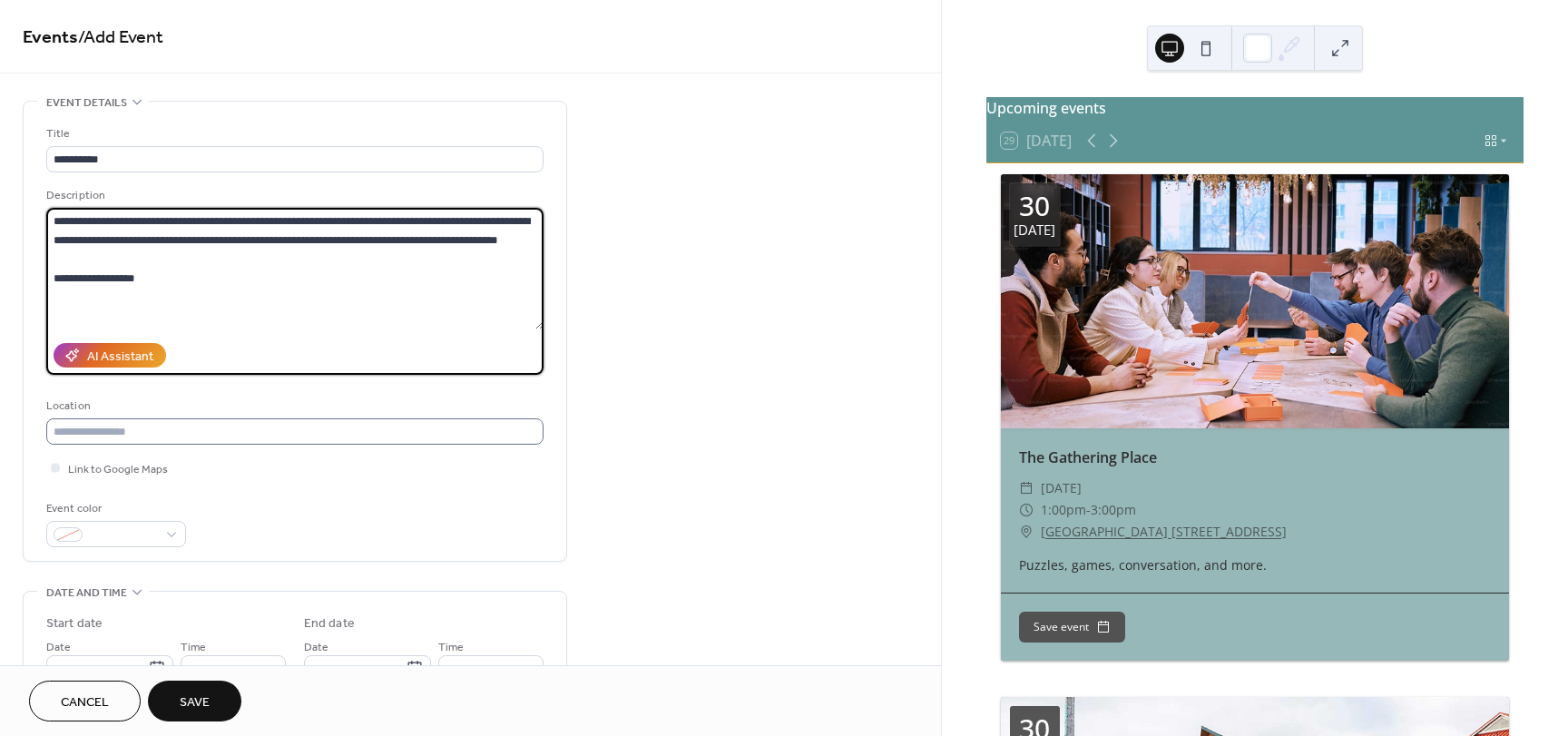 type on "**********" 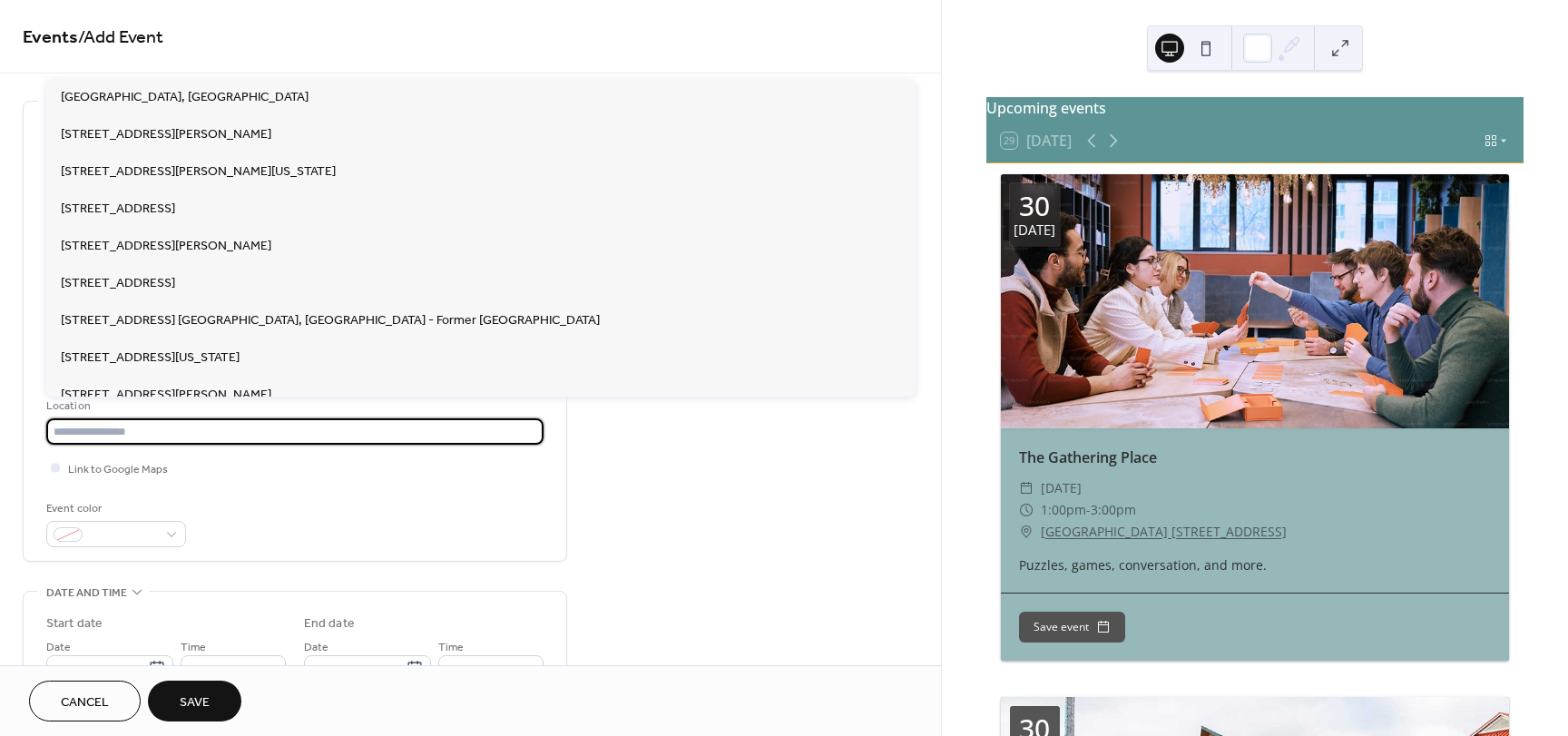 click at bounding box center (295, 431) 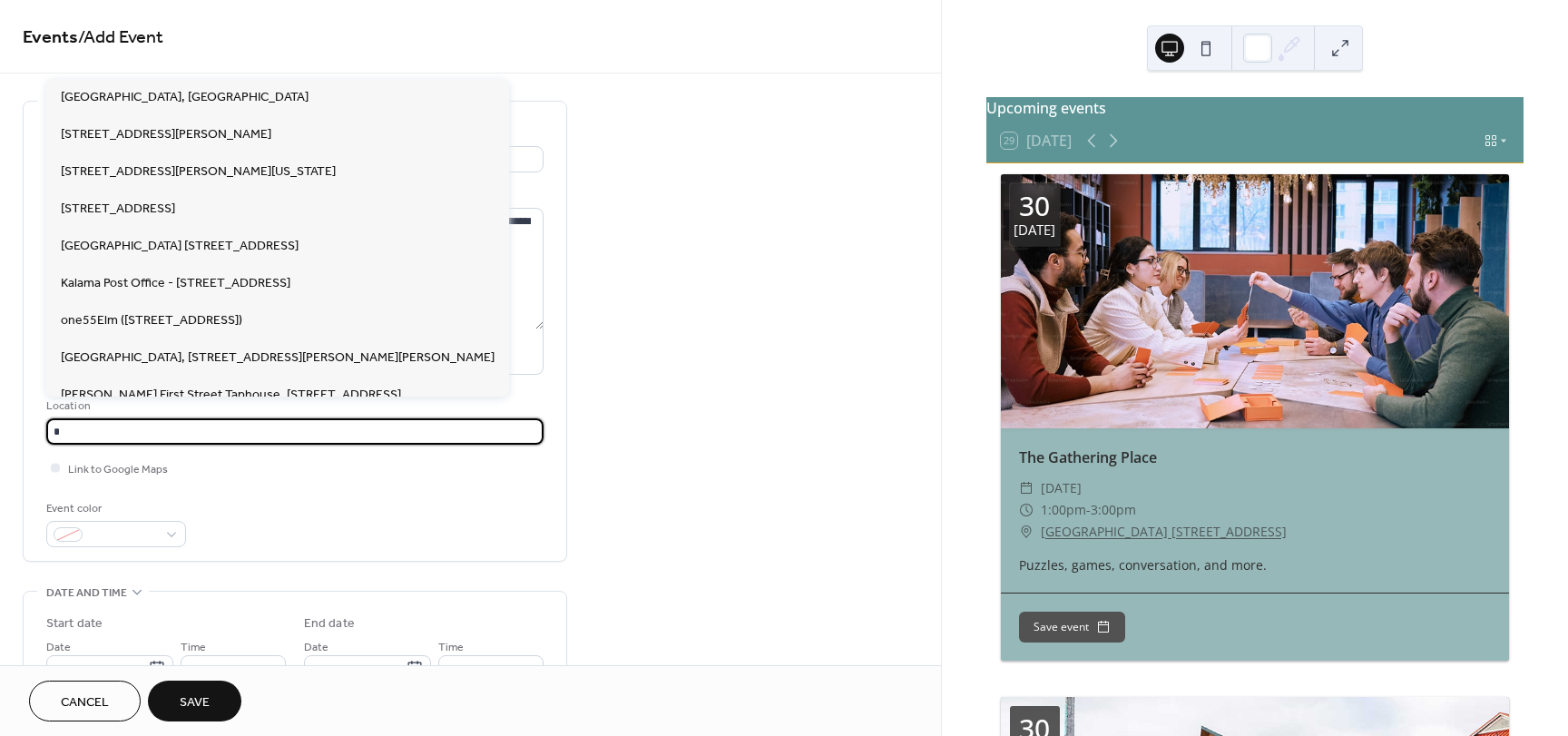 type on "*" 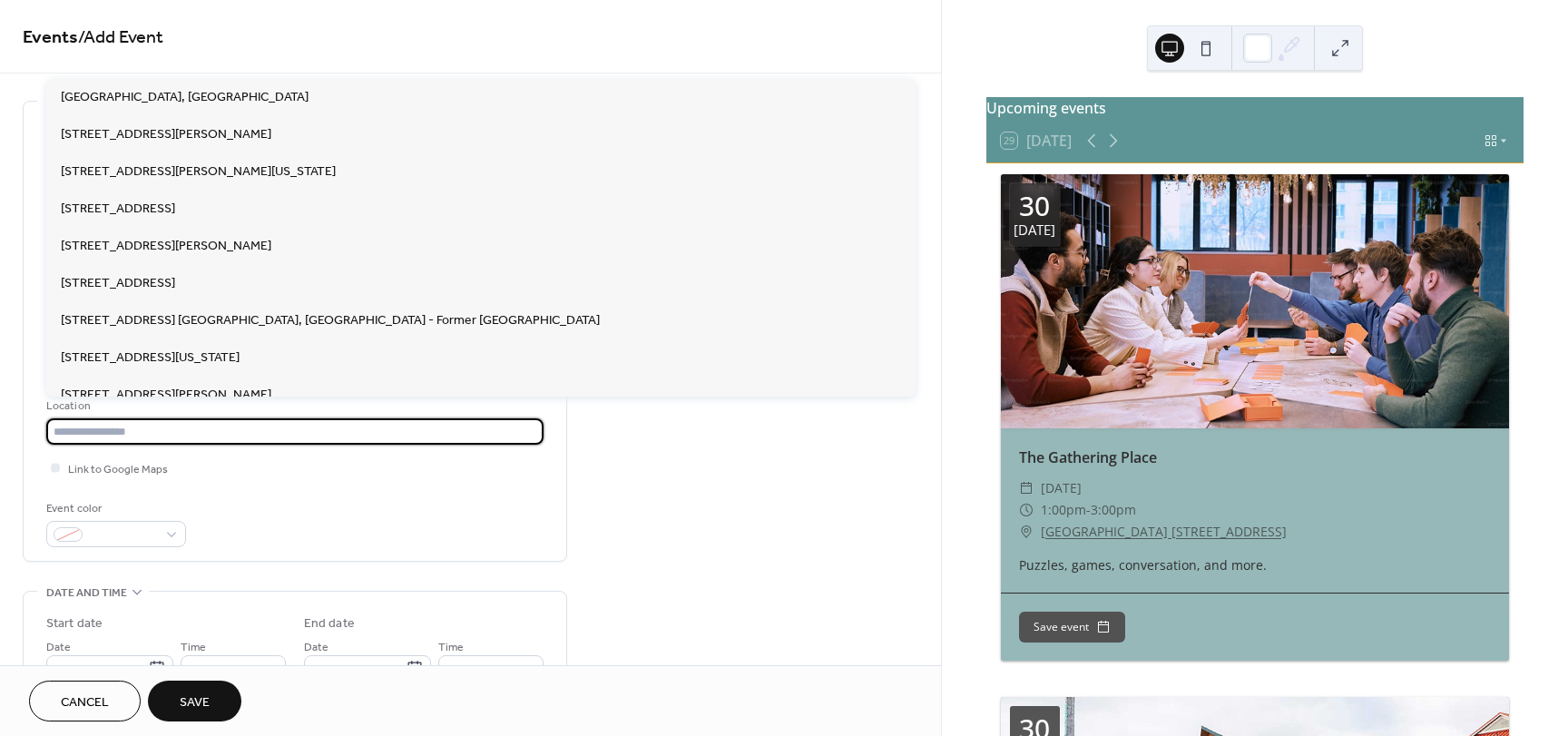 paste on "**********" 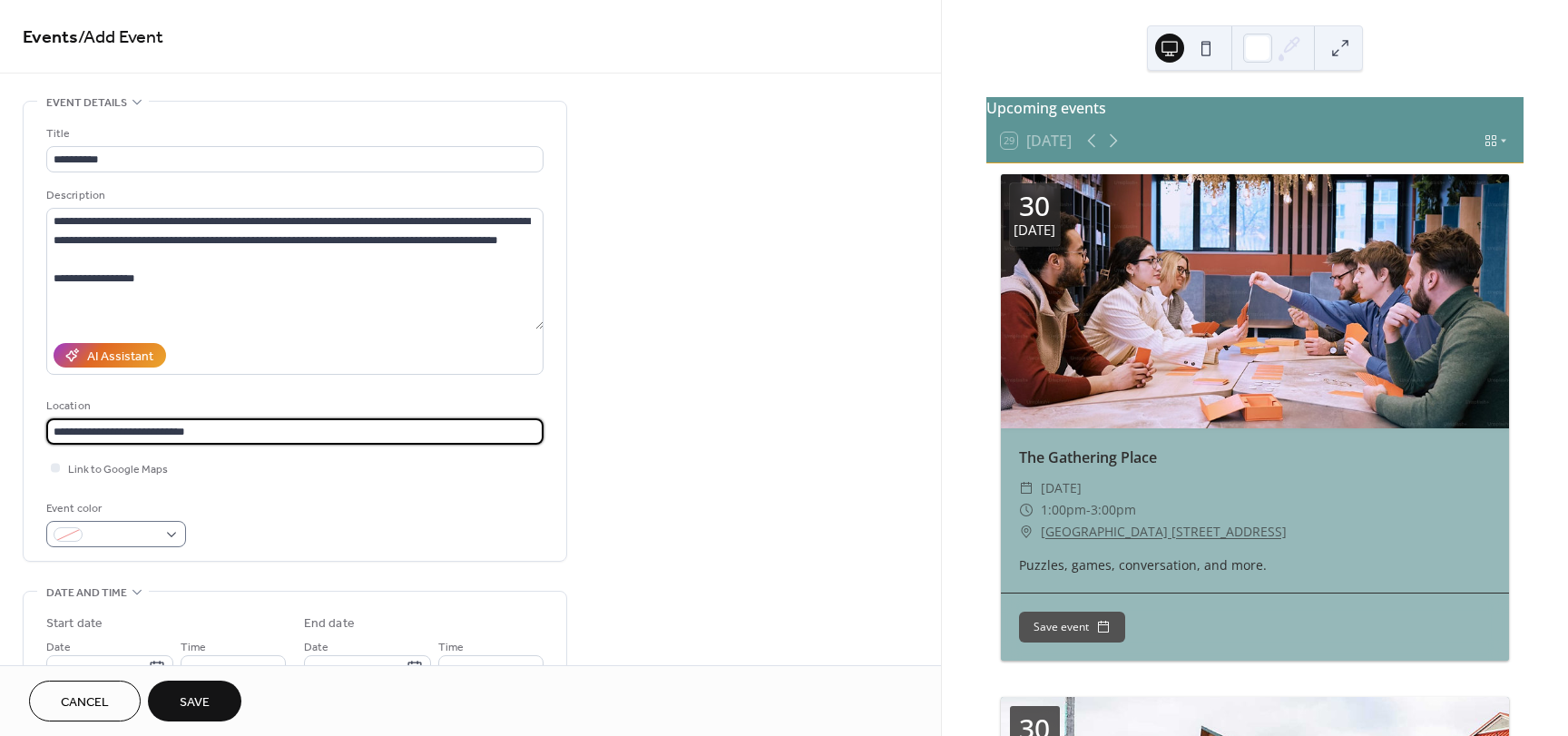 type on "**********" 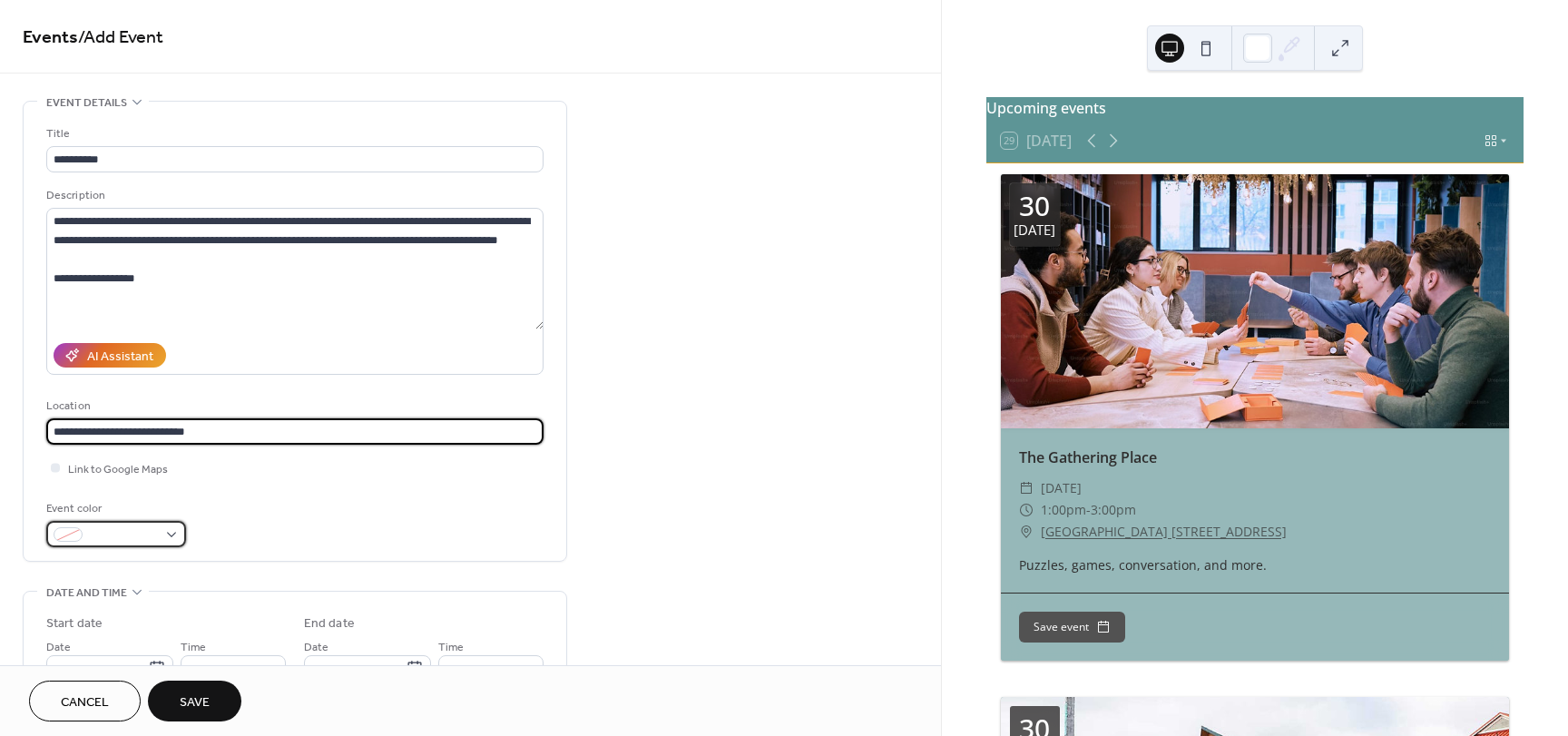 click at bounding box center (116, 534) 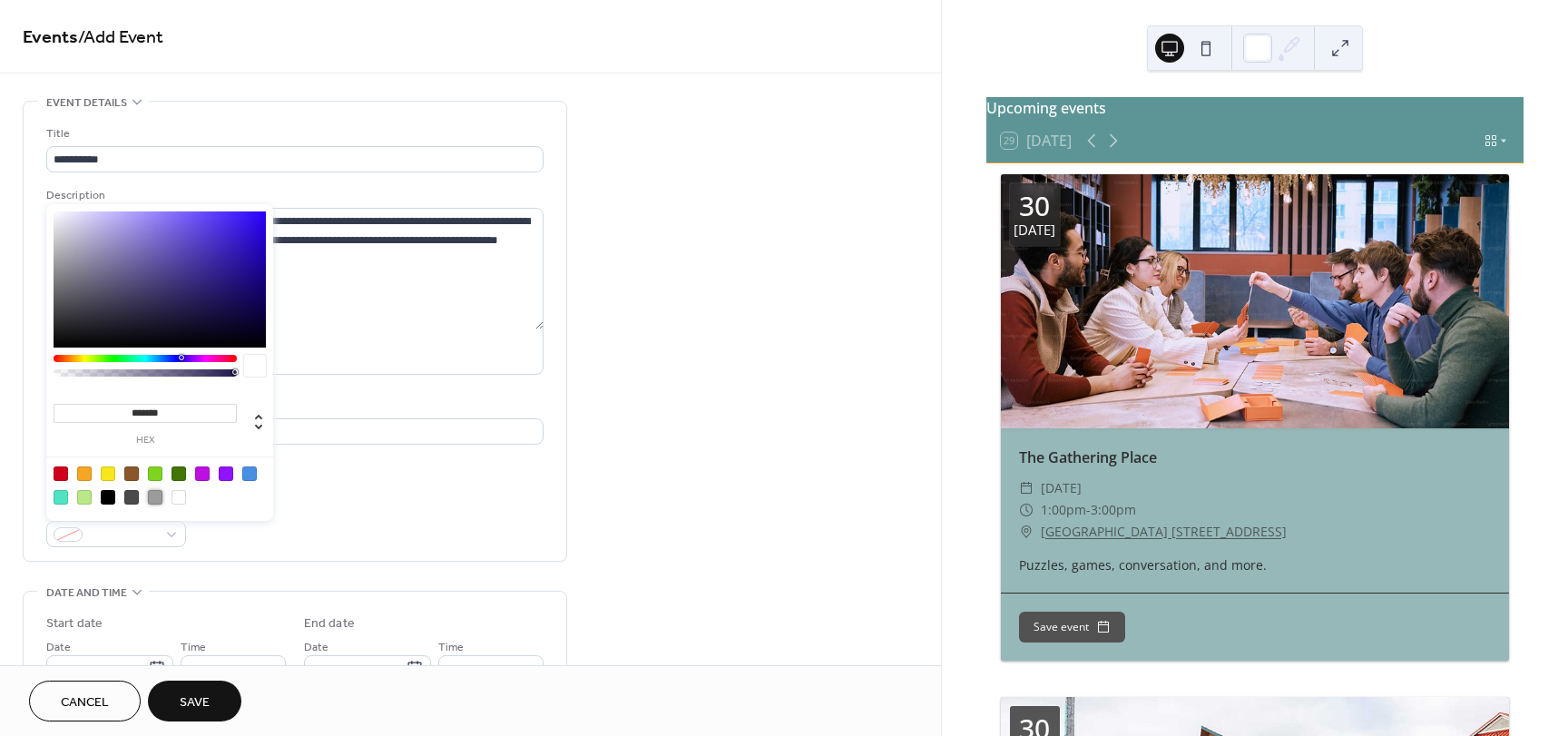 click at bounding box center (155, 497) 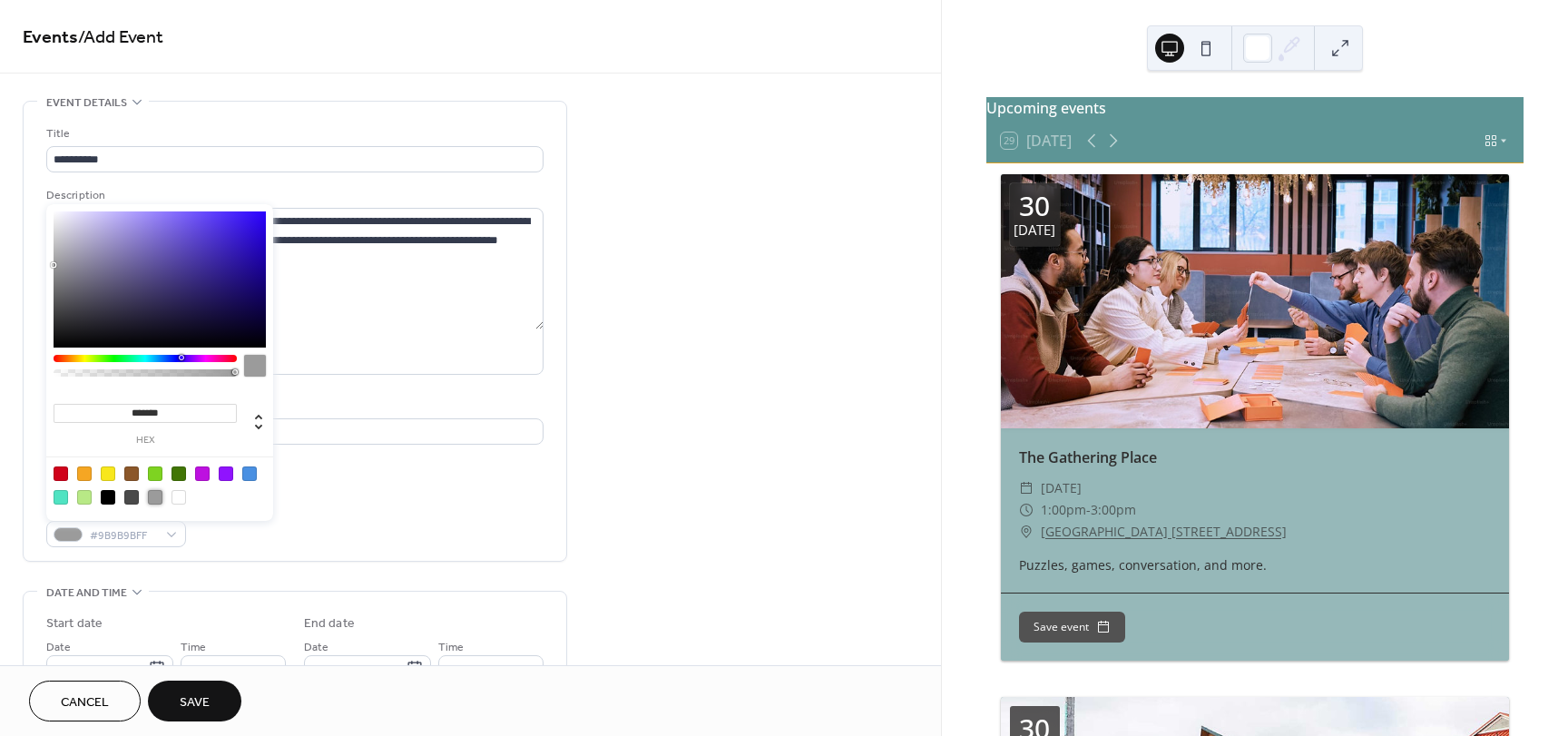 click on "Event color #9B9B9BFF" at bounding box center (295, 523) 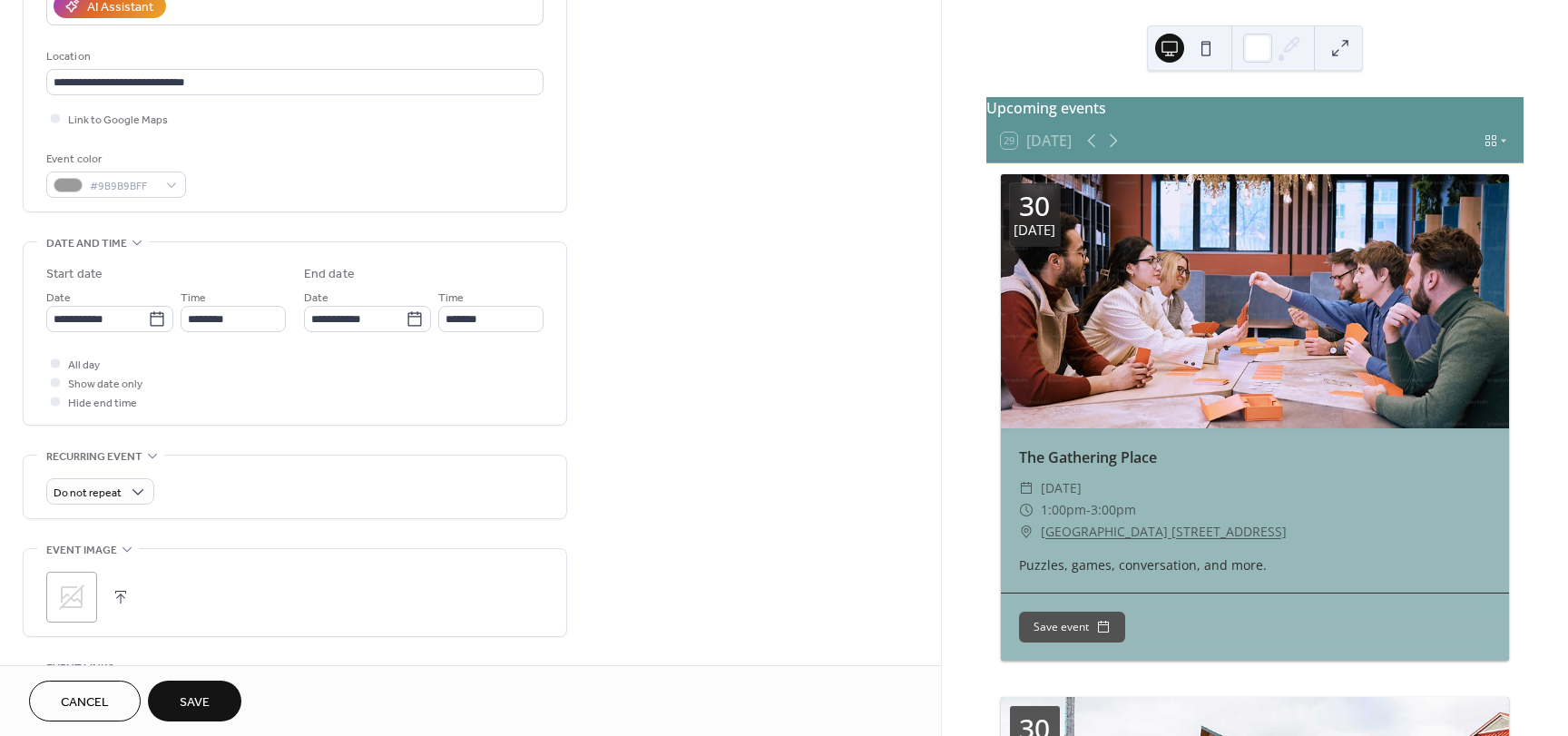scroll, scrollTop: 363, scrollLeft: 0, axis: vertical 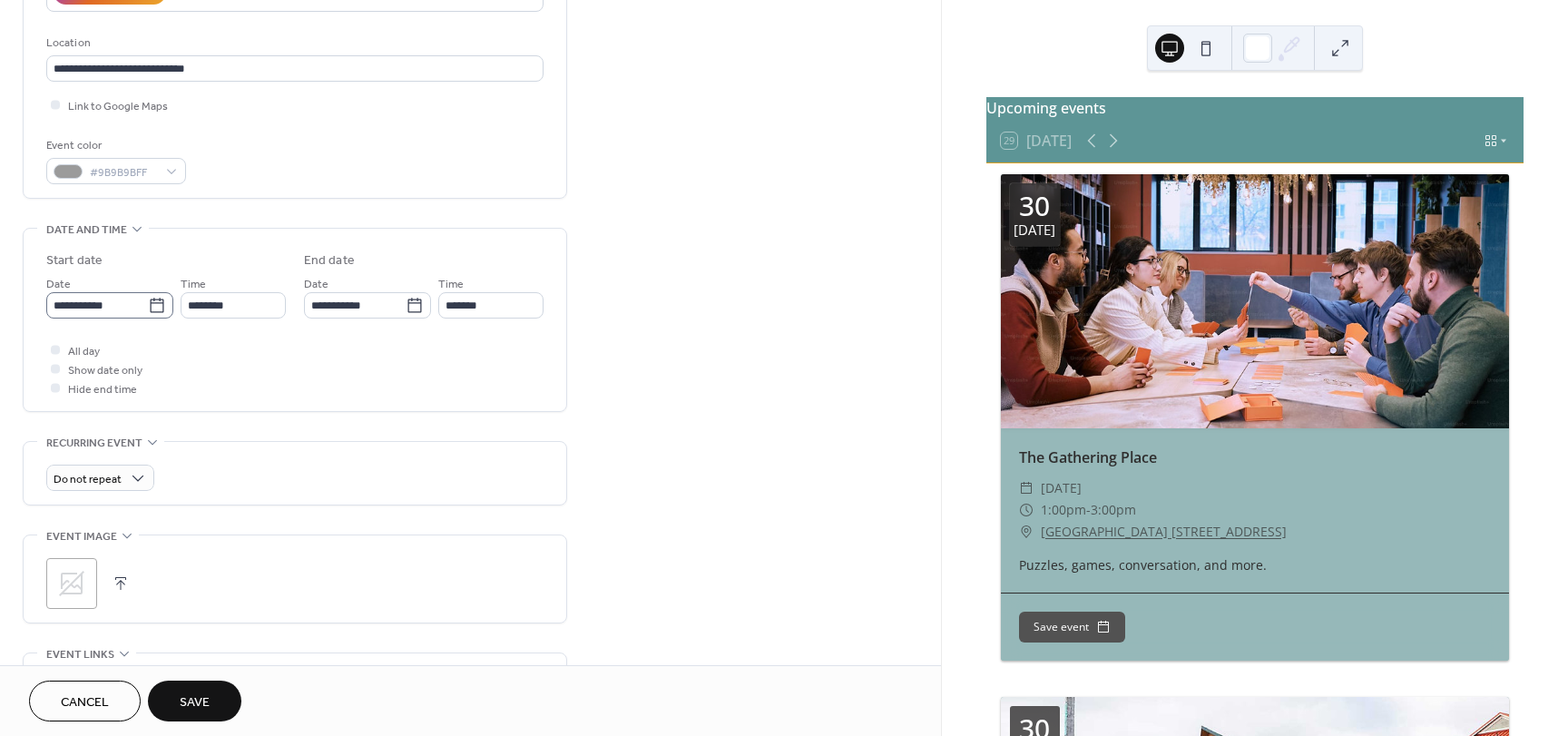 click 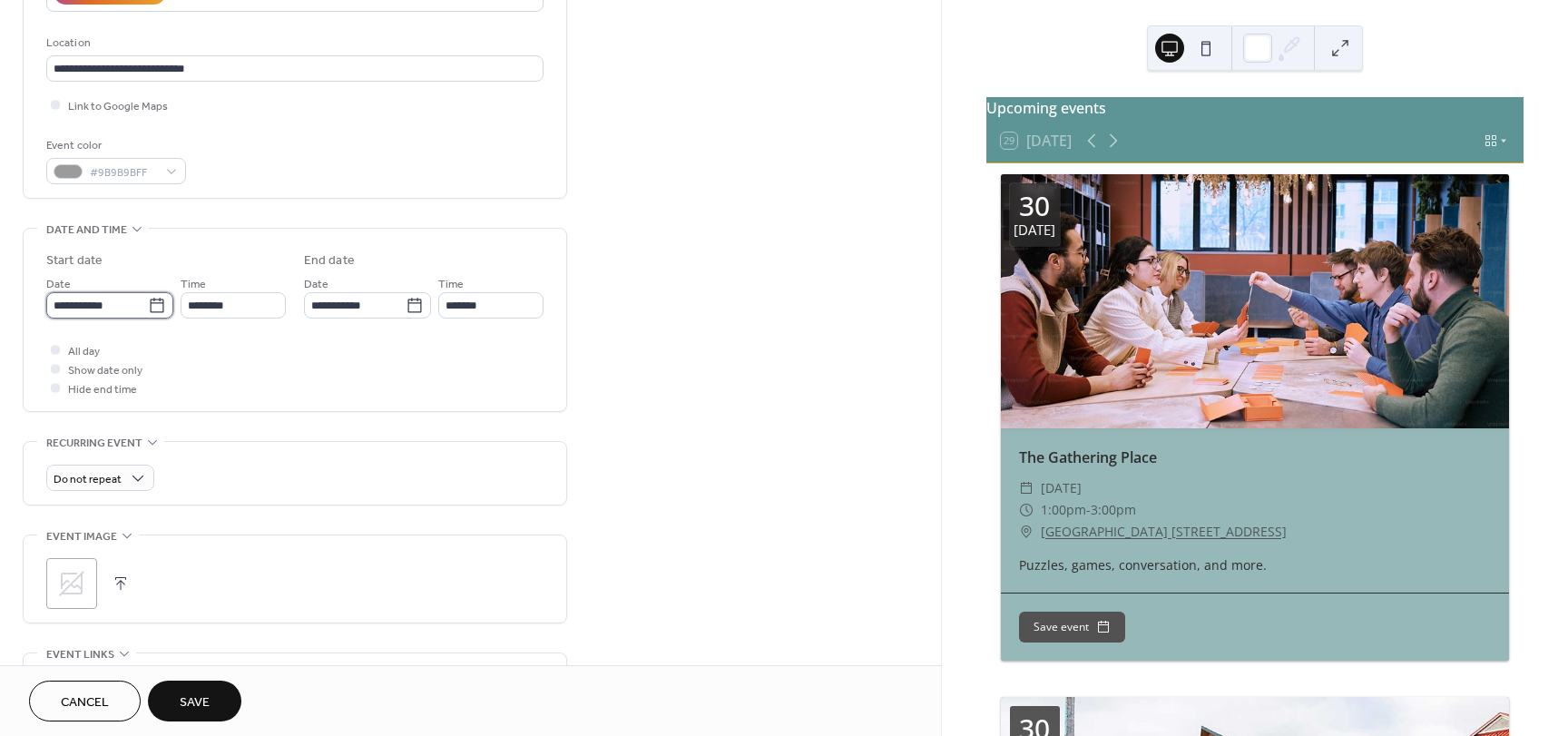 click on "**********" at bounding box center [97, 305] 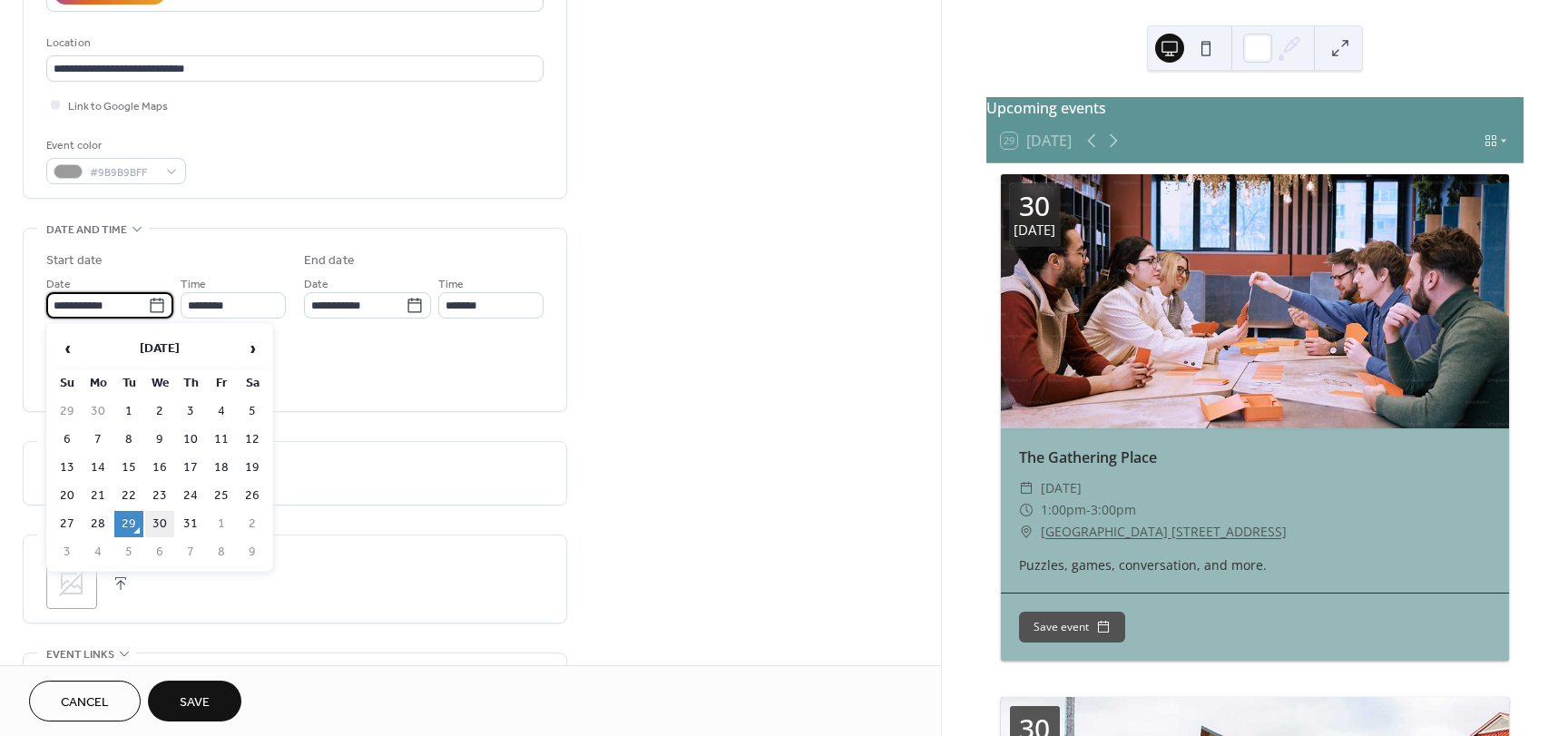 click on "30" at bounding box center (160, 524) 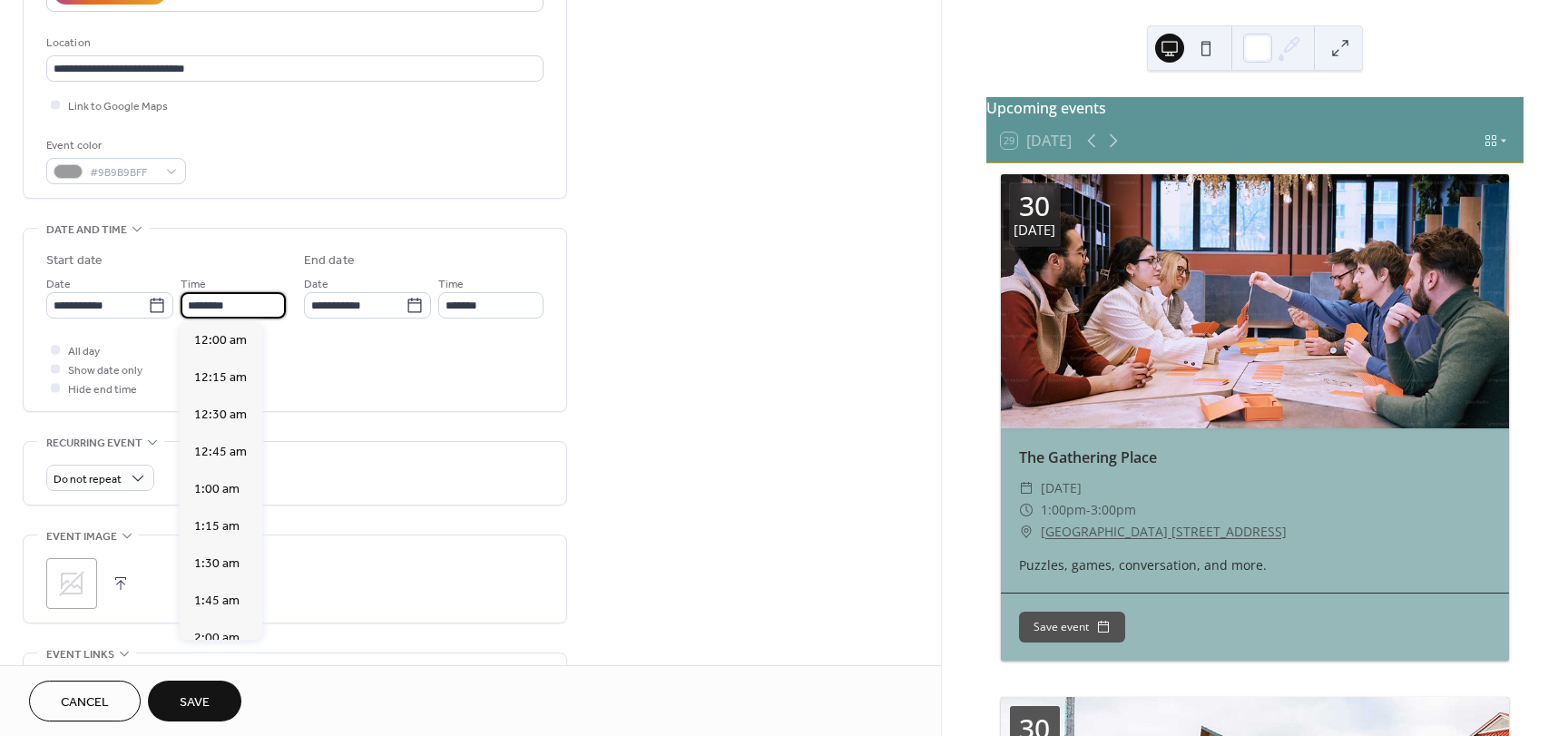 click on "********" at bounding box center (233, 305) 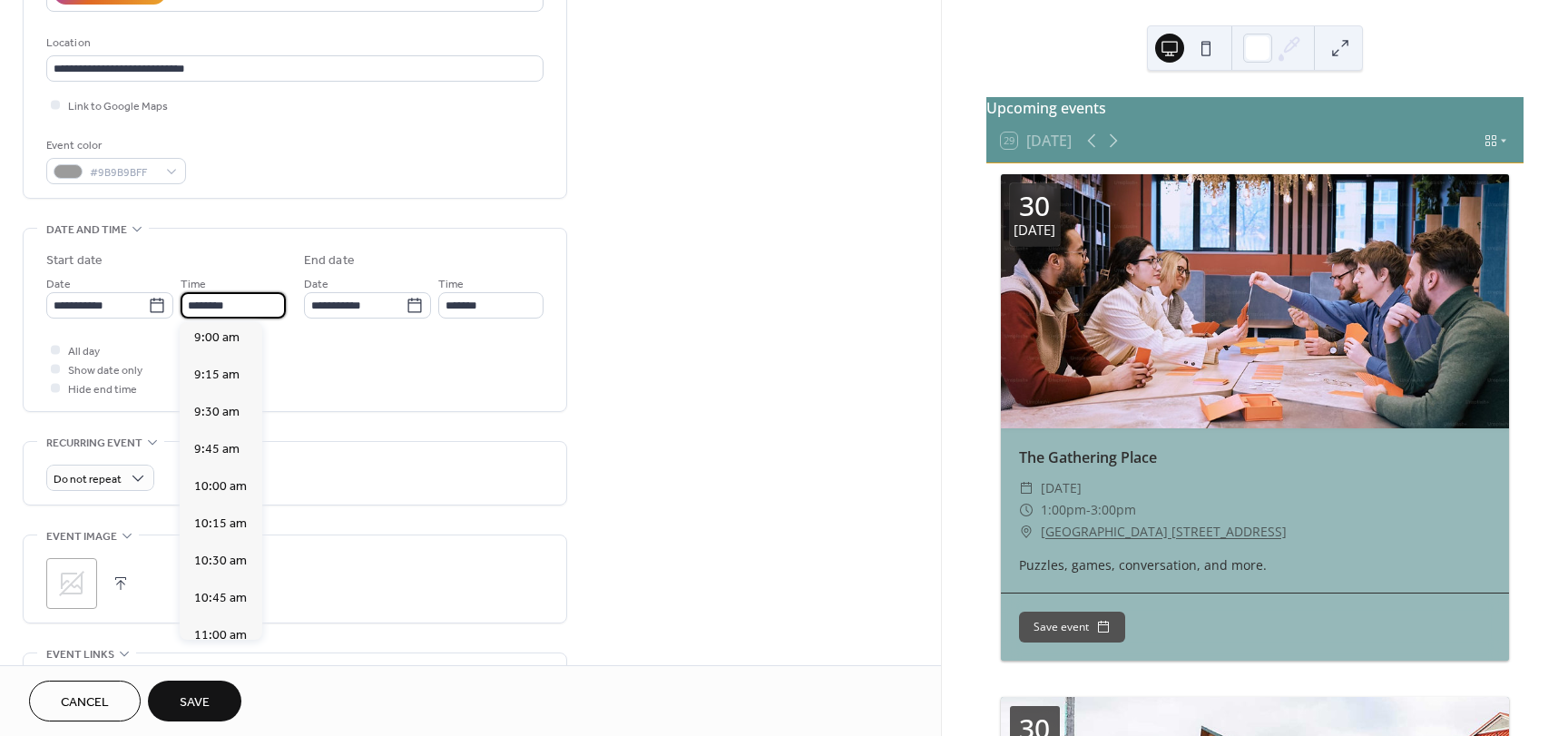 scroll, scrollTop: 1332, scrollLeft: 0, axis: vertical 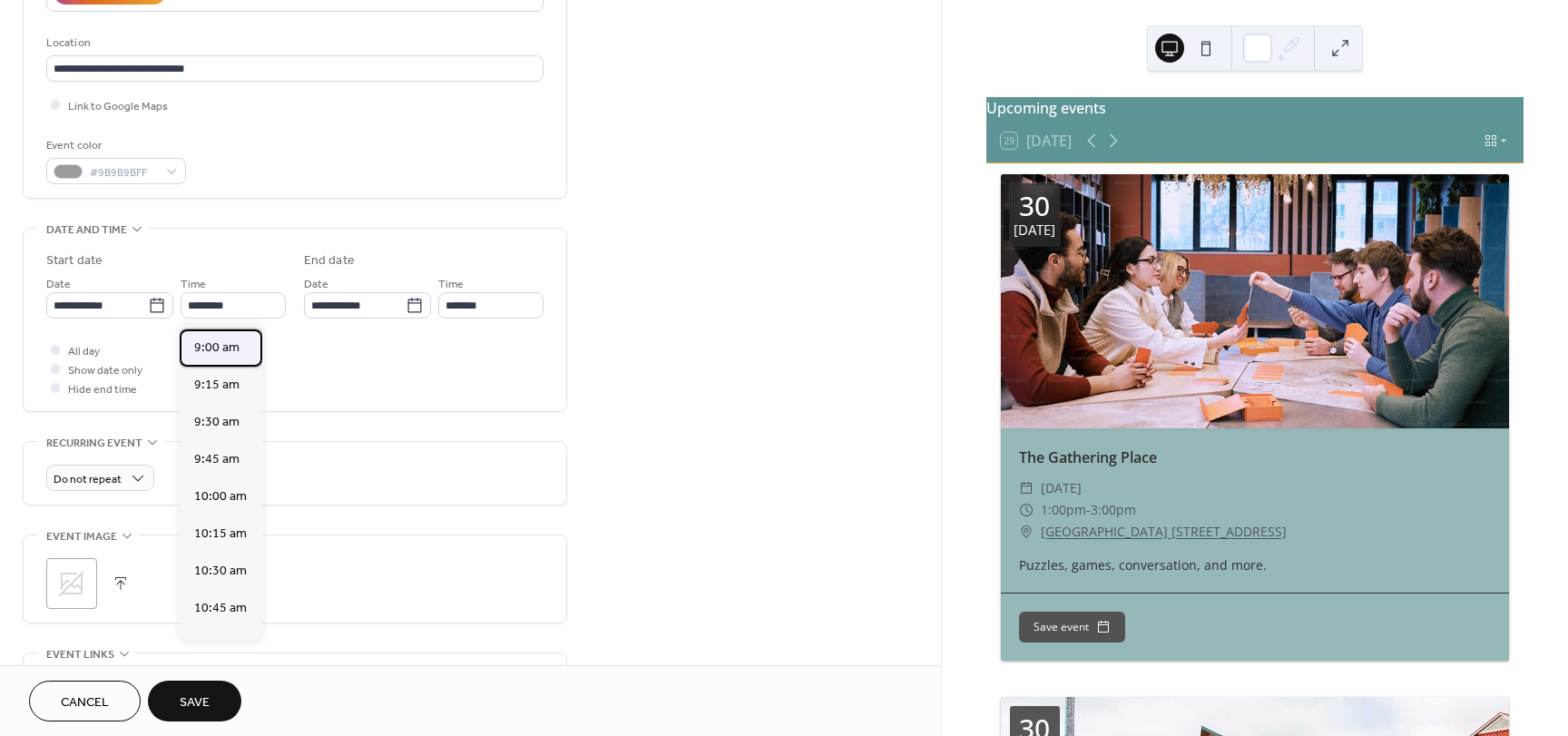 click on "9:00 am" at bounding box center (217, 348) 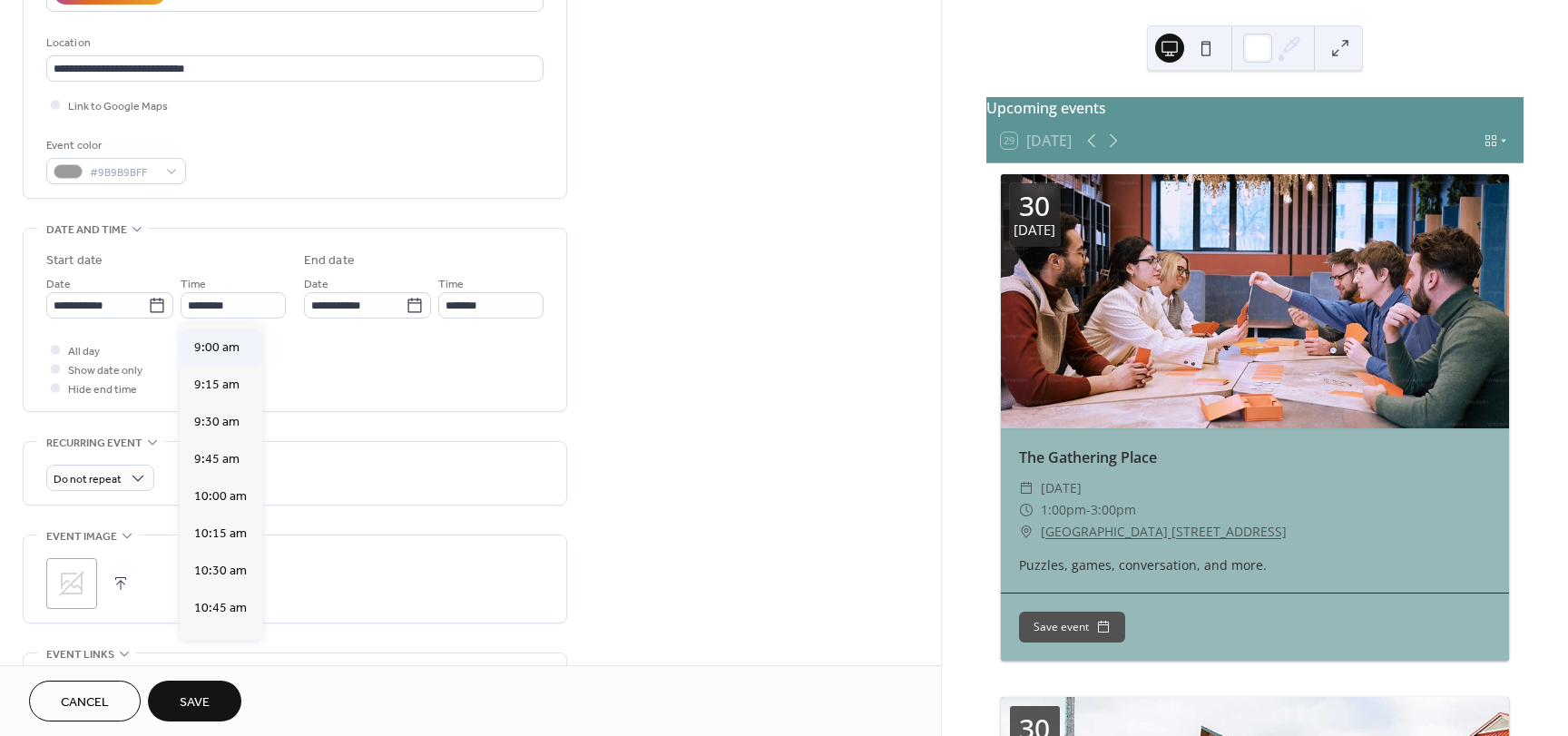 type on "*******" 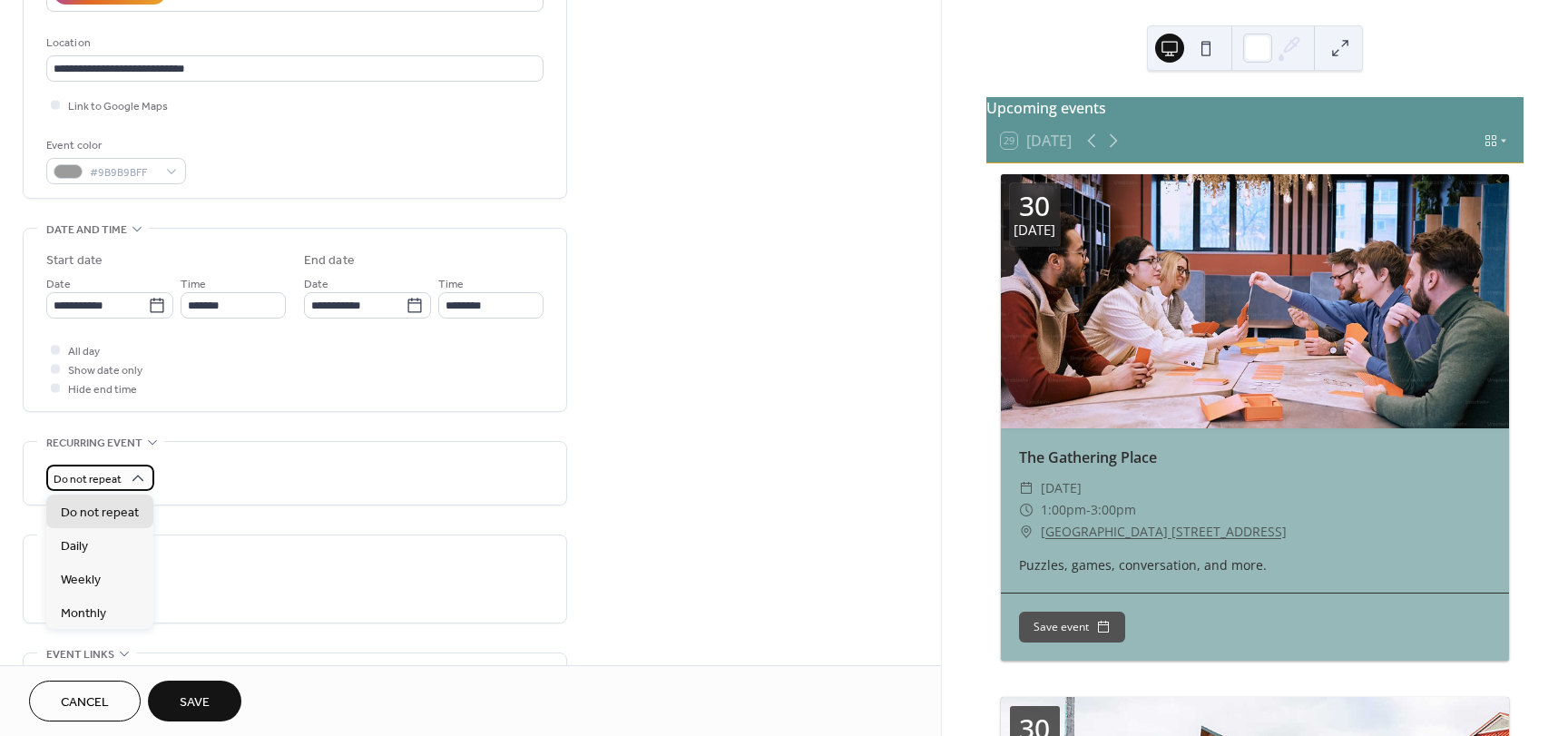 click on "Do not repeat" at bounding box center (87, 479) 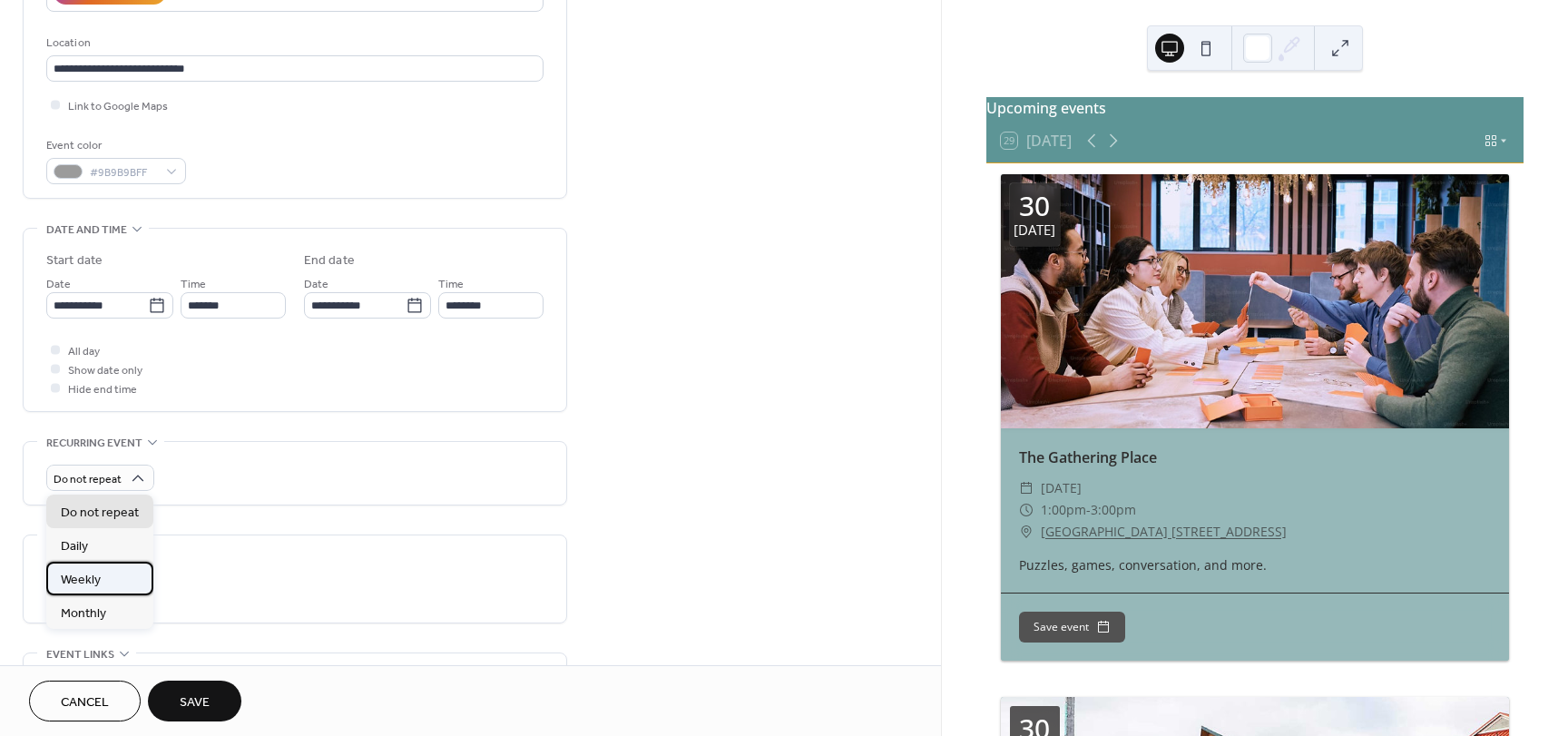 click on "Weekly" at bounding box center (81, 580) 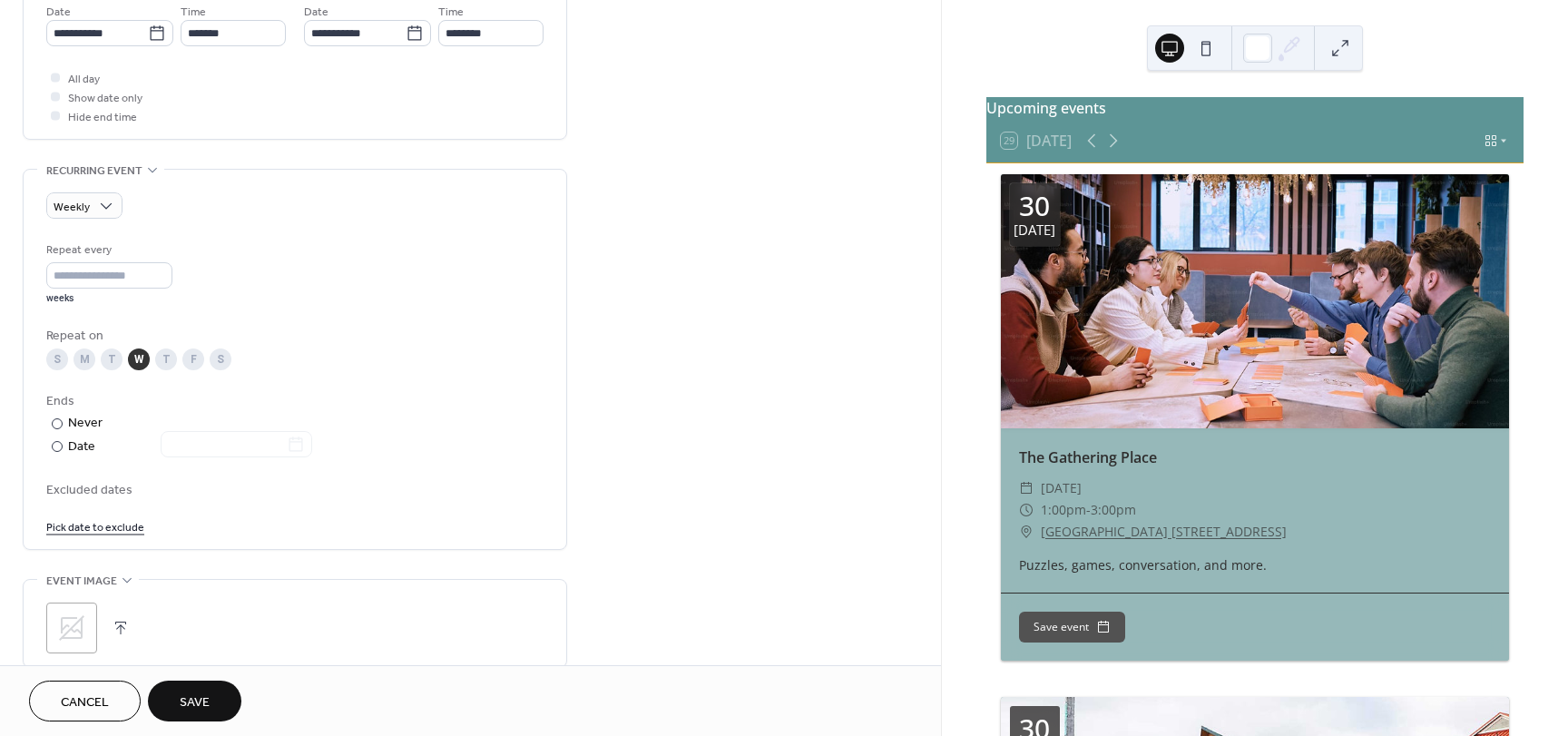 scroll, scrollTop: 726, scrollLeft: 0, axis: vertical 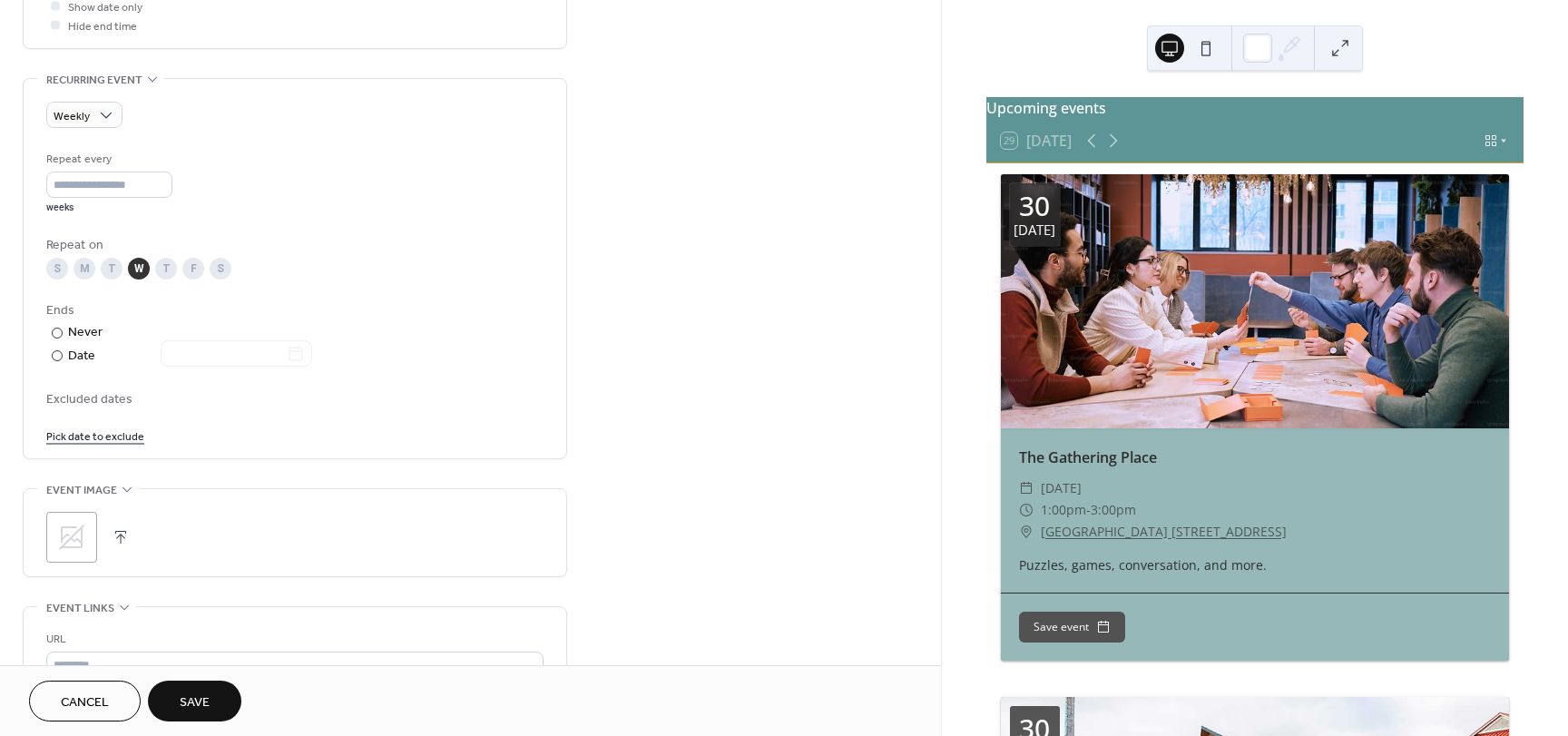 click 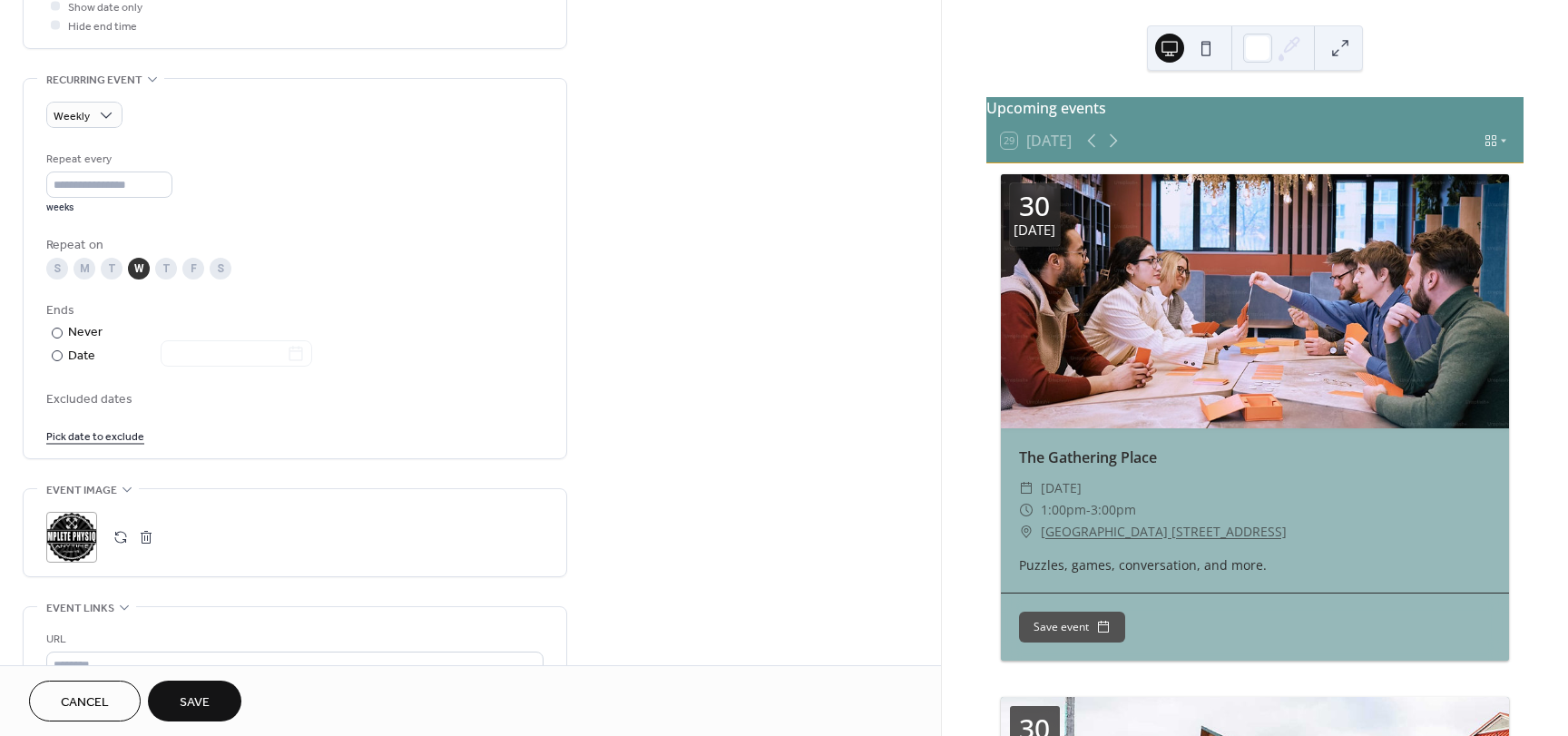 scroll, scrollTop: 1076, scrollLeft: 0, axis: vertical 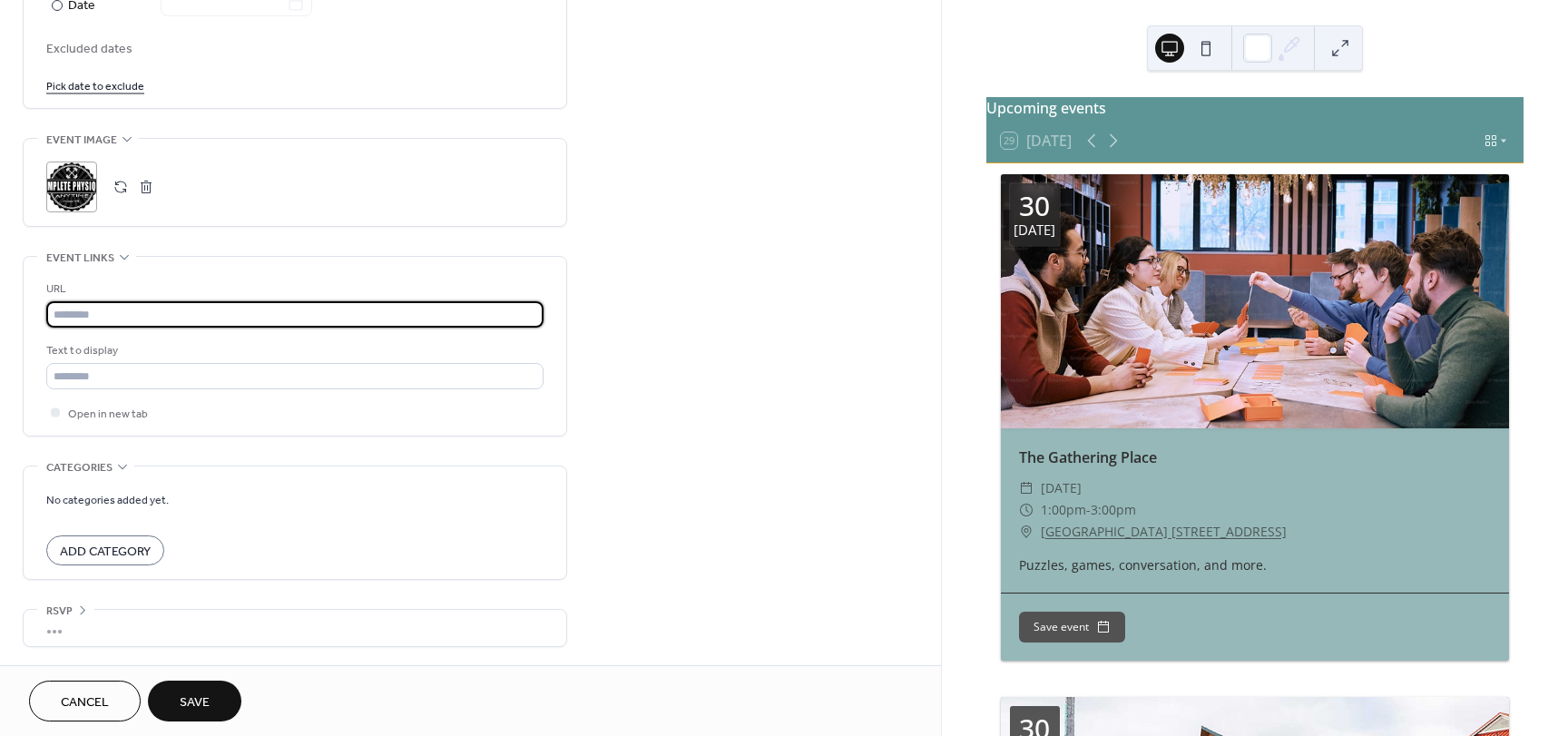 paste on "**********" 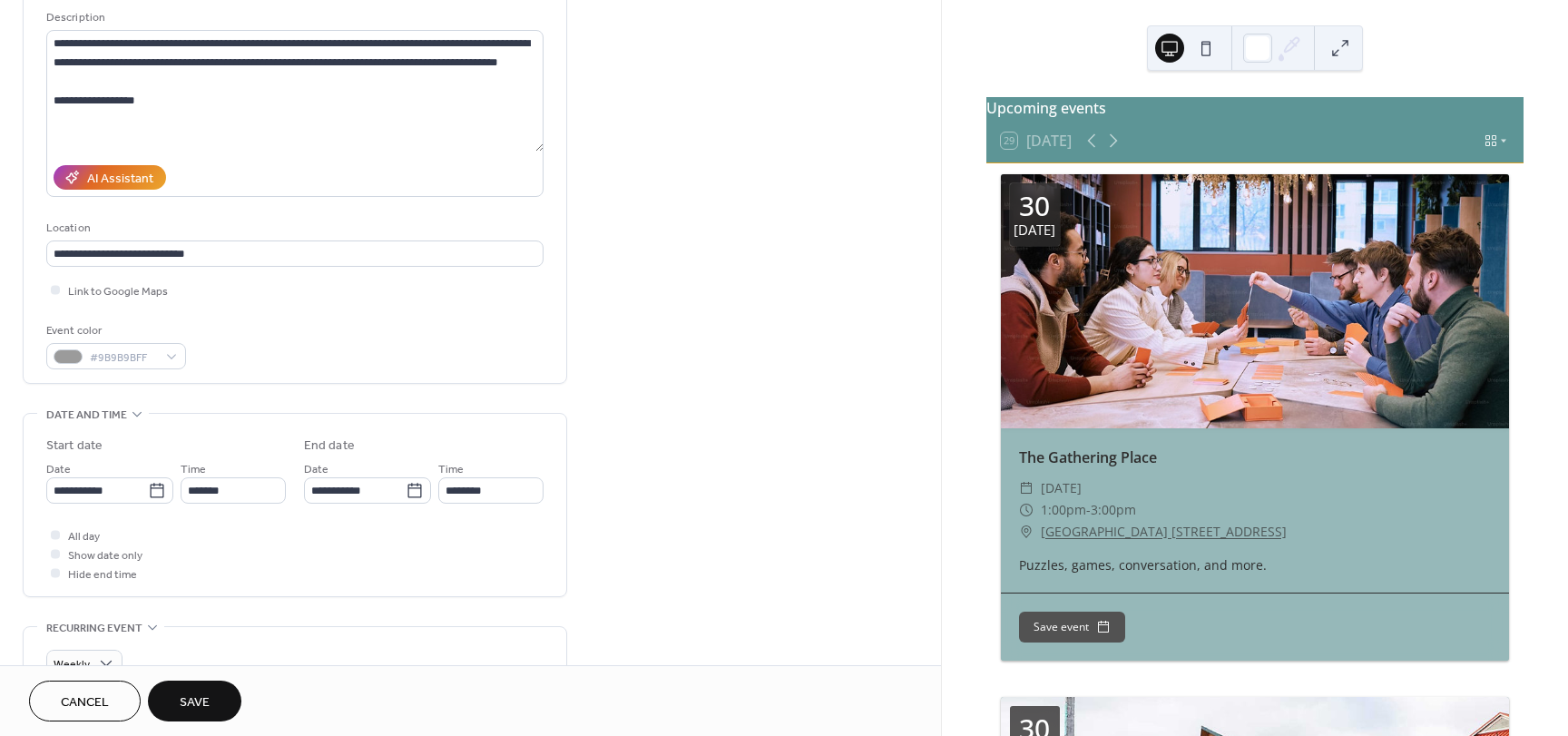scroll, scrollTop: 169, scrollLeft: 0, axis: vertical 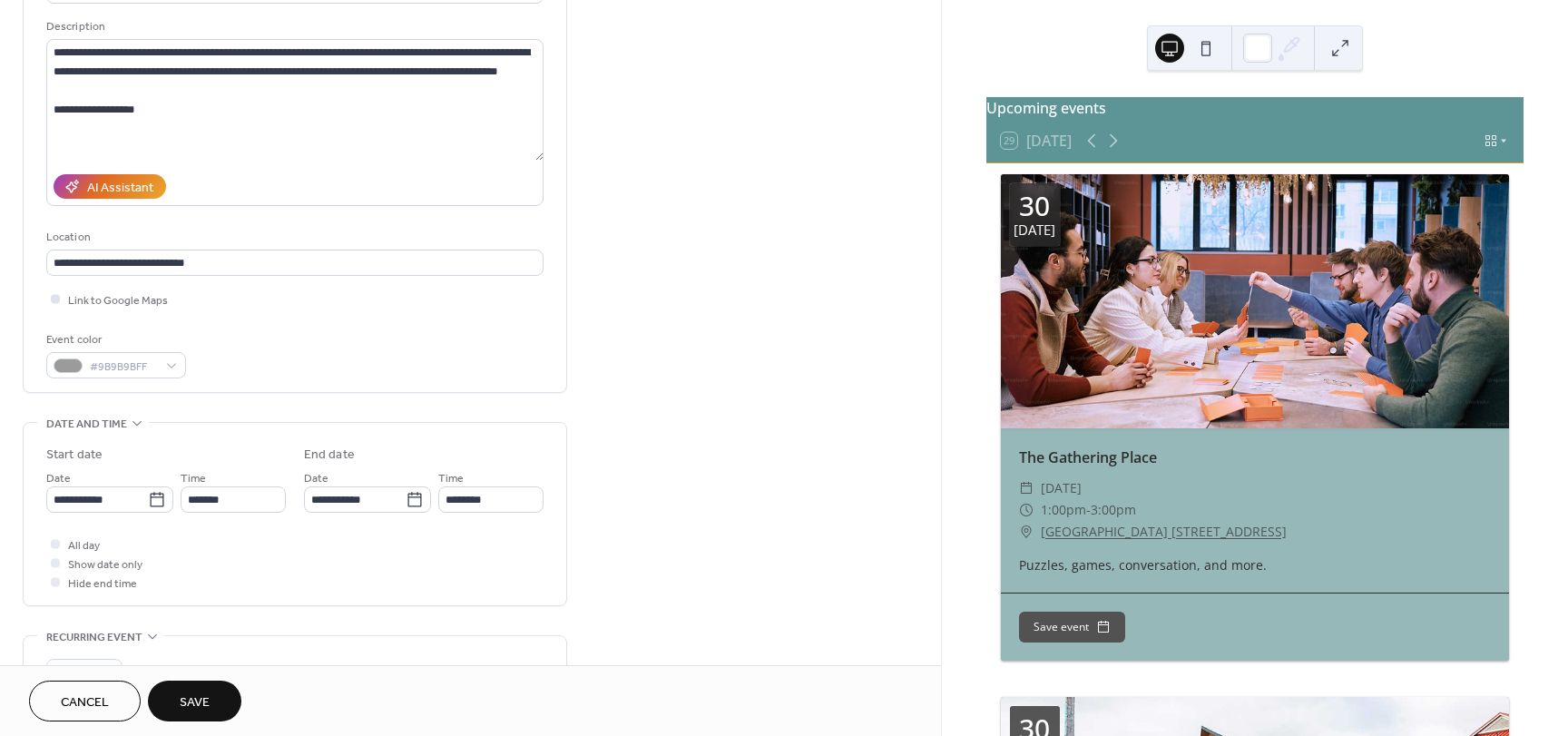 type on "**********" 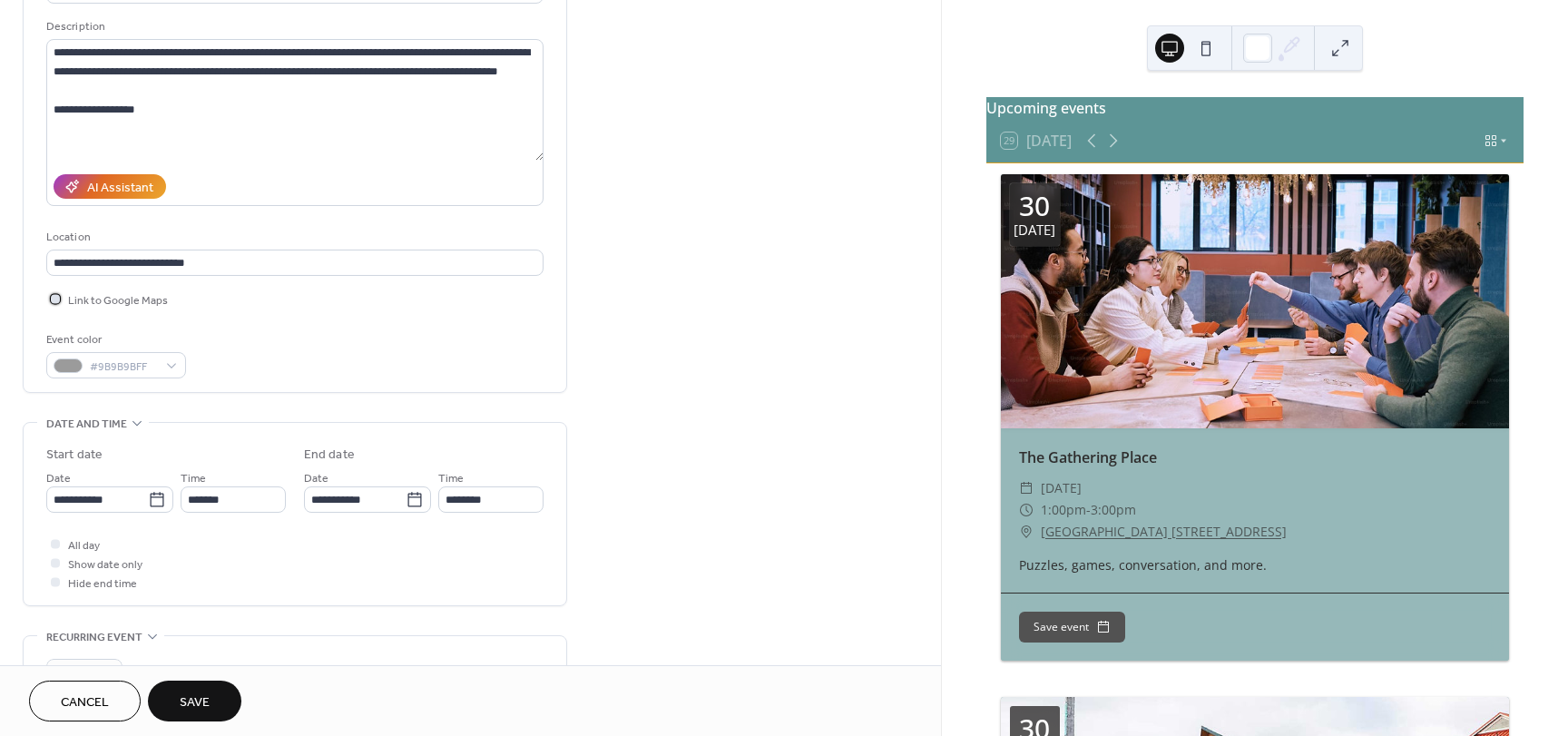 click at bounding box center (55, 299) 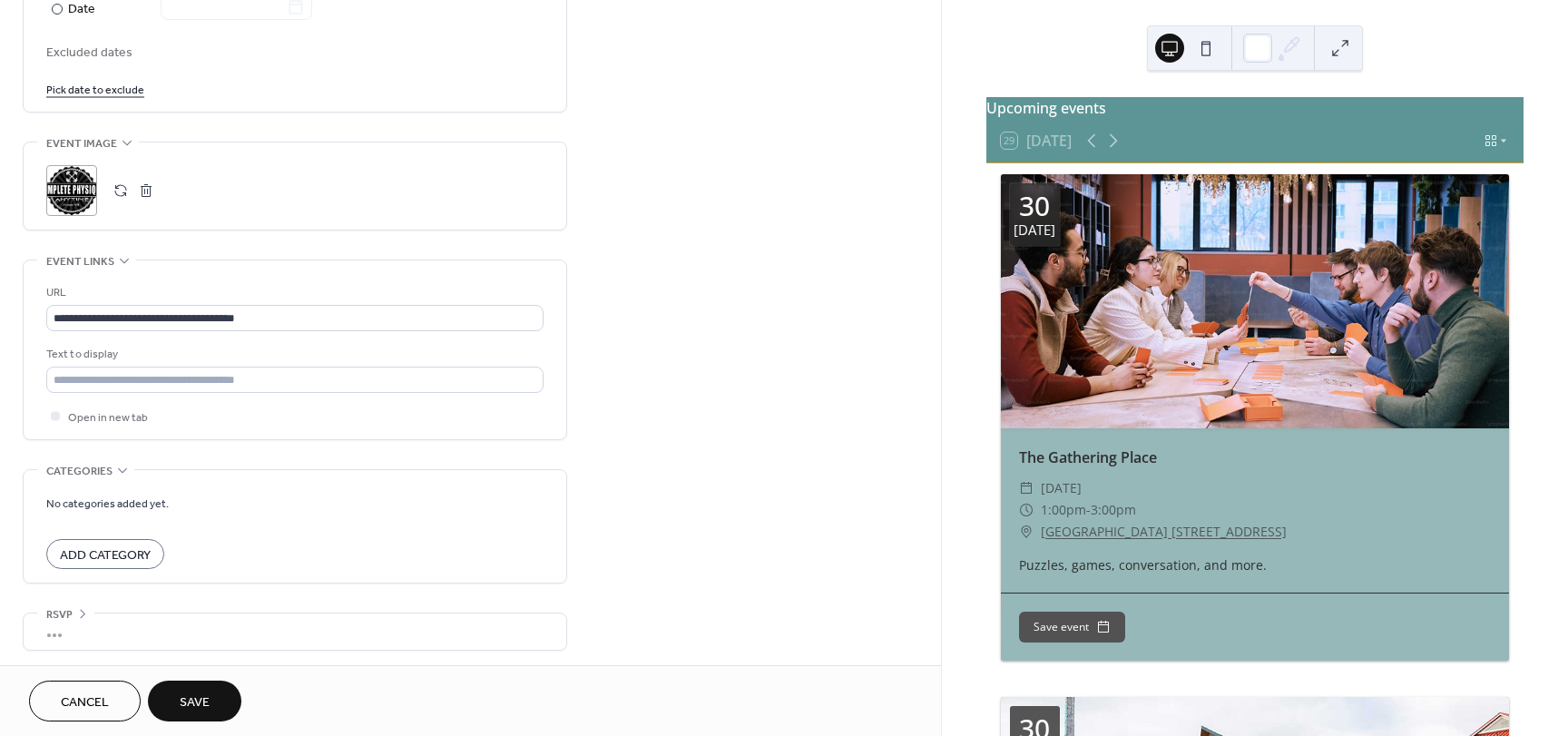 scroll, scrollTop: 1076, scrollLeft: 0, axis: vertical 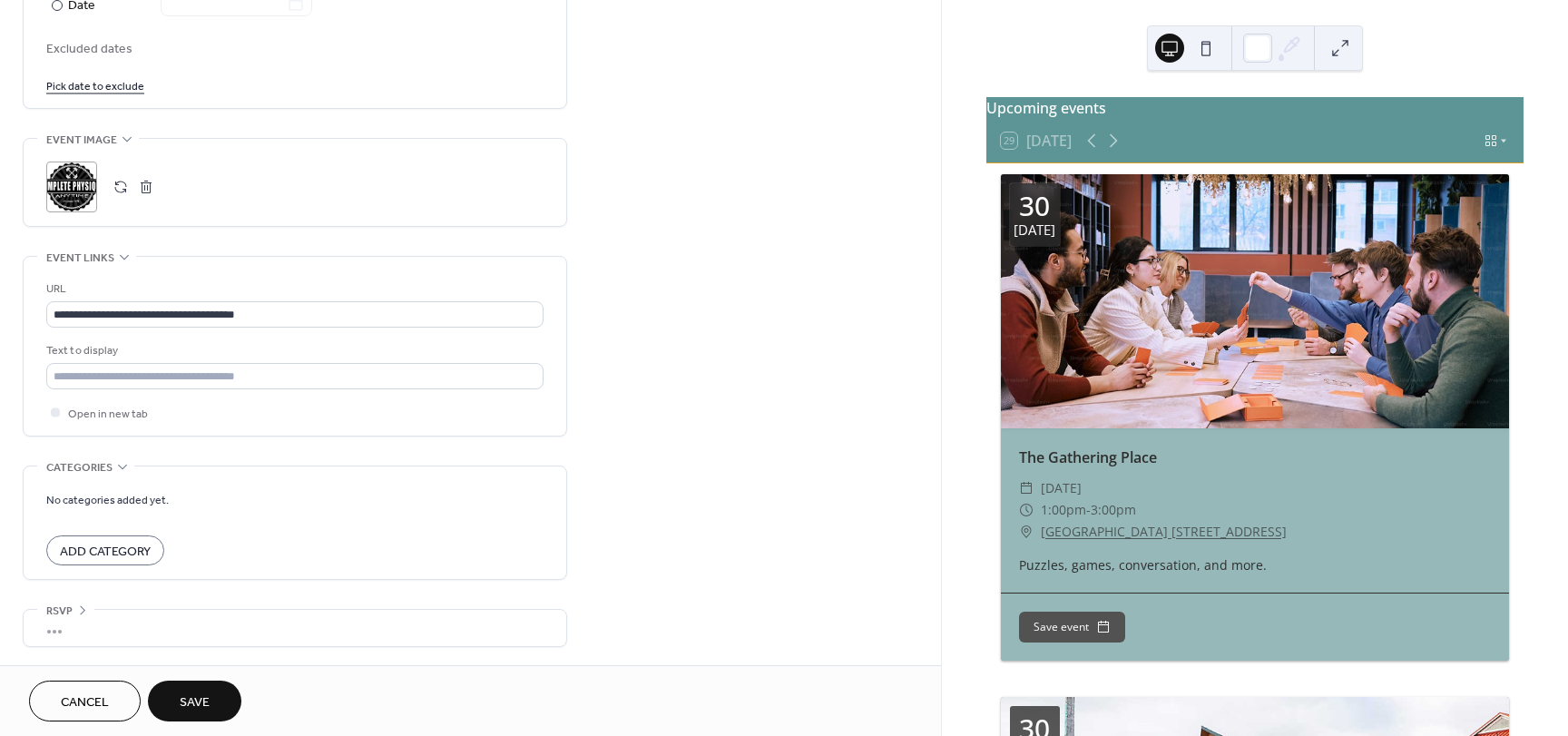 click on "Save" at bounding box center [194, 701] 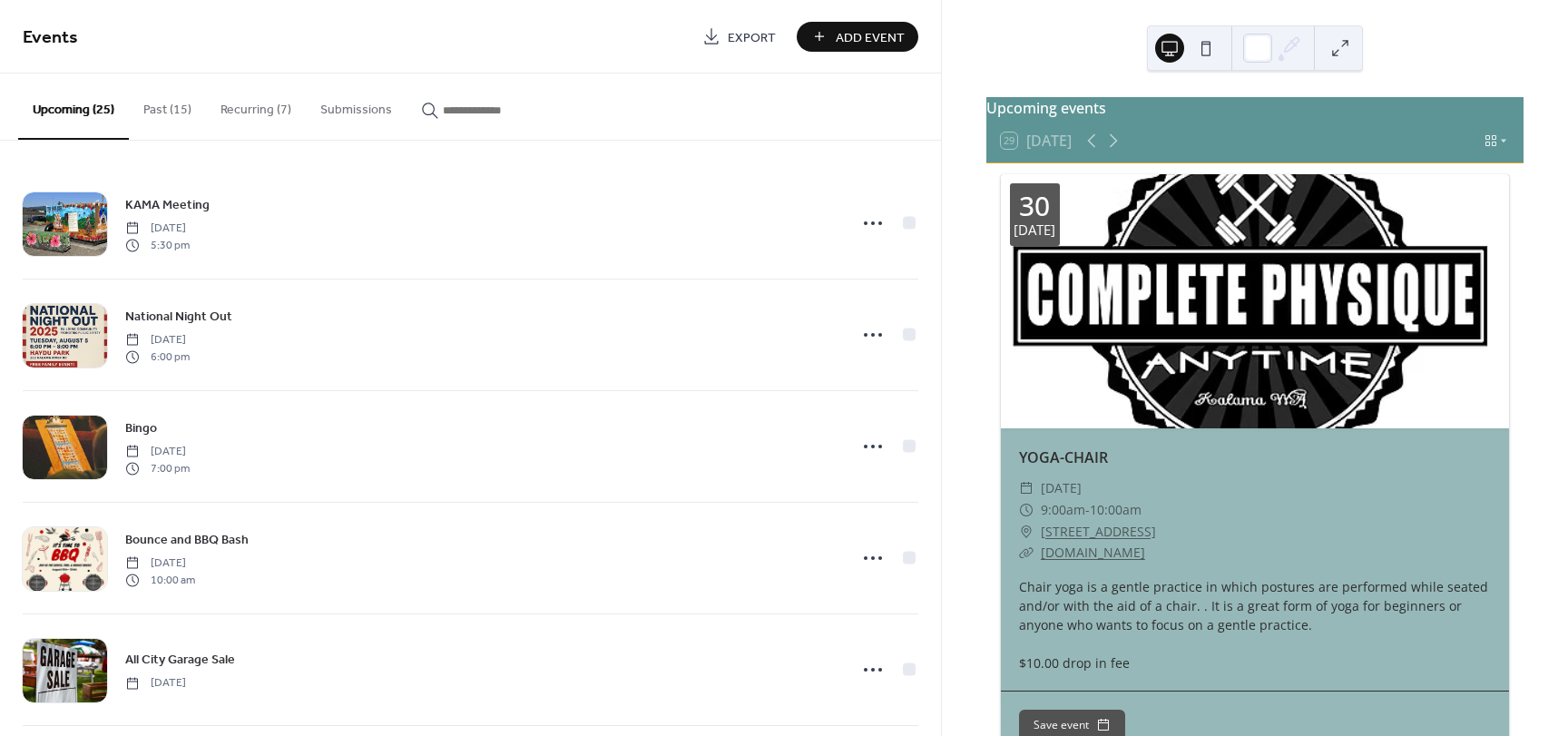 click on "Recurring (7)" at bounding box center [256, 105] 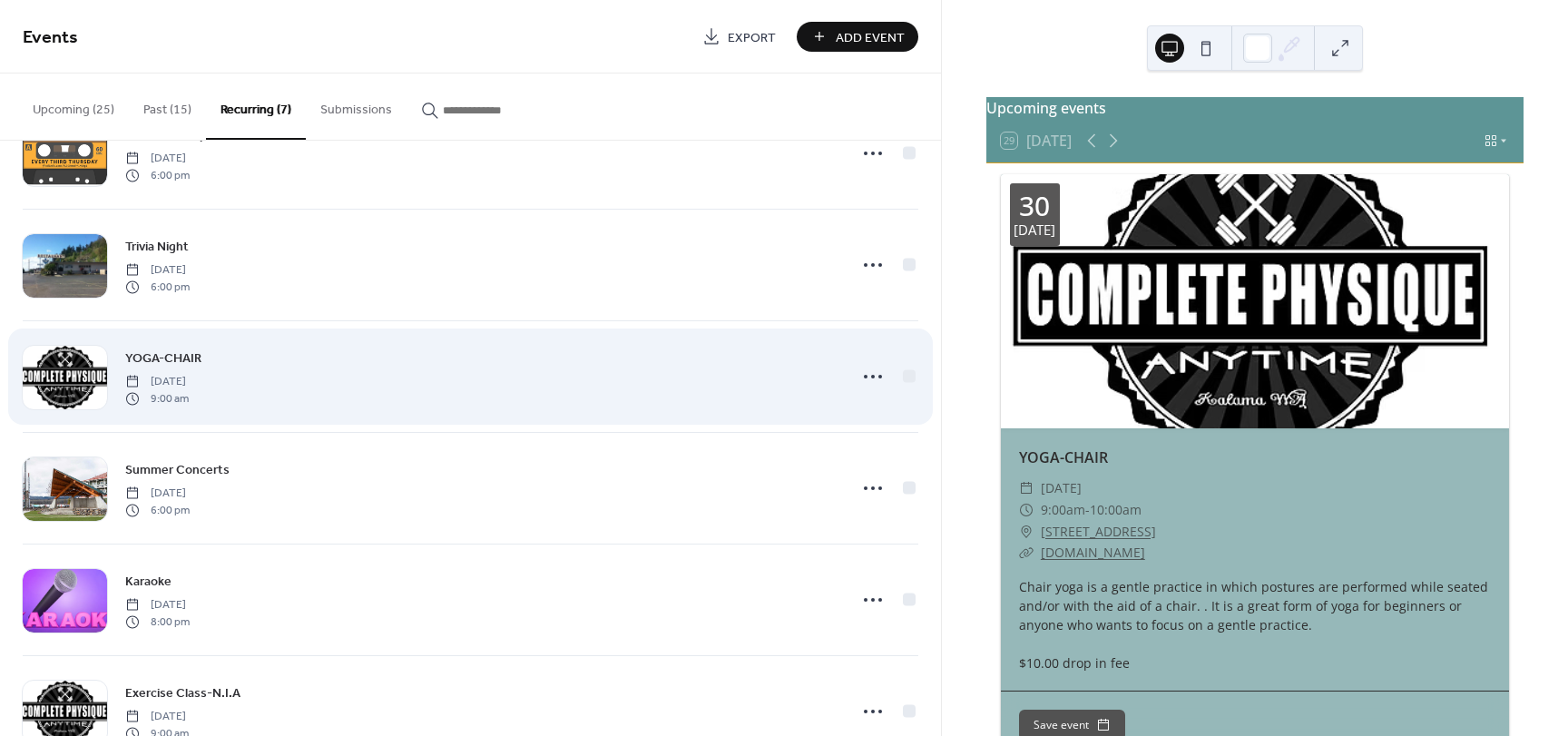 scroll, scrollTop: 240, scrollLeft: 0, axis: vertical 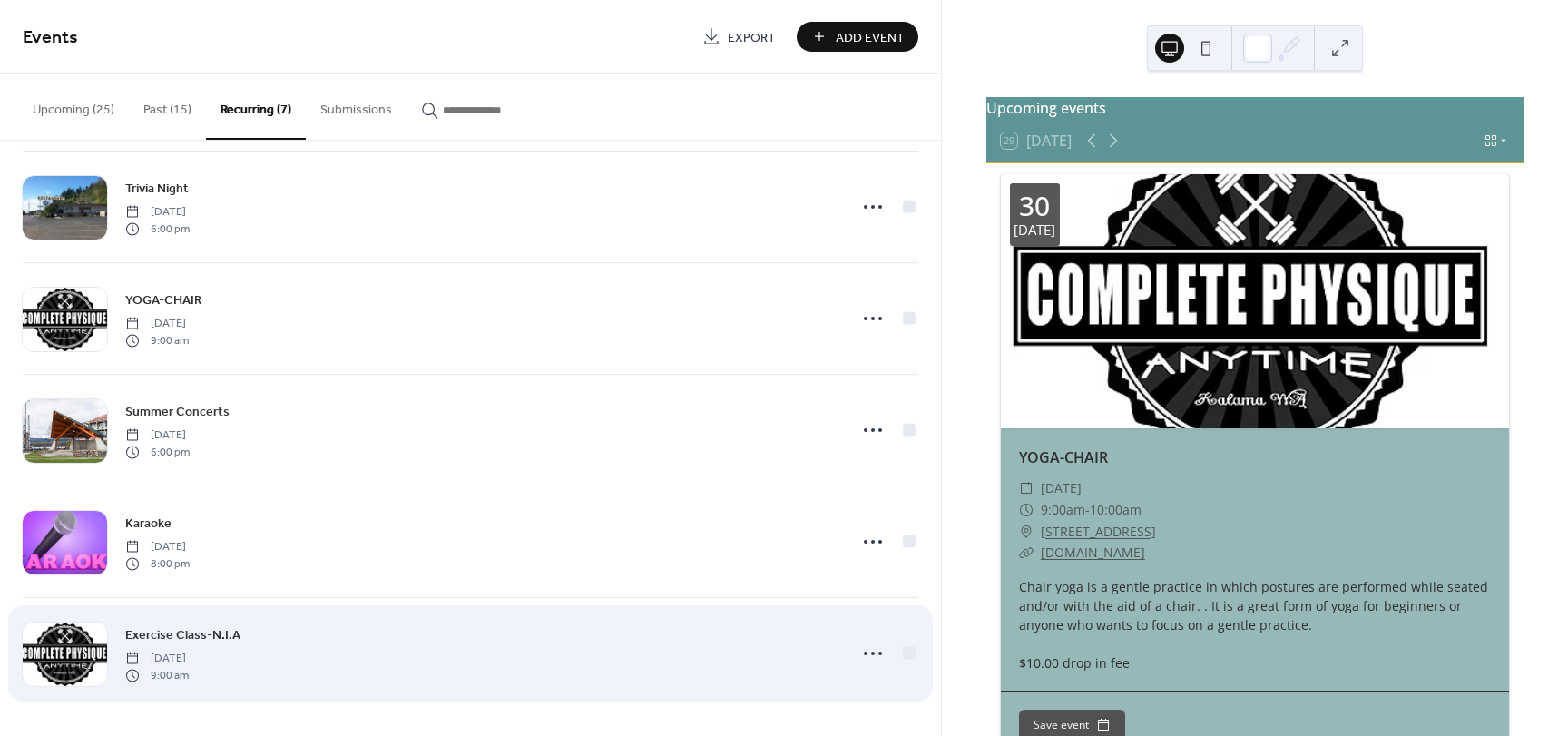 click on "Exercise Class-N.I.A" at bounding box center [182, 635] 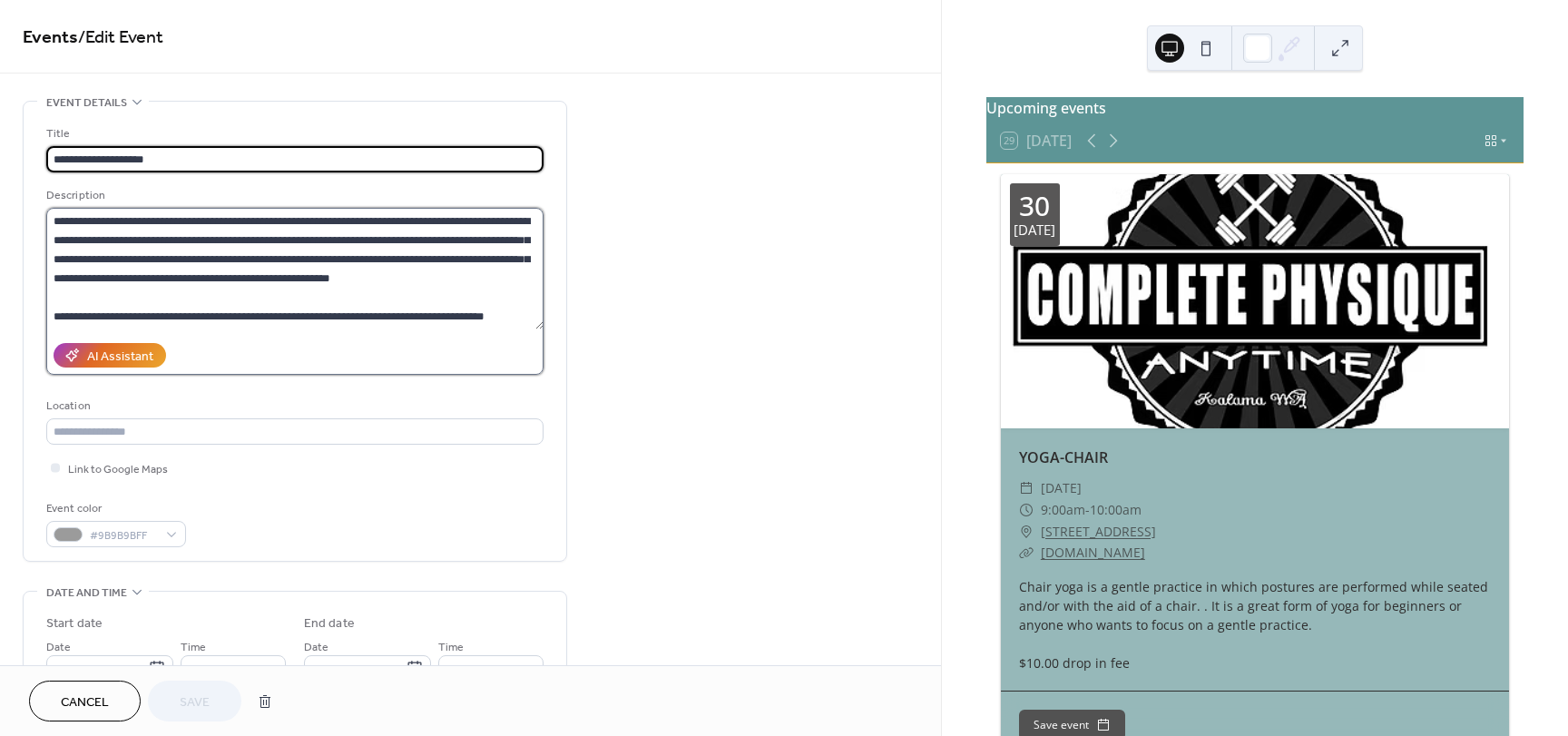 click on "**********" at bounding box center [295, 269] 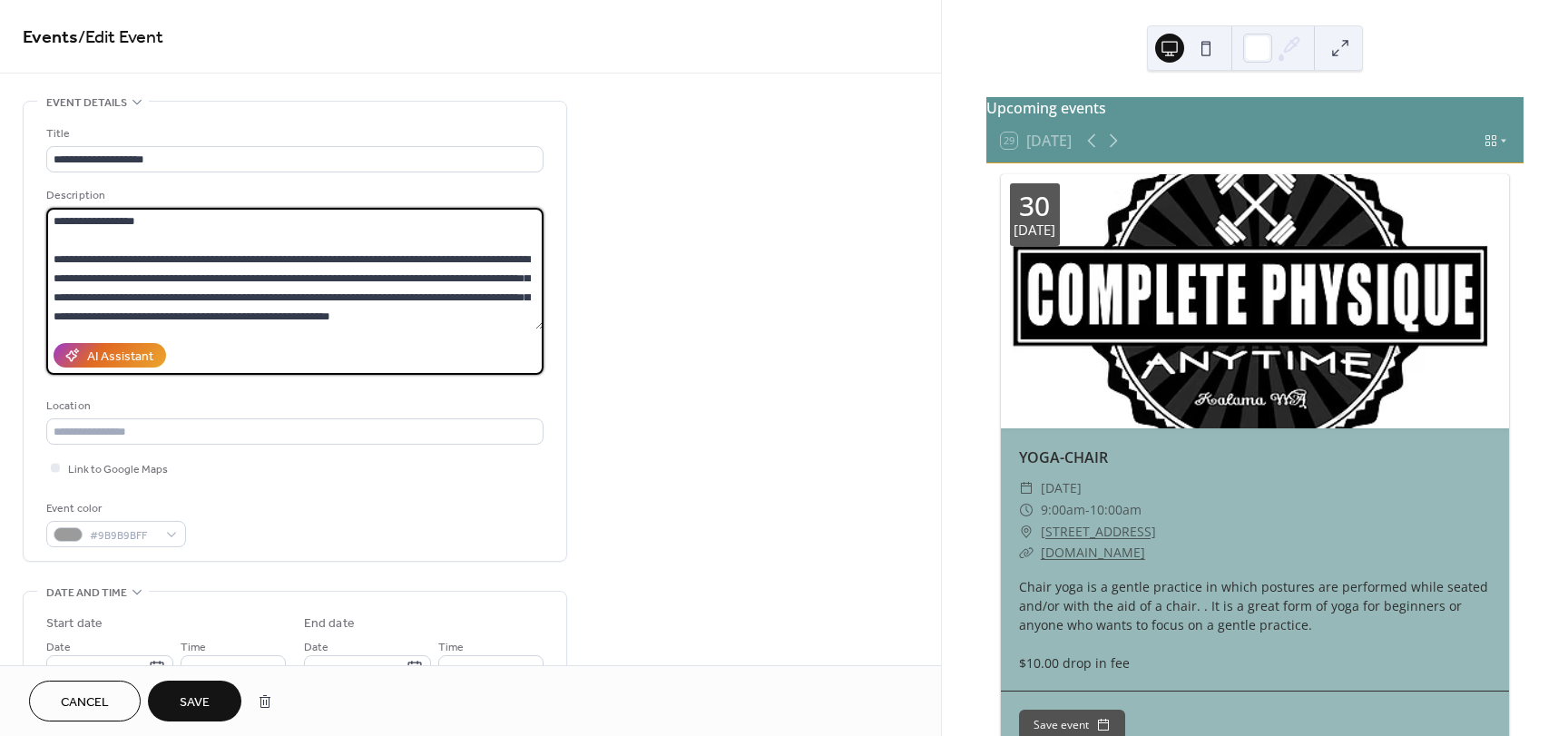 type on "**********" 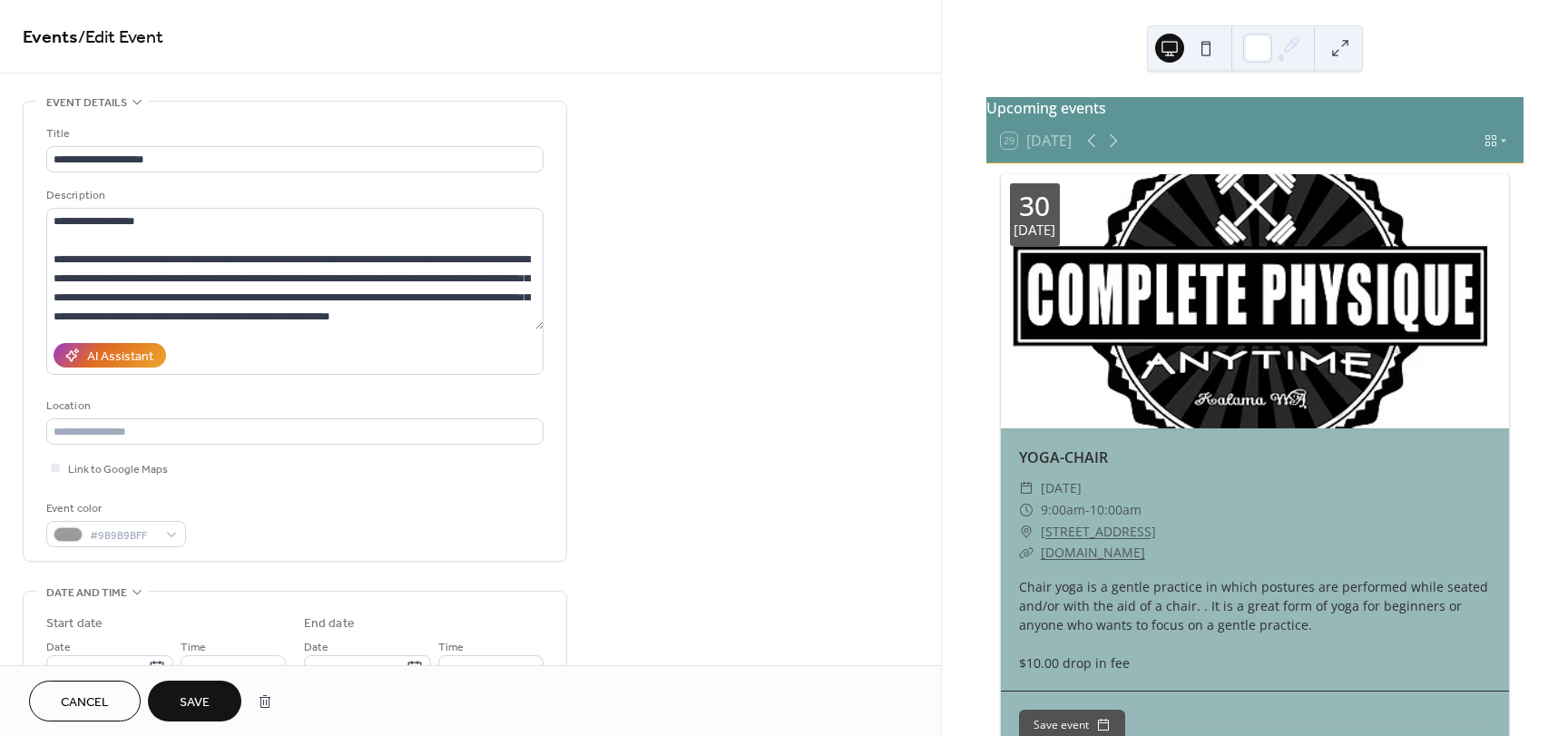 click on "**********" at bounding box center [470, 921] 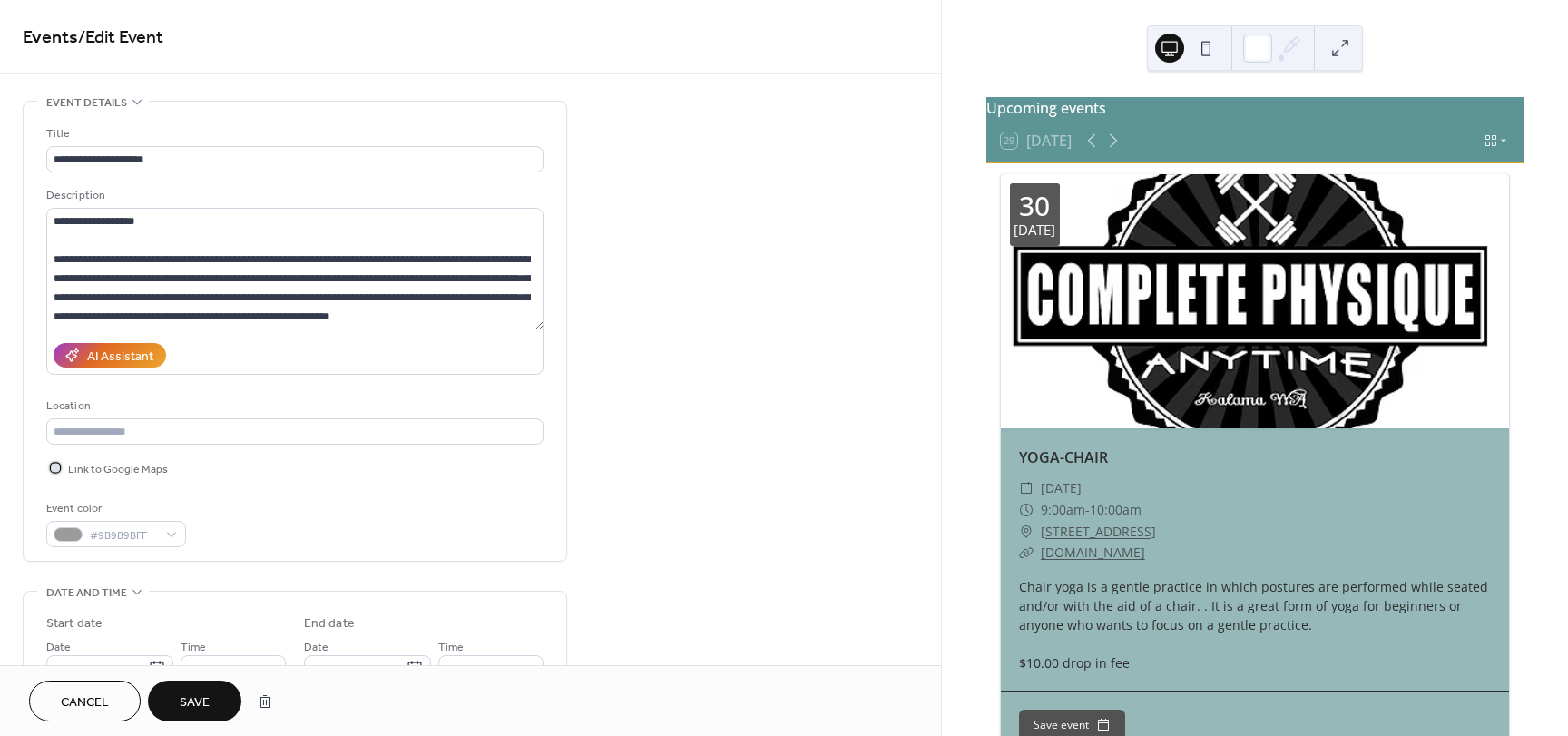 click at bounding box center [55, 467] 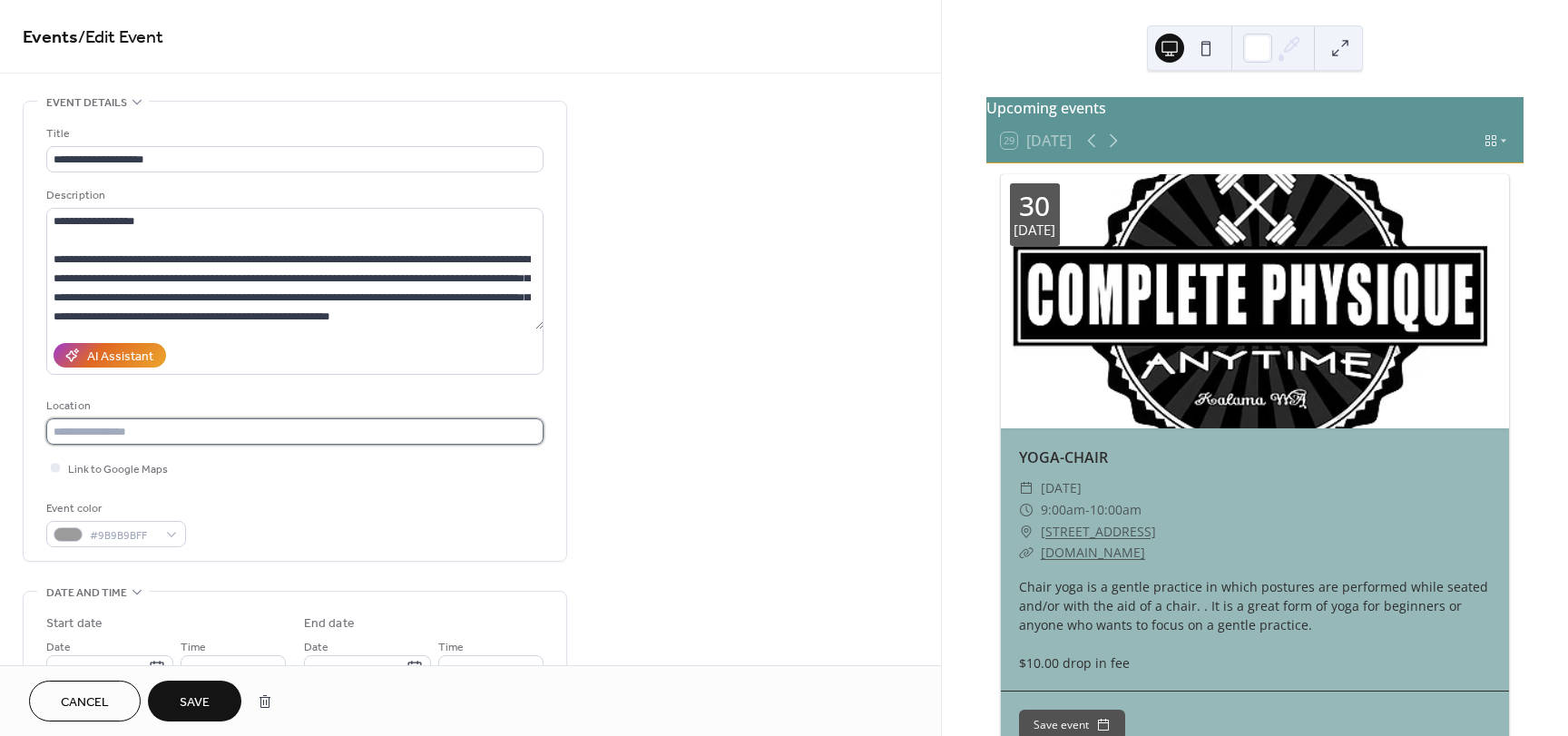click at bounding box center (295, 431) 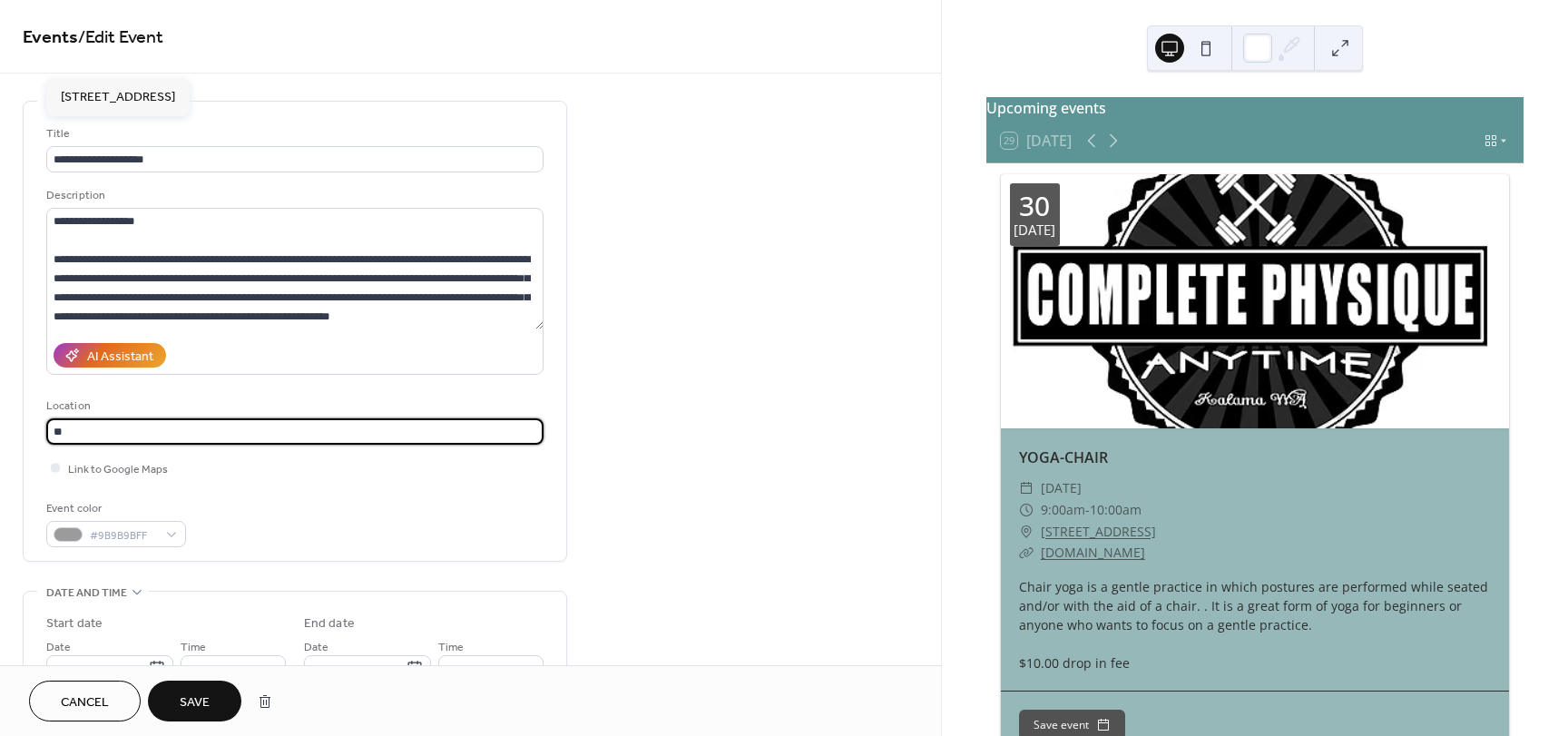 type on "***" 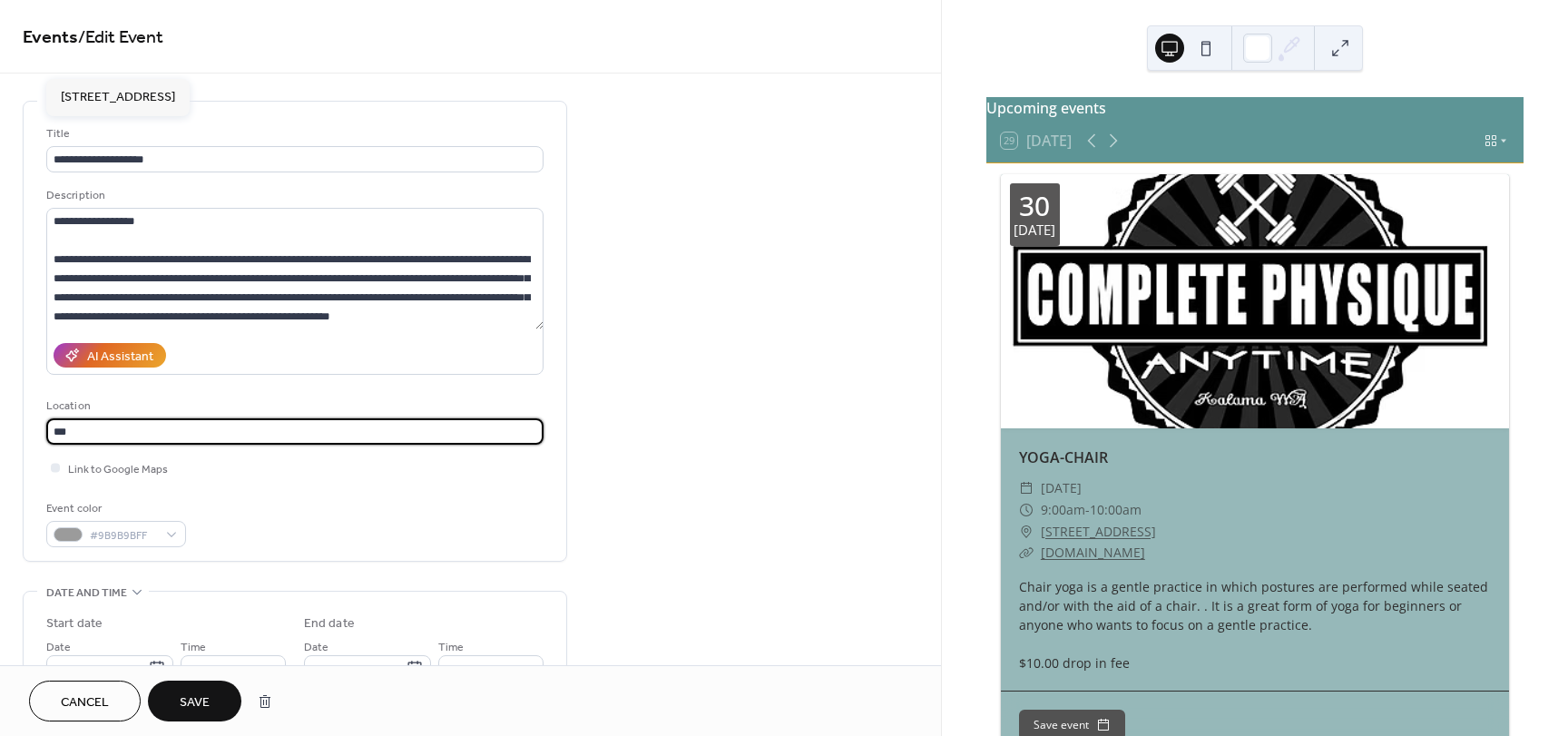 scroll, scrollTop: 1, scrollLeft: 0, axis: vertical 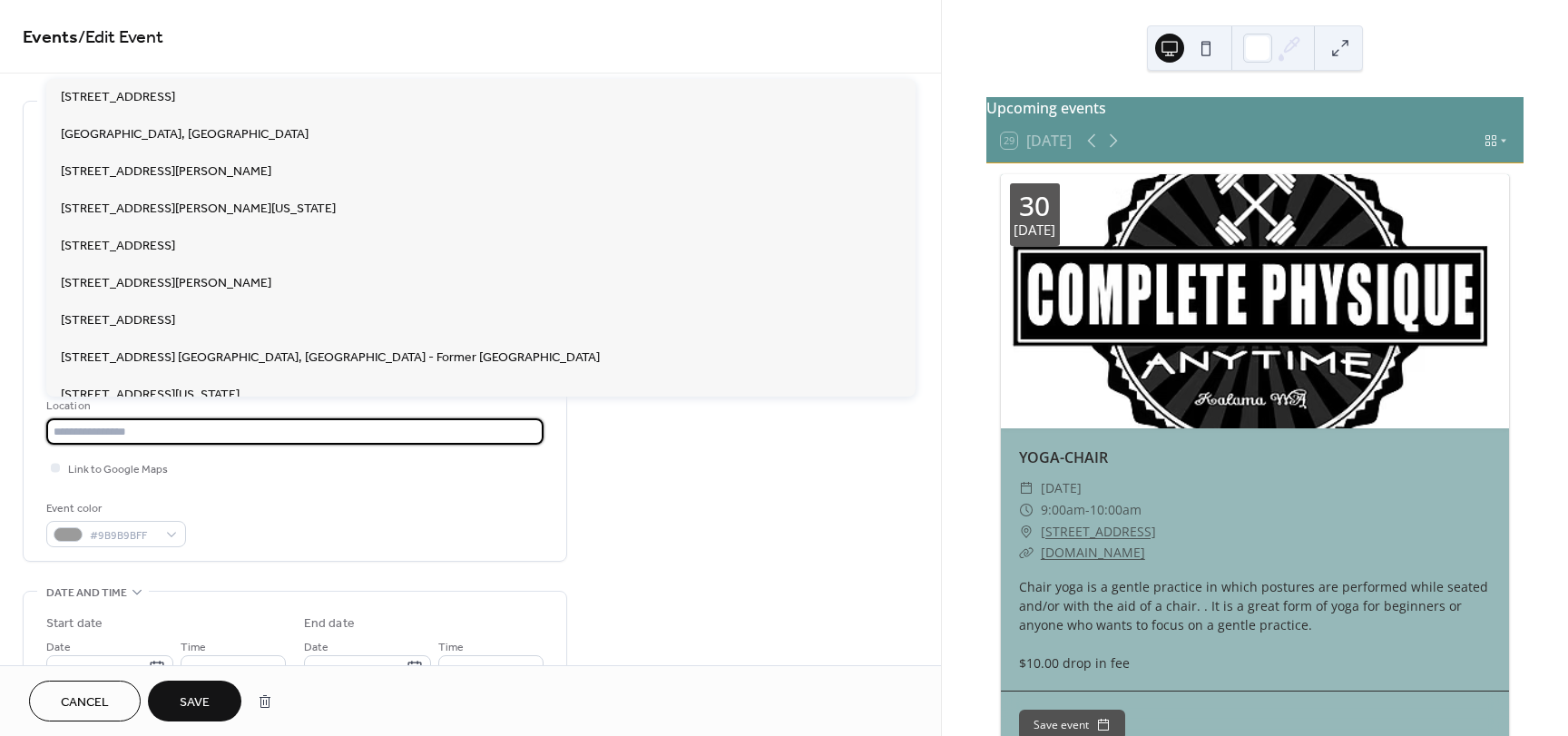 paste on "**********" 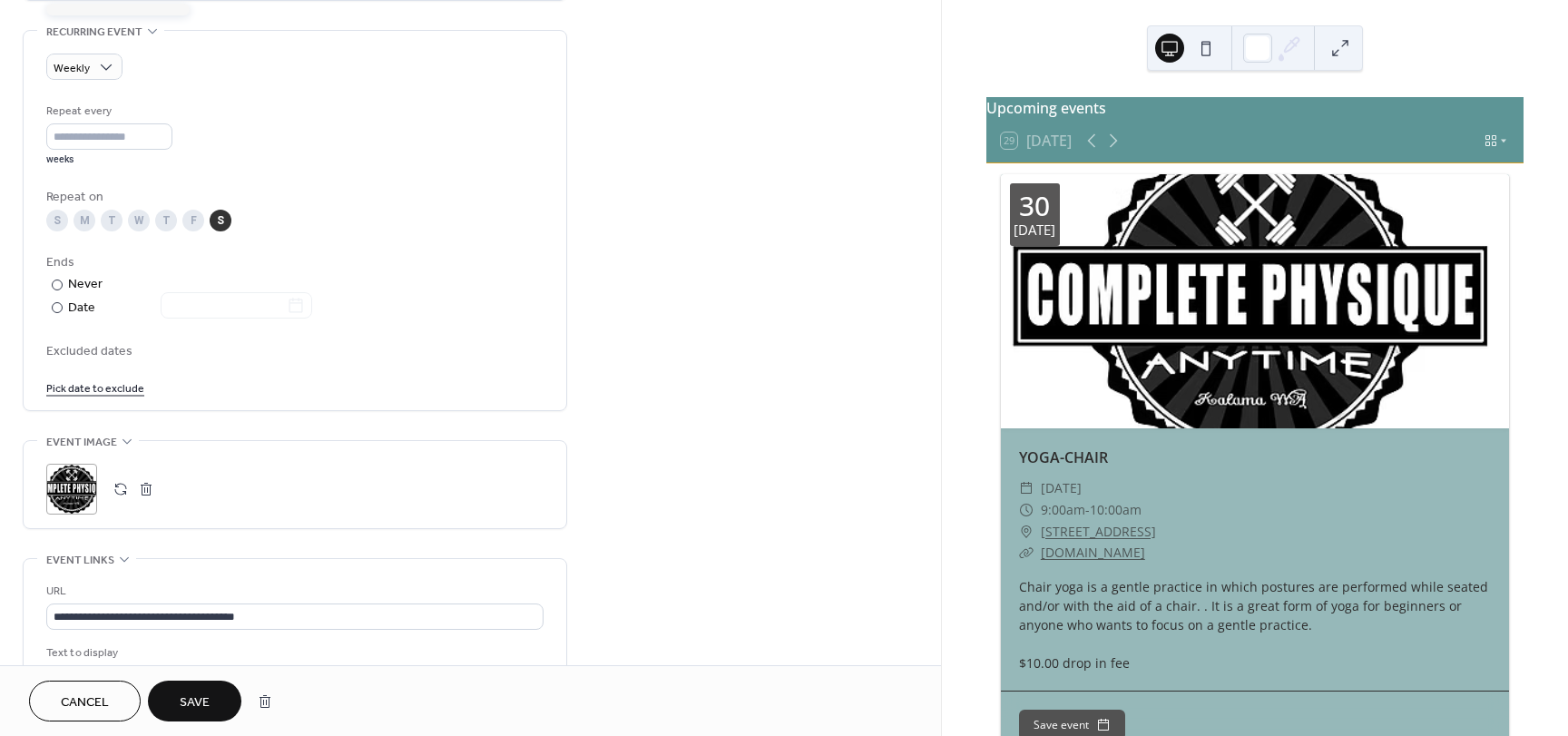 scroll, scrollTop: 908, scrollLeft: 0, axis: vertical 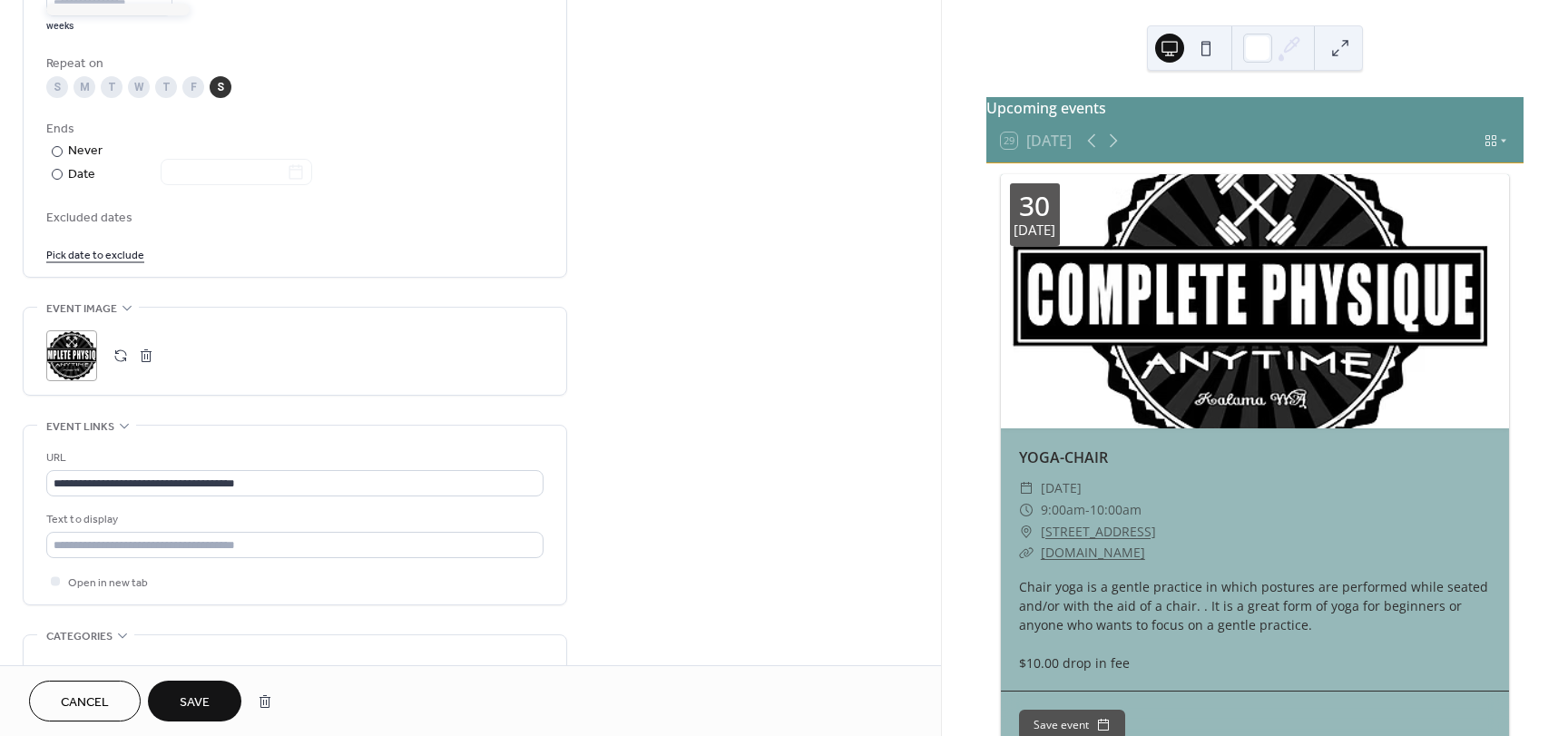 type on "**********" 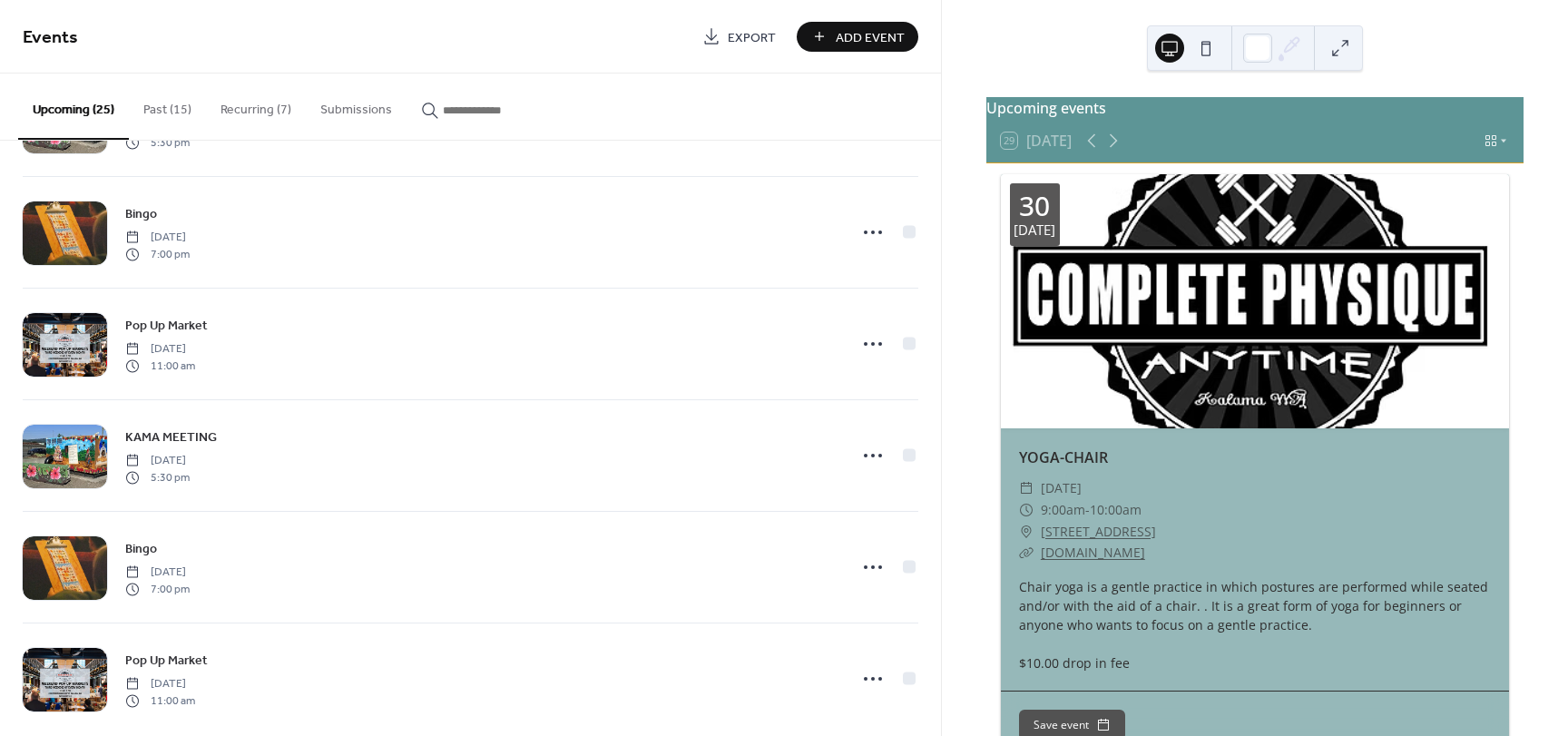 scroll, scrollTop: 2249, scrollLeft: 0, axis: vertical 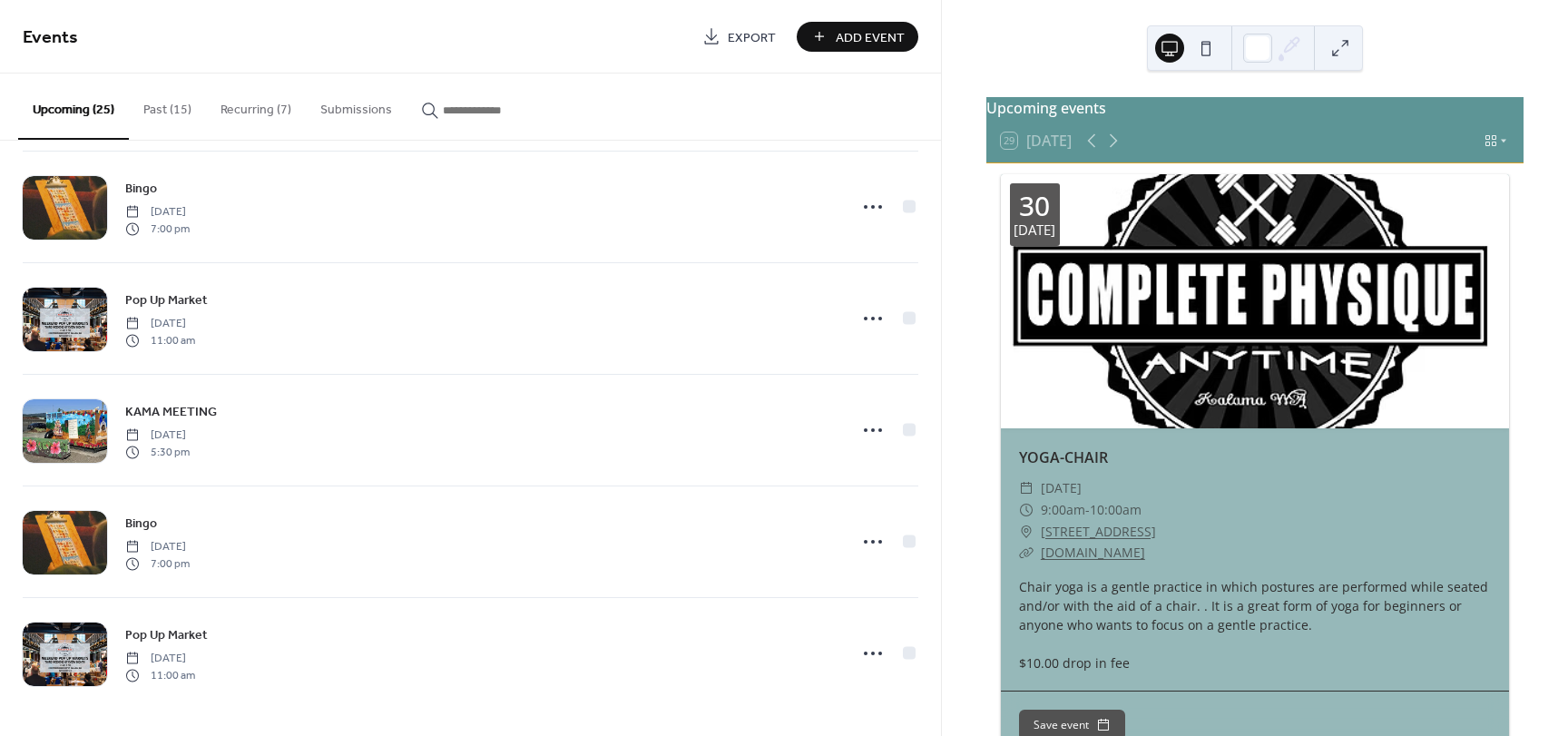 click on "Recurring (7)" at bounding box center [256, 105] 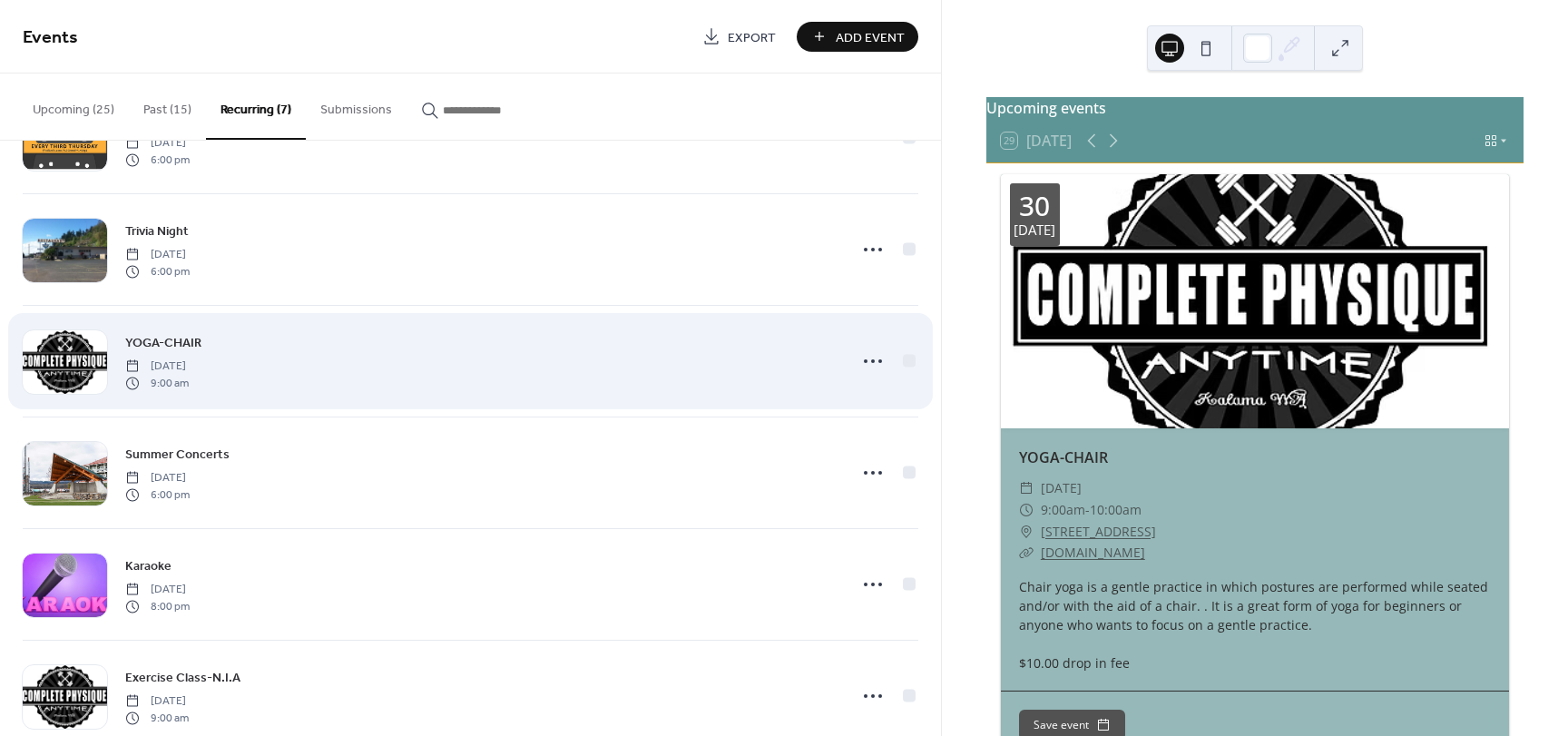 scroll, scrollTop: 240, scrollLeft: 0, axis: vertical 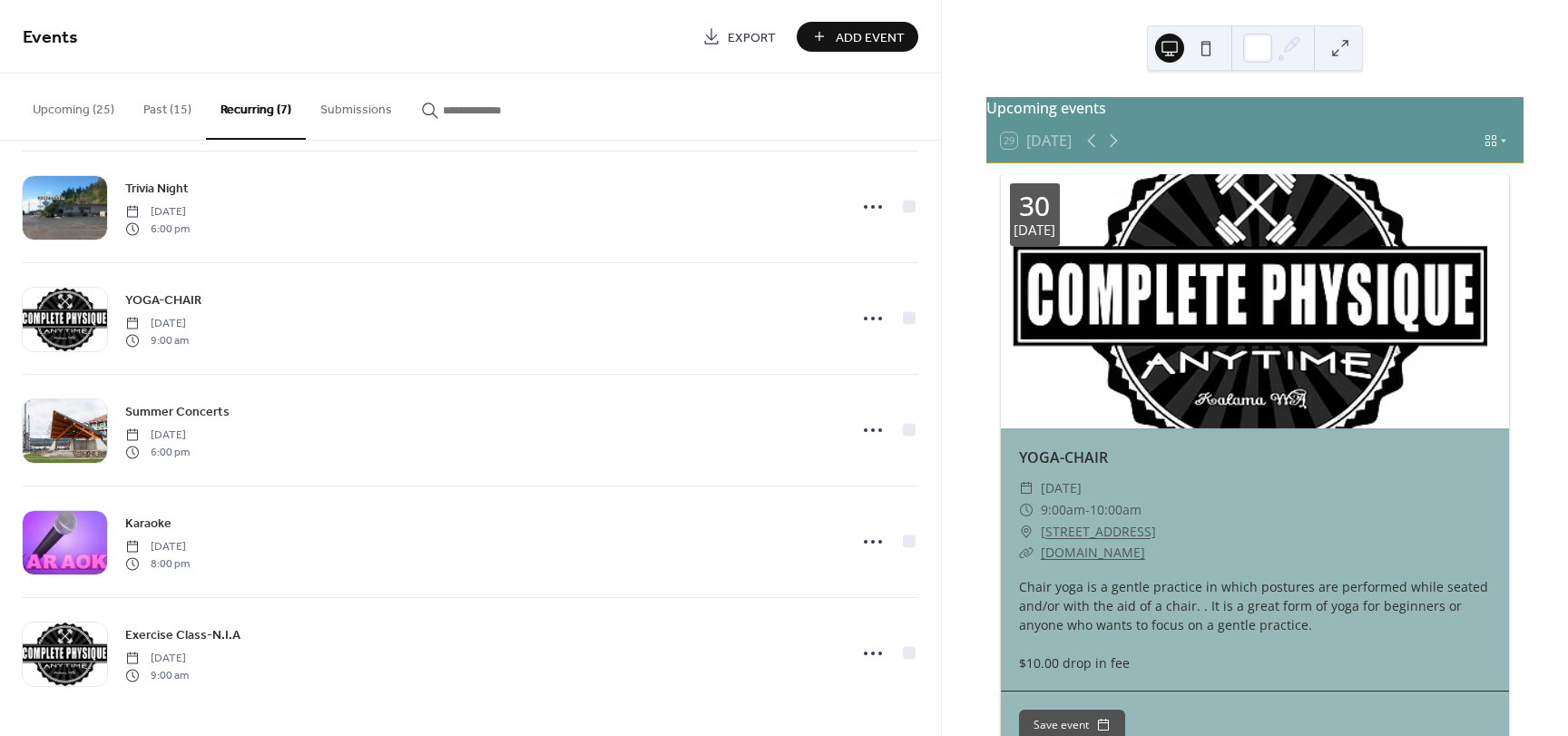 click on "Add Event" at bounding box center (870, 37) 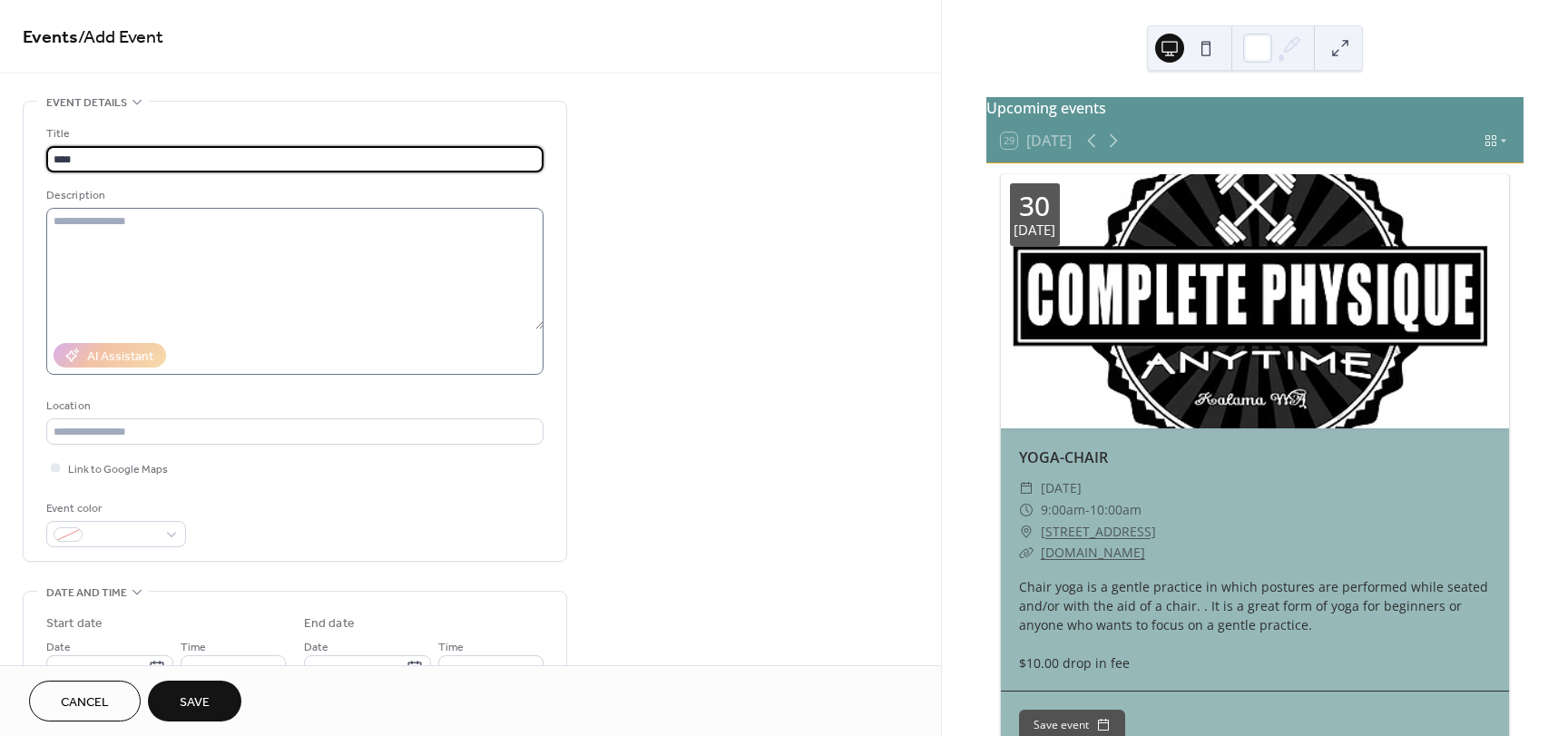type on "****" 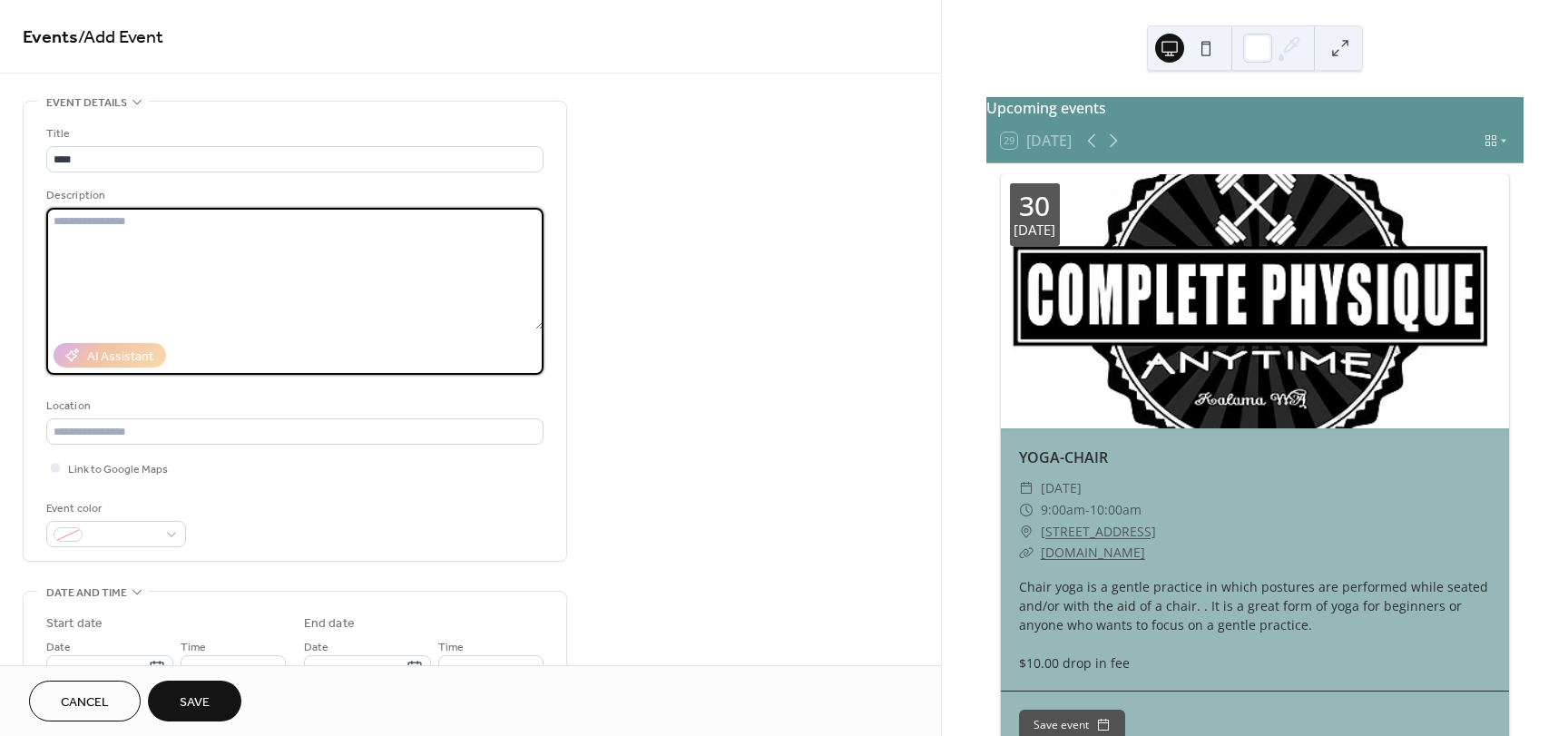 click at bounding box center [295, 269] 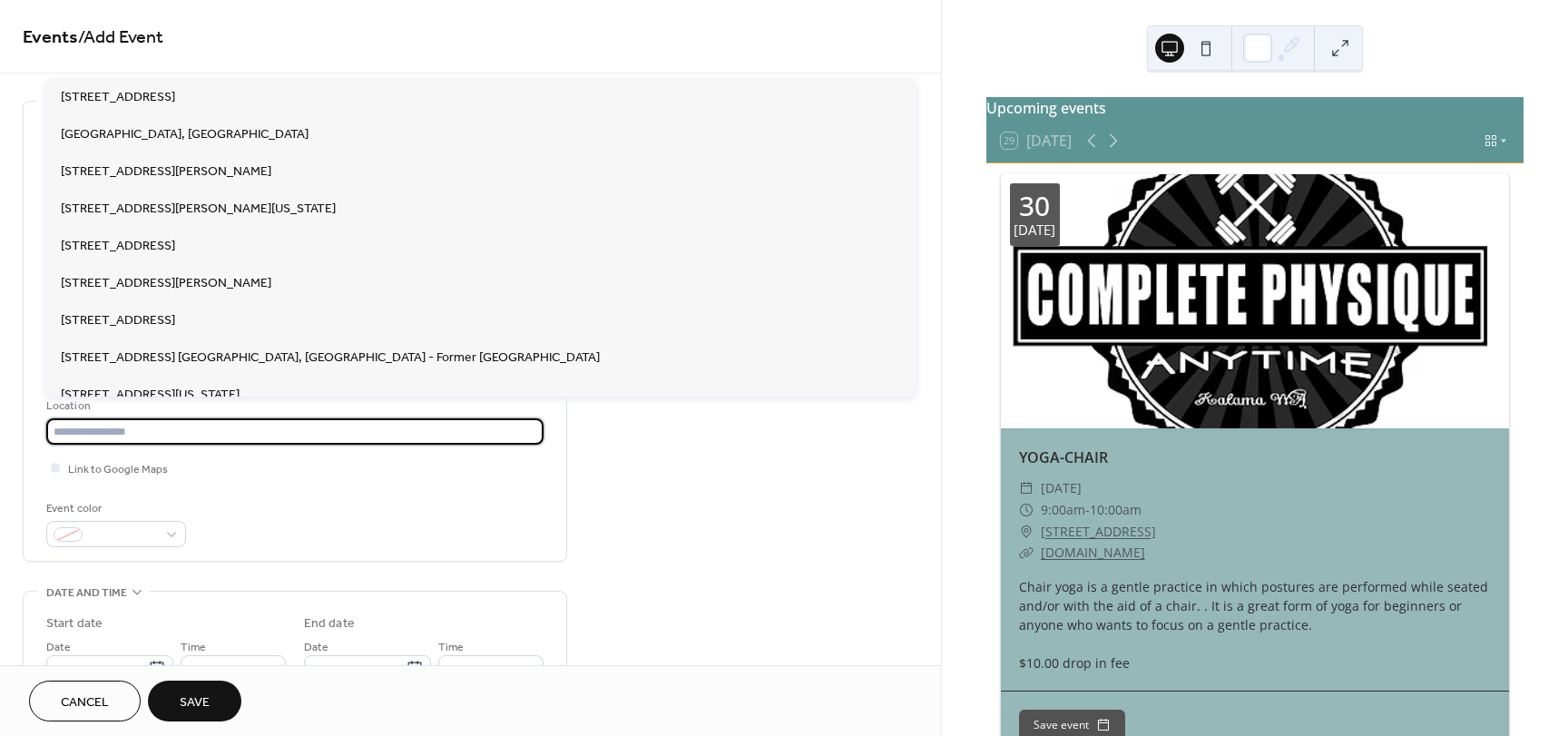 paste on "**********" 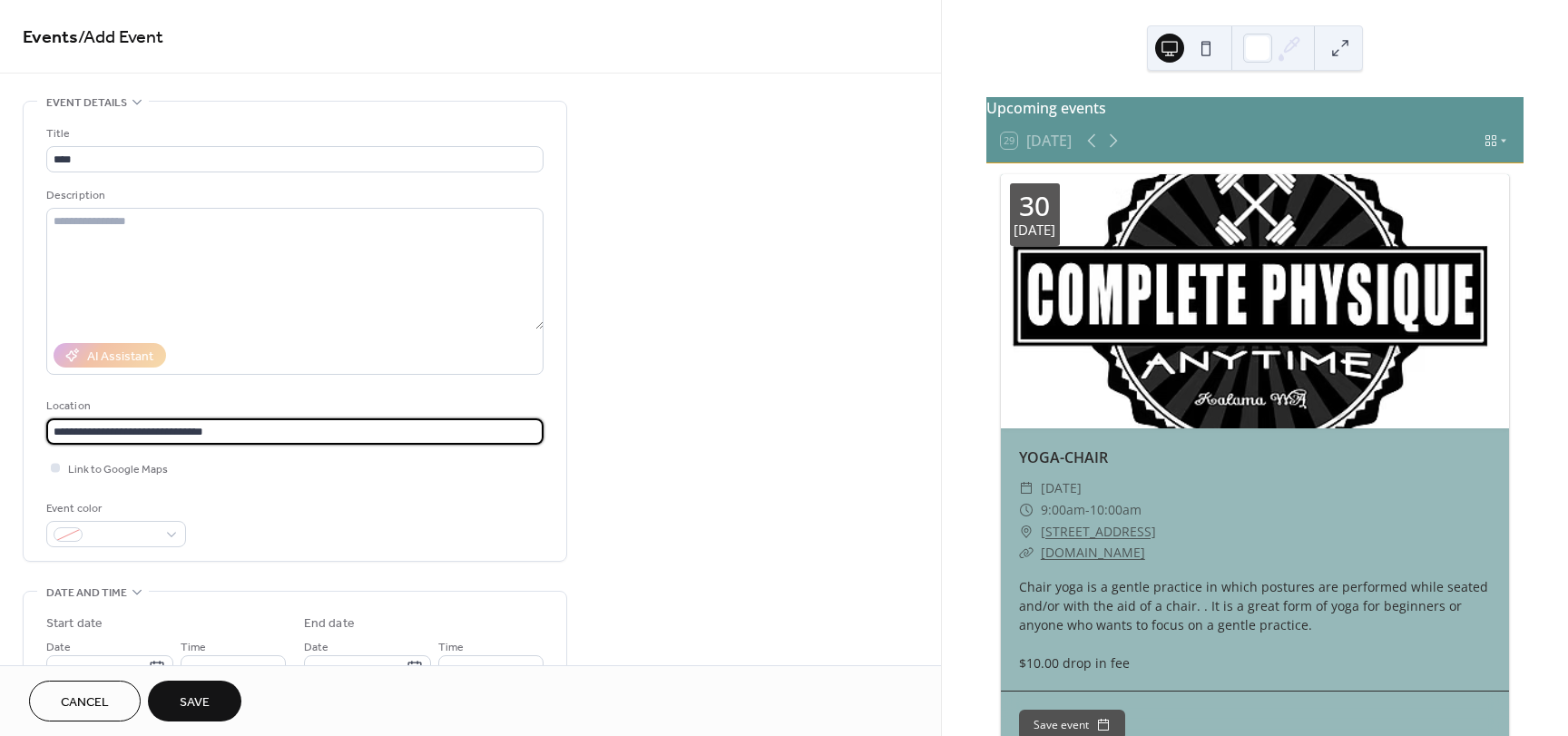 type on "**********" 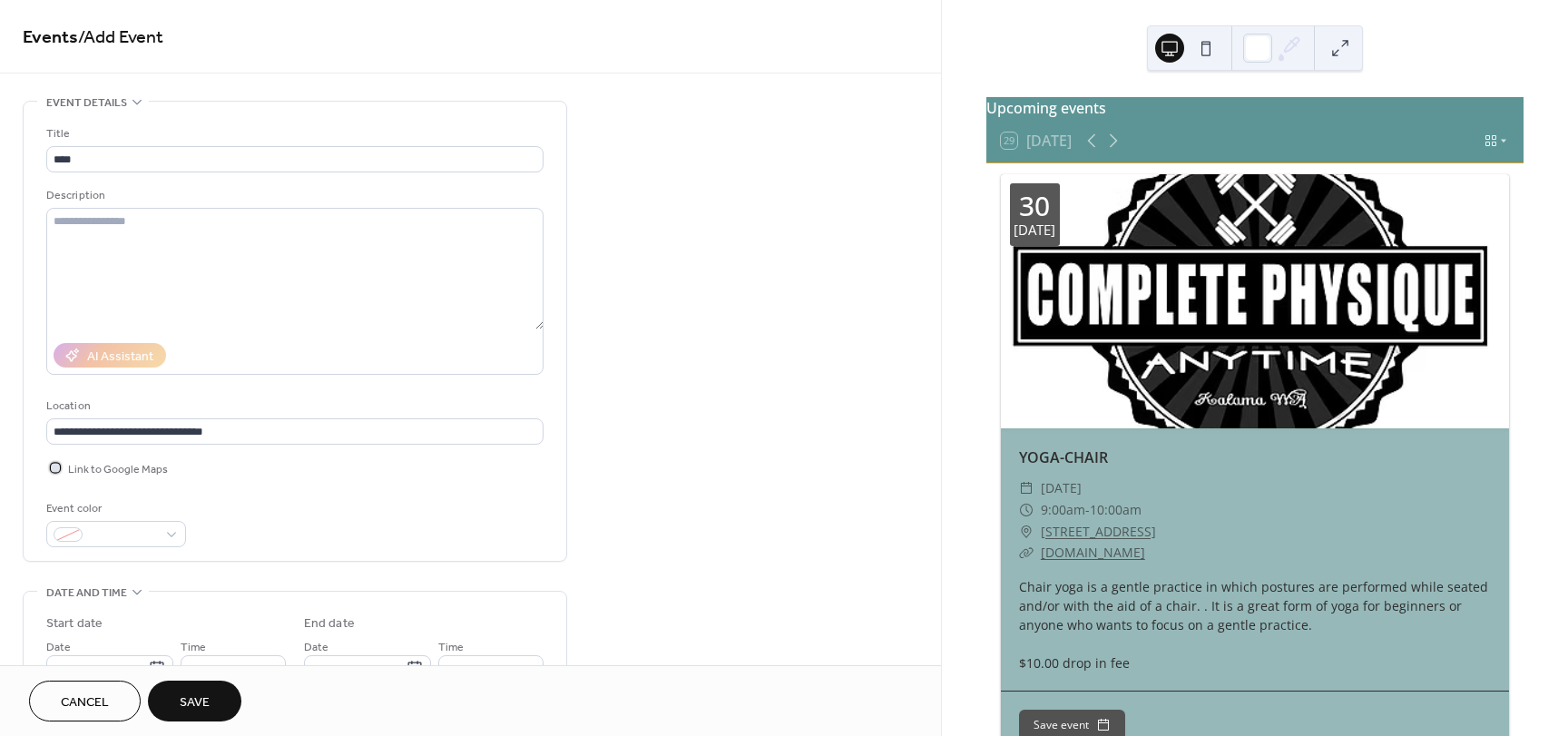 click at bounding box center (55, 467) 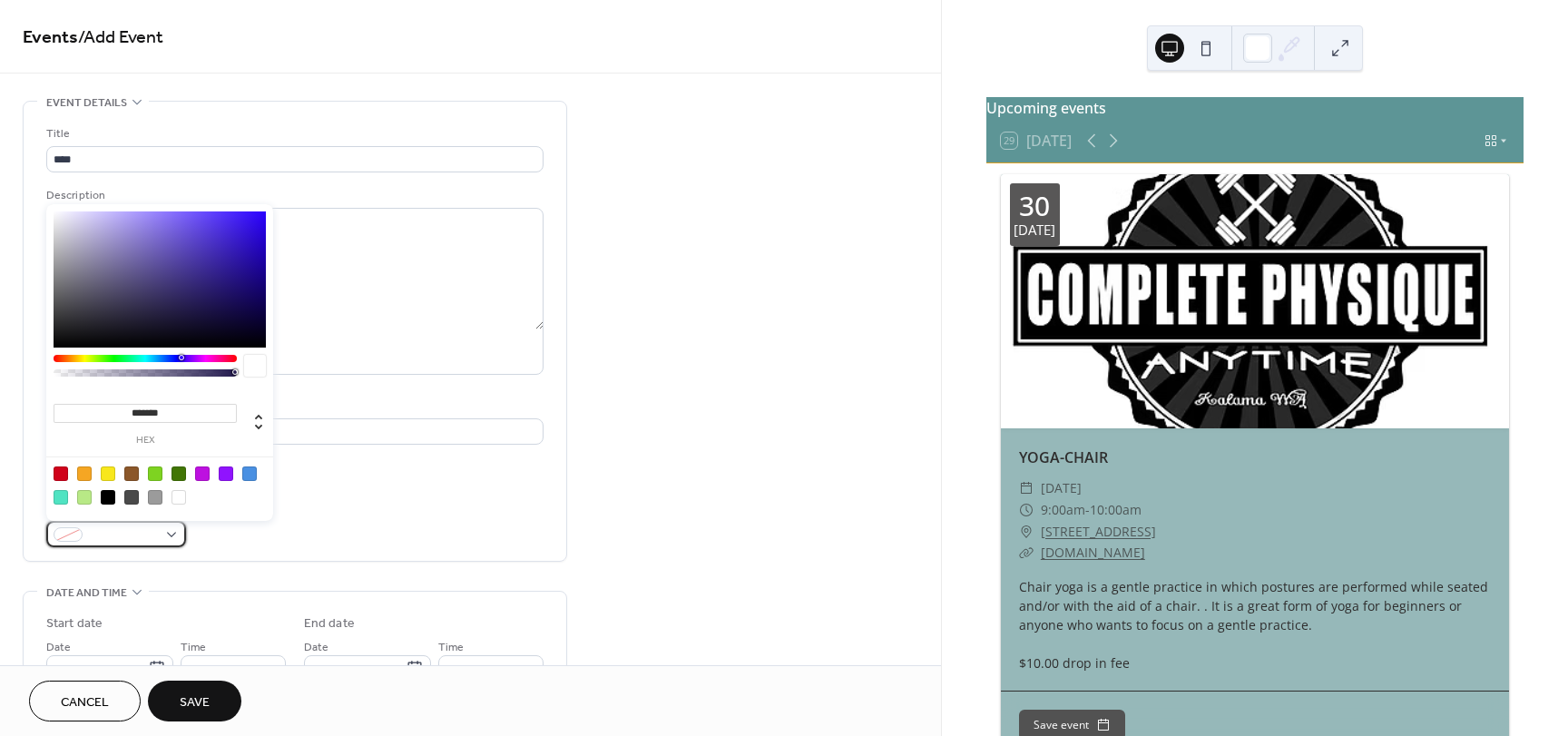 click at bounding box center (116, 534) 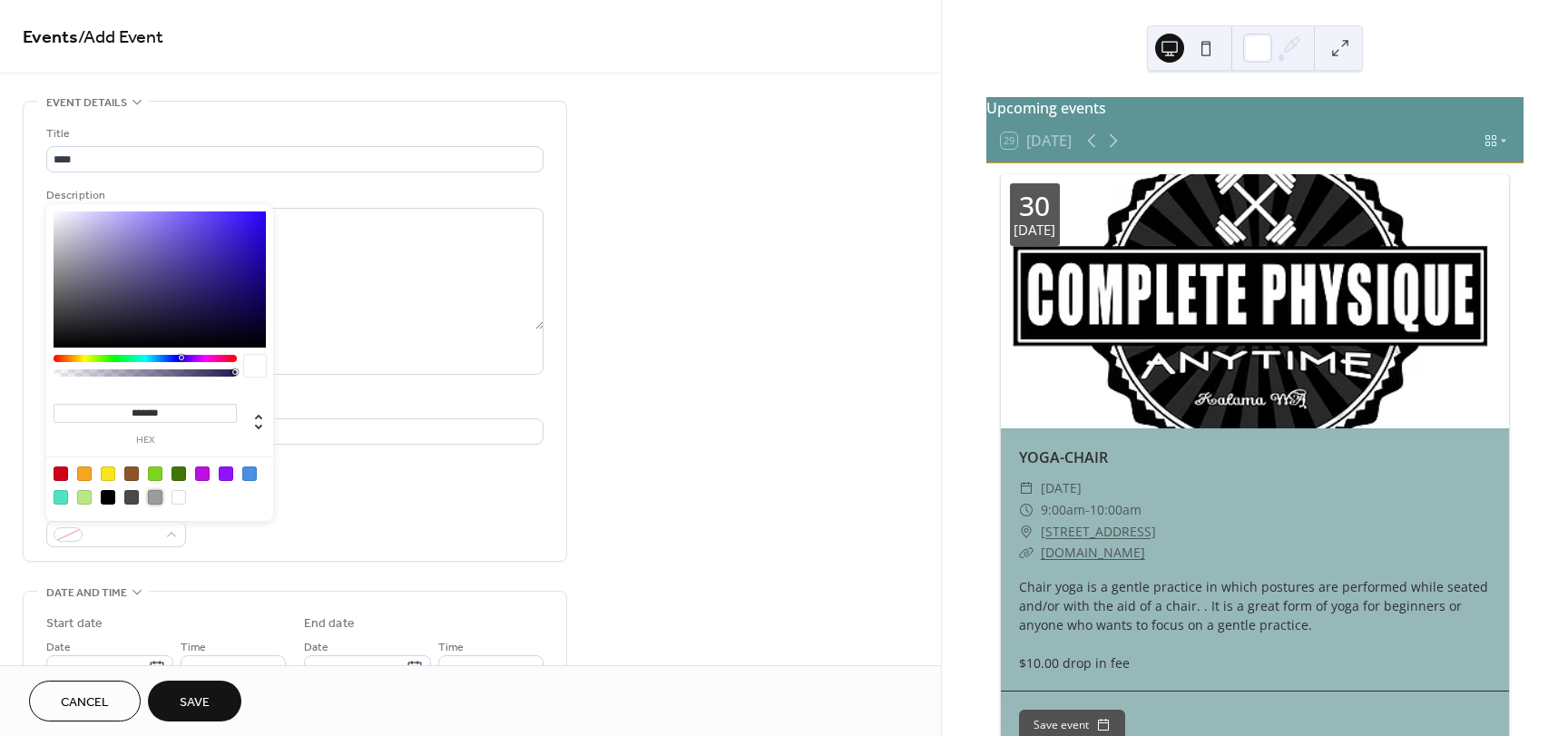 click at bounding box center [155, 497] 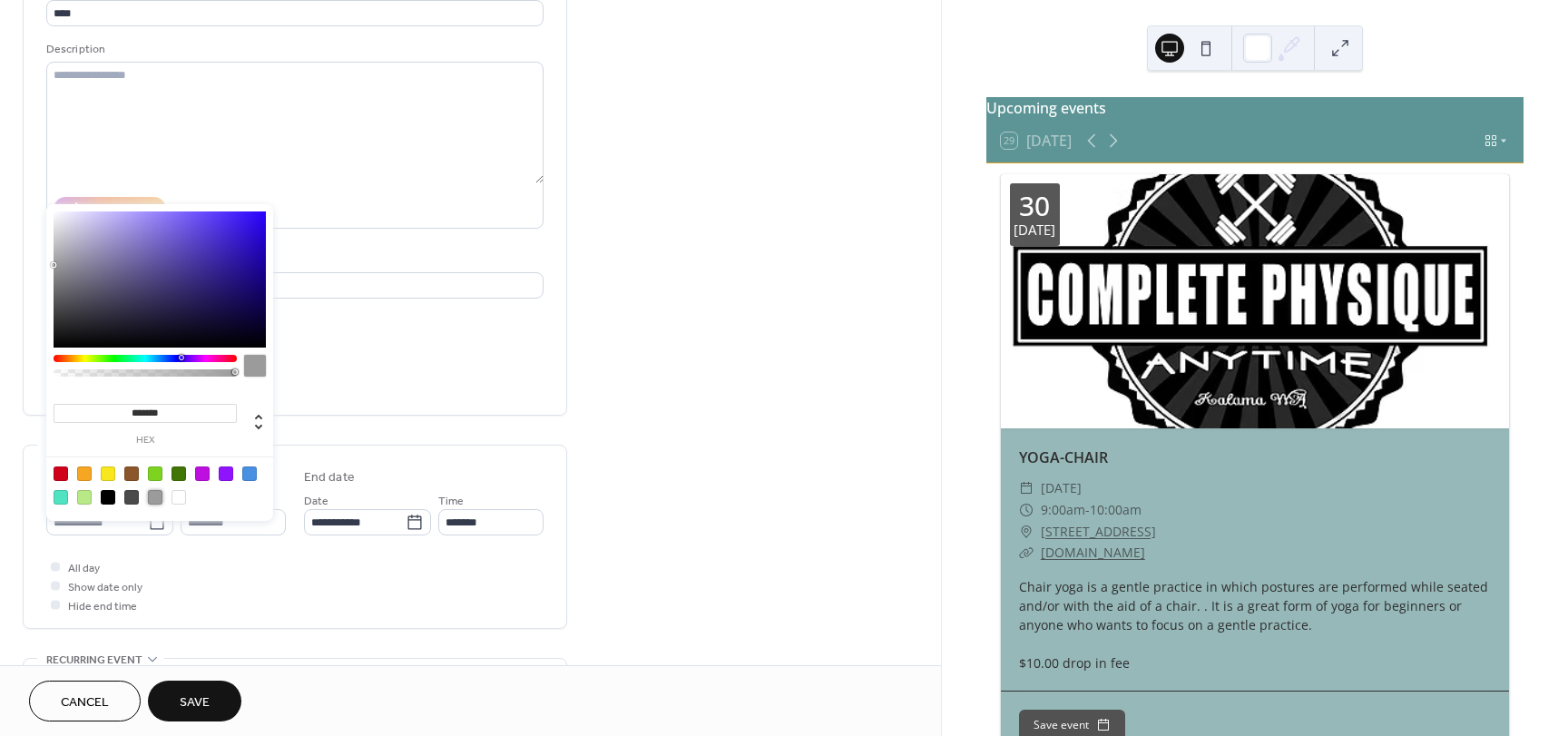 scroll, scrollTop: 182, scrollLeft: 0, axis: vertical 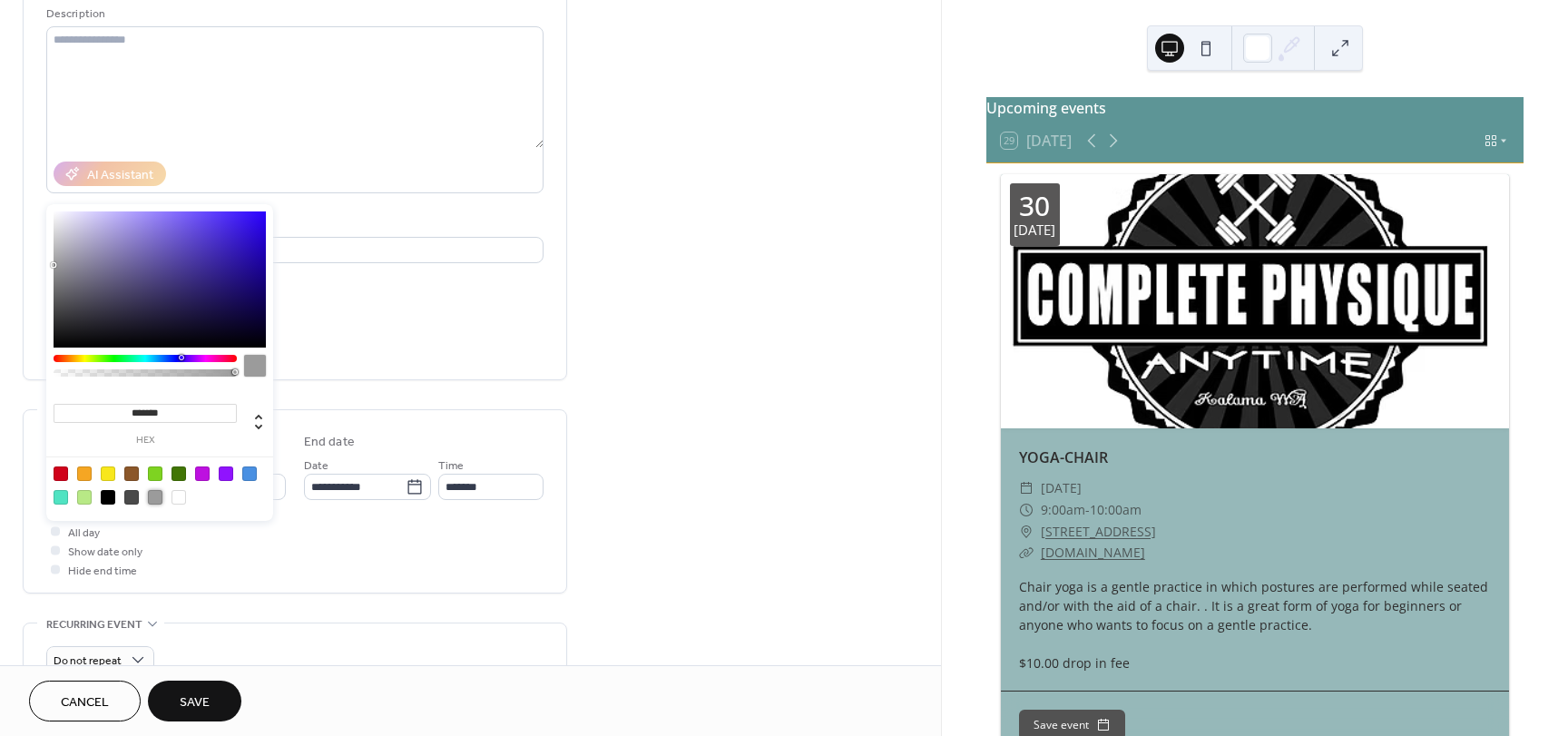 click on "All day Show date only Hide end time" at bounding box center [295, 550] 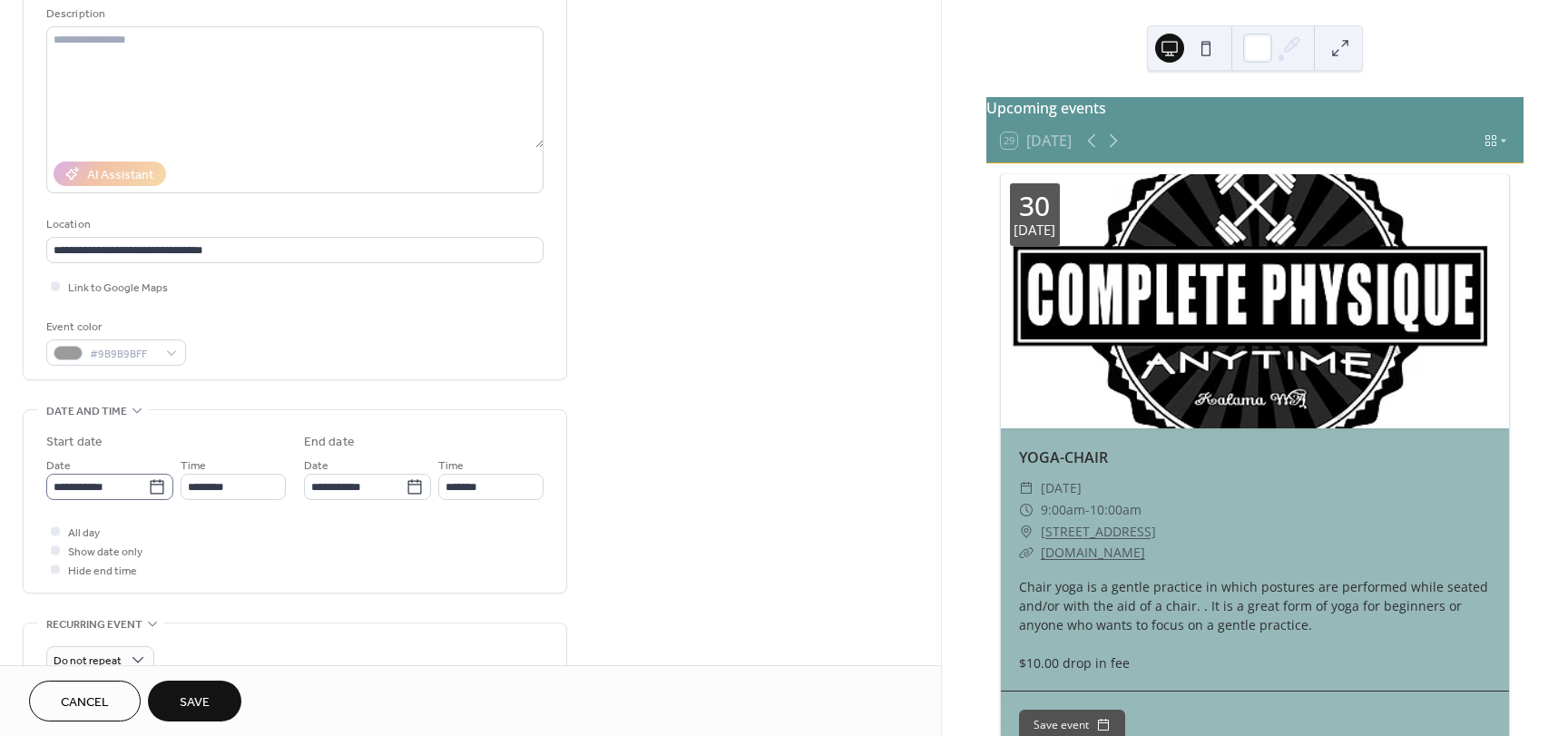 click 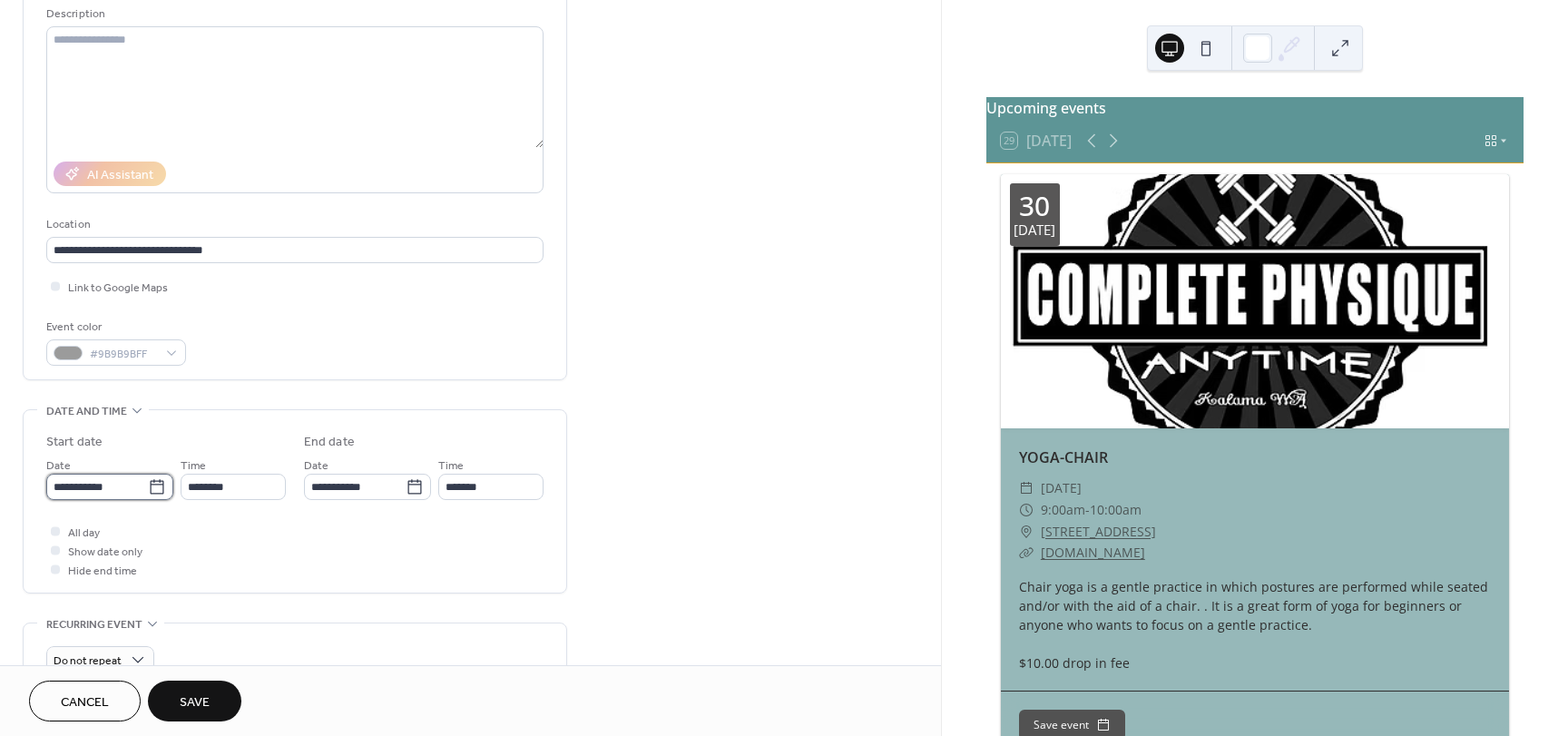 click on "**********" at bounding box center [97, 486] 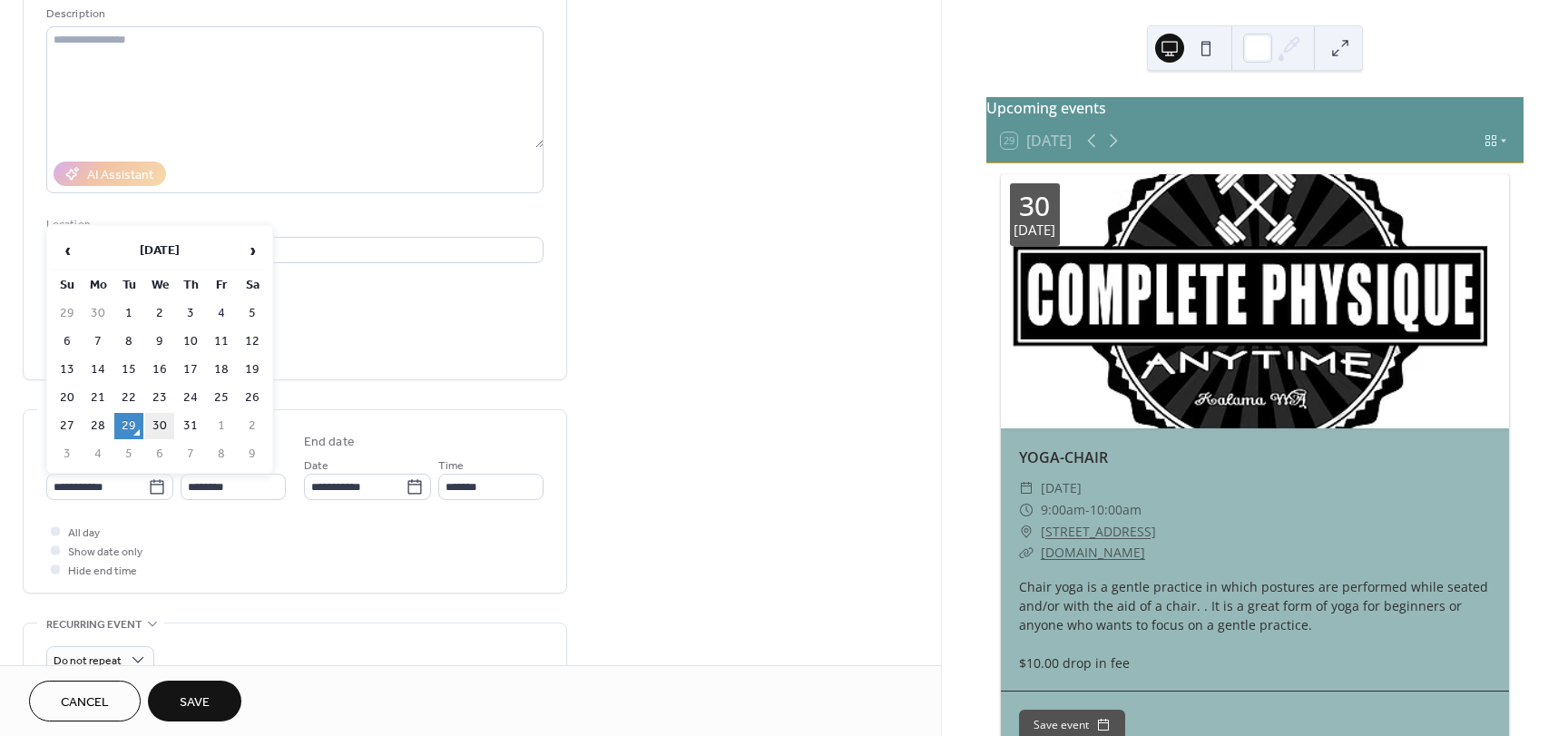 click on "30" at bounding box center (160, 426) 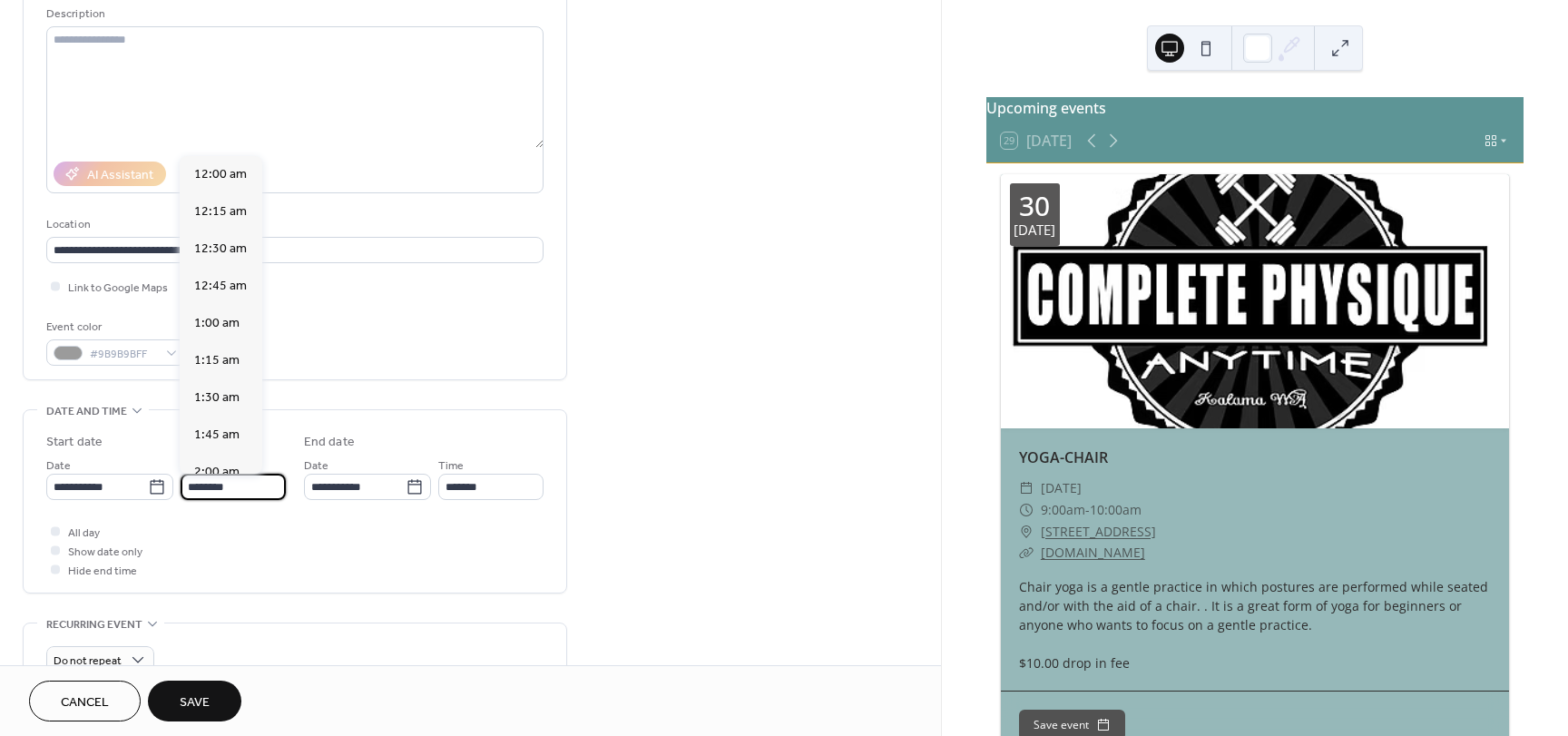 click on "********" at bounding box center (233, 486) 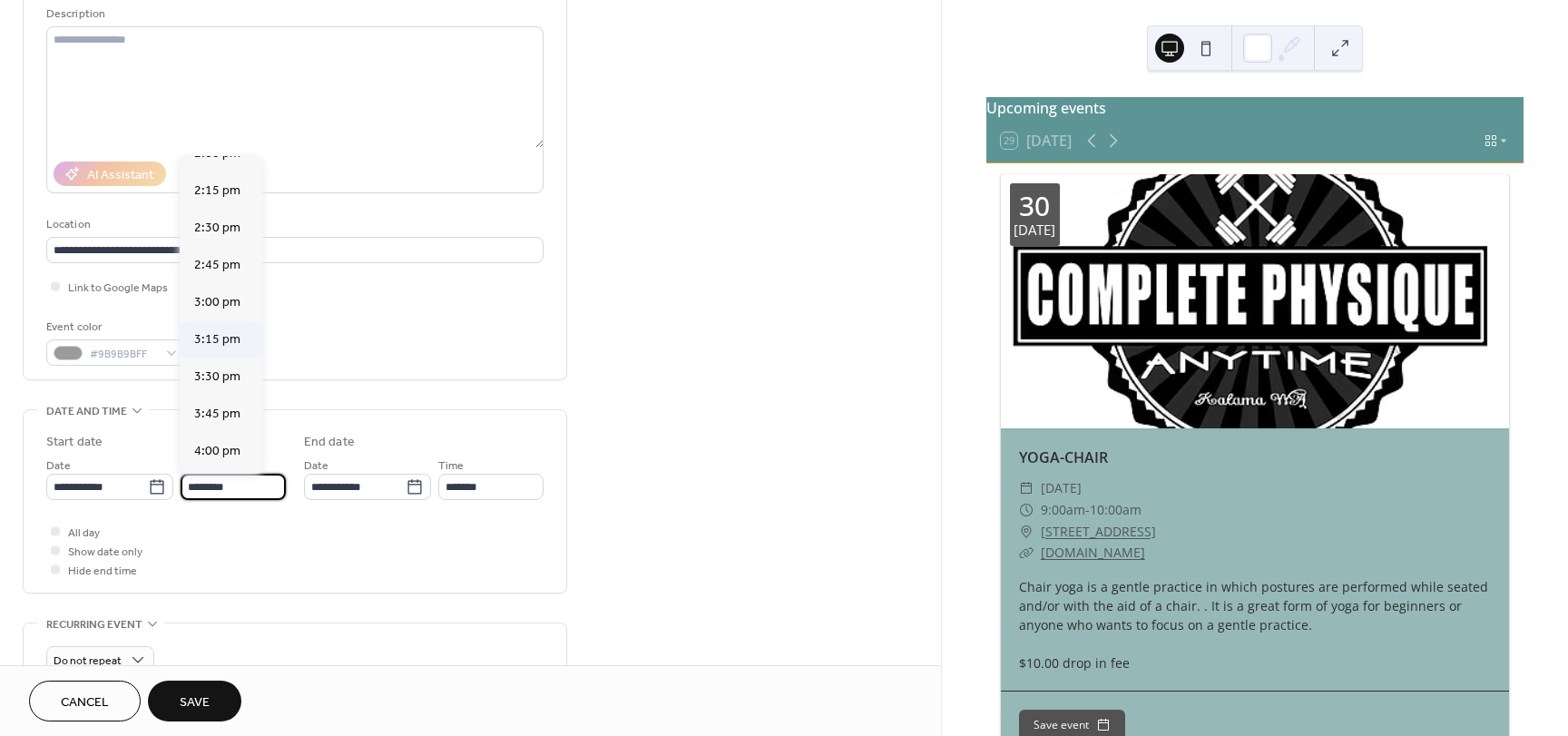 scroll, scrollTop: 2149, scrollLeft: 0, axis: vertical 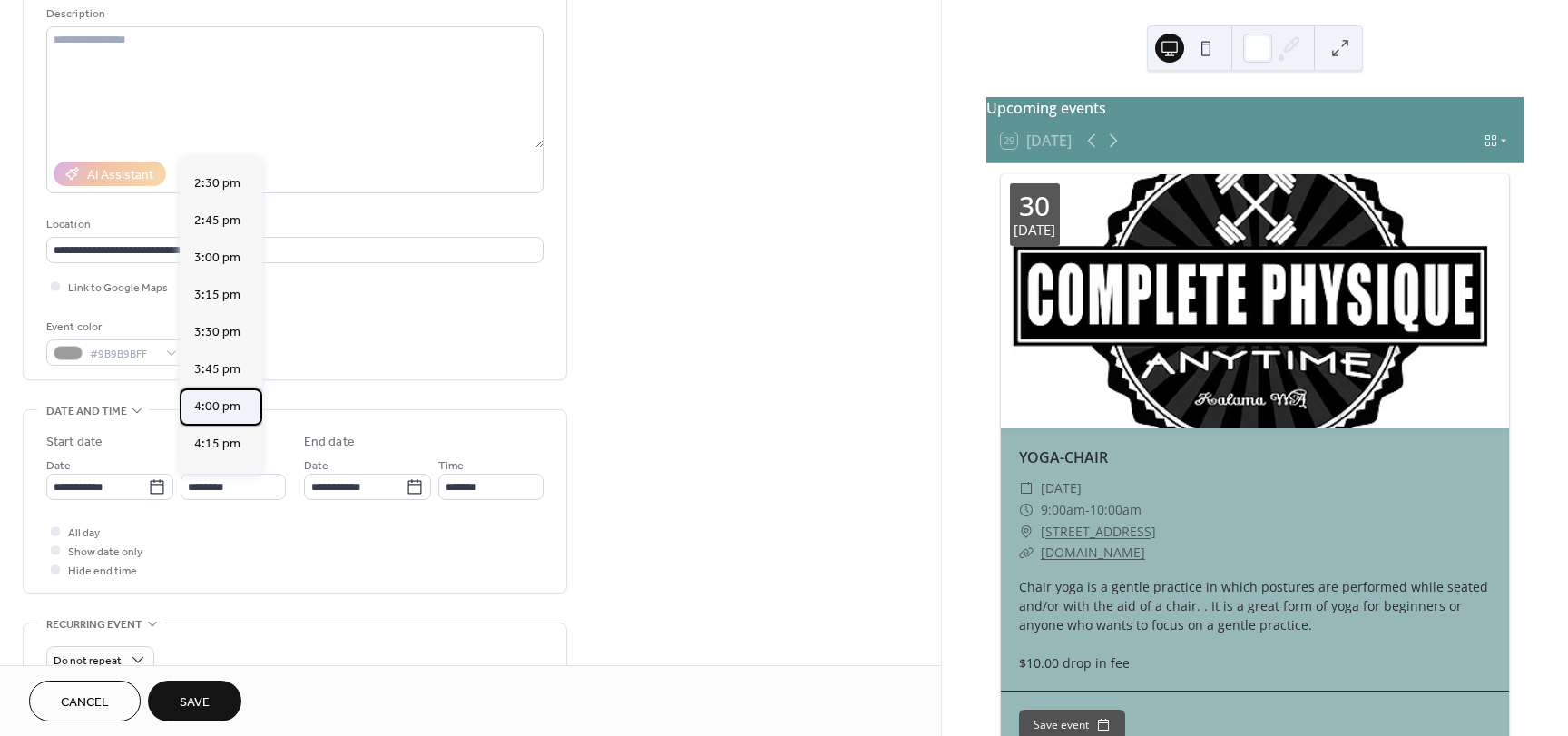 click on "4:00 pm" at bounding box center (217, 407) 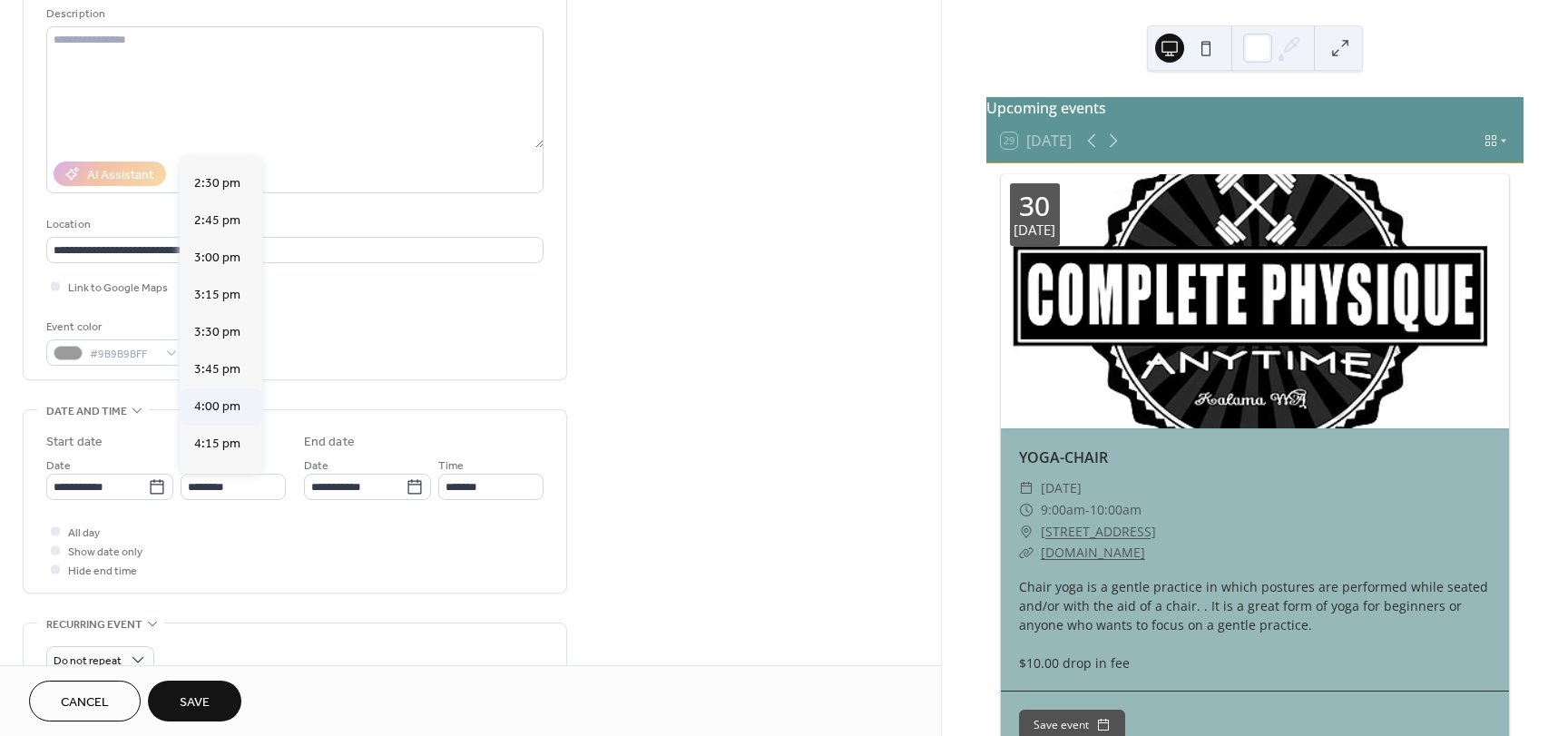 type on "*******" 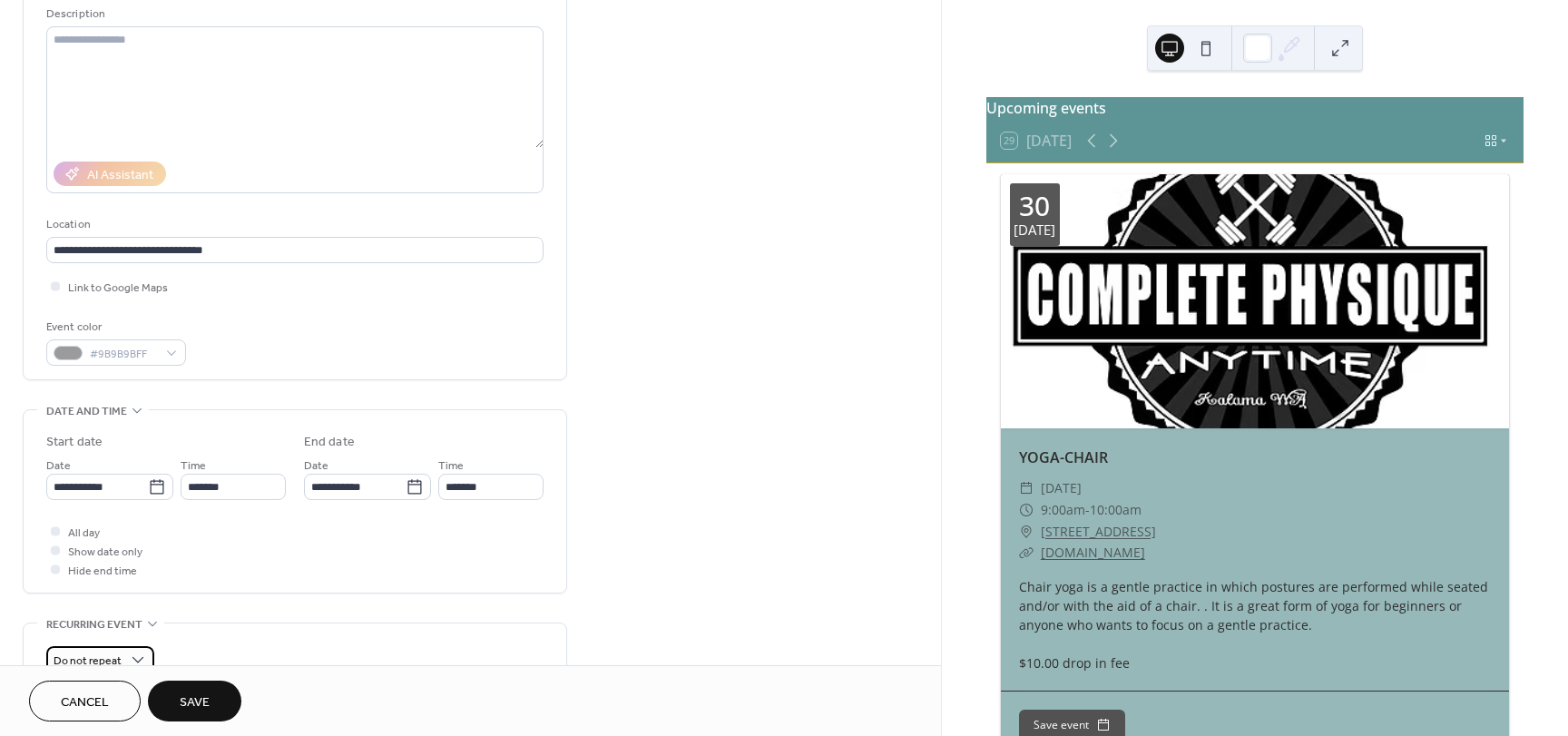 click on "Do not repeat" at bounding box center (87, 661) 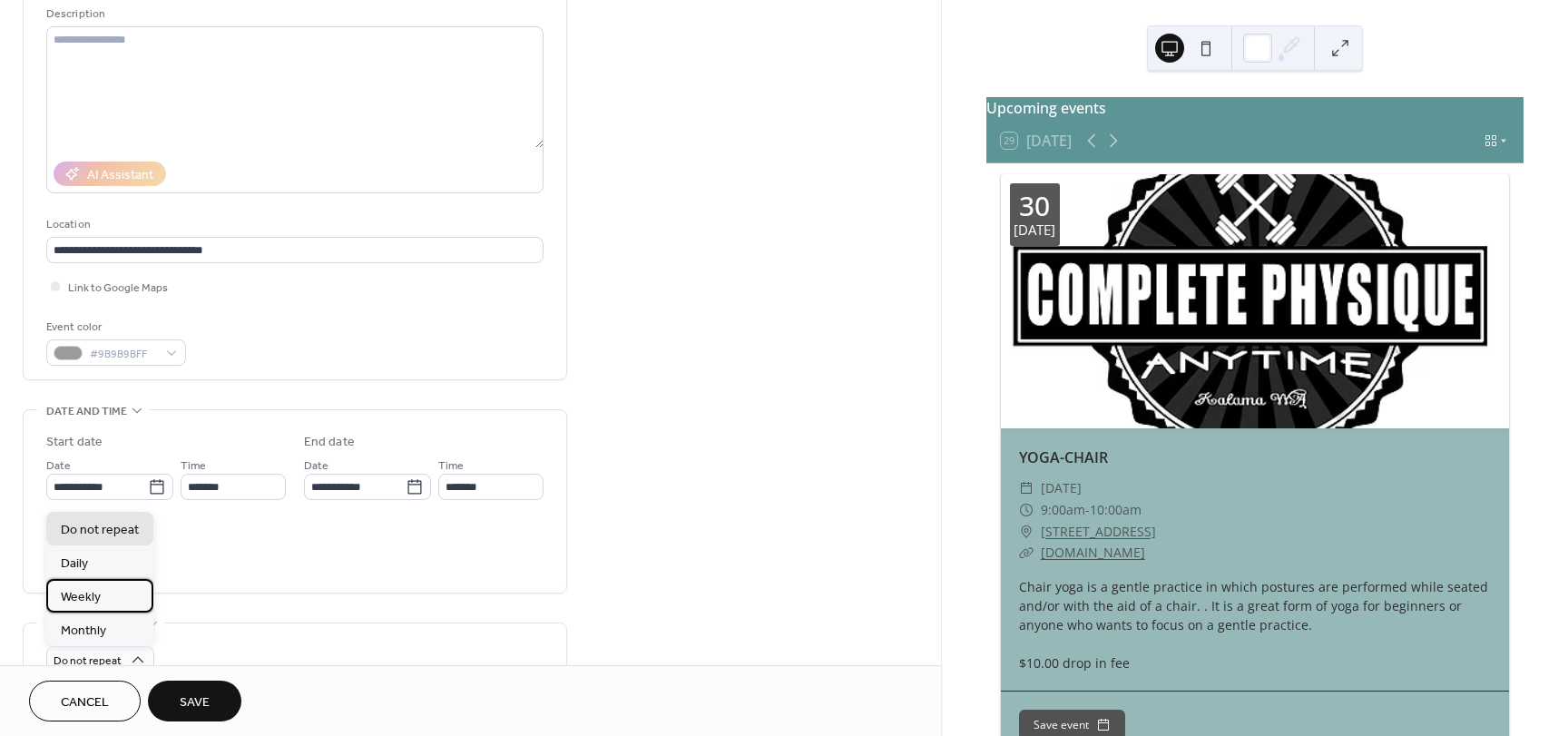 click on "Weekly" at bounding box center (100, 595) 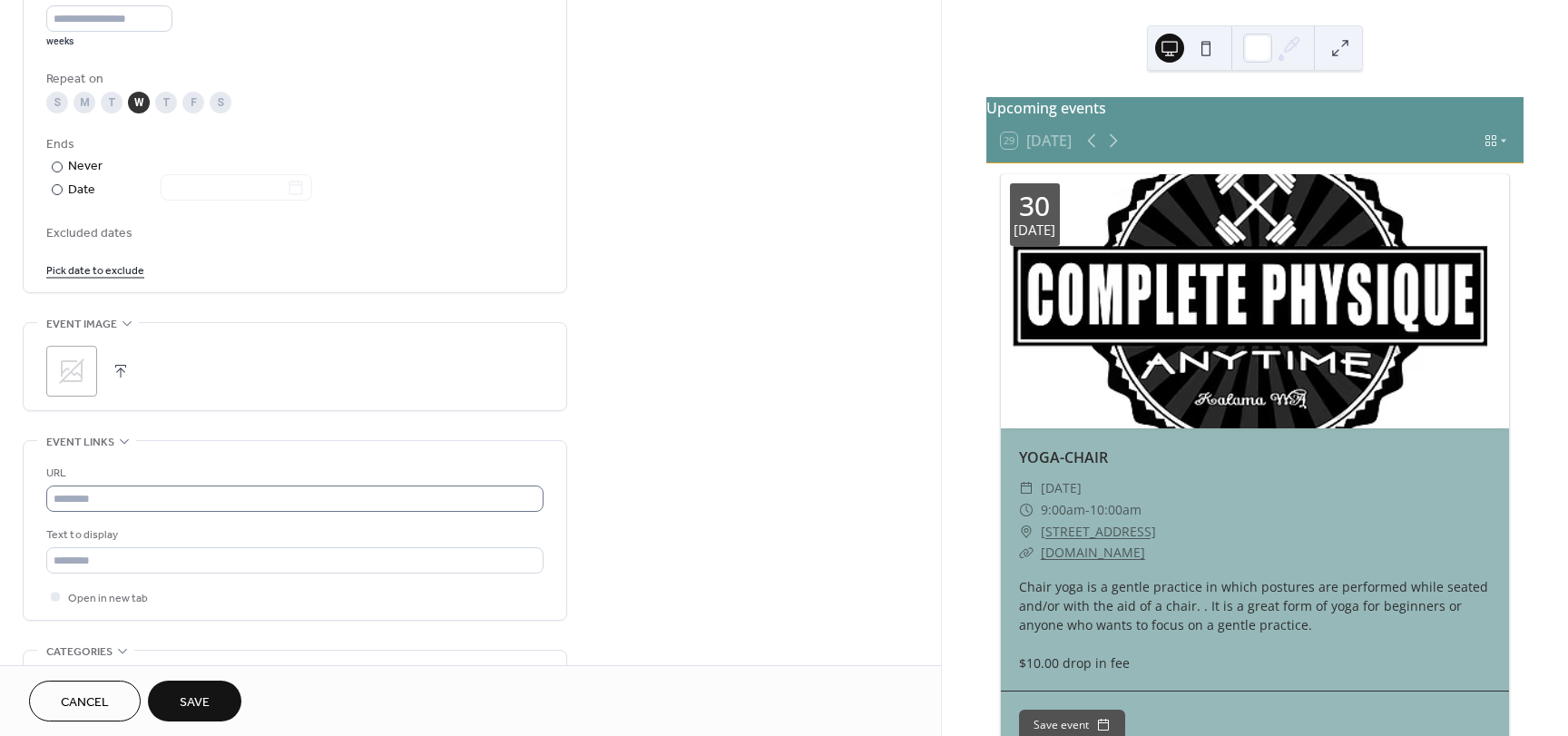 scroll, scrollTop: 908, scrollLeft: 0, axis: vertical 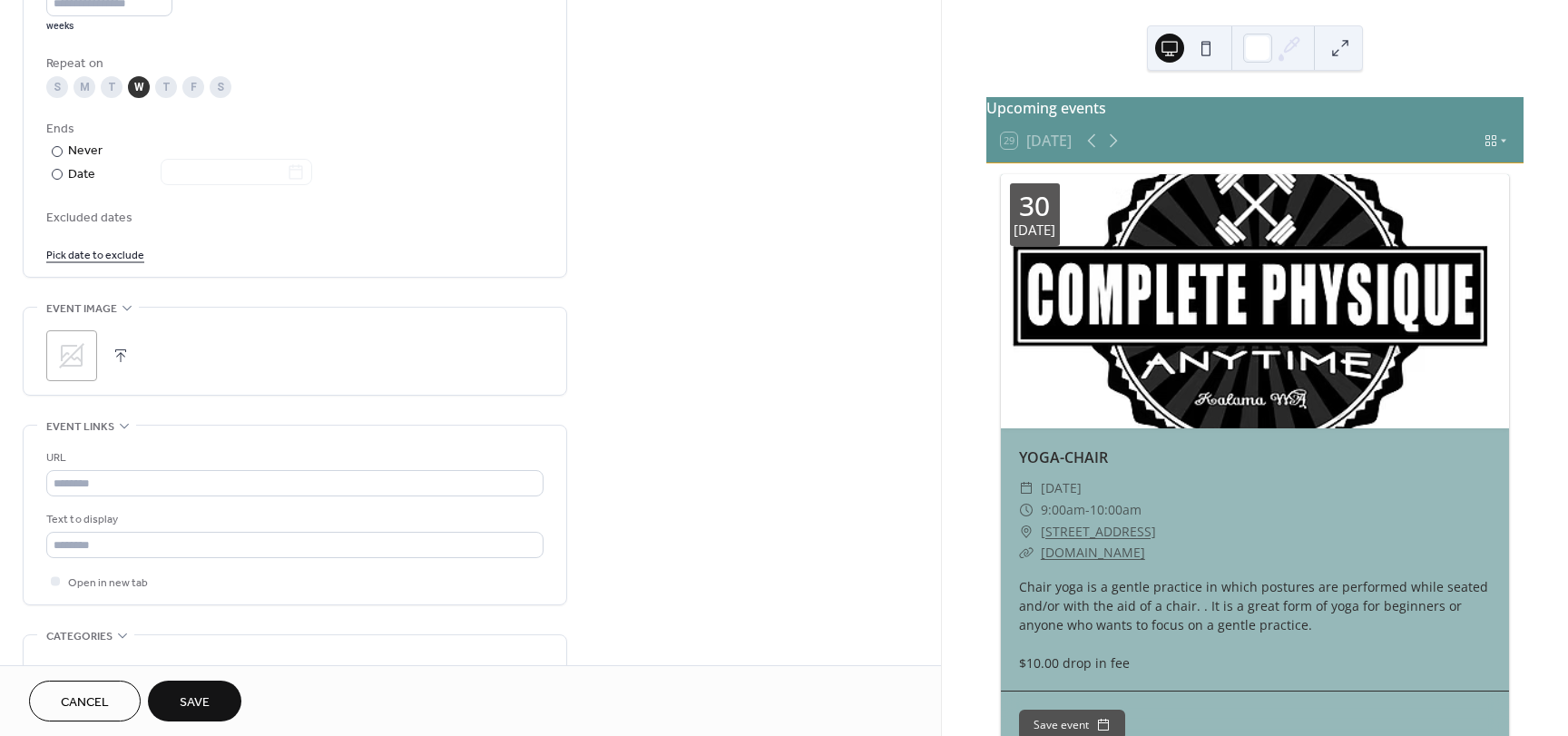 click 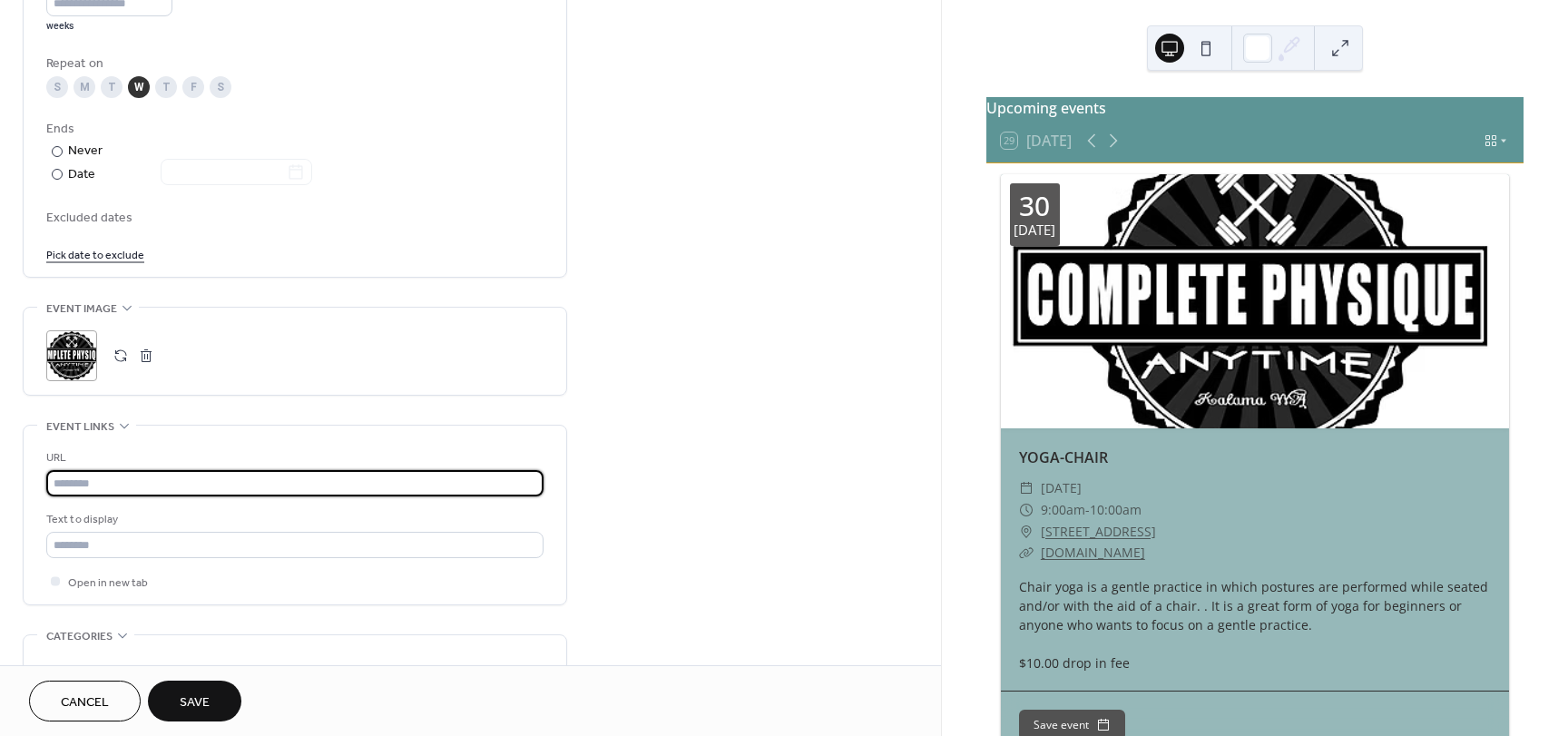 paste on "**********" 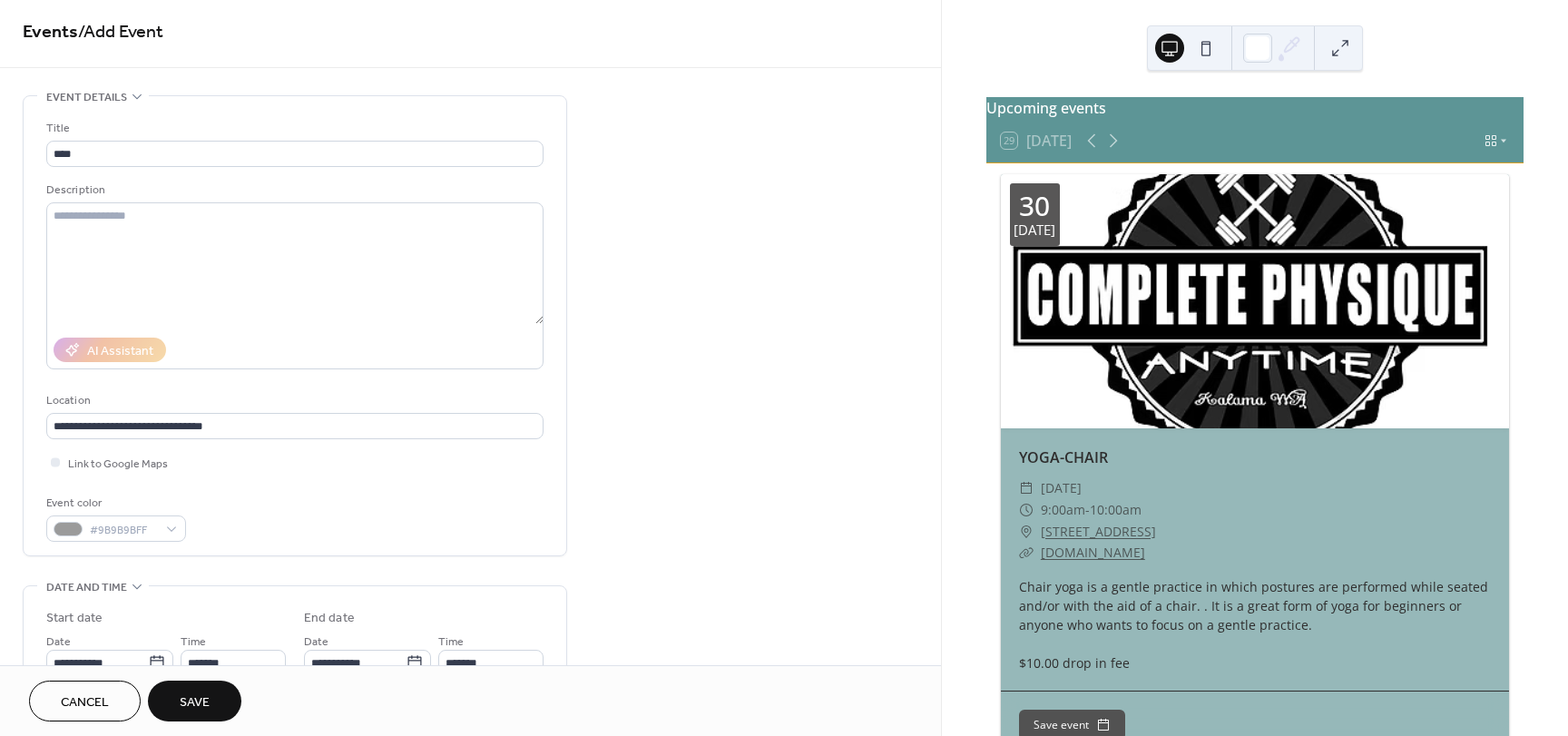 scroll, scrollTop: 0, scrollLeft: 0, axis: both 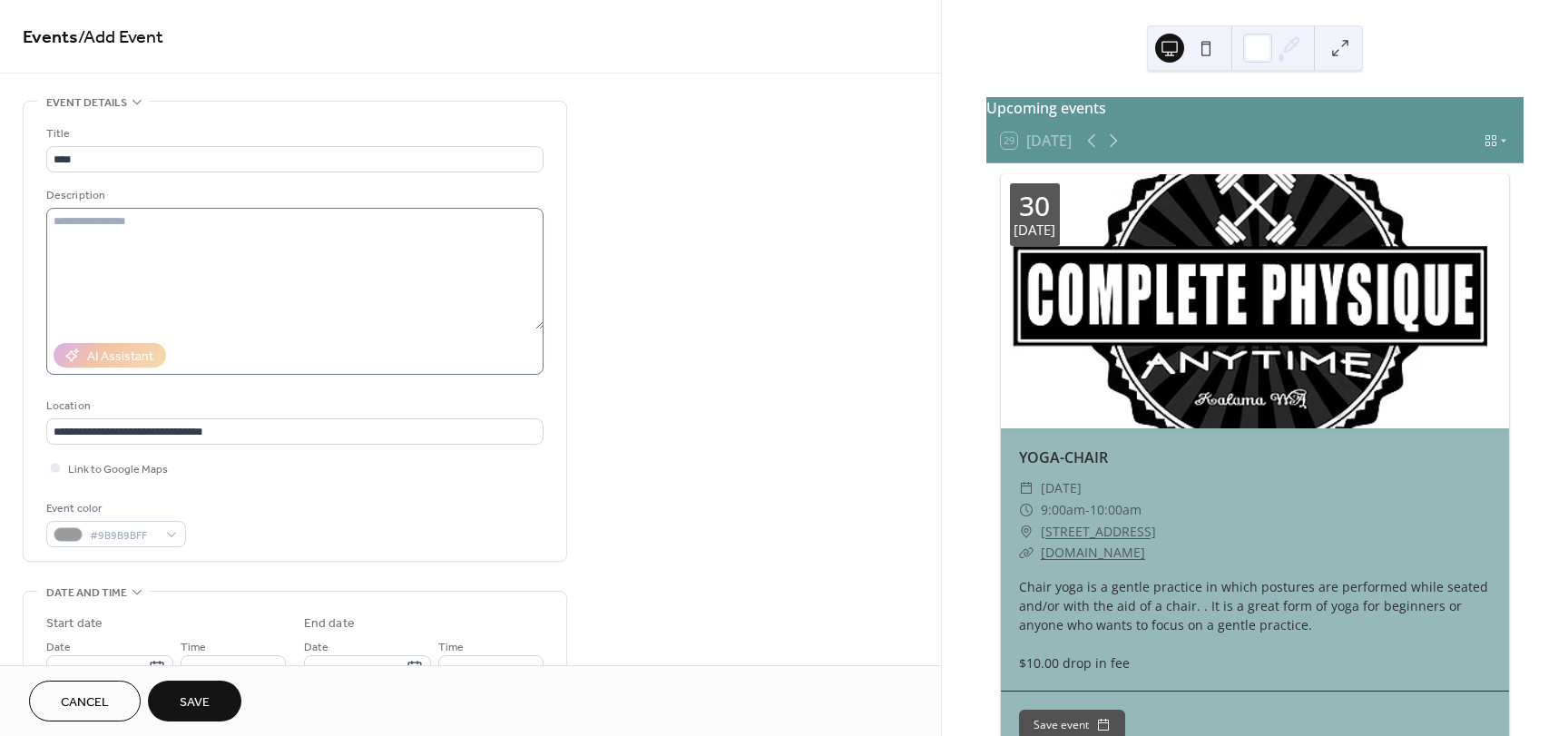 type on "**********" 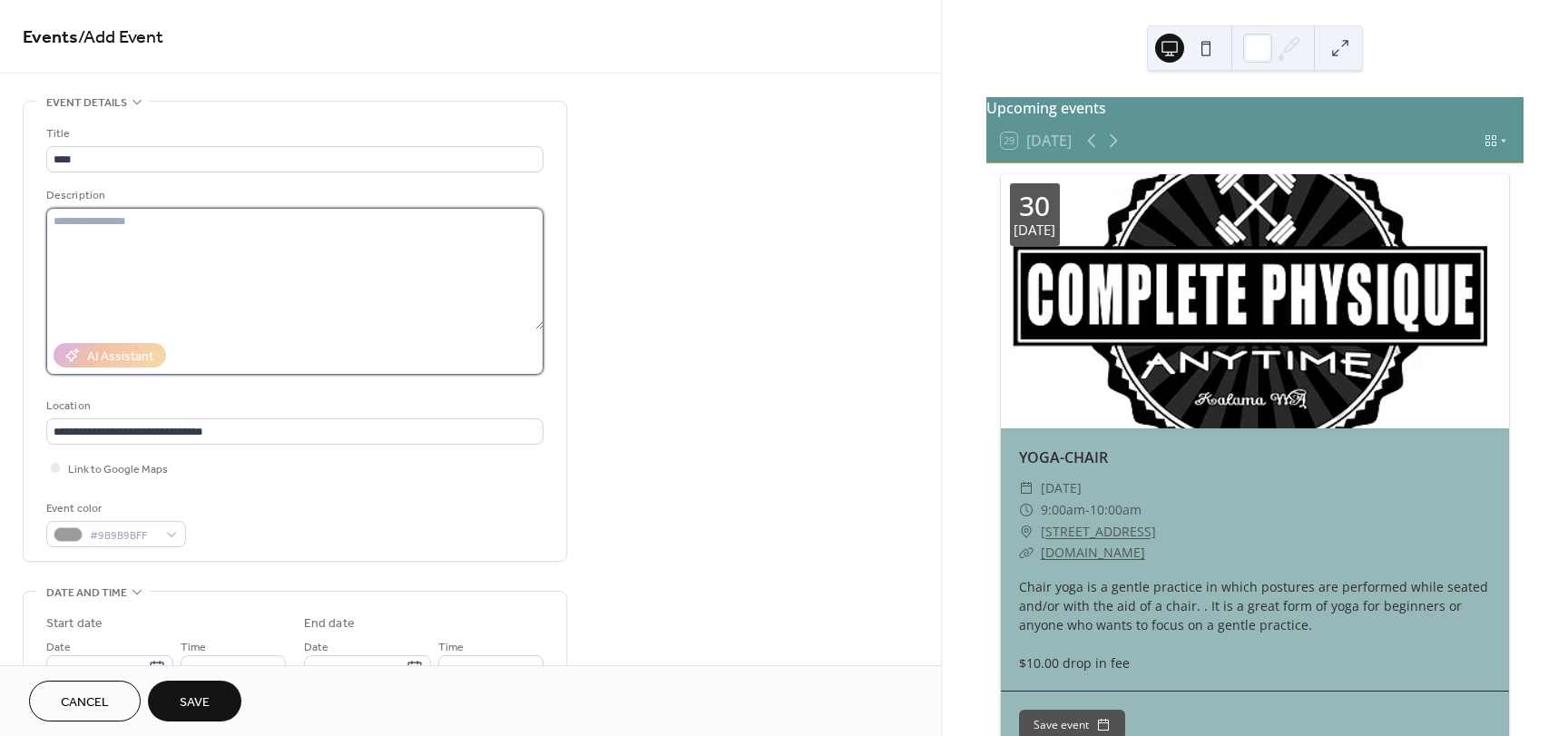 click at bounding box center [295, 269] 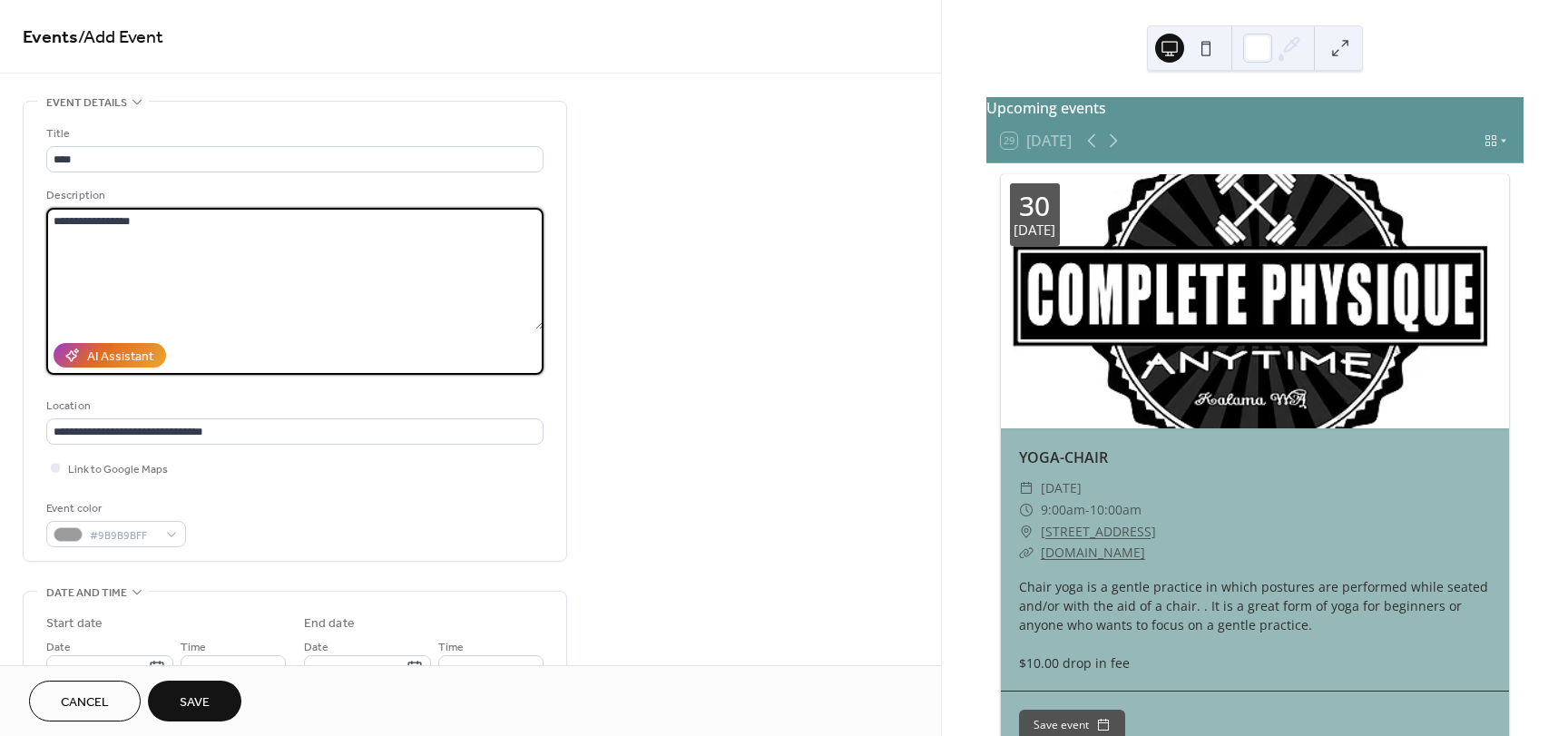 click on "**********" at bounding box center [295, 269] 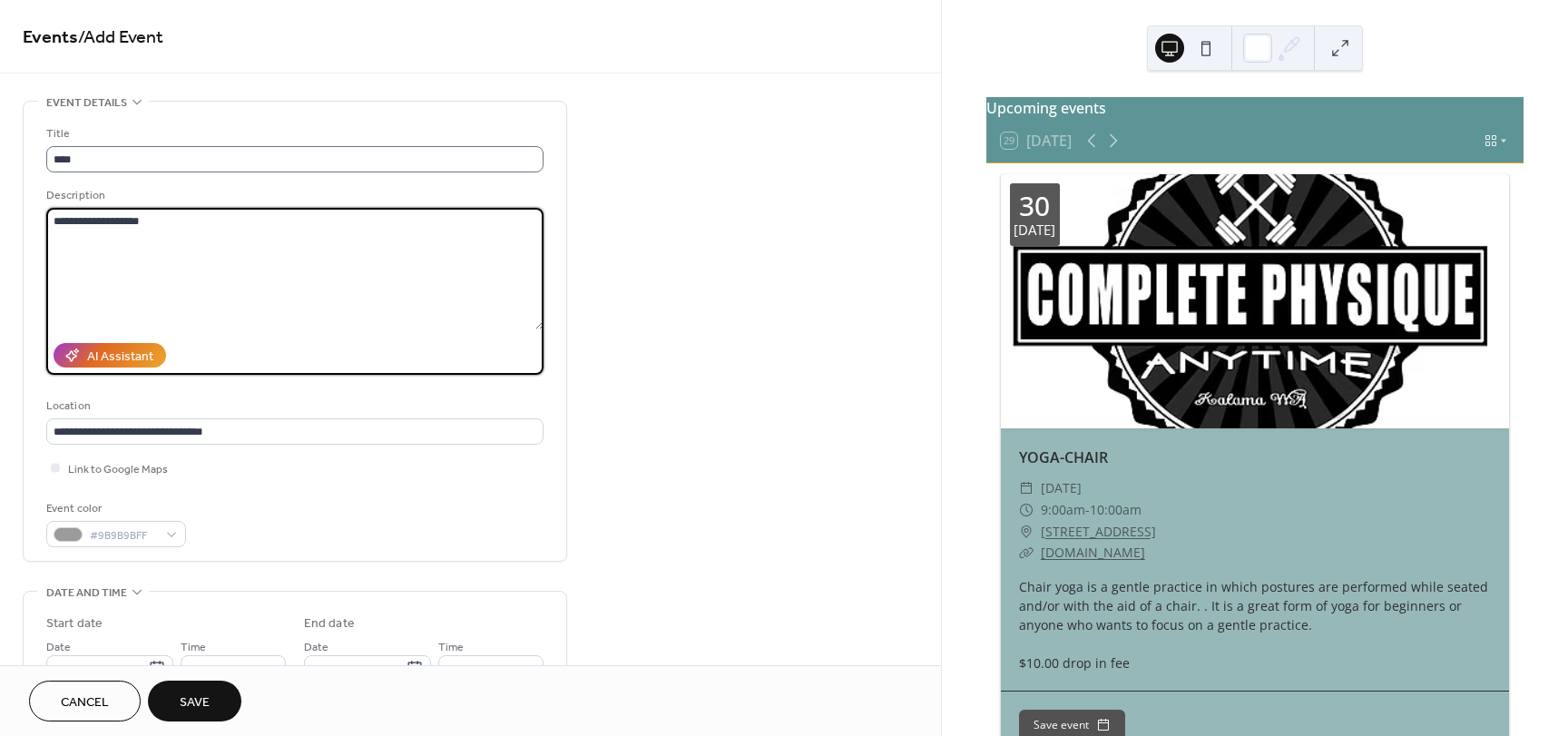 type on "**********" 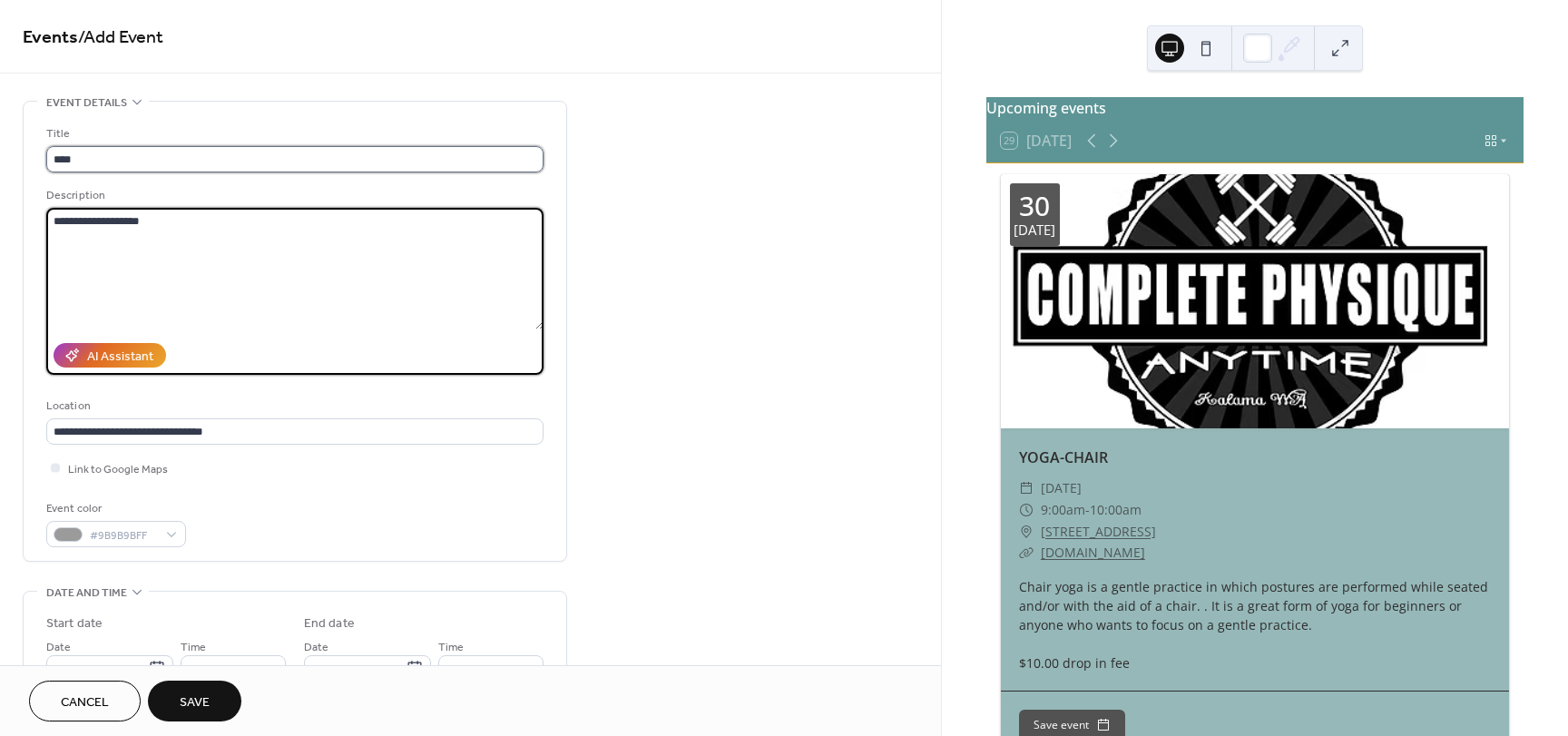 click on "****" at bounding box center (295, 159) 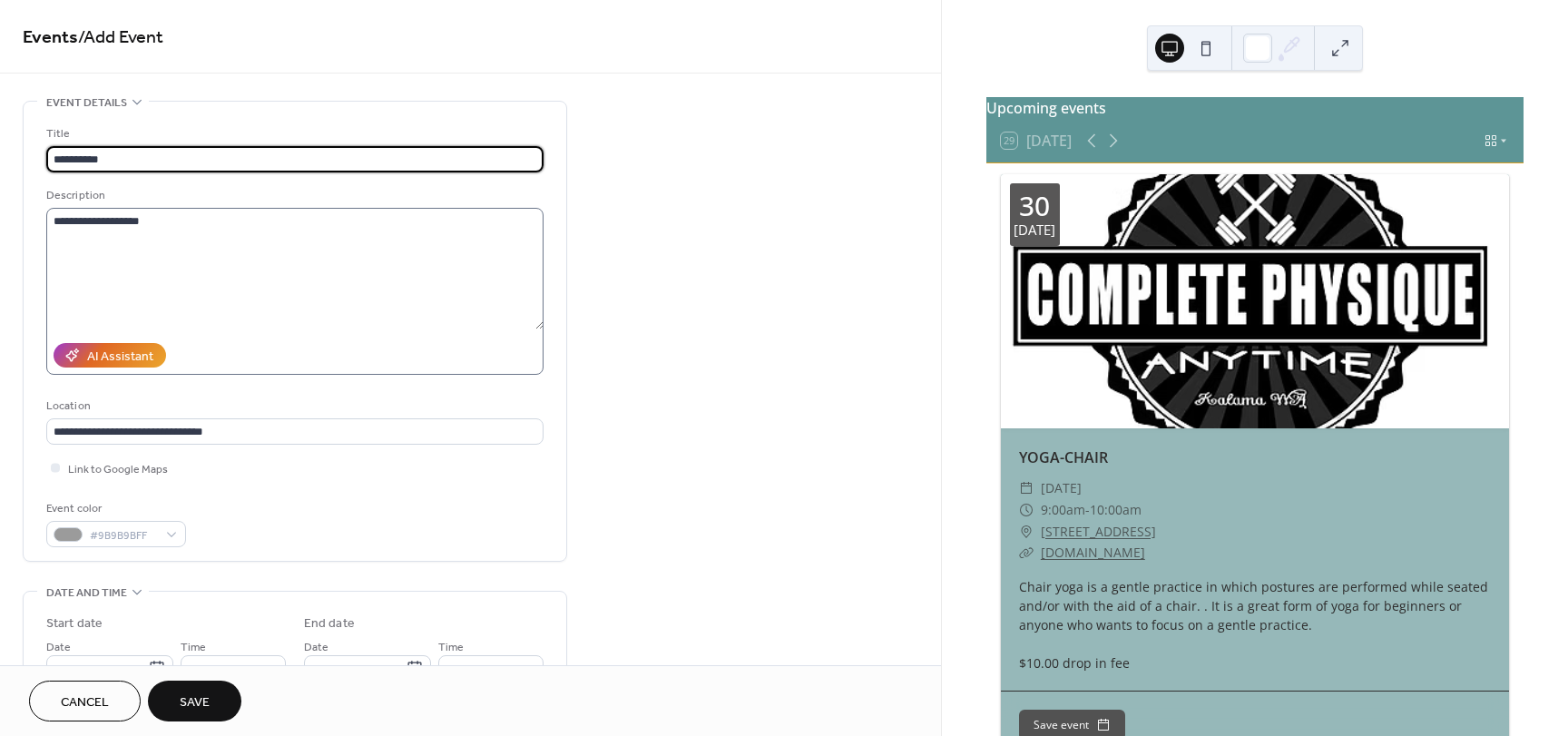 type on "**********" 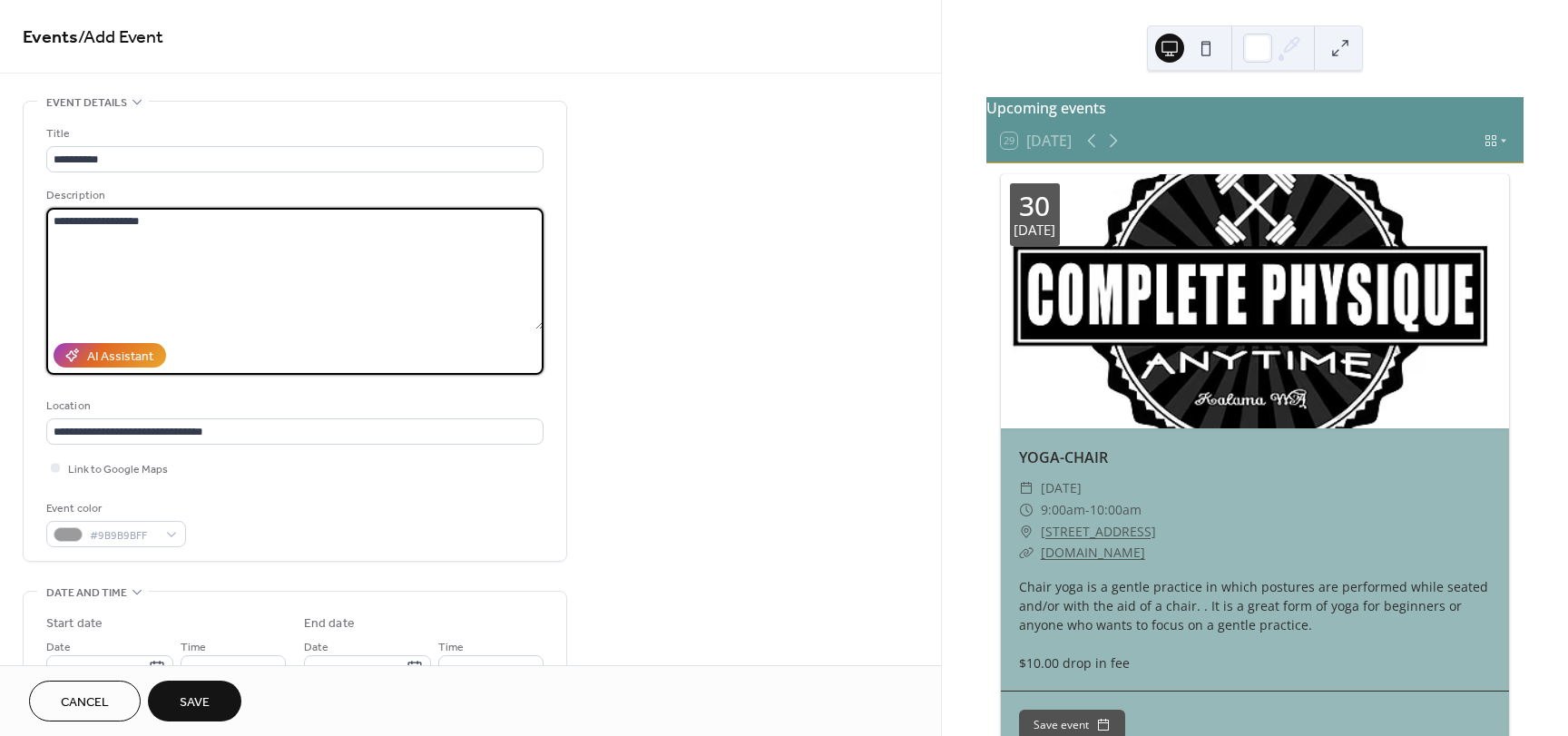 click on "**********" at bounding box center [295, 269] 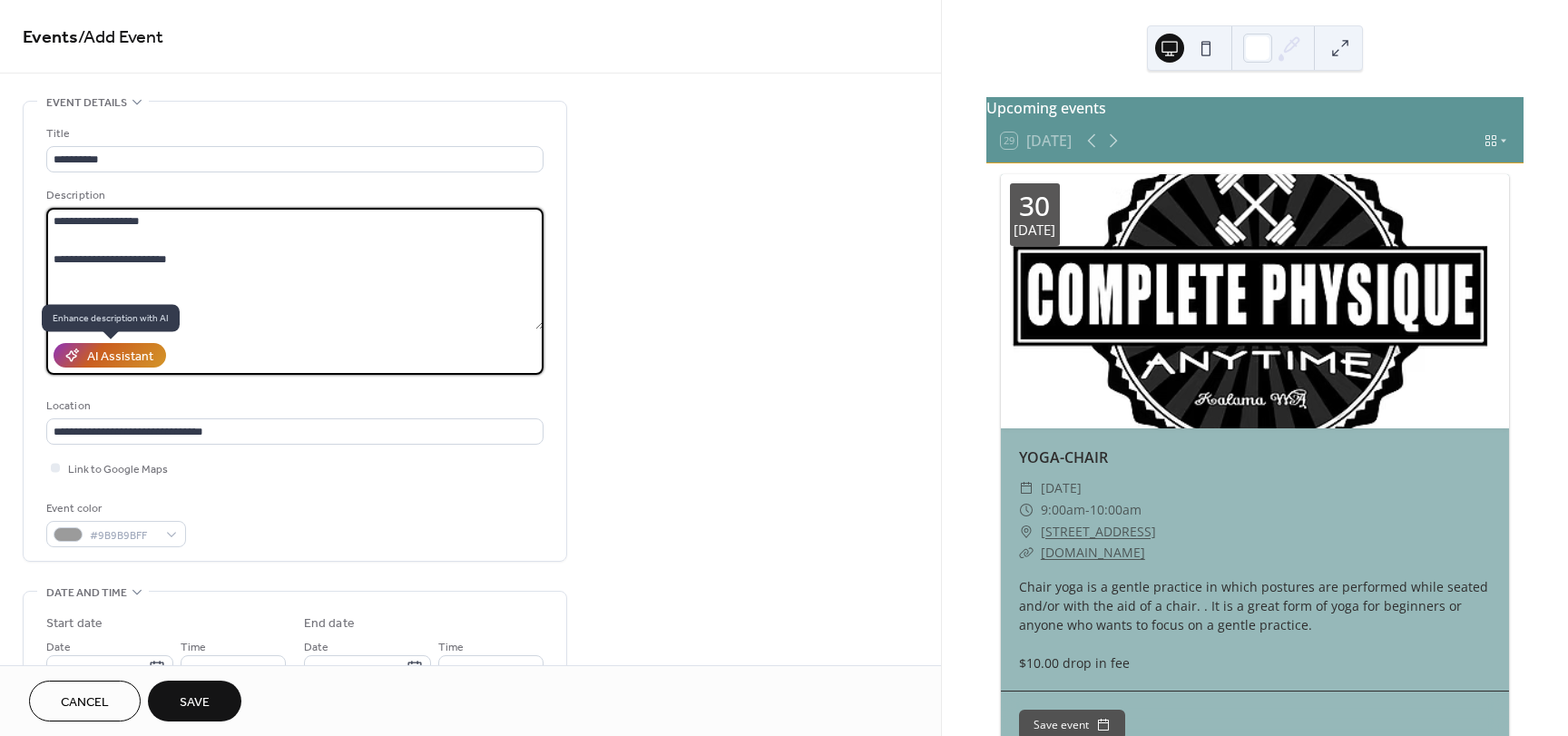 type on "**********" 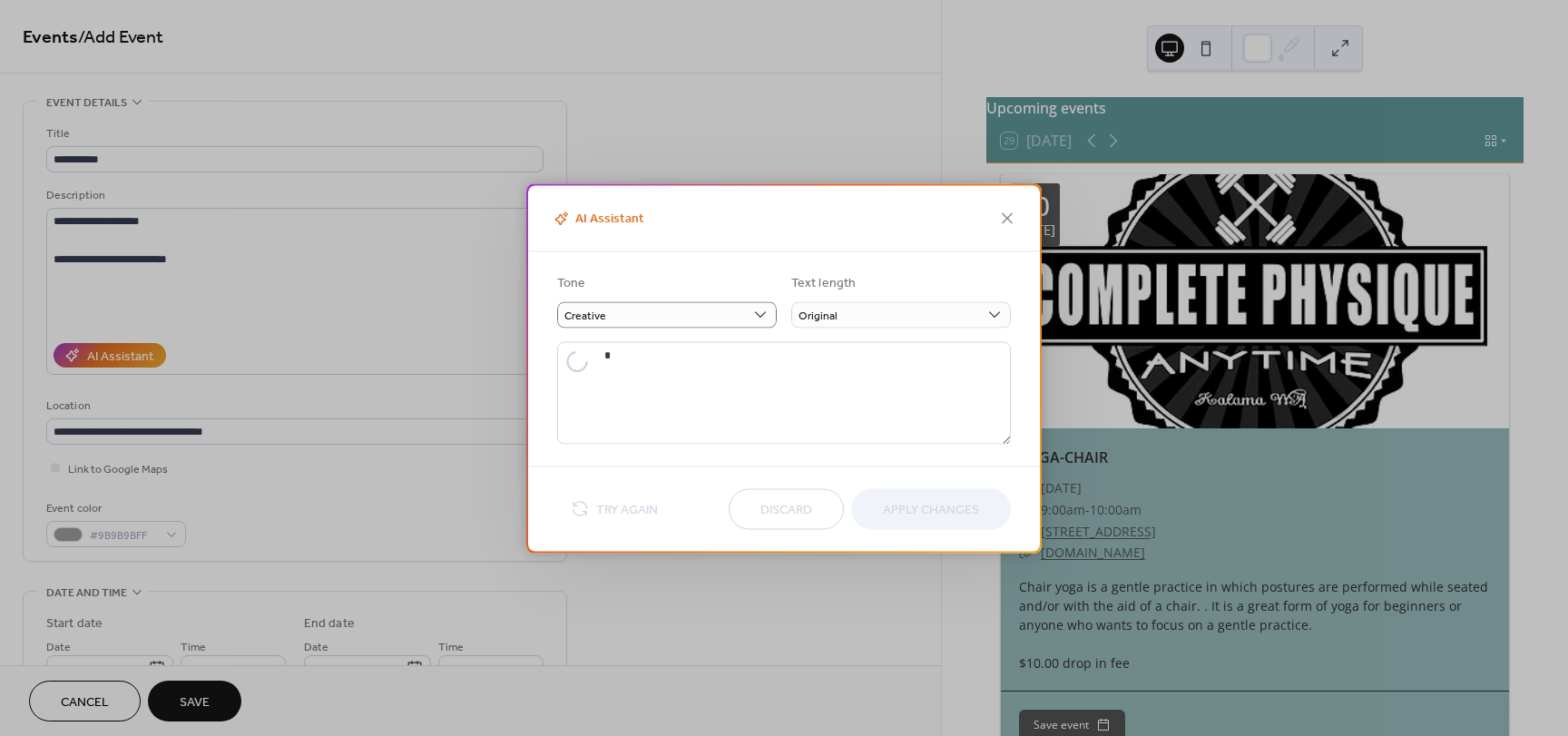 type on "**********" 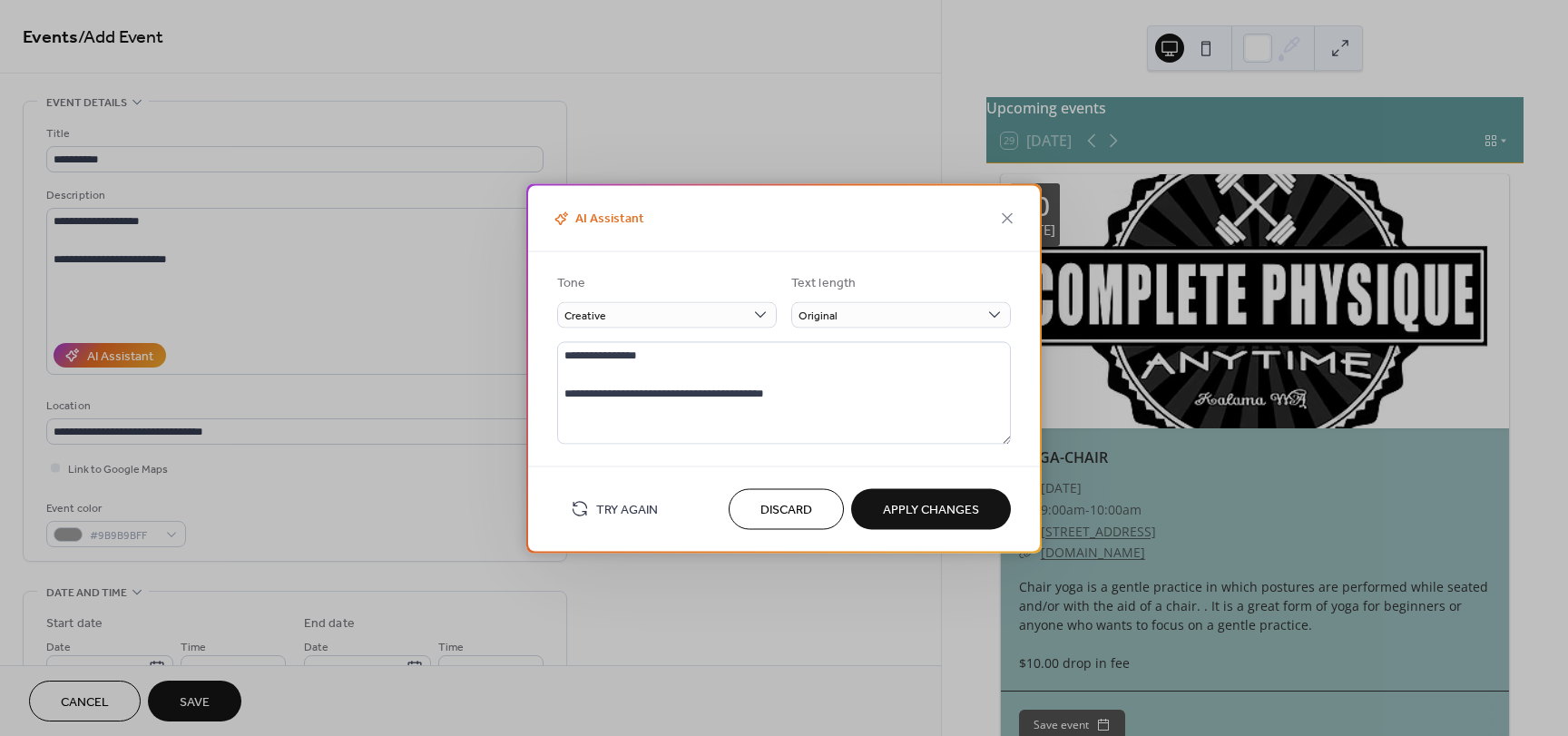 click on "Apply Changes" at bounding box center [931, 508] 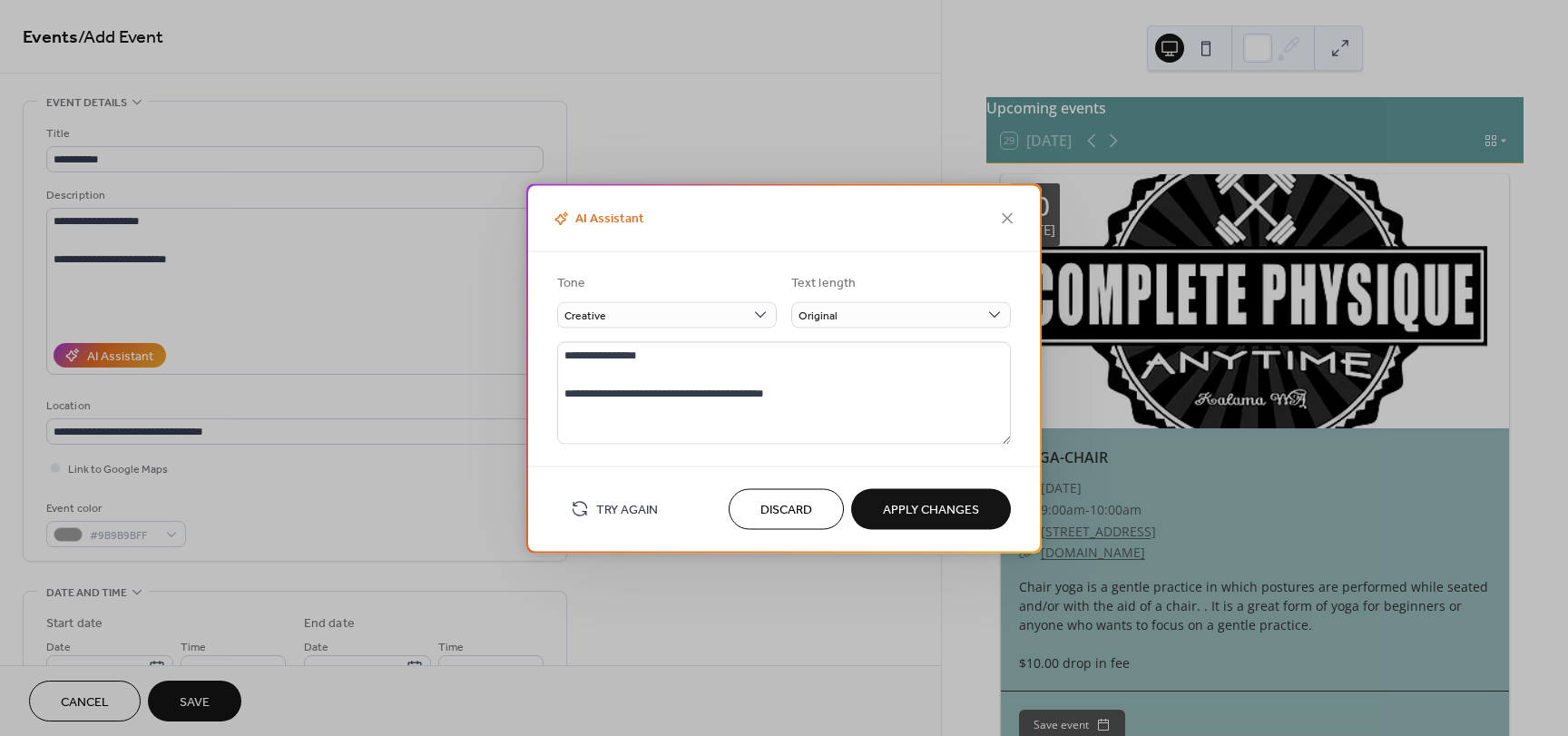 type on "**********" 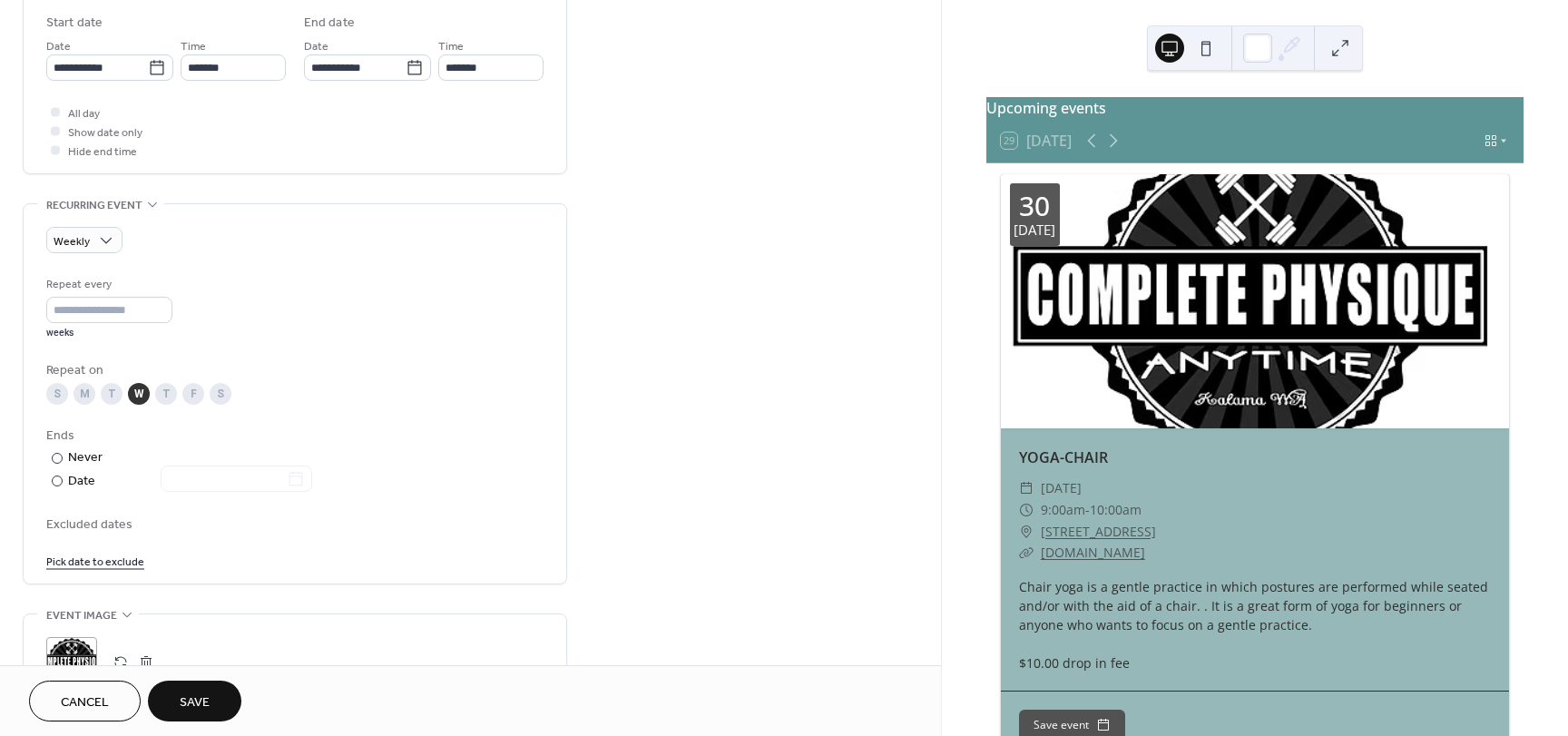 scroll, scrollTop: 635, scrollLeft: 0, axis: vertical 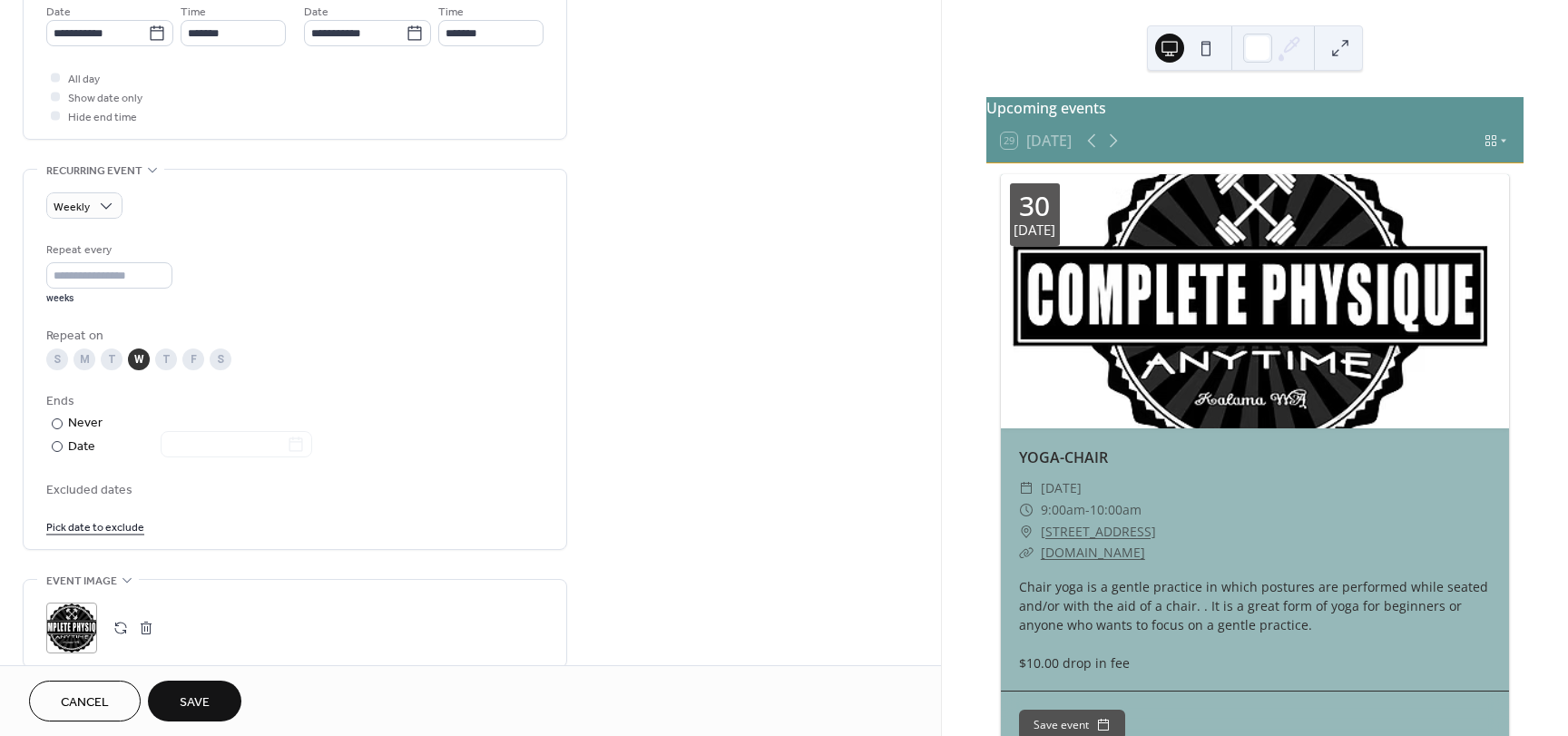 click on "Save" at bounding box center [194, 701] 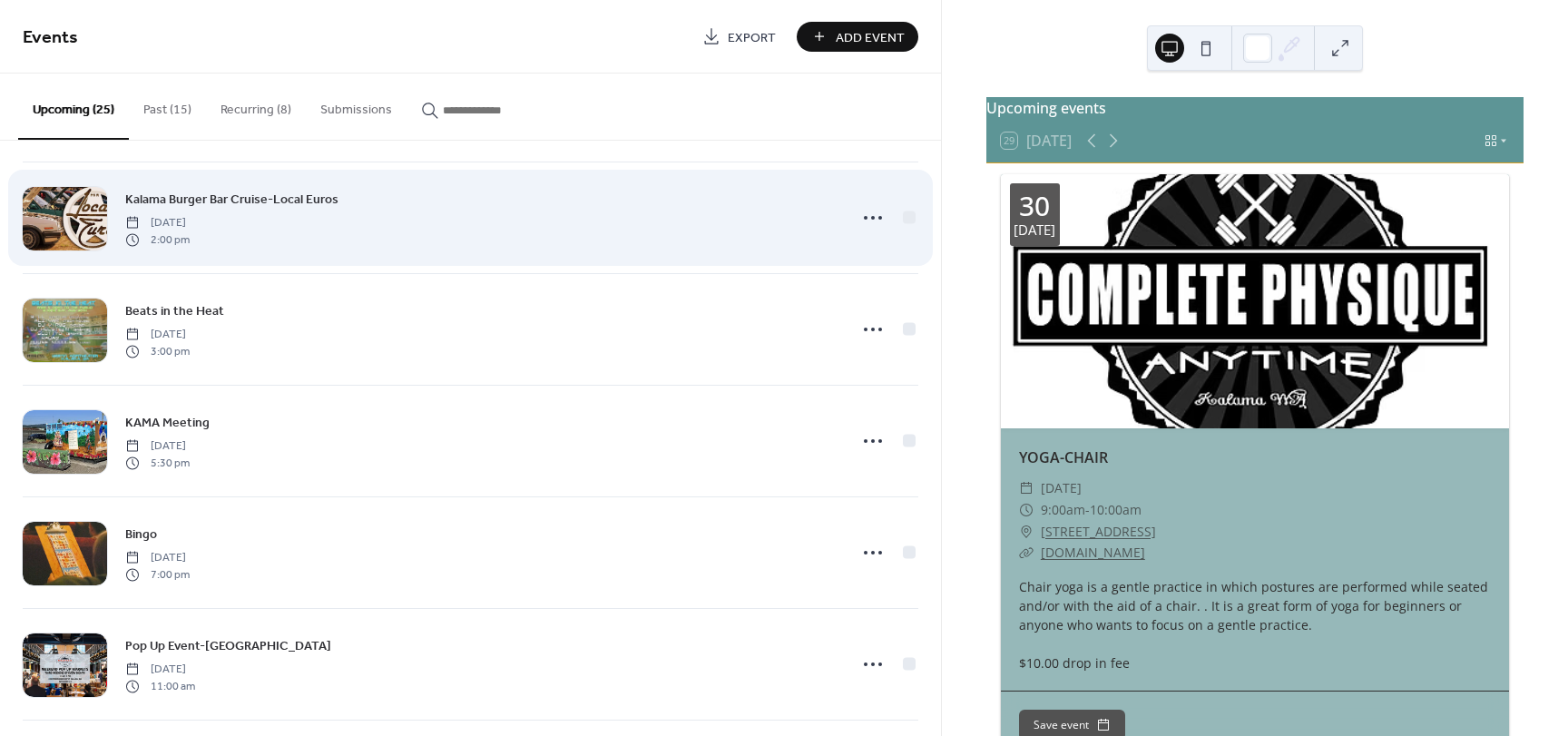 scroll, scrollTop: 1271, scrollLeft: 0, axis: vertical 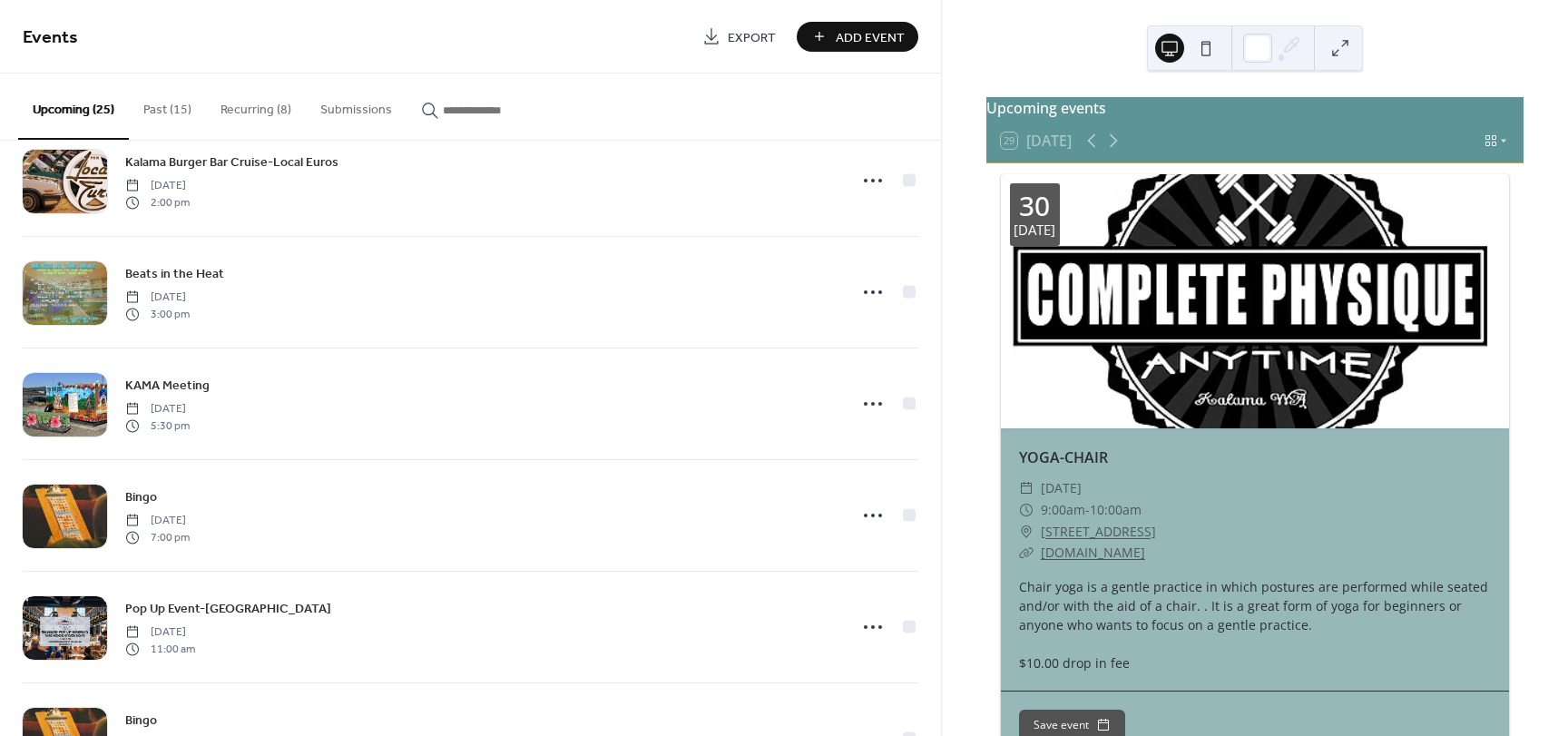 click on "Recurring (8)" at bounding box center (256, 105) 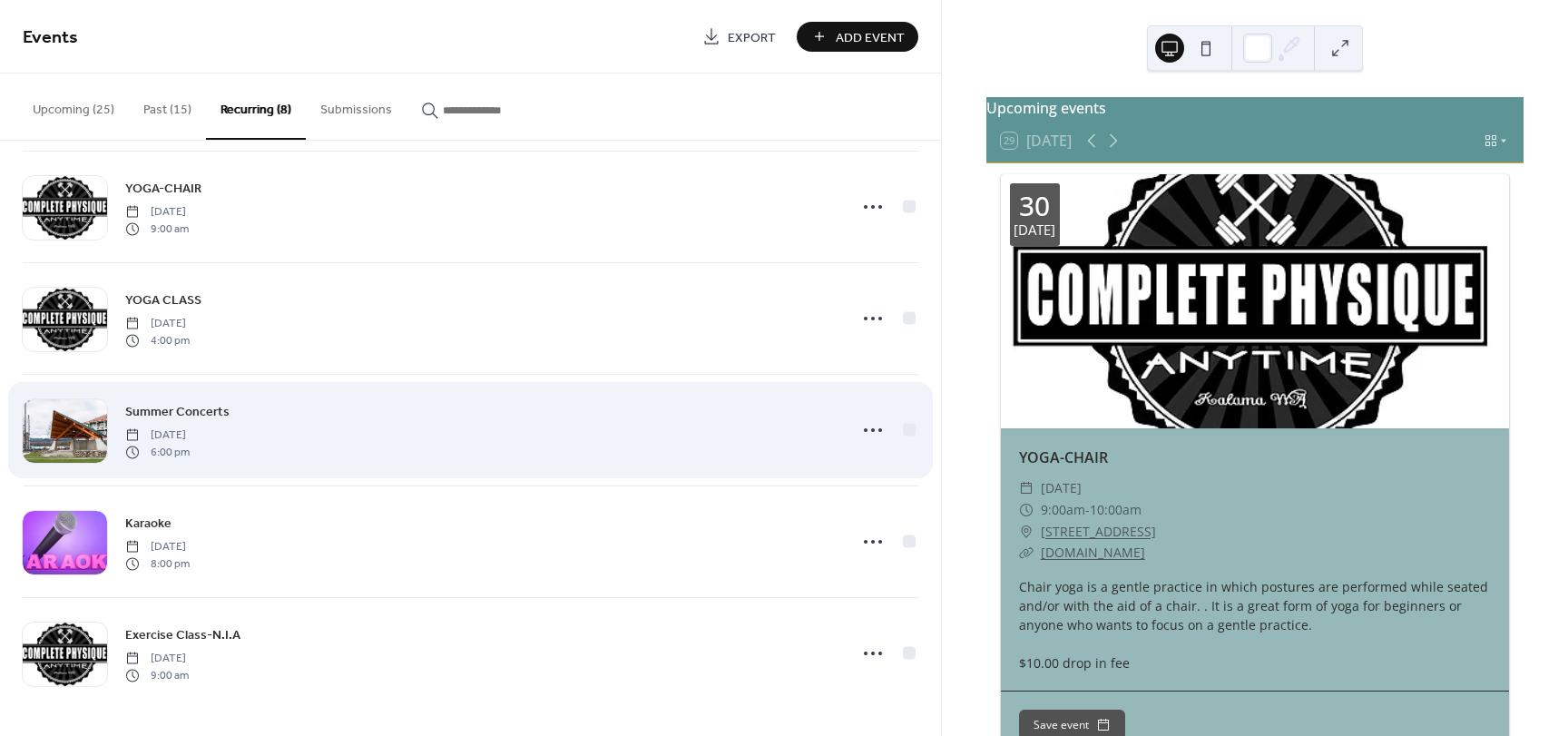 scroll, scrollTop: 260, scrollLeft: 0, axis: vertical 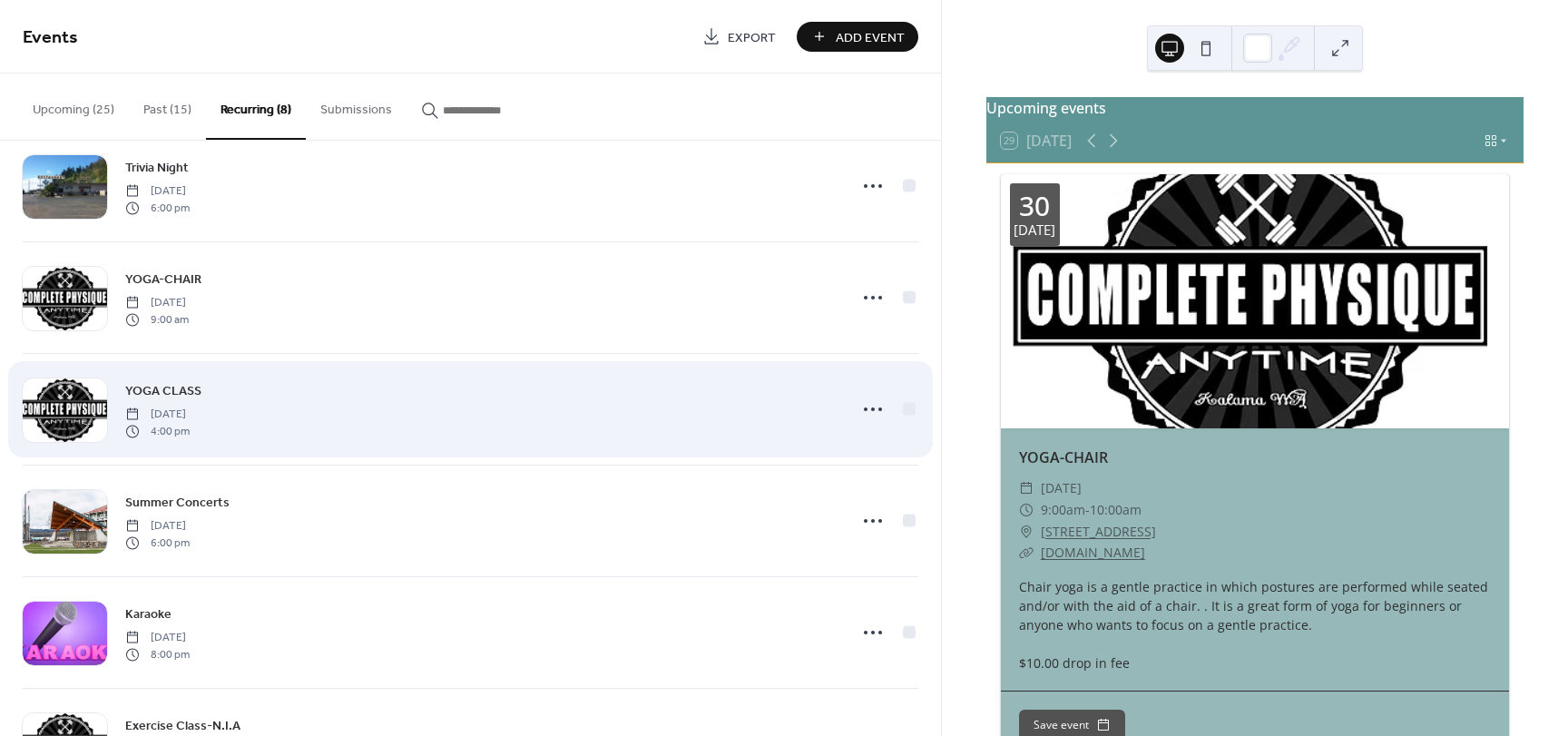 click on "YOGA CLASS" at bounding box center (163, 391) 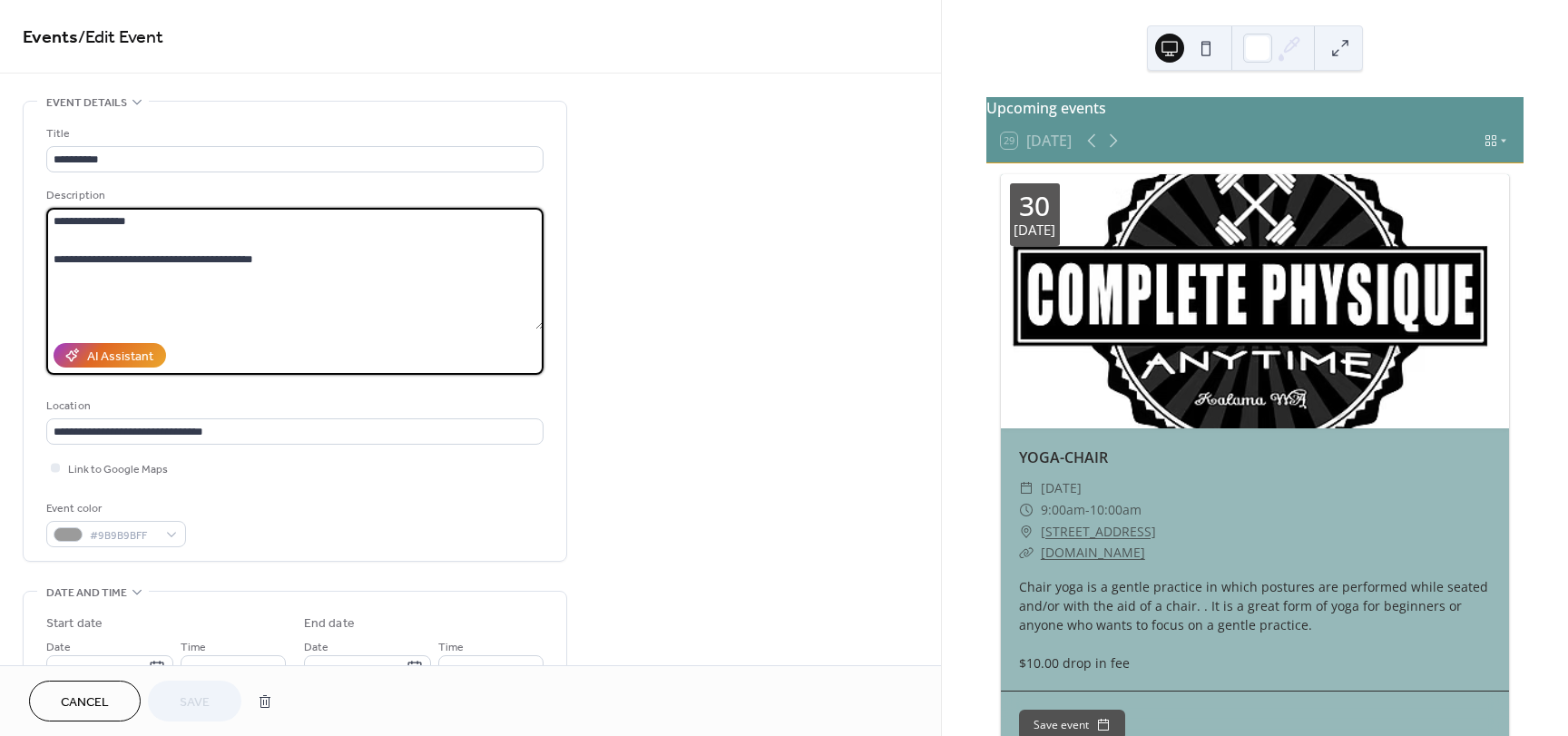 drag, startPoint x: 53, startPoint y: 259, endPoint x: 304, endPoint y: 251, distance: 251.1275 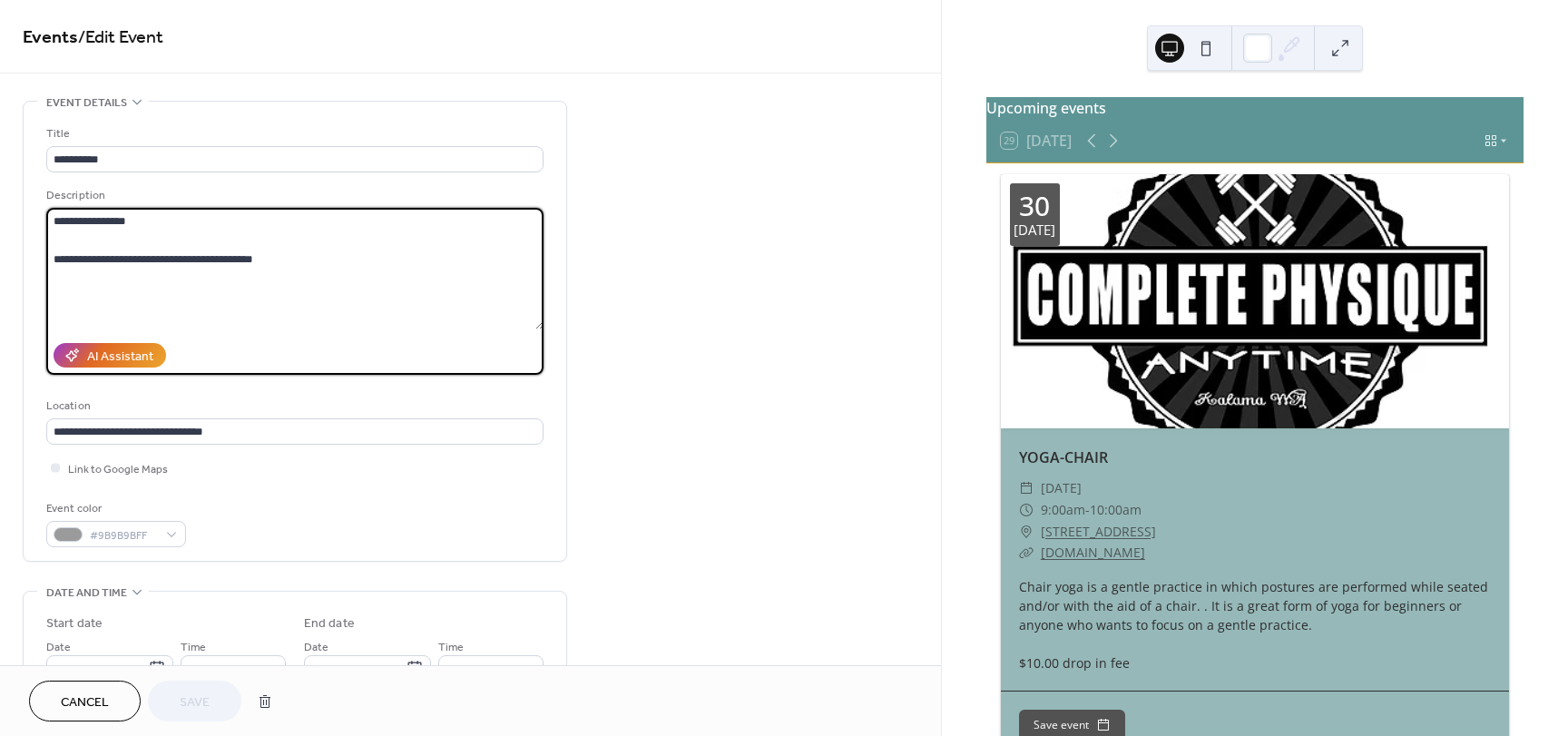 click on "**********" at bounding box center (295, 269) 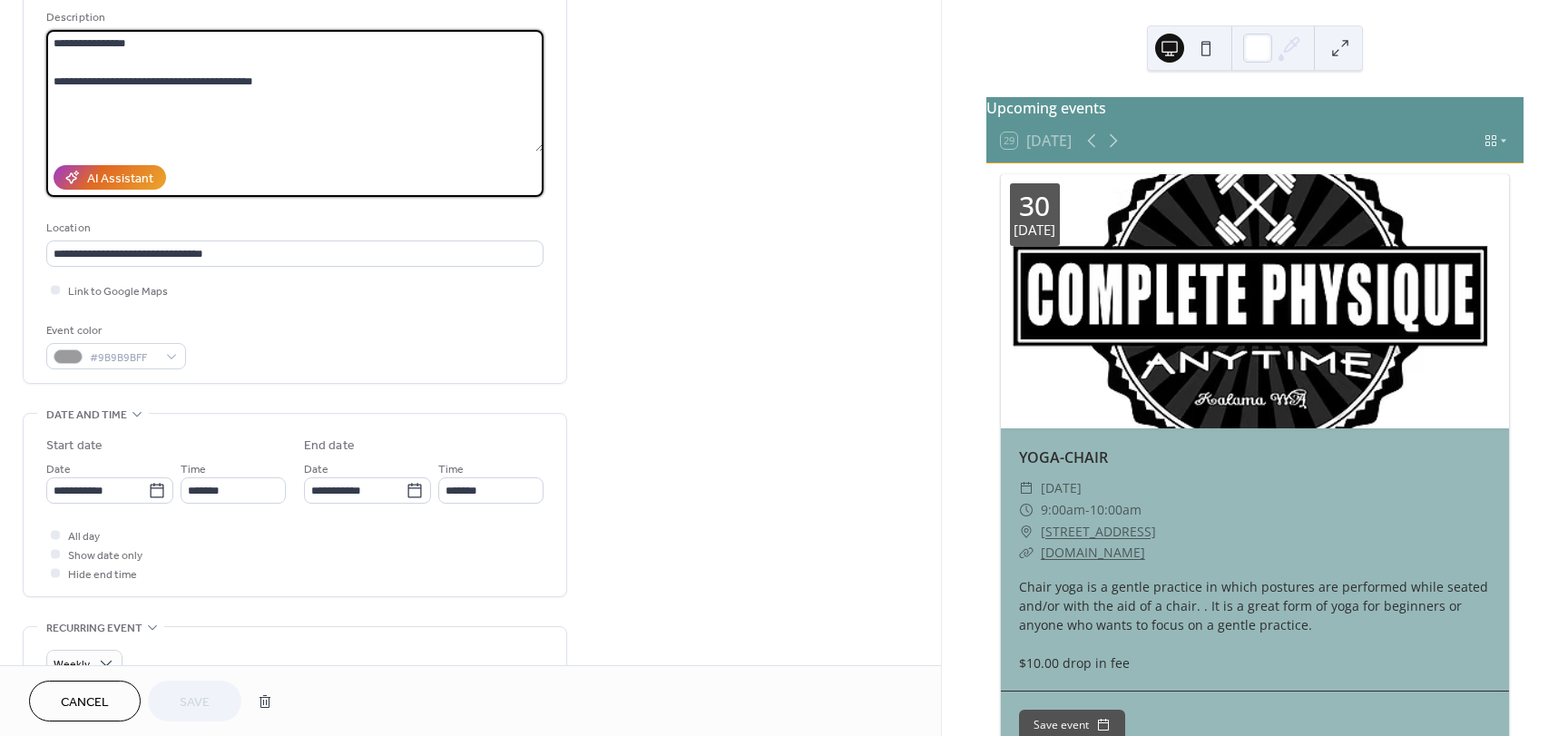 scroll, scrollTop: 182, scrollLeft: 0, axis: vertical 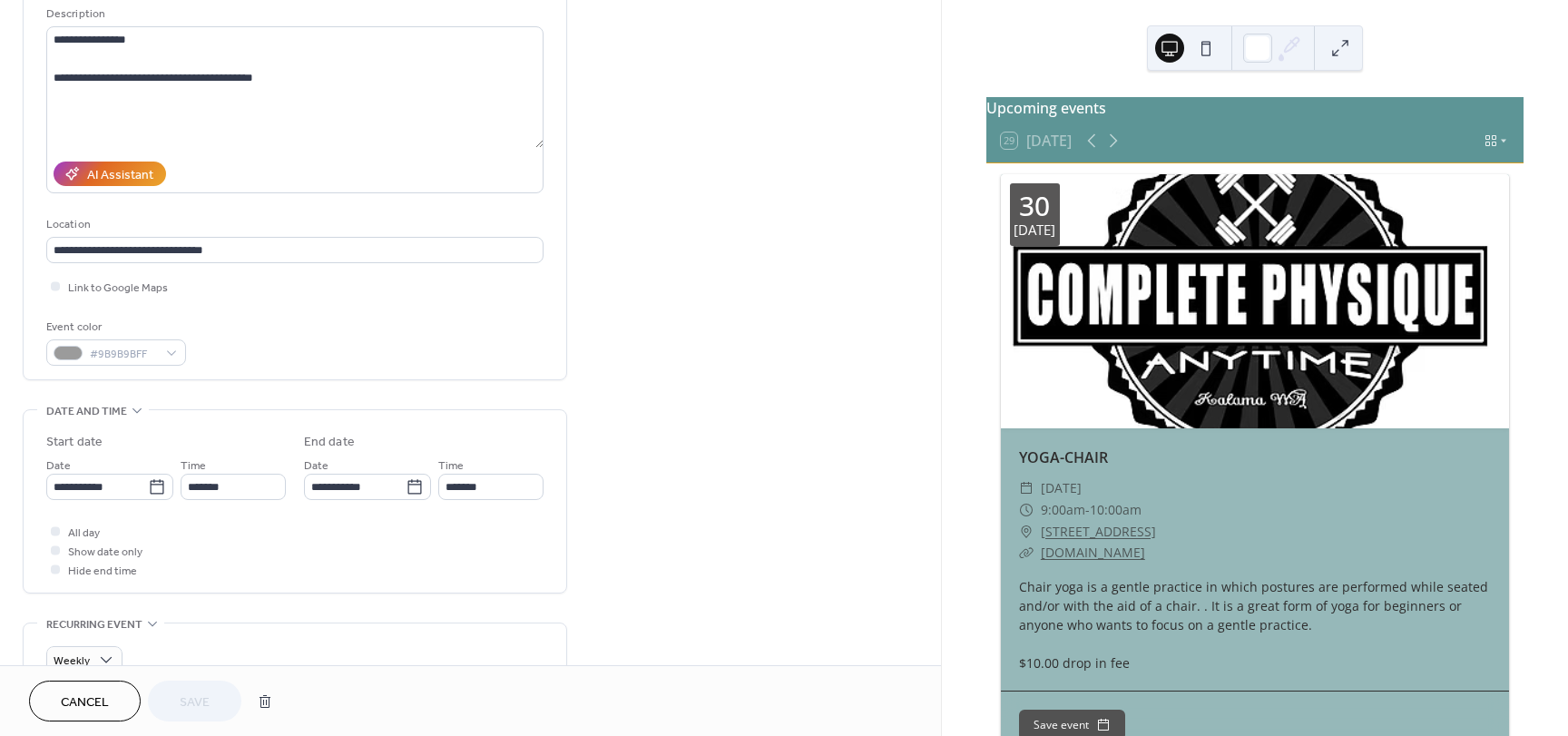 click on "Cancel" at bounding box center [84, 702] 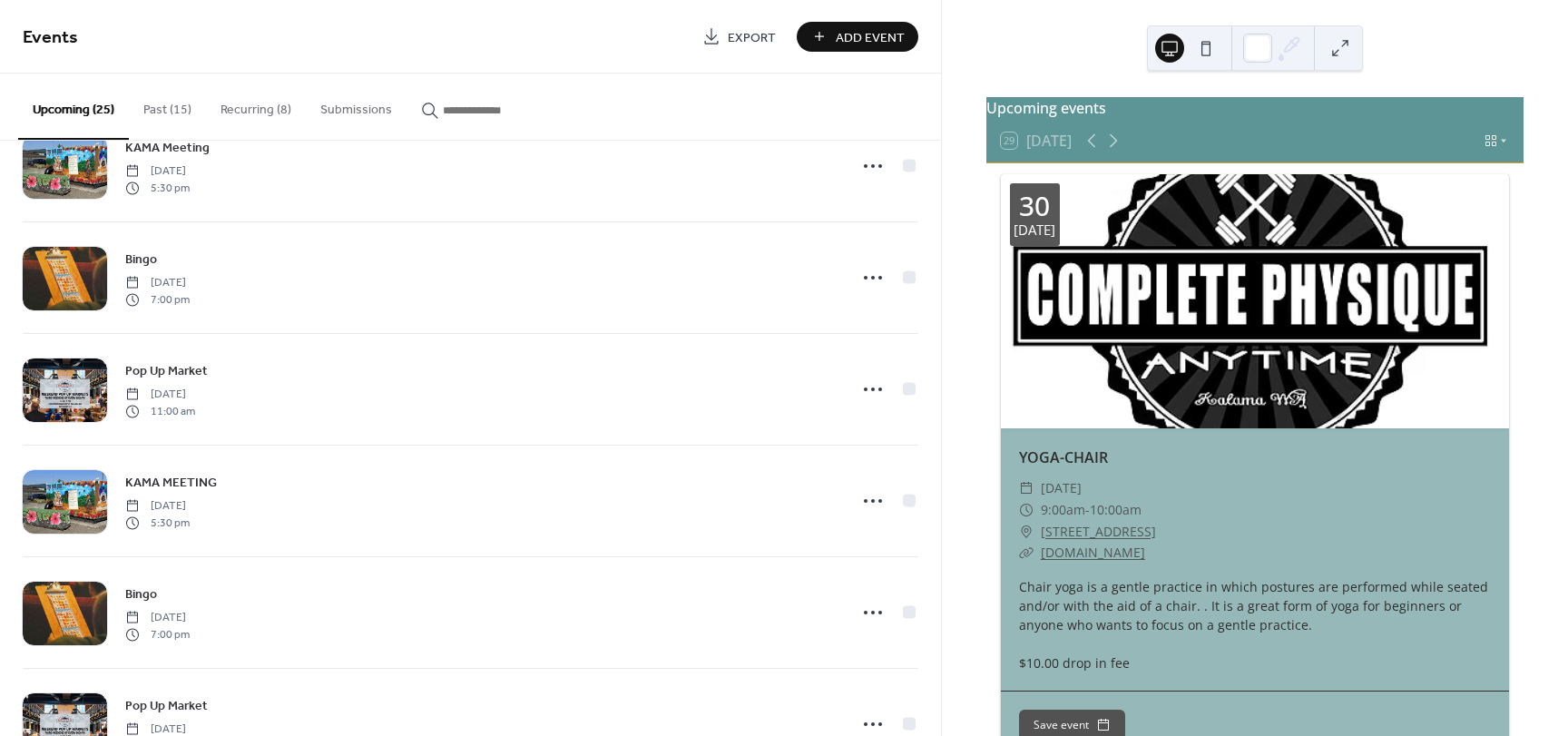 scroll, scrollTop: 1997, scrollLeft: 0, axis: vertical 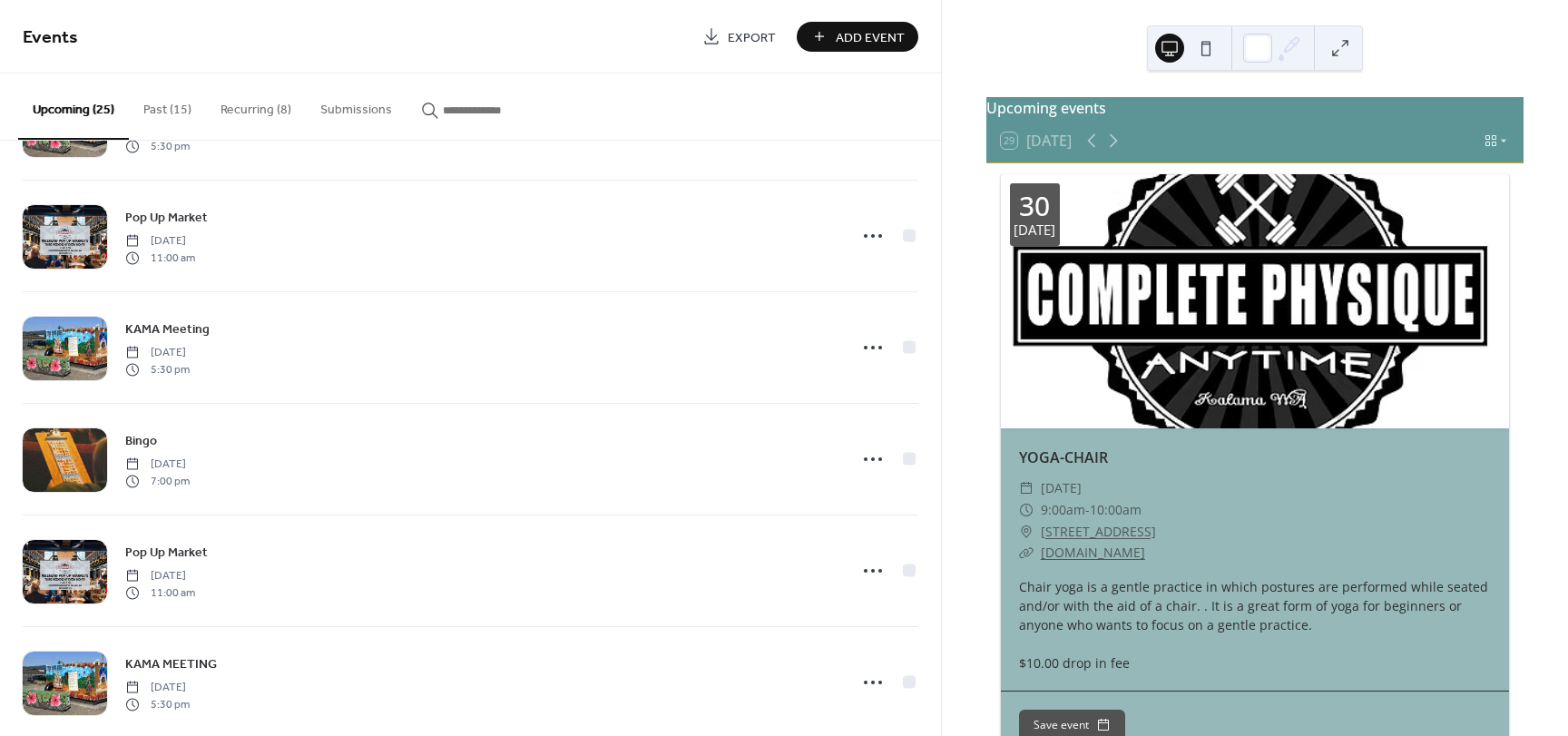 click on "Recurring (8)" at bounding box center [256, 105] 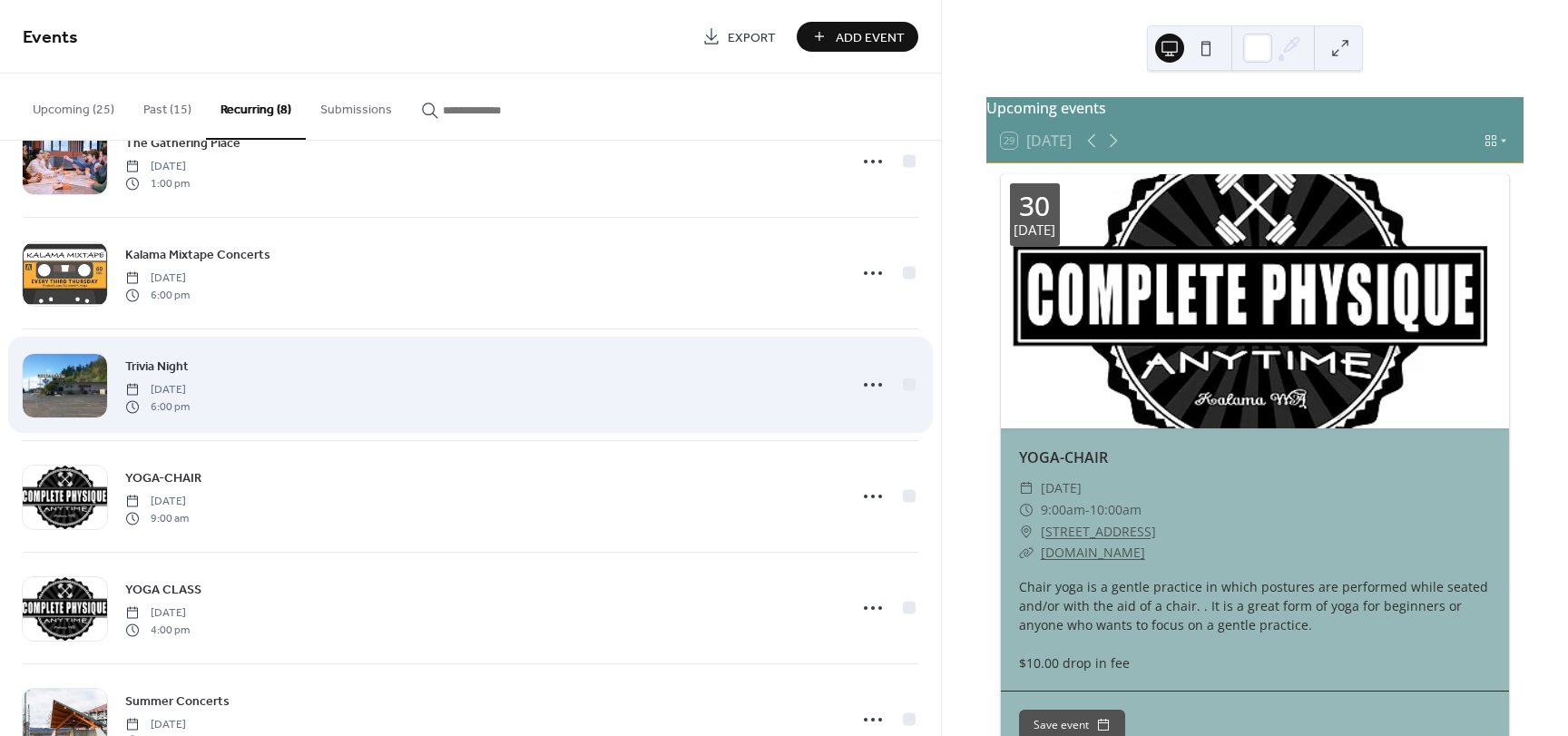 scroll, scrollTop: 91, scrollLeft: 0, axis: vertical 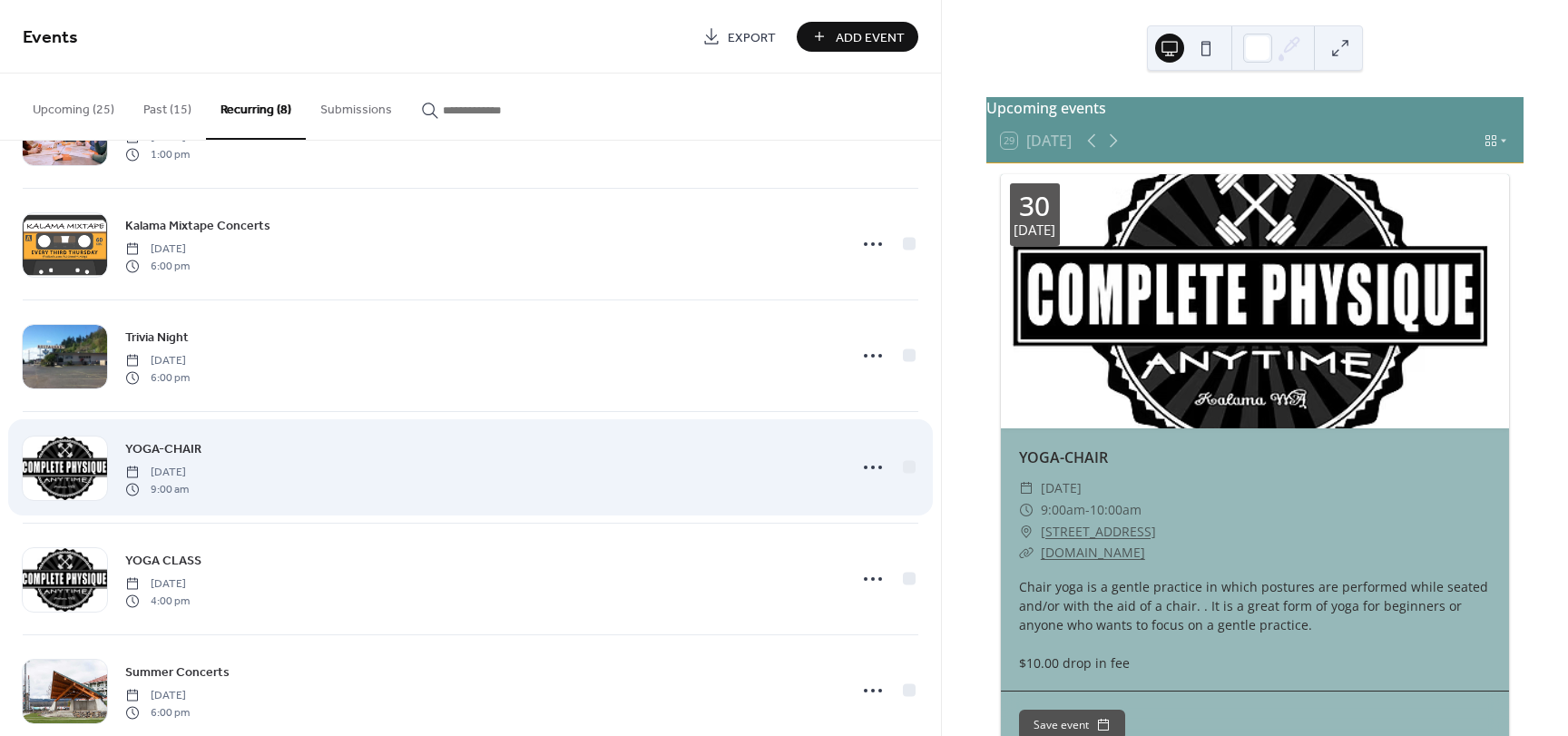 click on "YOGA-CHAIR" at bounding box center (163, 449) 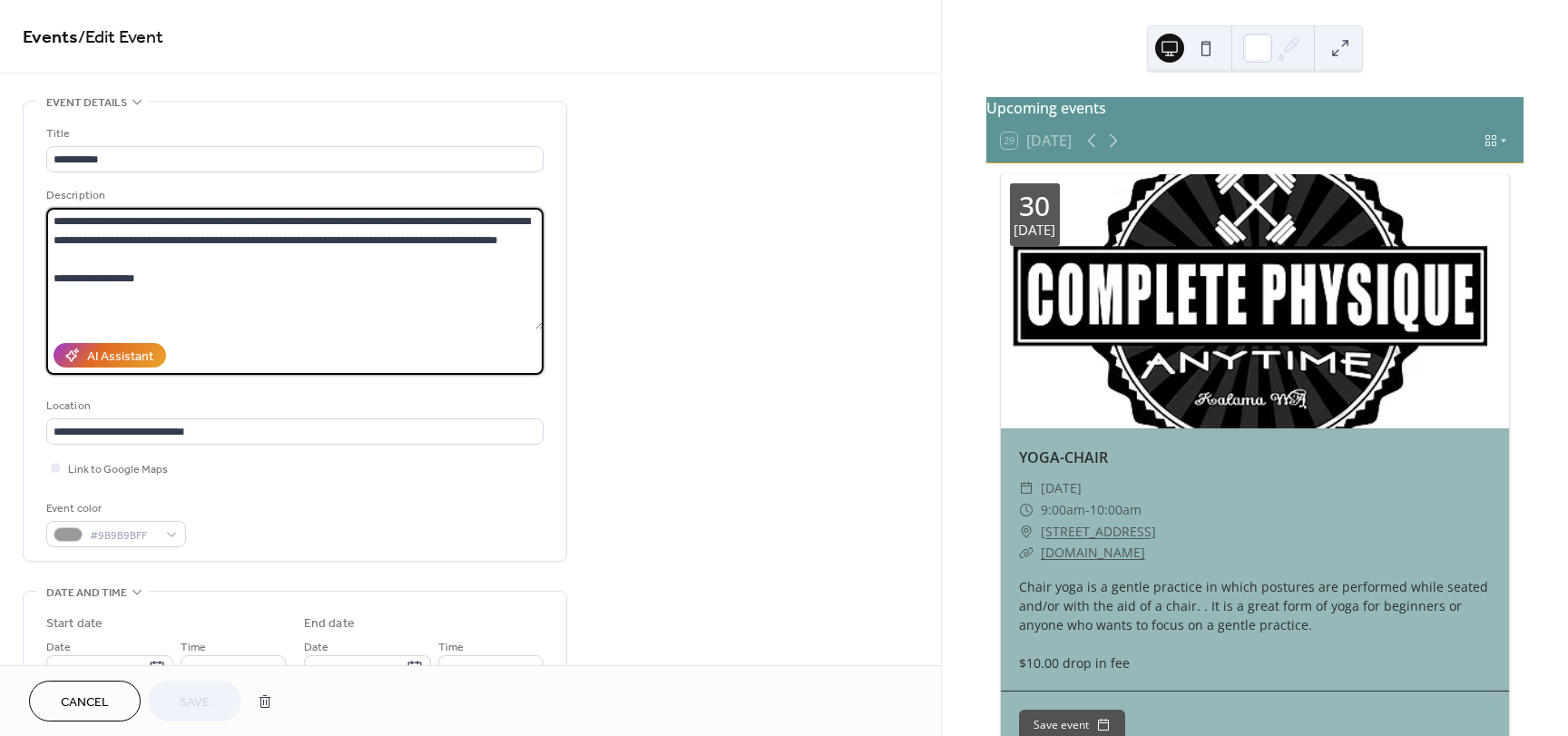 click on "**********" at bounding box center (295, 269) 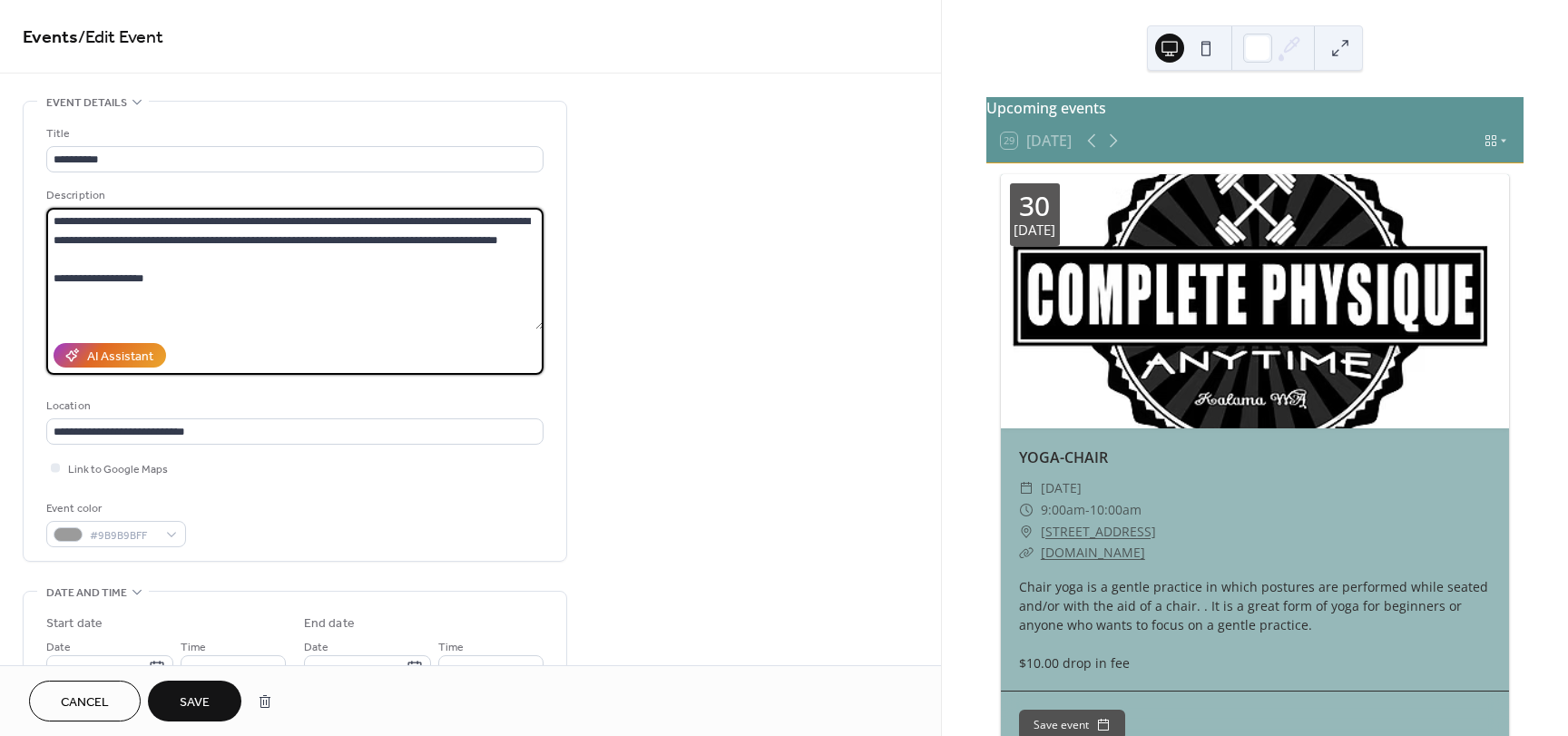 paste on "**********" 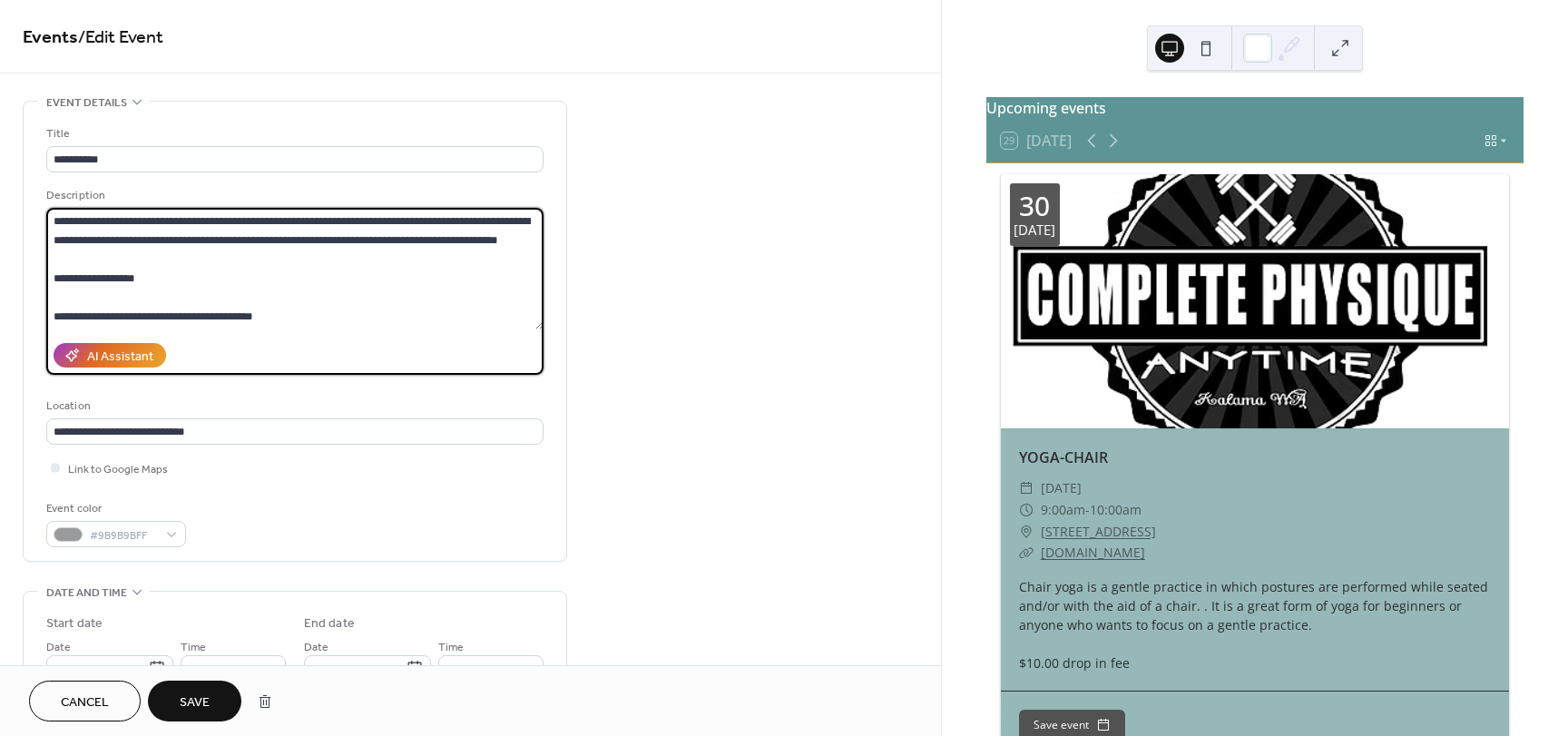 type on "**********" 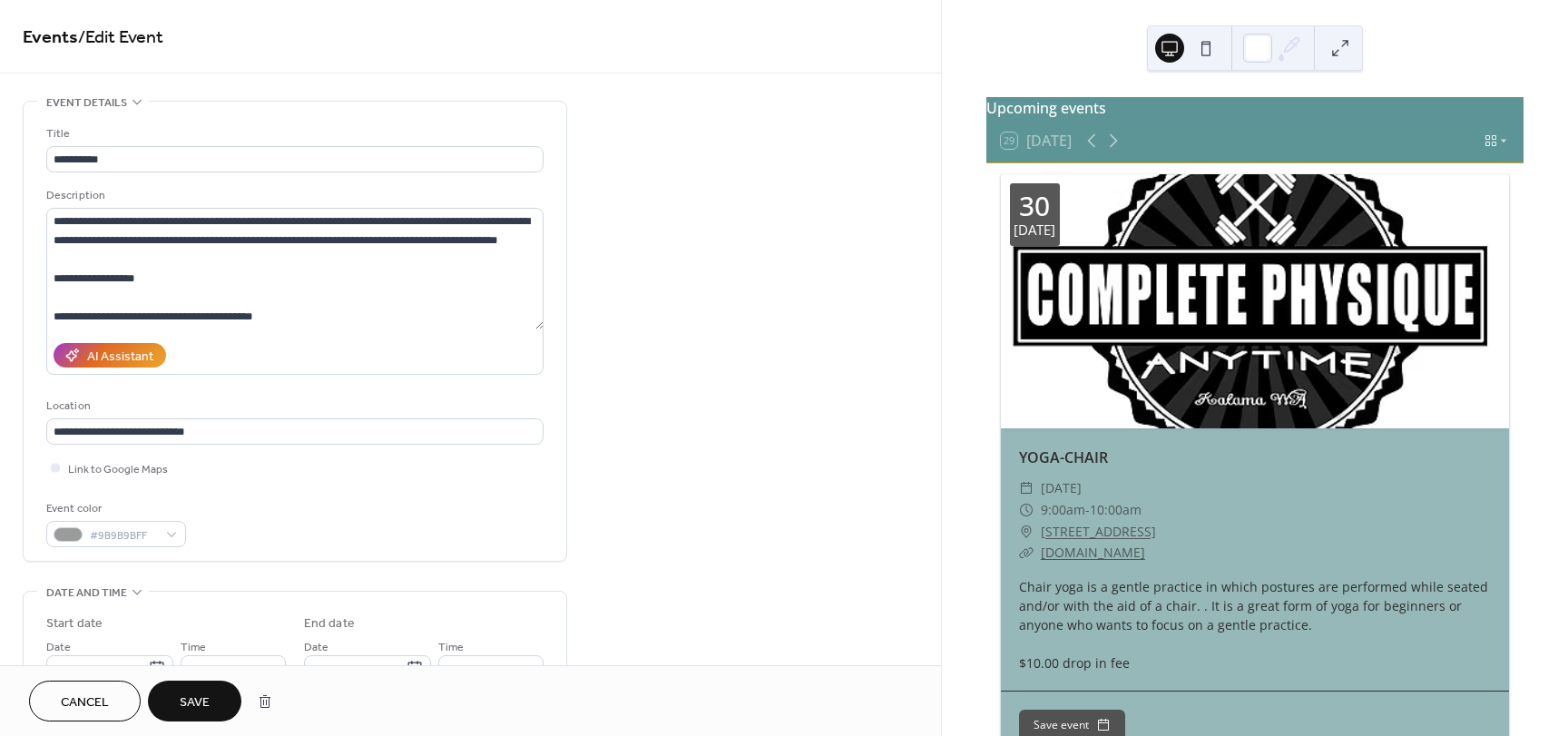 click on "Save" at bounding box center (194, 702) 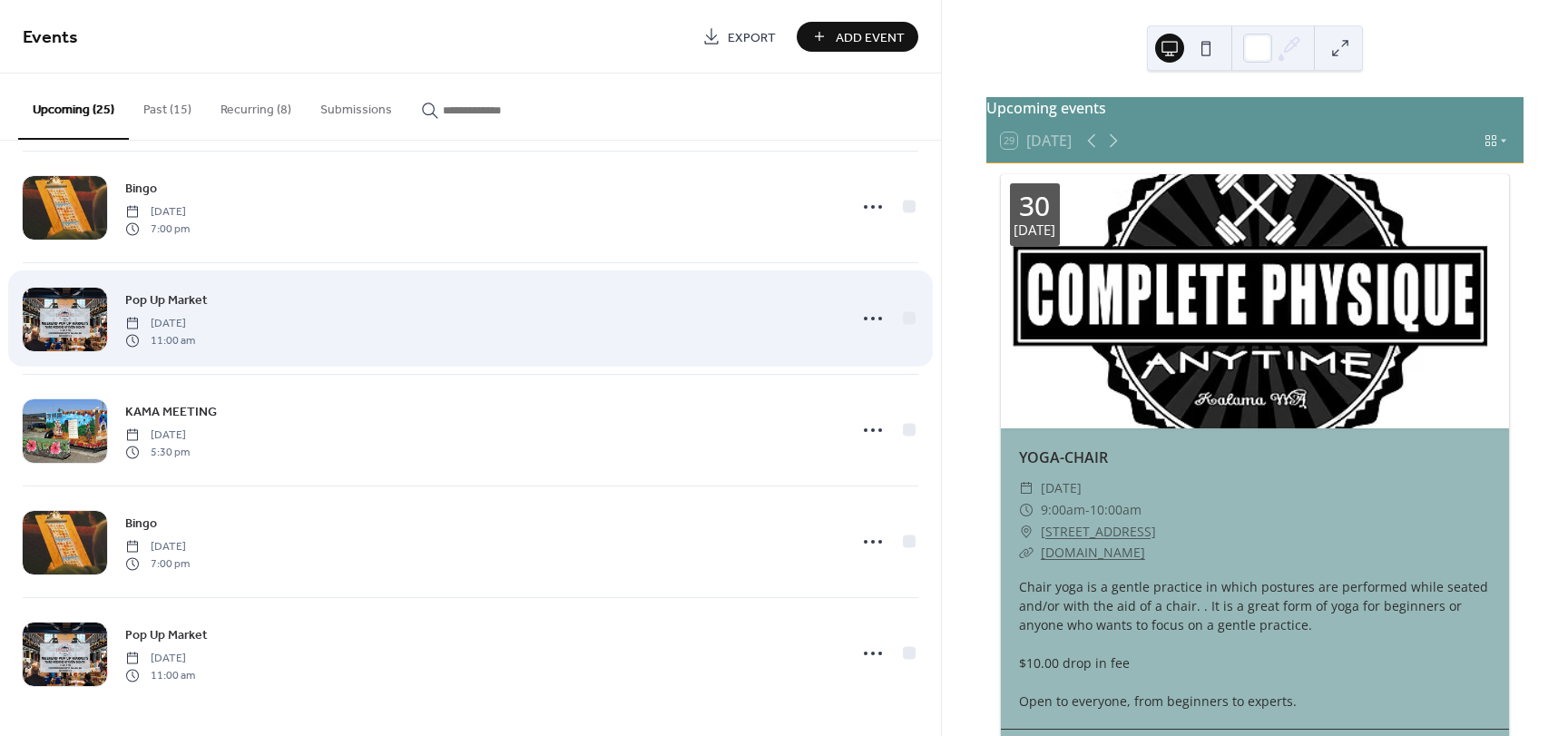 scroll, scrollTop: 2158, scrollLeft: 0, axis: vertical 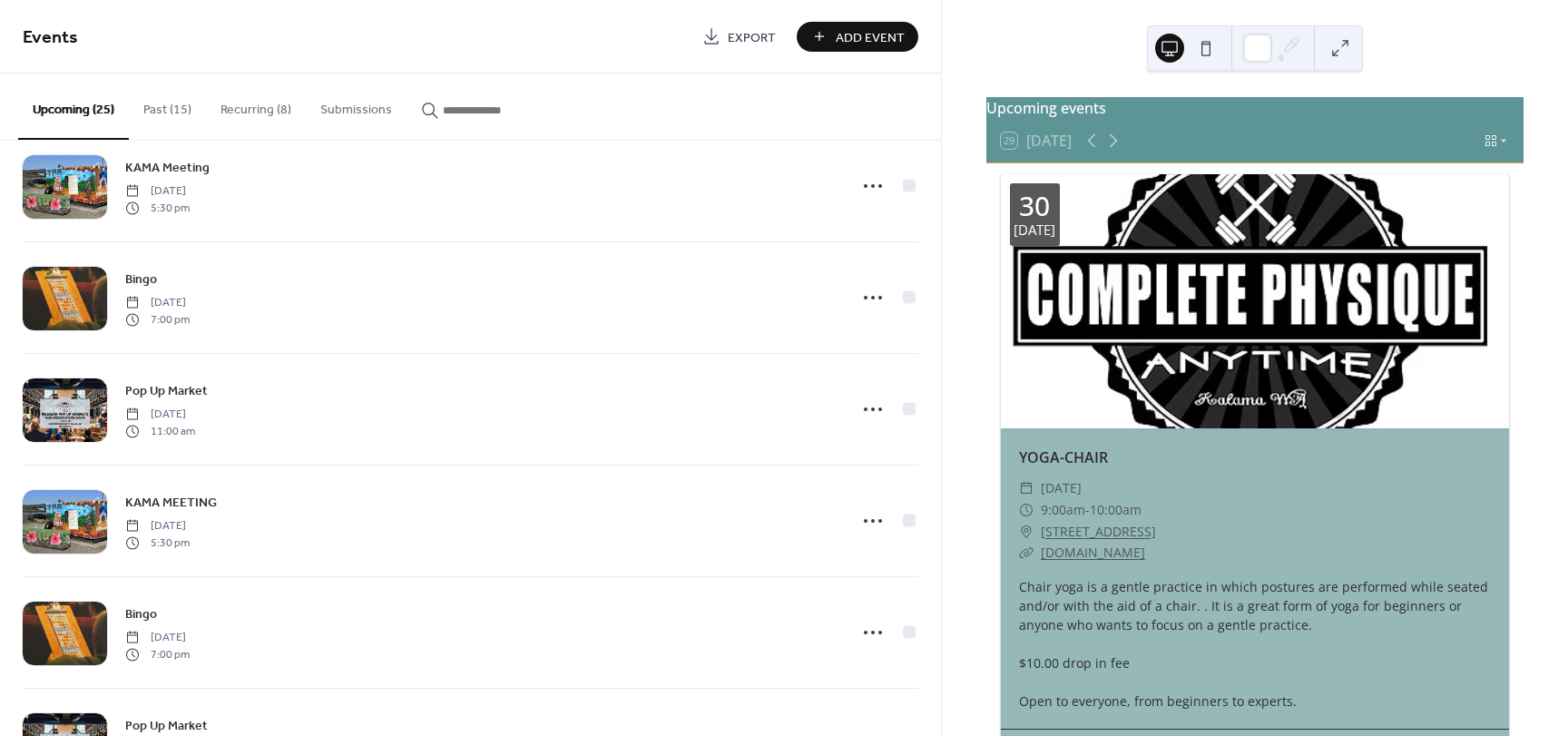 click on "Recurring (8)" at bounding box center [256, 105] 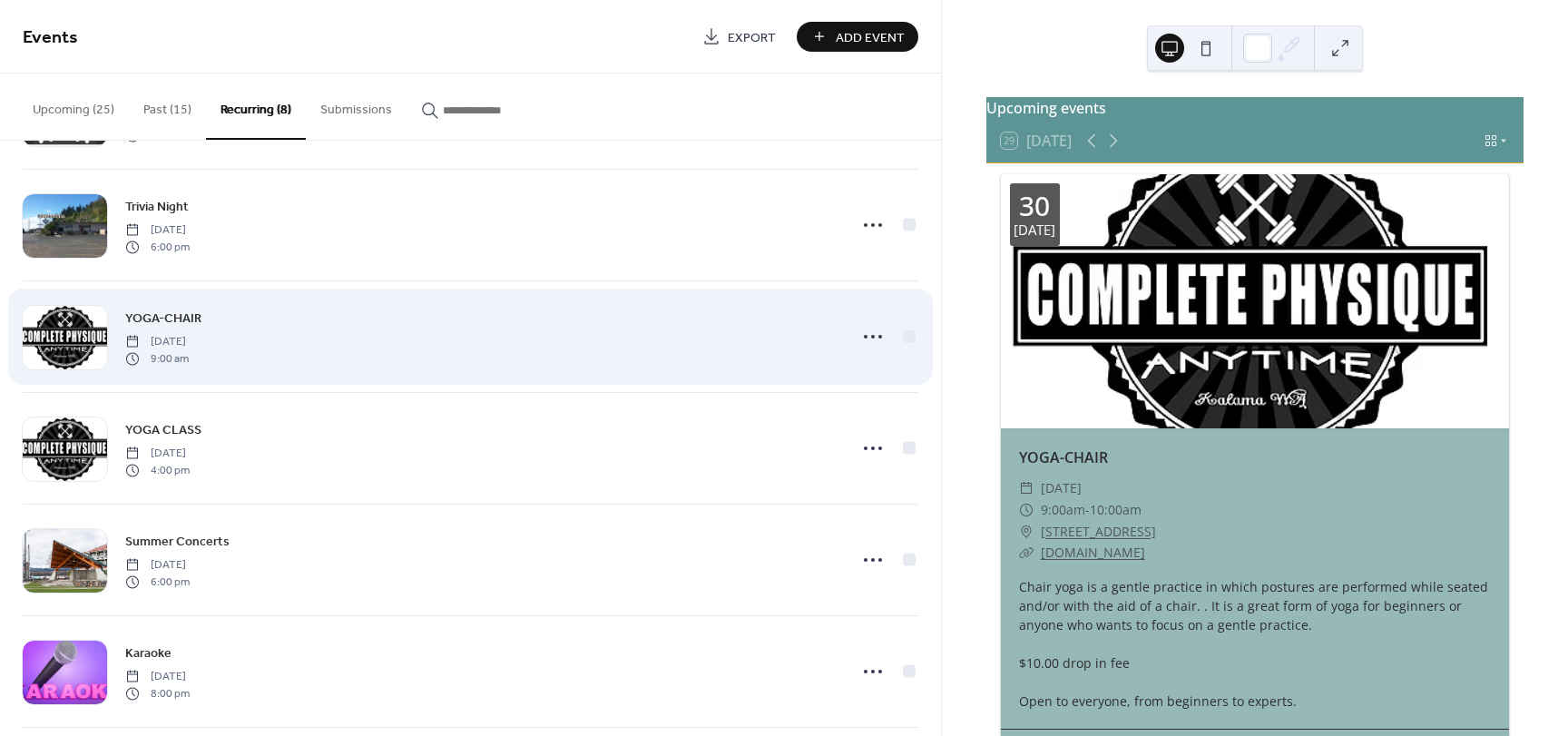 scroll, scrollTop: 170, scrollLeft: 0, axis: vertical 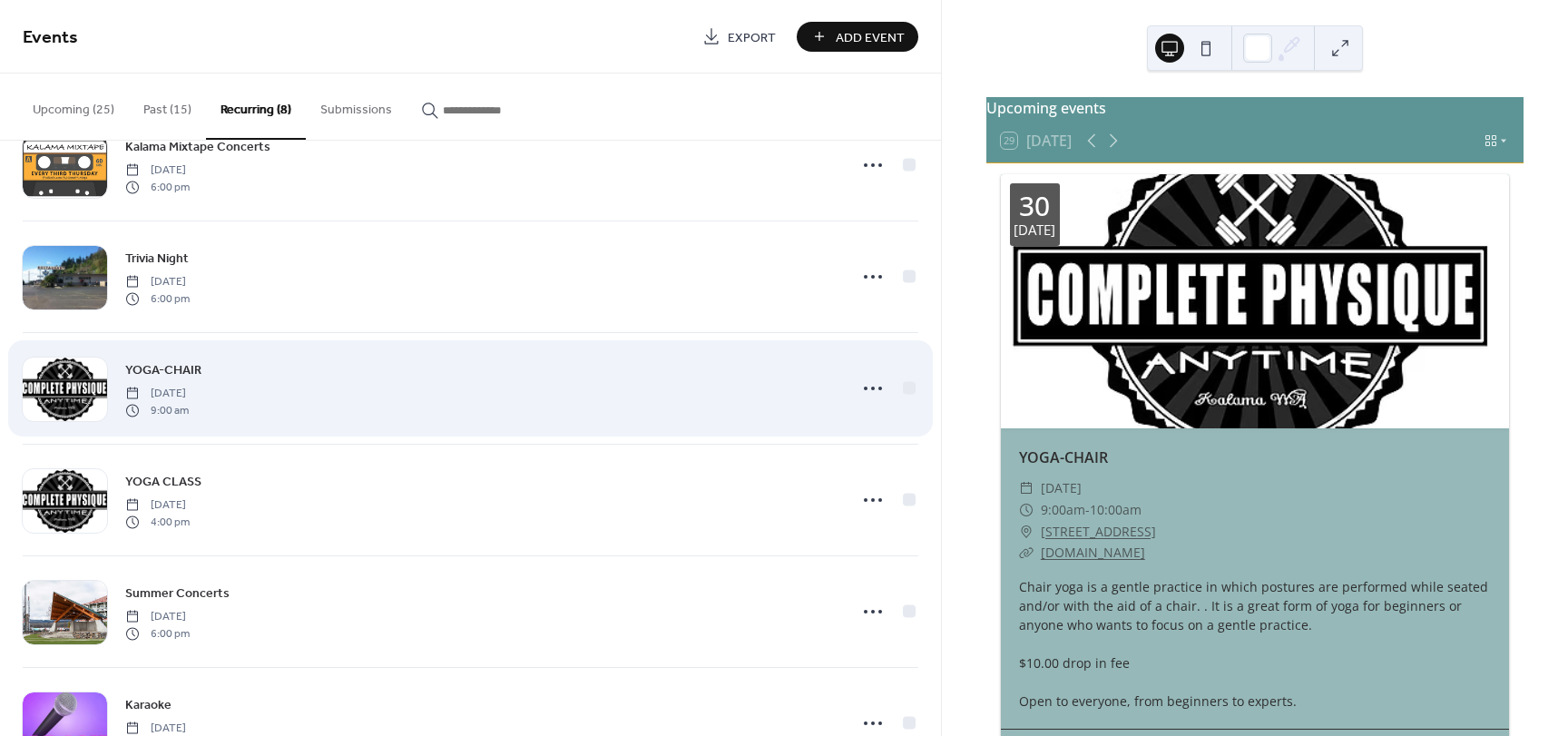 click on "YOGA-CHAIR" at bounding box center [163, 370] 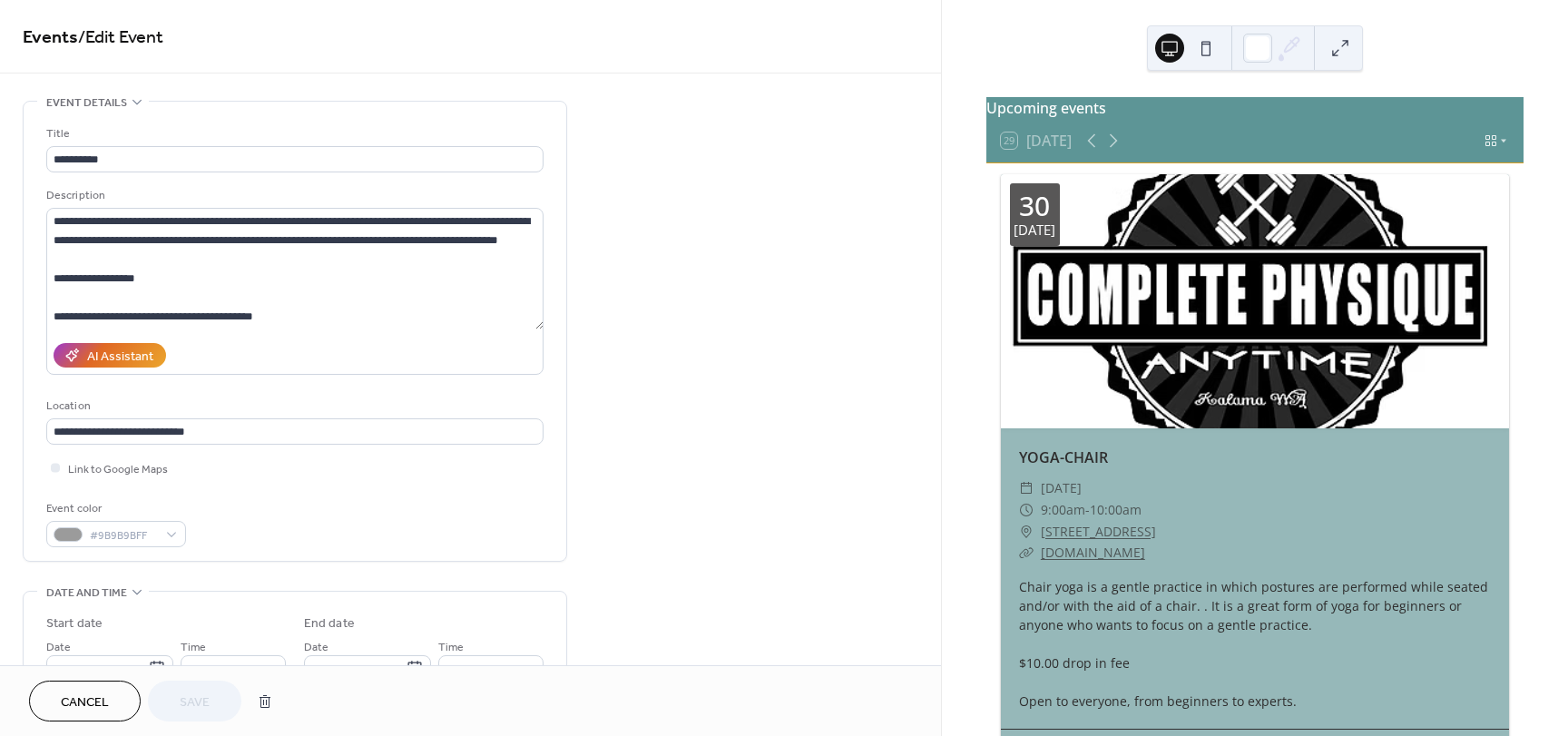 click on "Cancel" at bounding box center [84, 702] 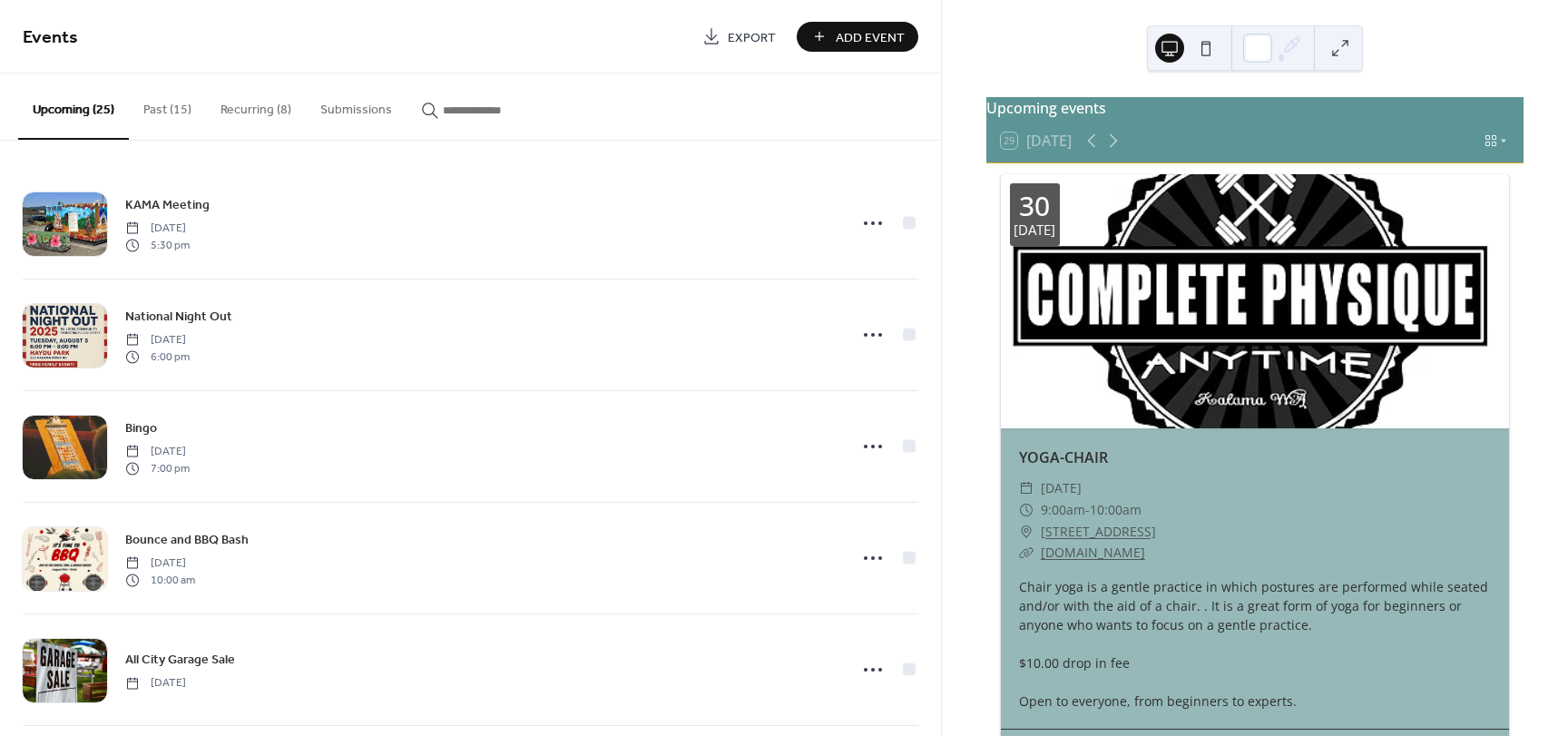 click on "Recurring (8)" at bounding box center [256, 105] 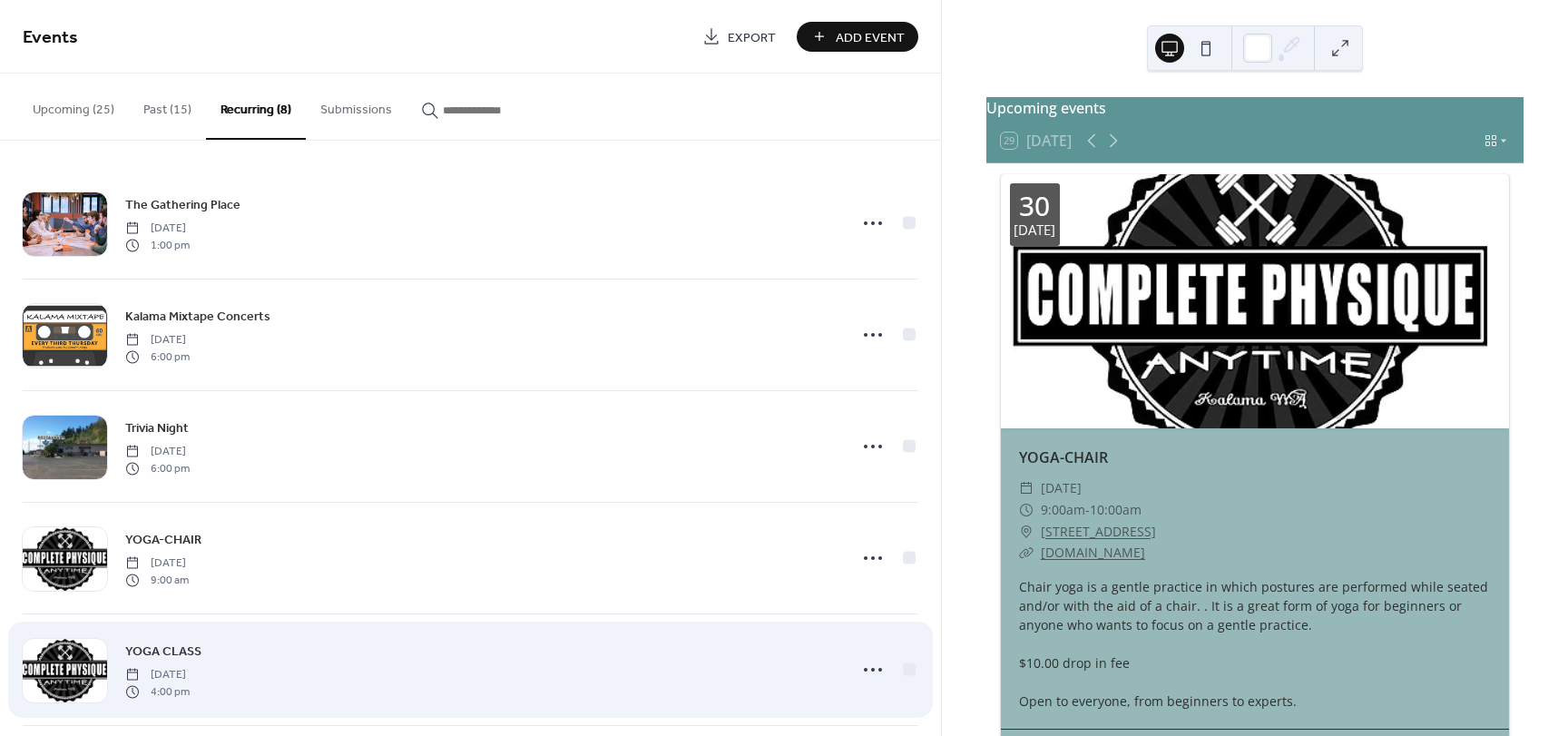 click on "YOGA CLASS" at bounding box center (163, 652) 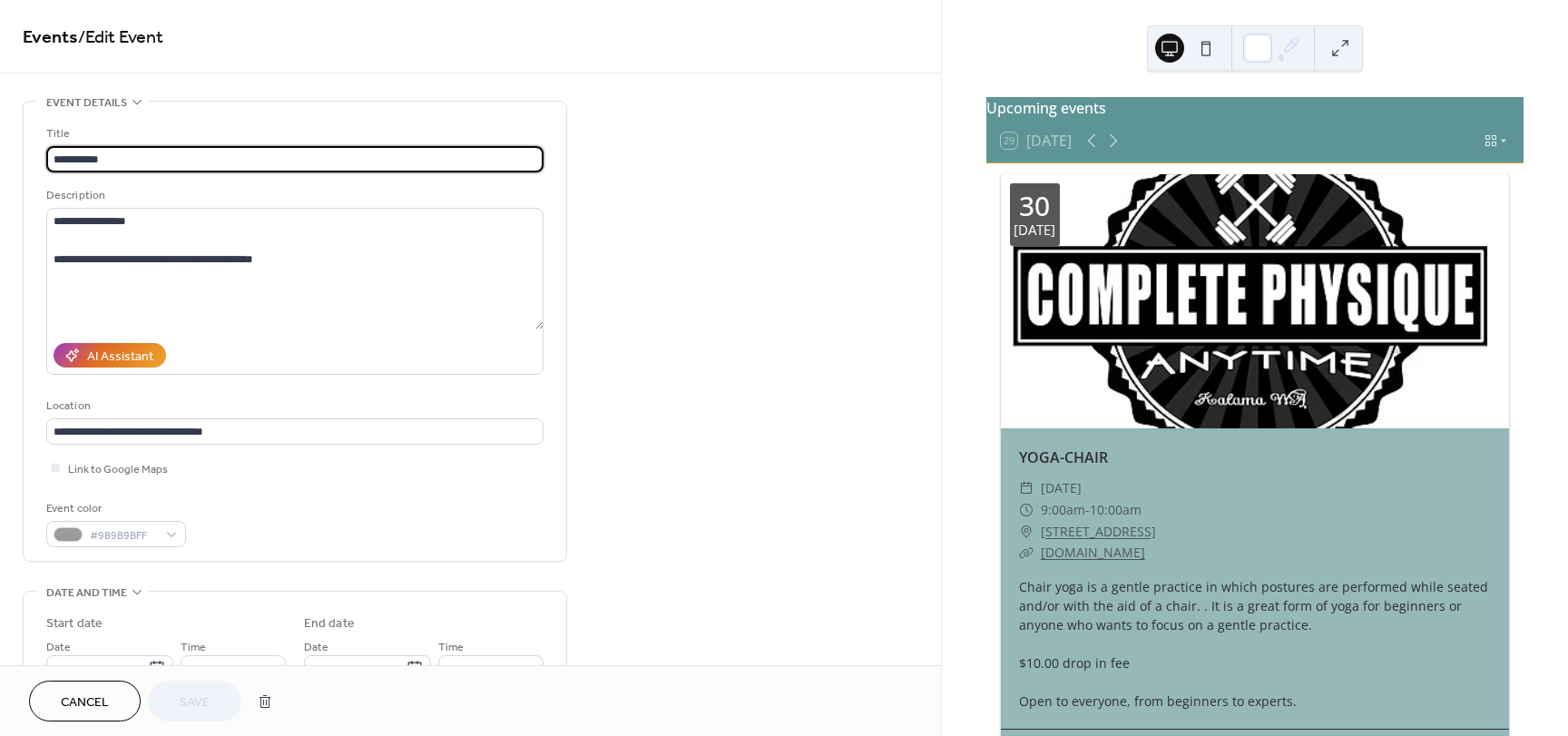 click on "Cancel" at bounding box center (84, 702) 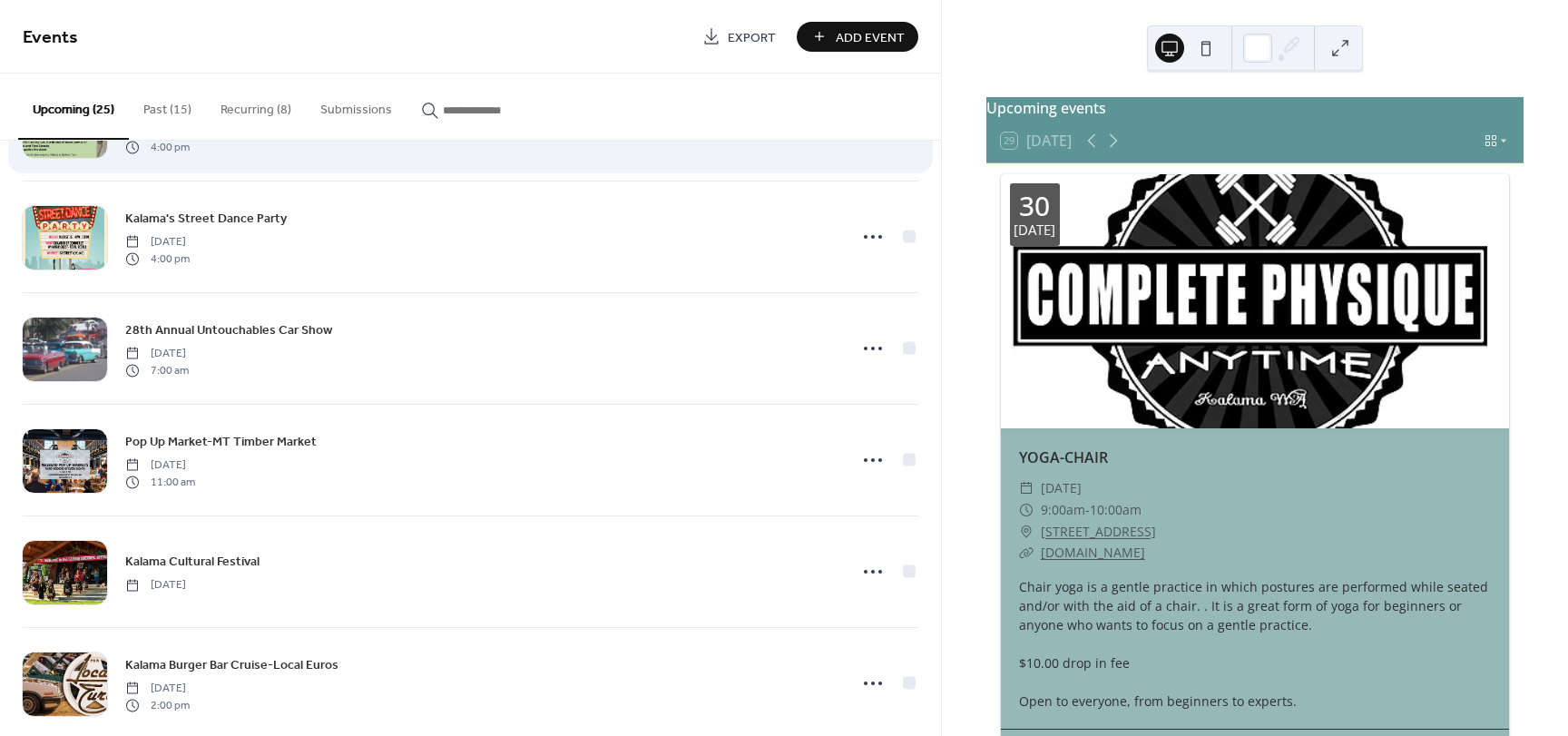 scroll, scrollTop: 817, scrollLeft: 0, axis: vertical 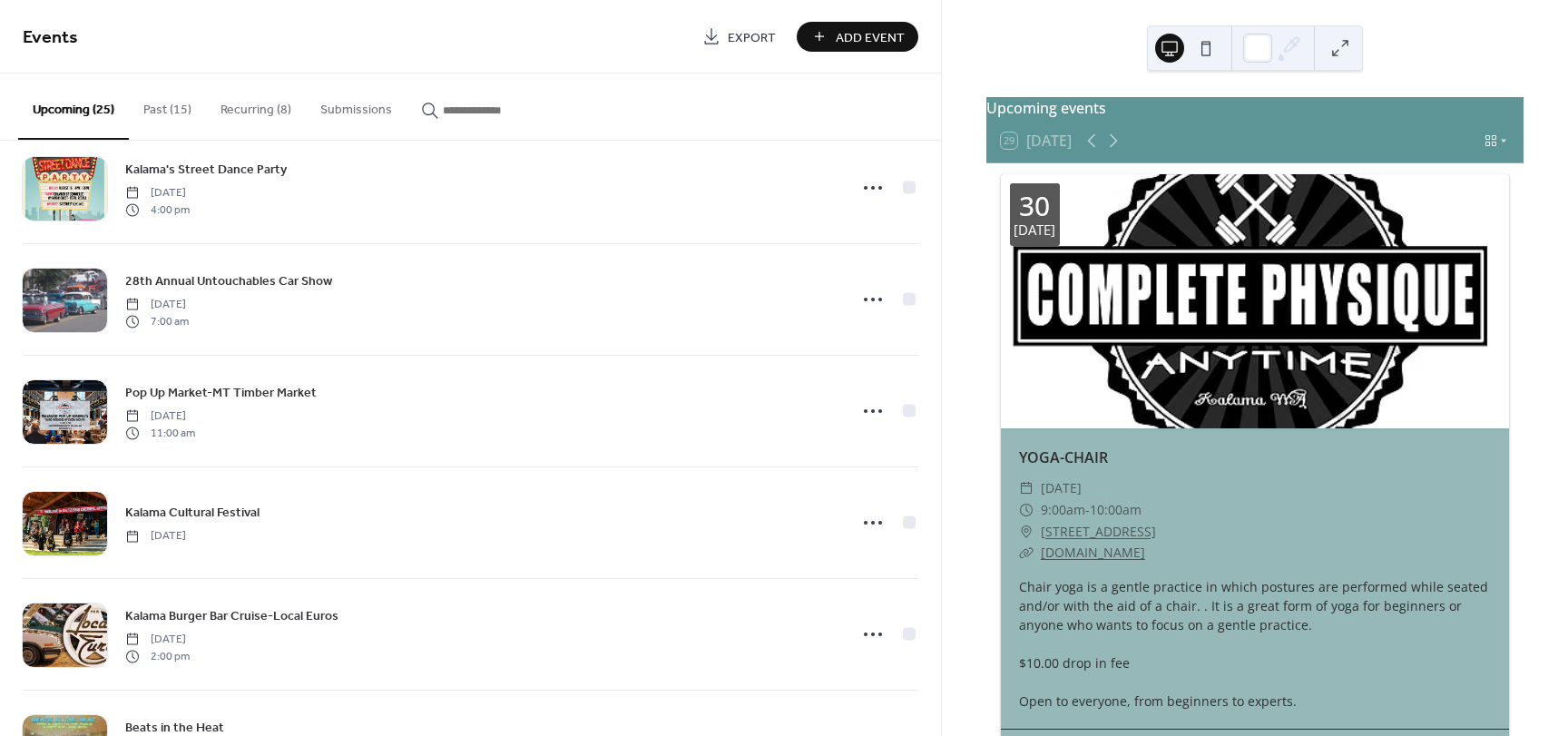 click on "Recurring (8)" at bounding box center (256, 105) 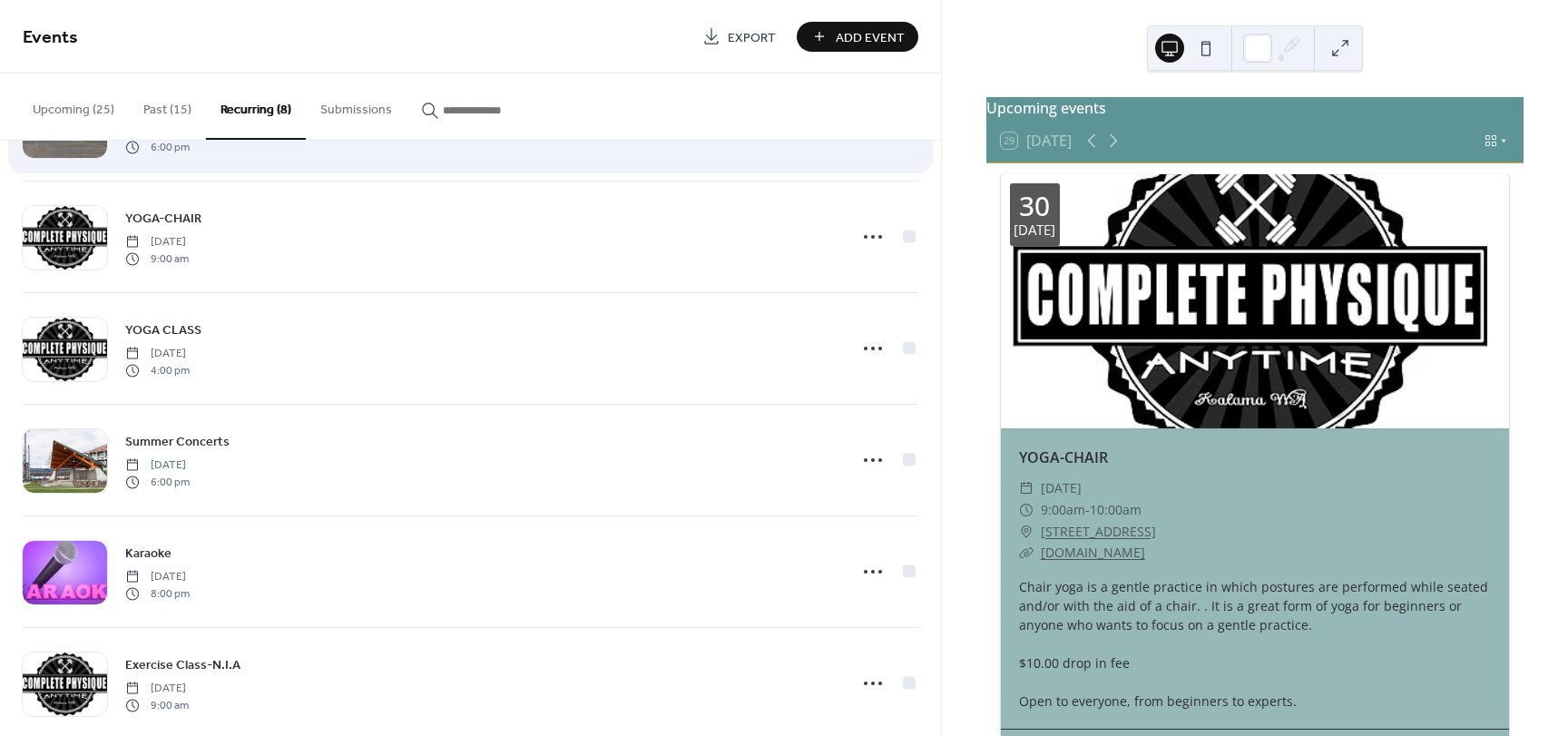 scroll, scrollTop: 351, scrollLeft: 0, axis: vertical 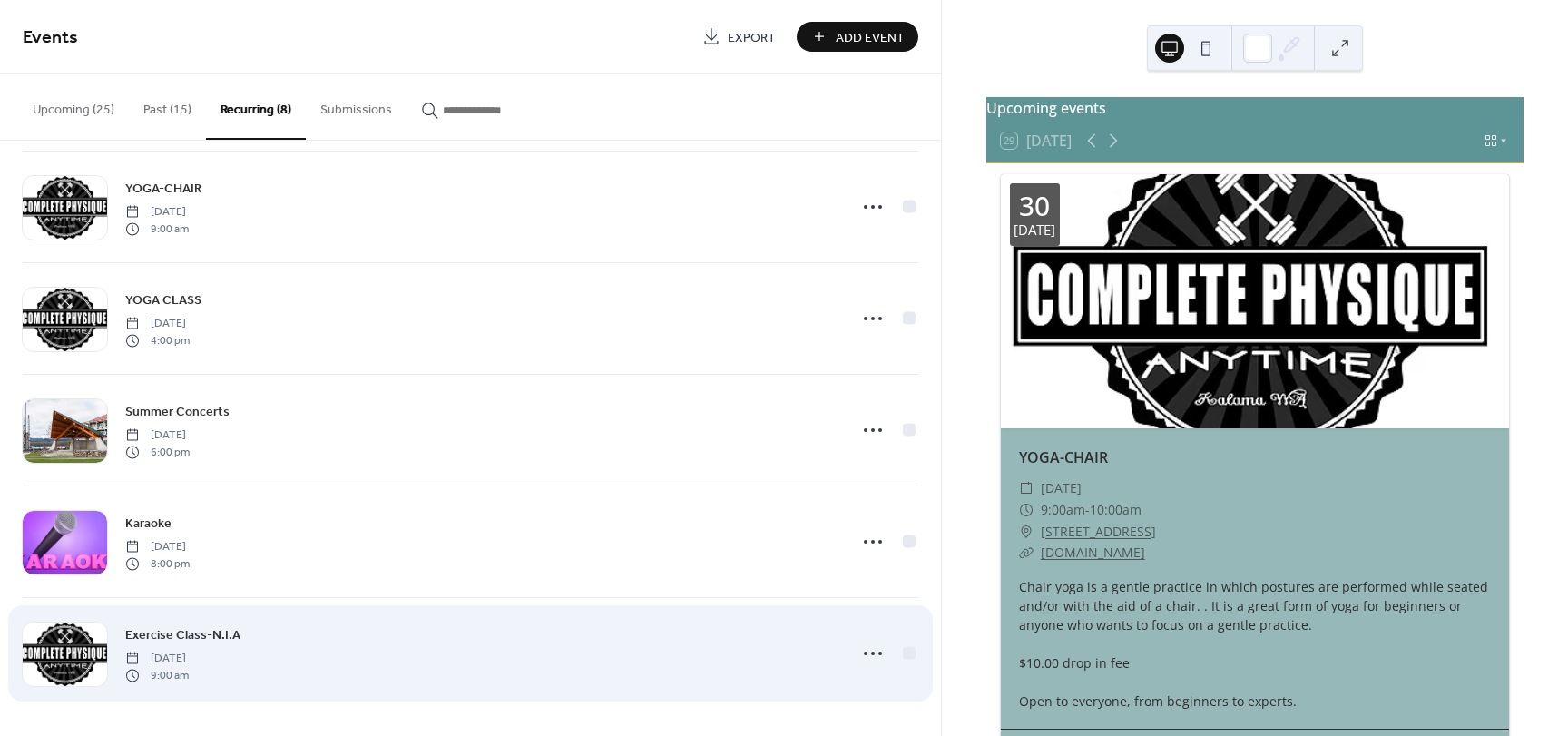 click on "Exercise Class-N.I.A" at bounding box center (182, 635) 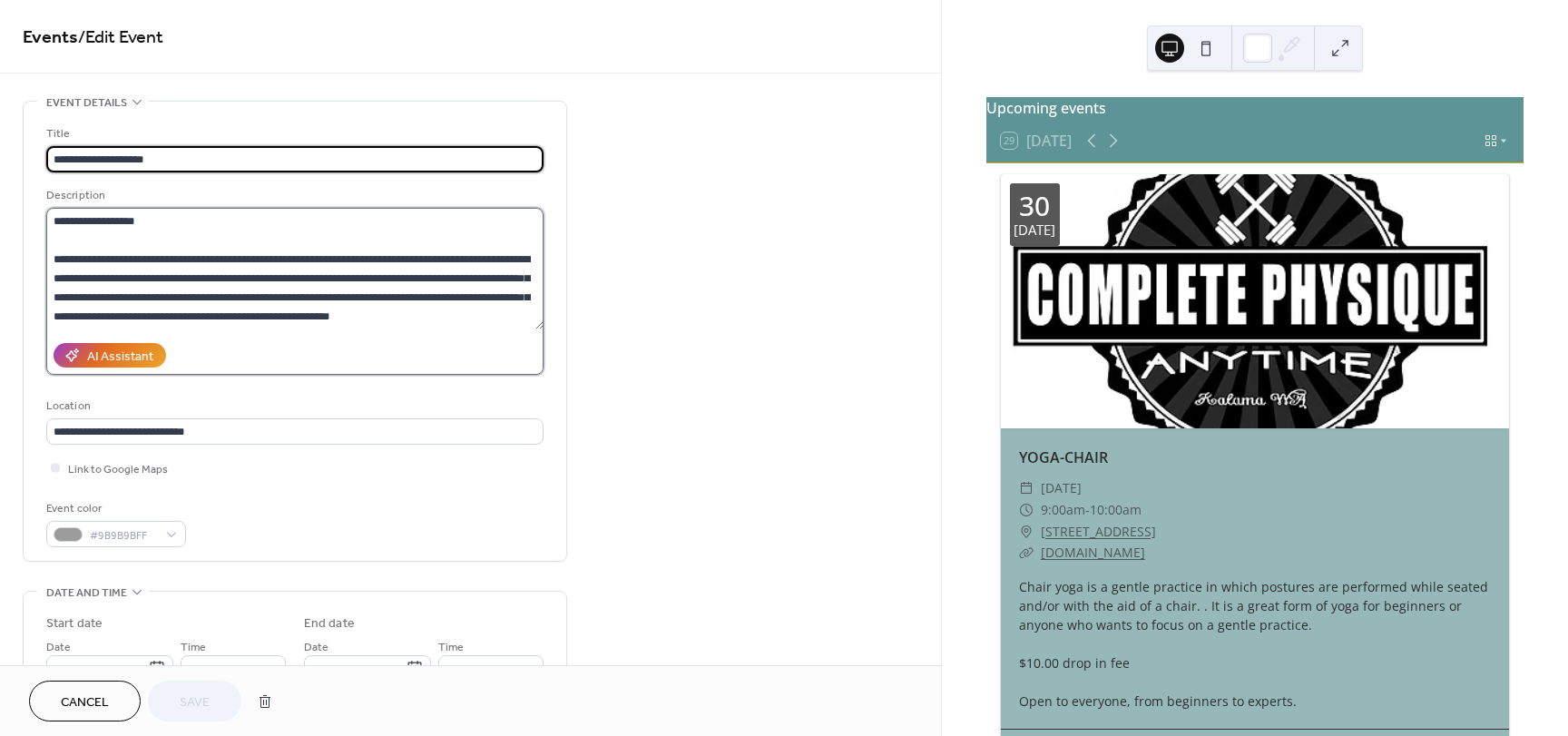 click on "**********" at bounding box center (295, 269) 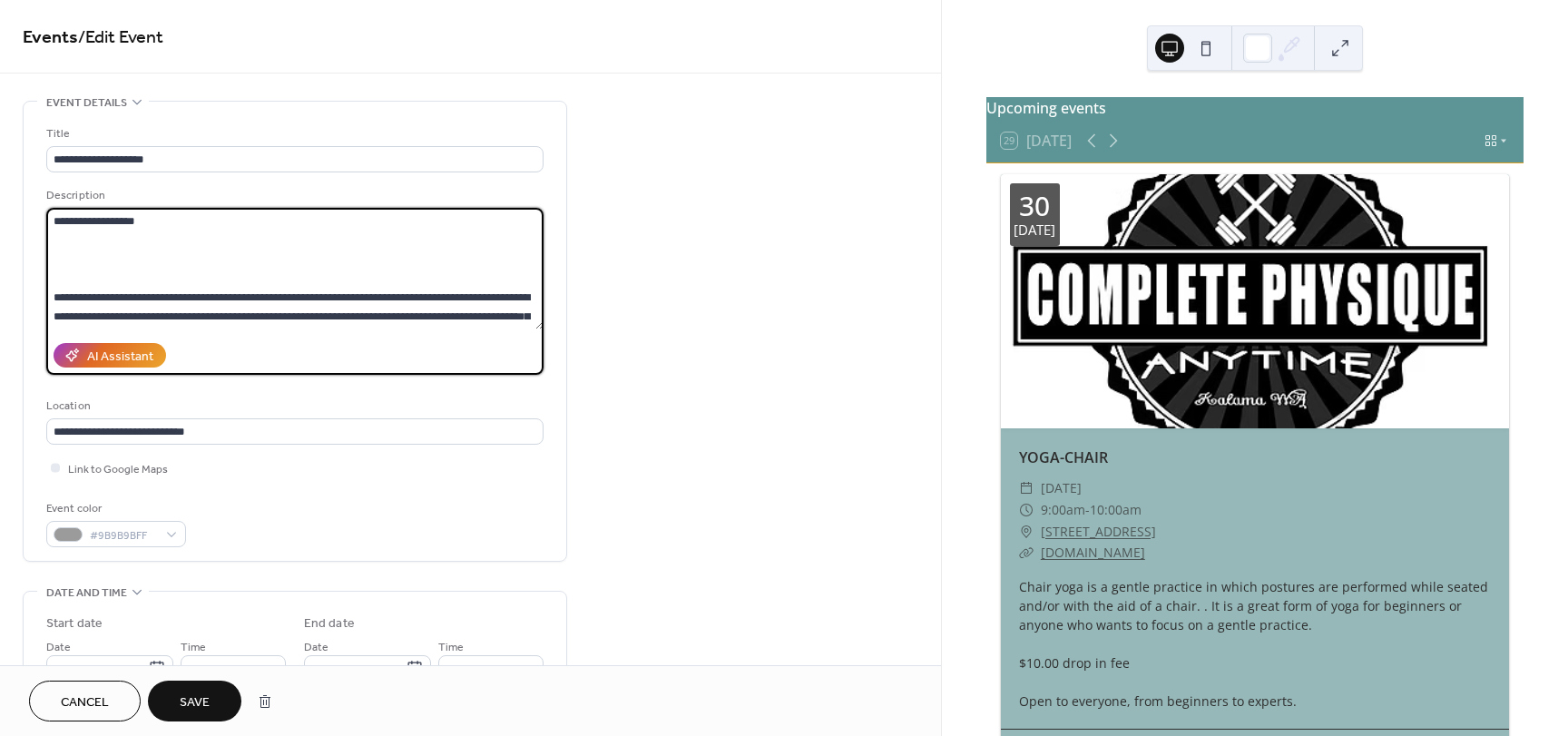 paste on "**********" 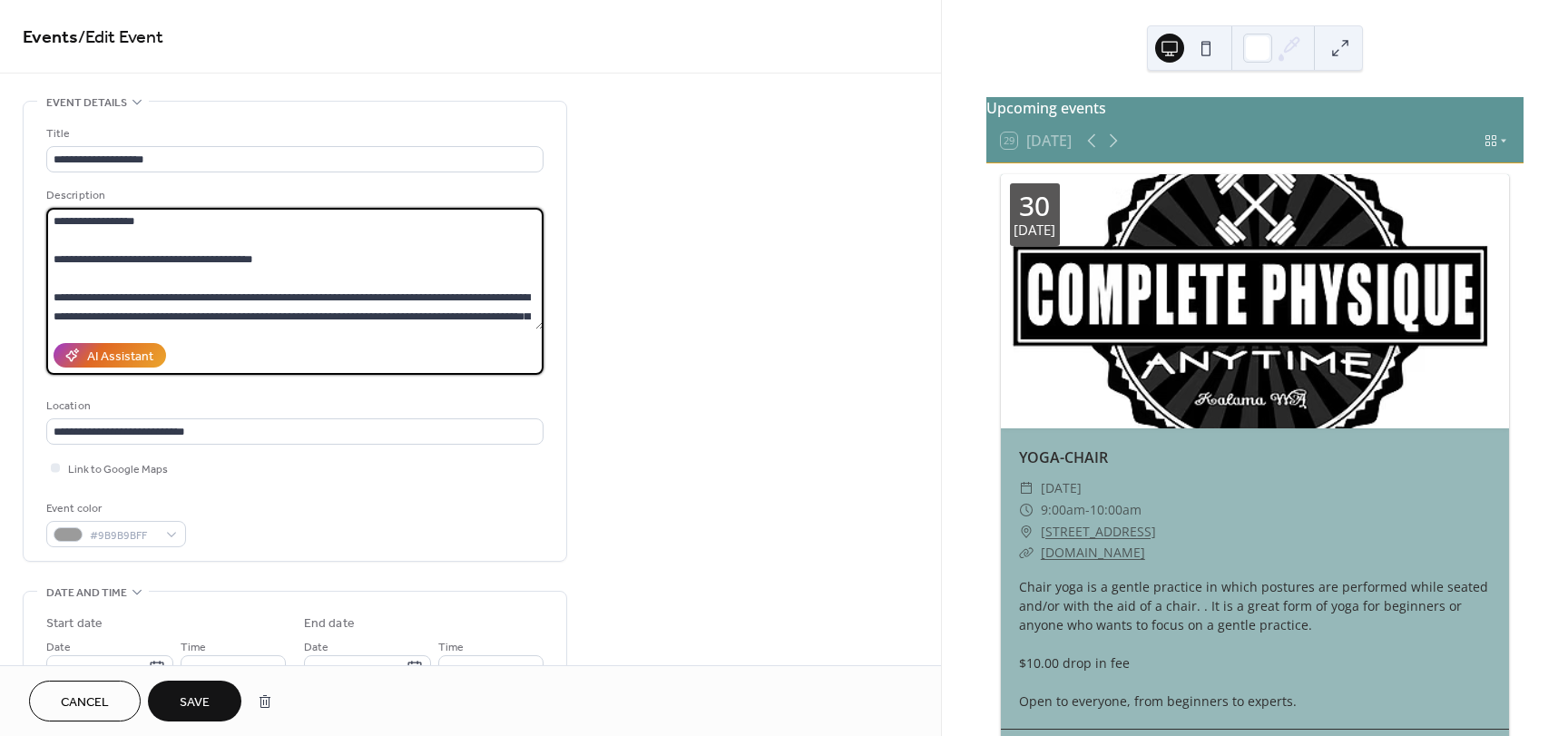 type on "**********" 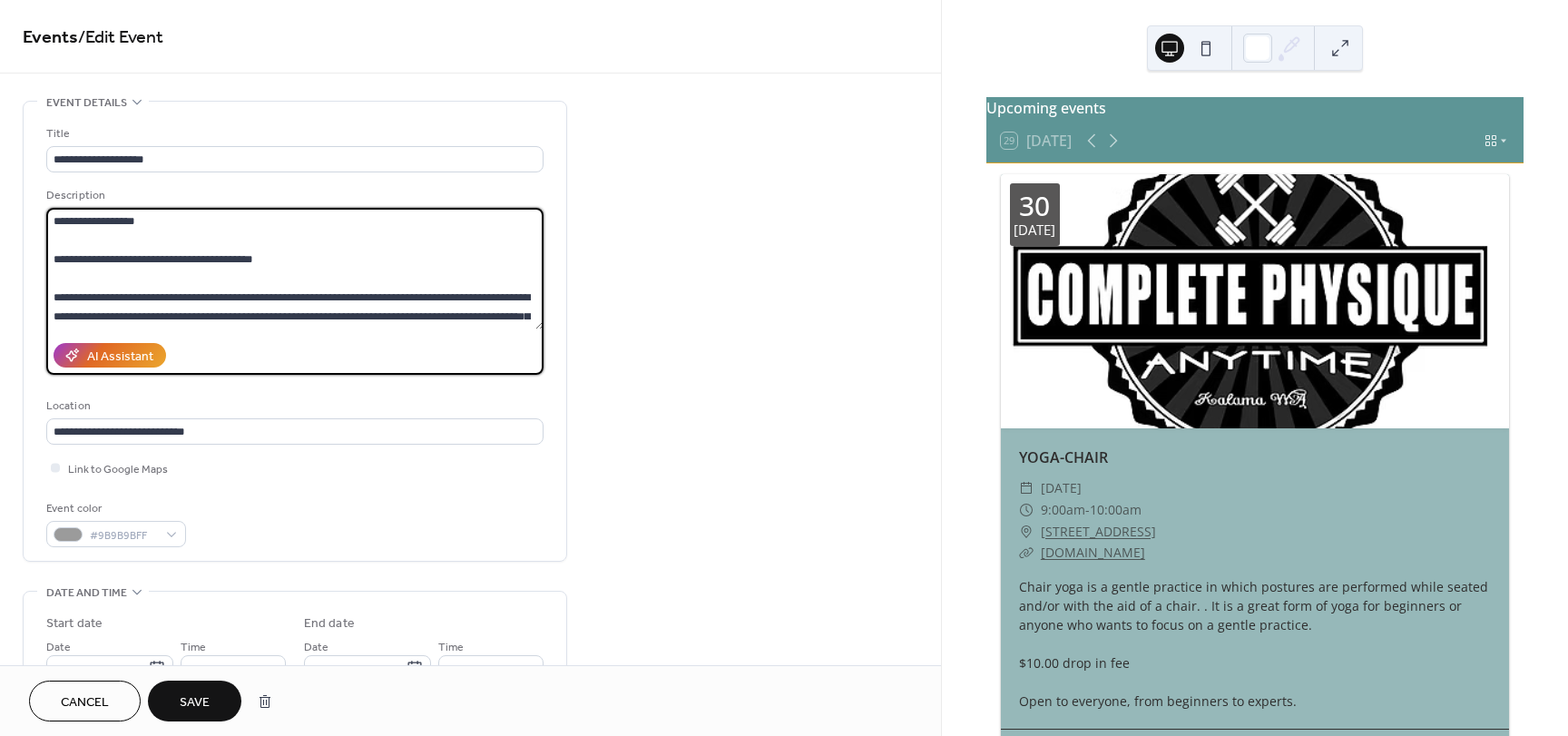 click on "Save" at bounding box center (194, 702) 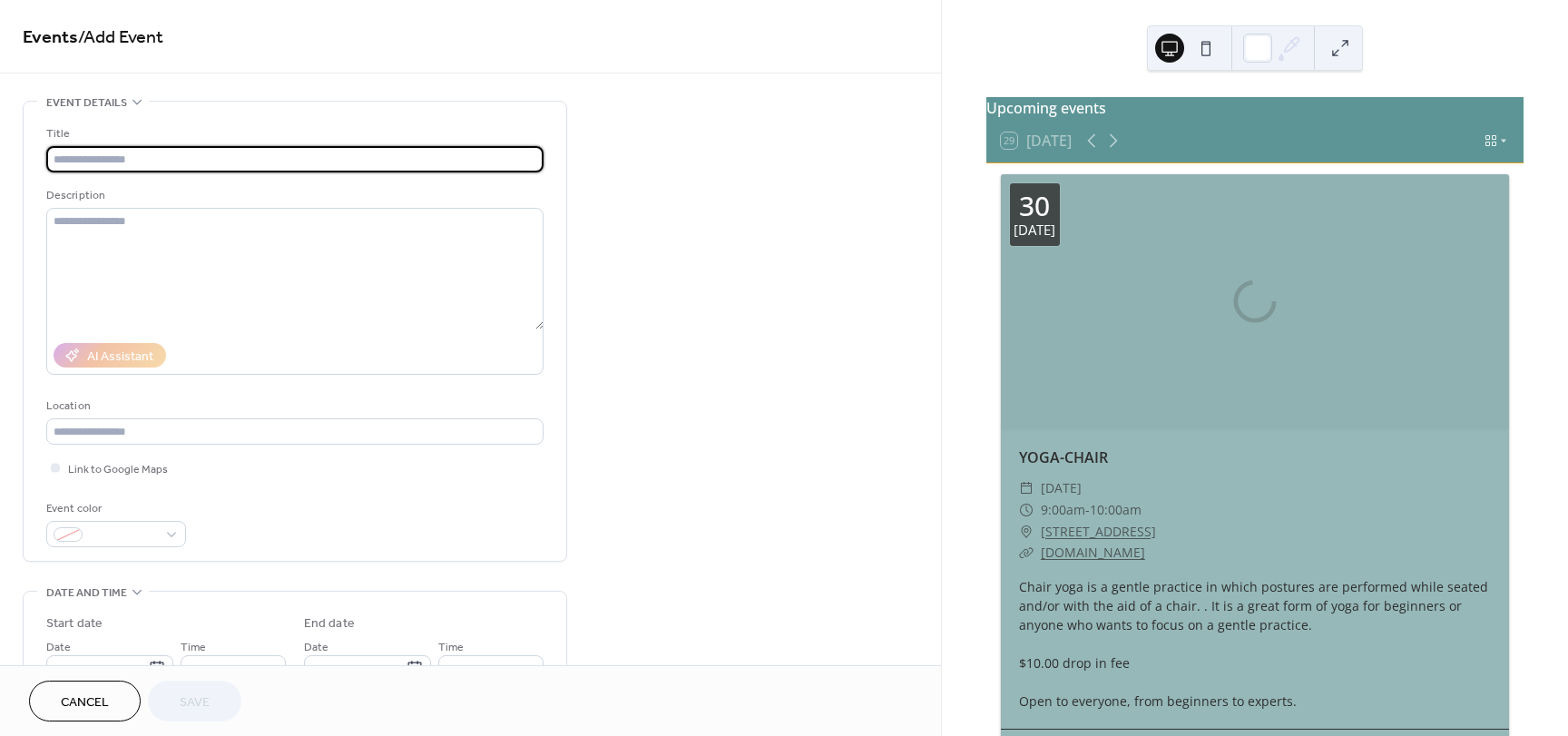 scroll, scrollTop: 0, scrollLeft: 0, axis: both 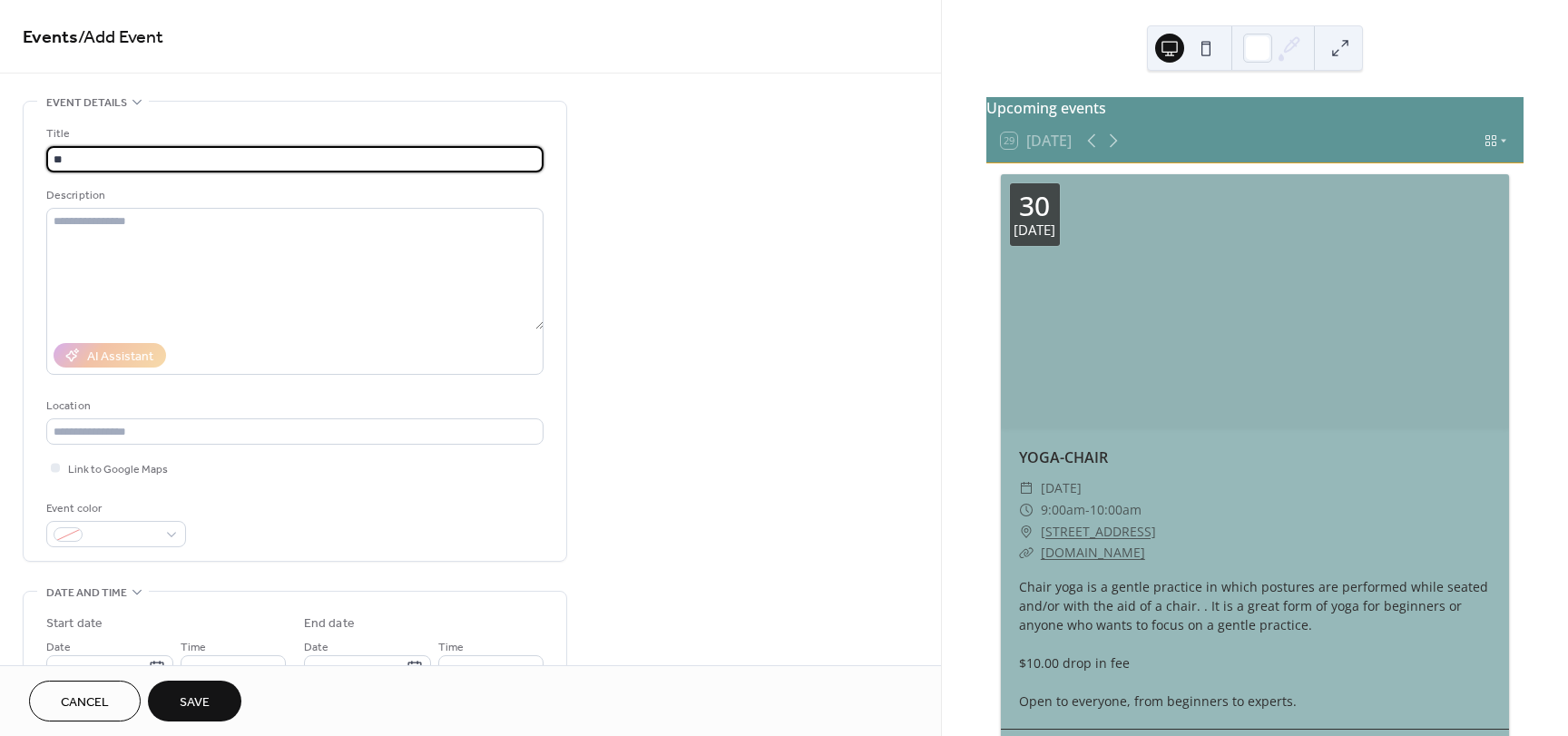 type on "*" 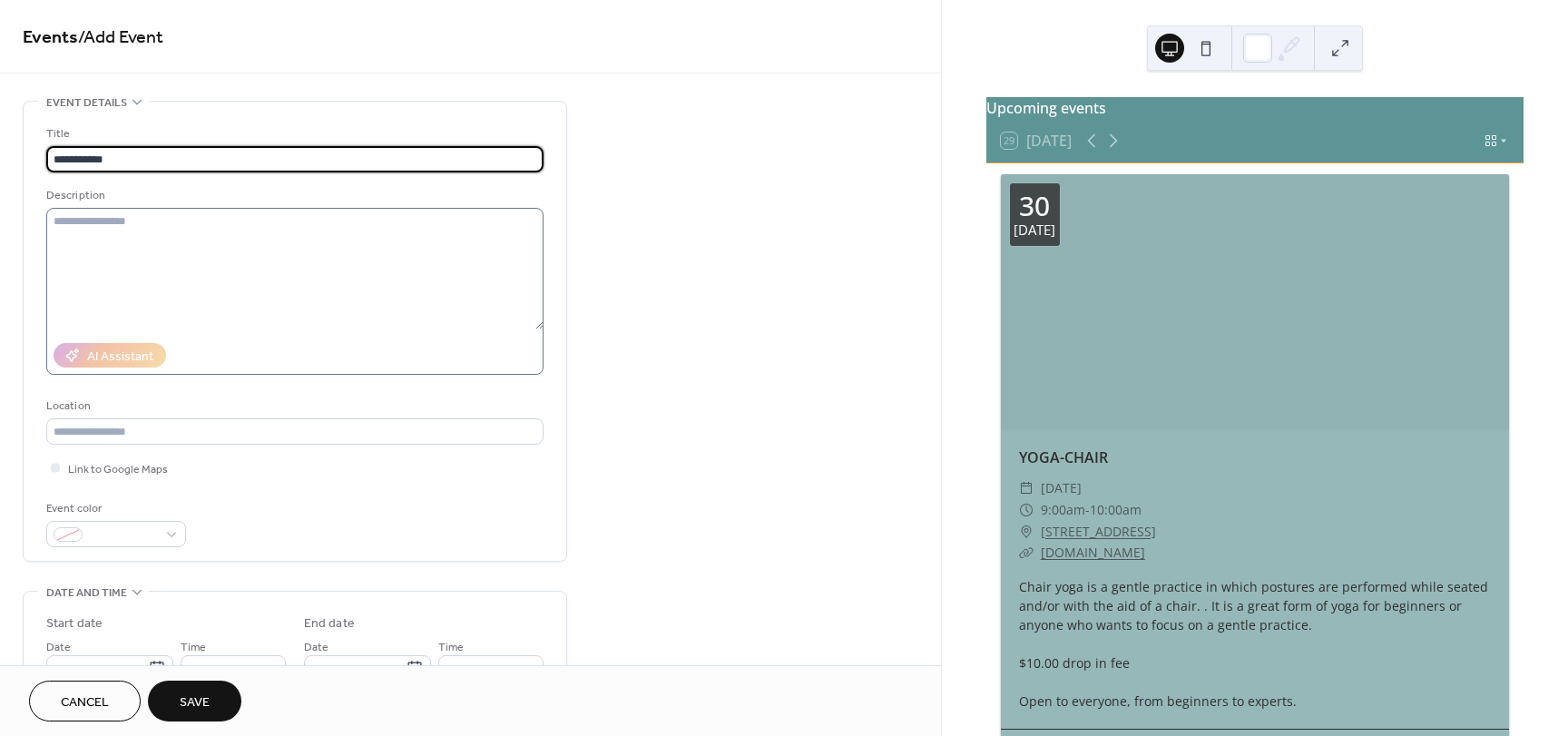 type on "**********" 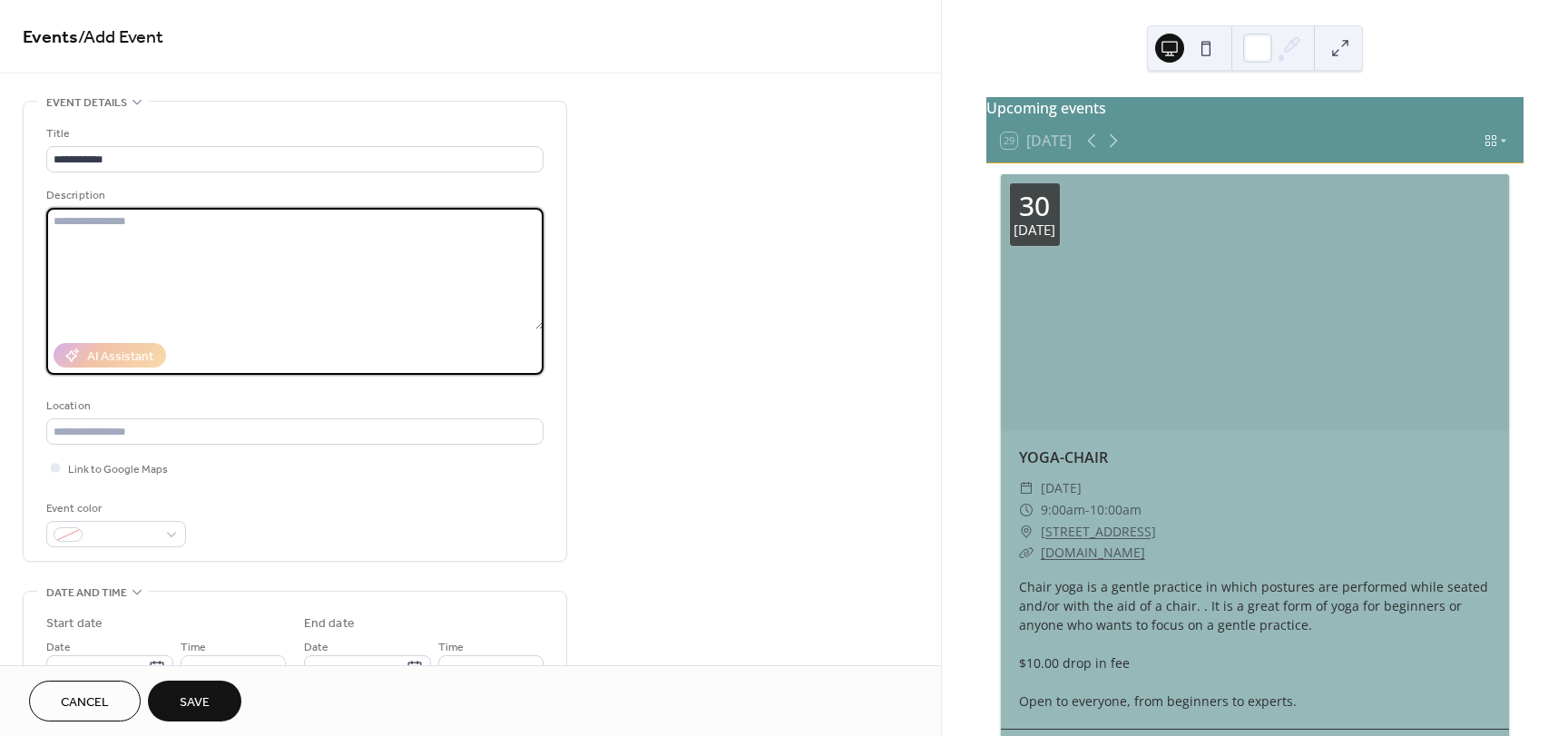 paste on "**********" 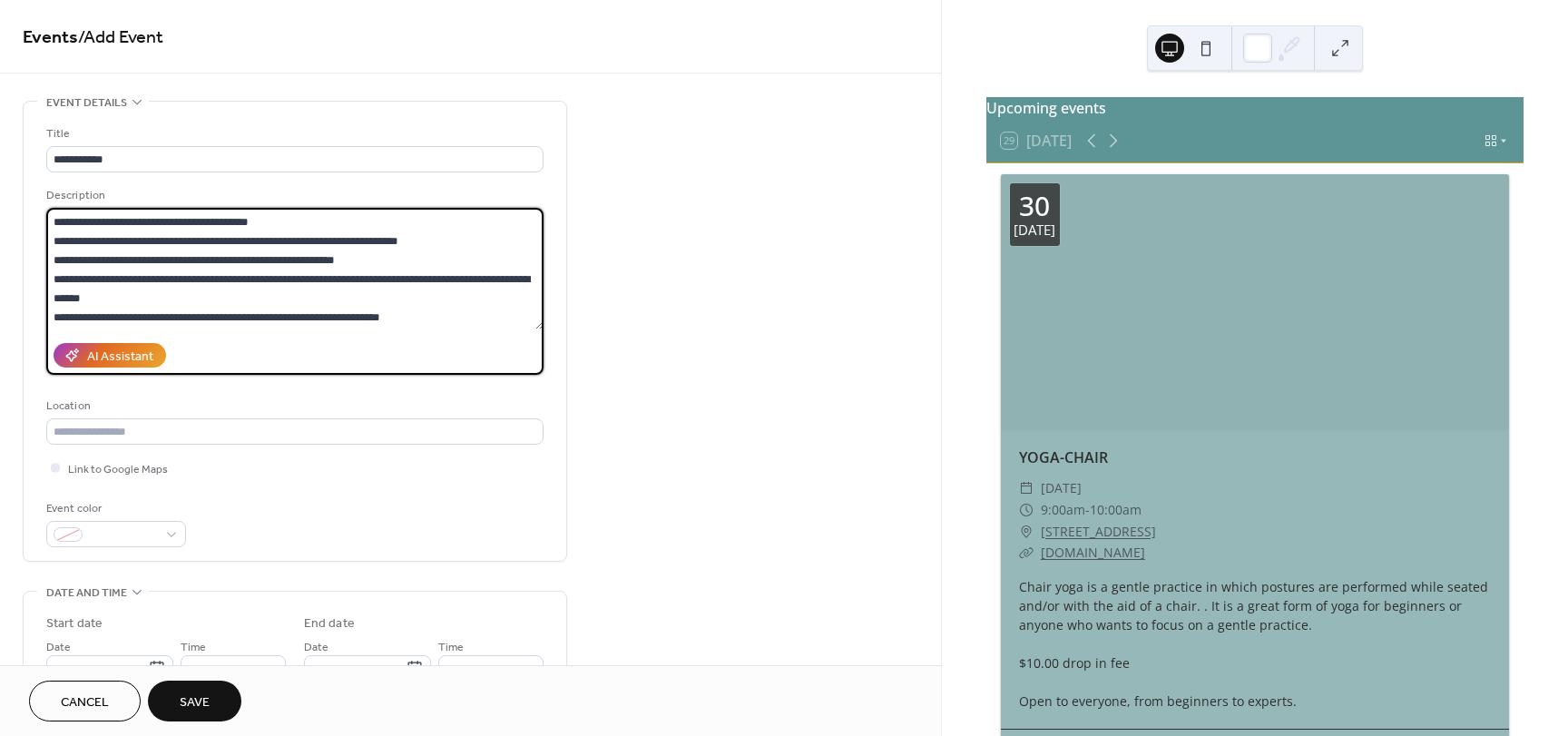 scroll, scrollTop: 95, scrollLeft: 0, axis: vertical 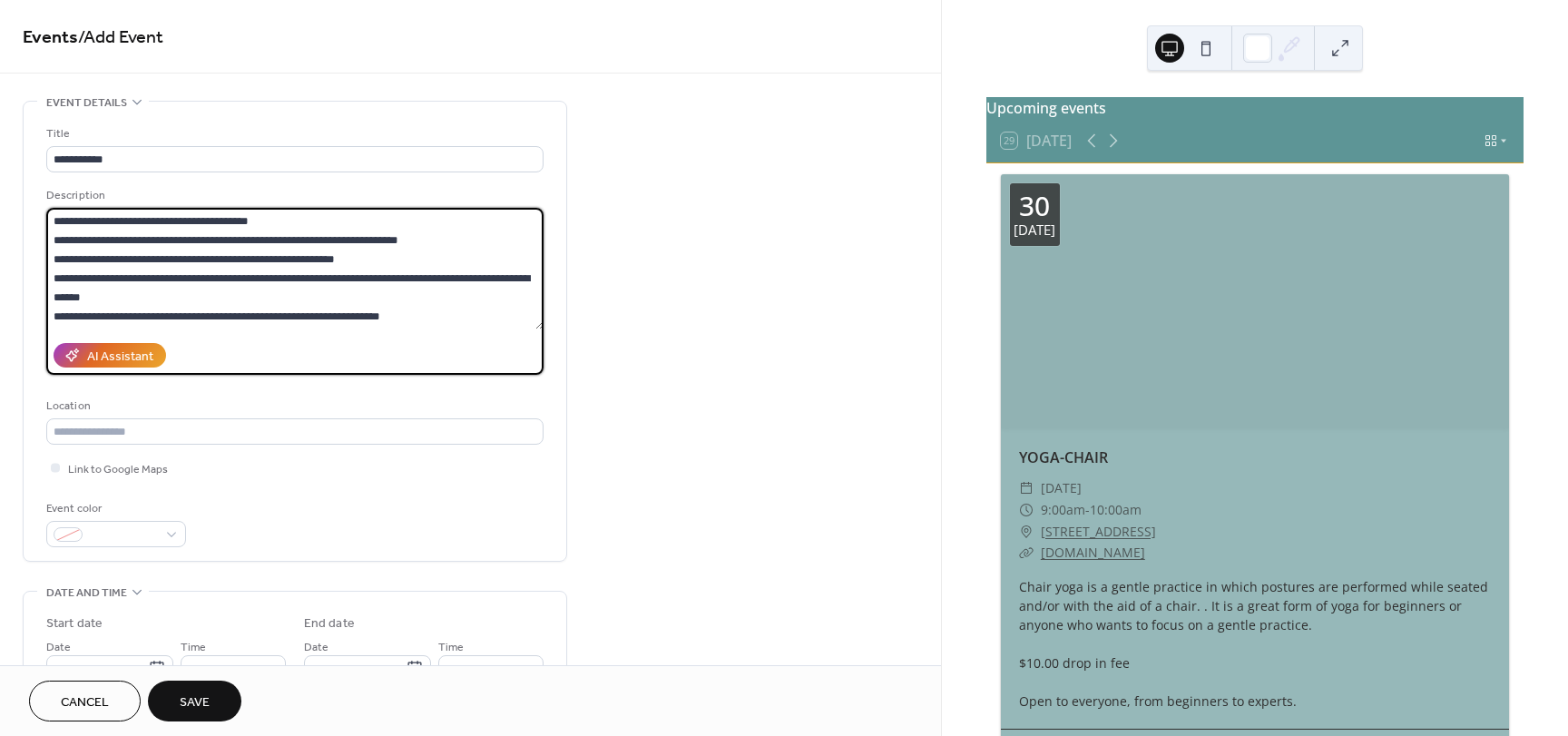 type on "**********" 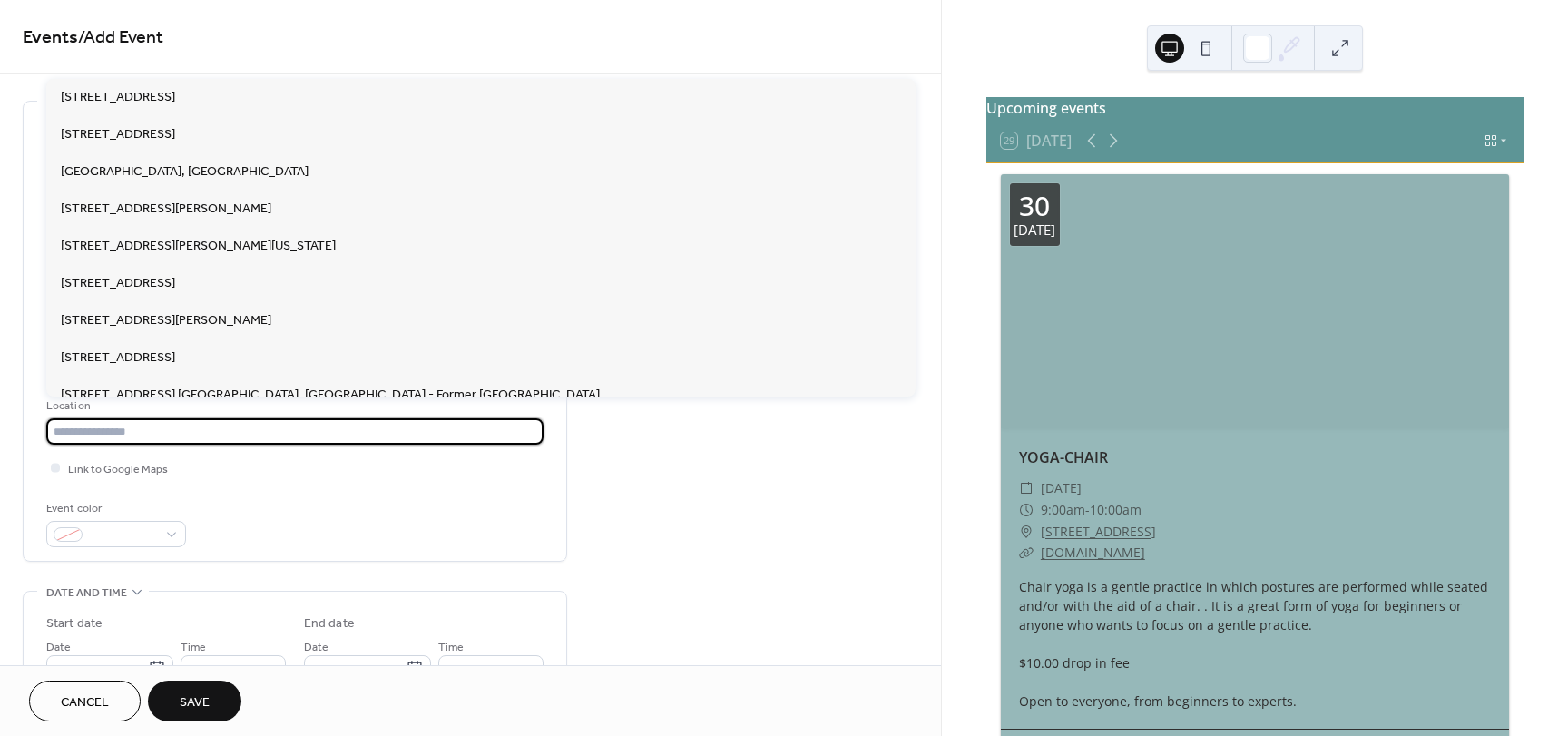 paste on "**********" 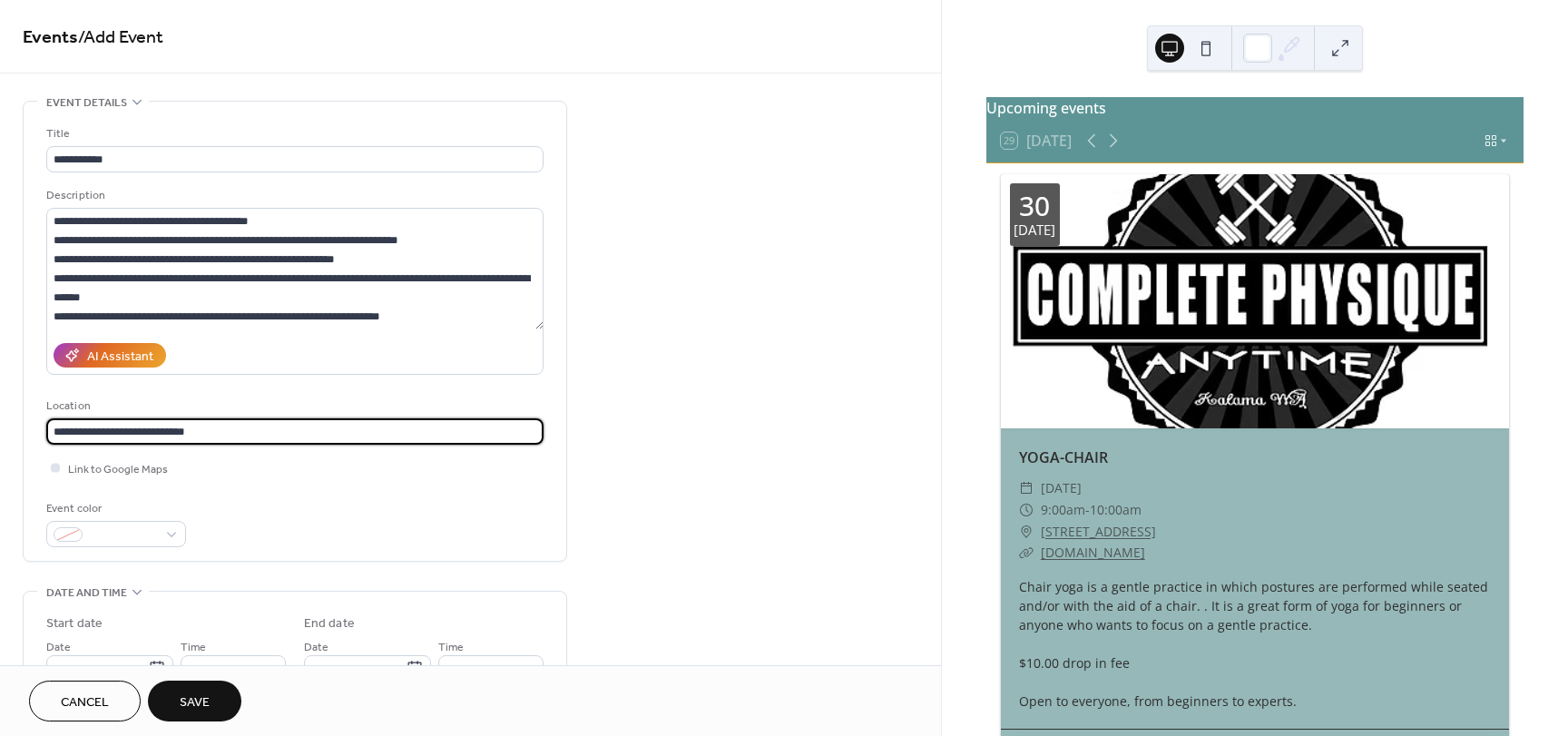 type on "**********" 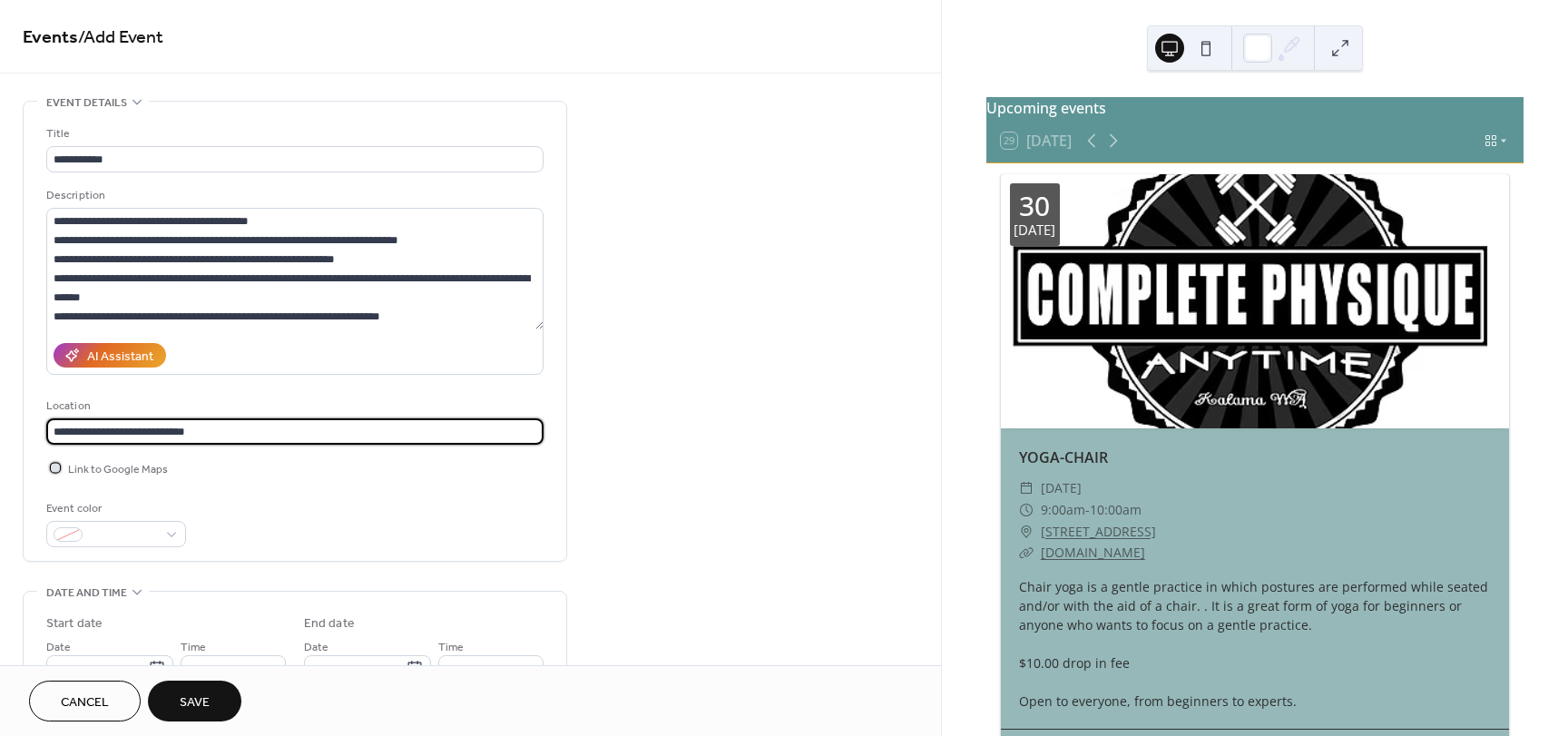 click at bounding box center [55, 467] 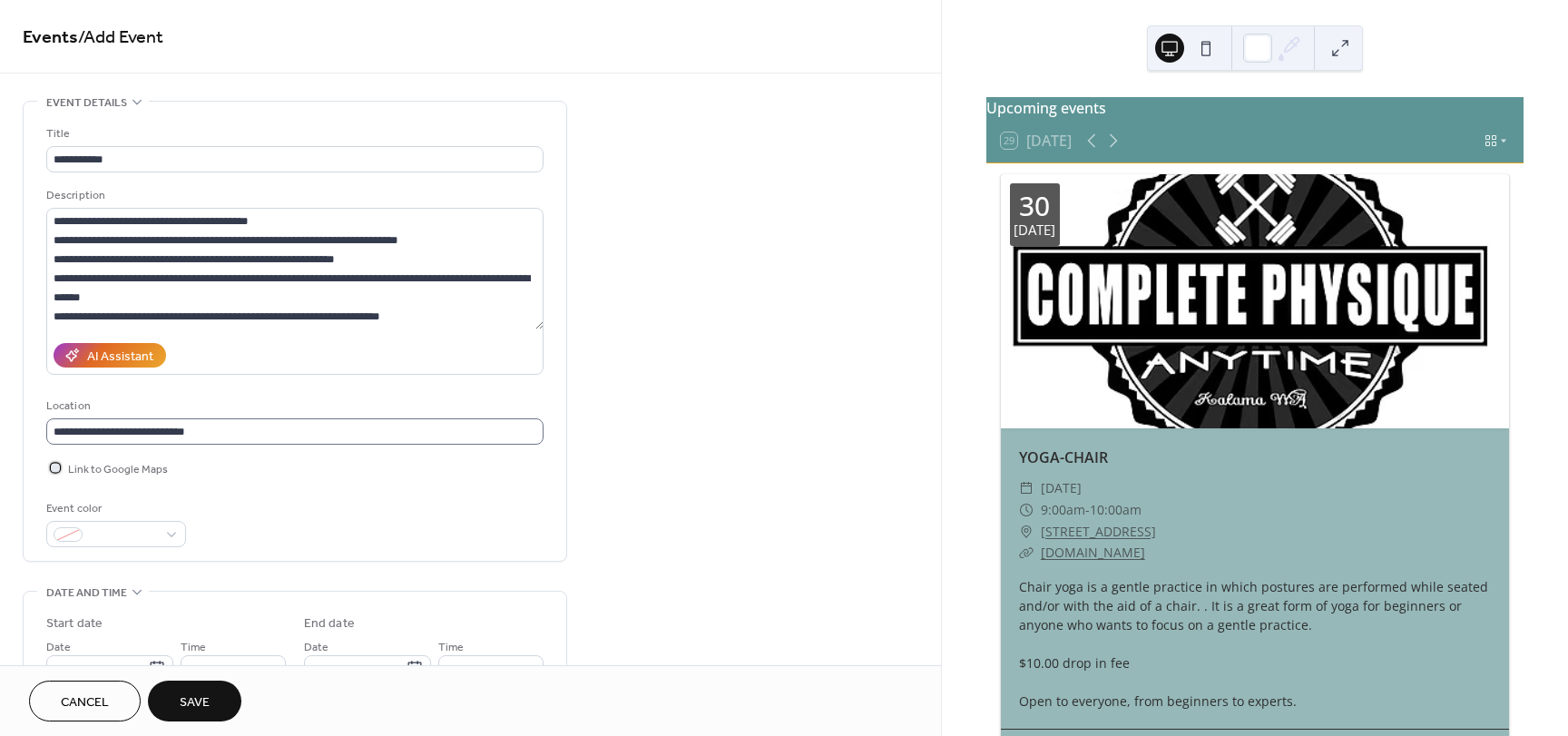 scroll, scrollTop: 1, scrollLeft: 0, axis: vertical 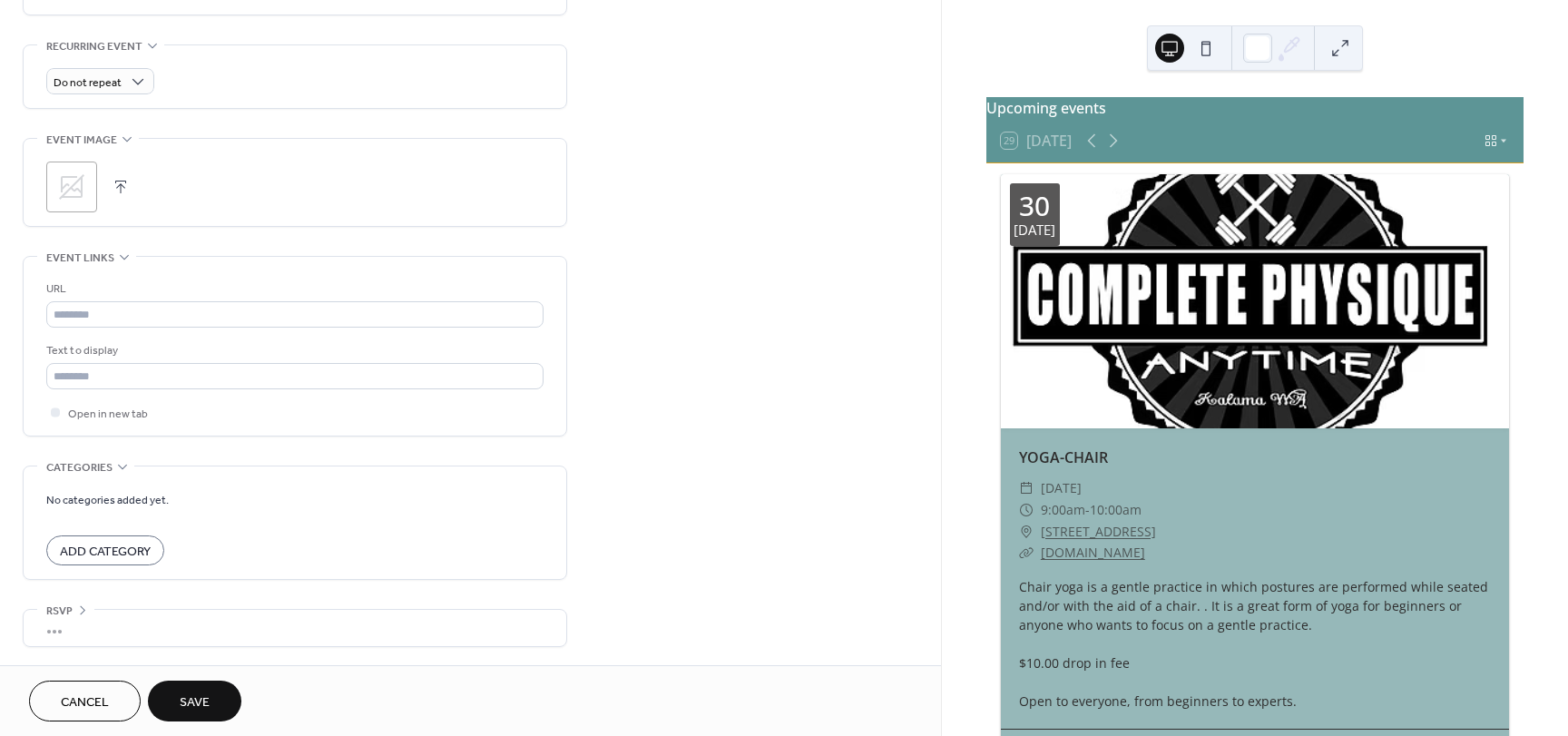 click 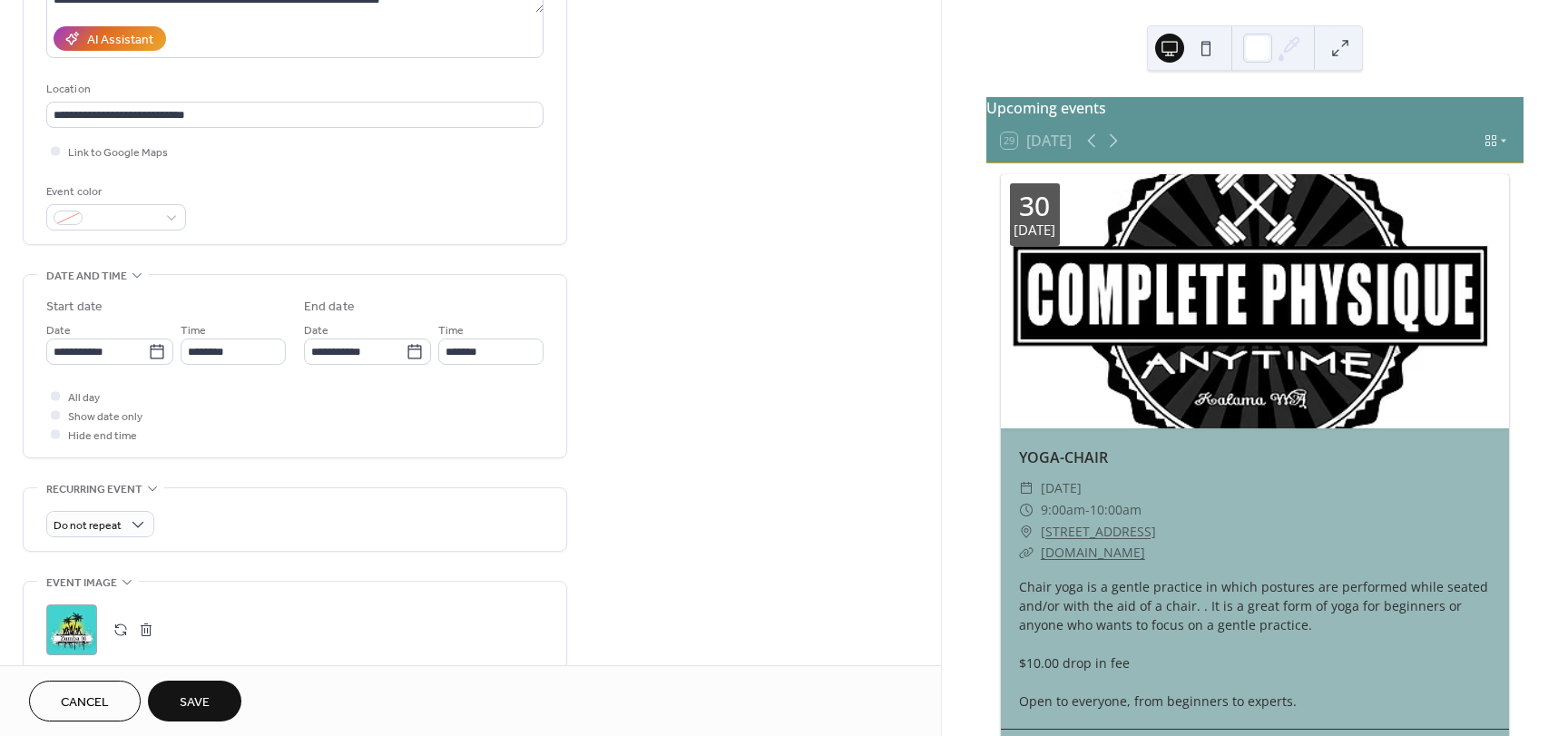 scroll, scrollTop: 306, scrollLeft: 0, axis: vertical 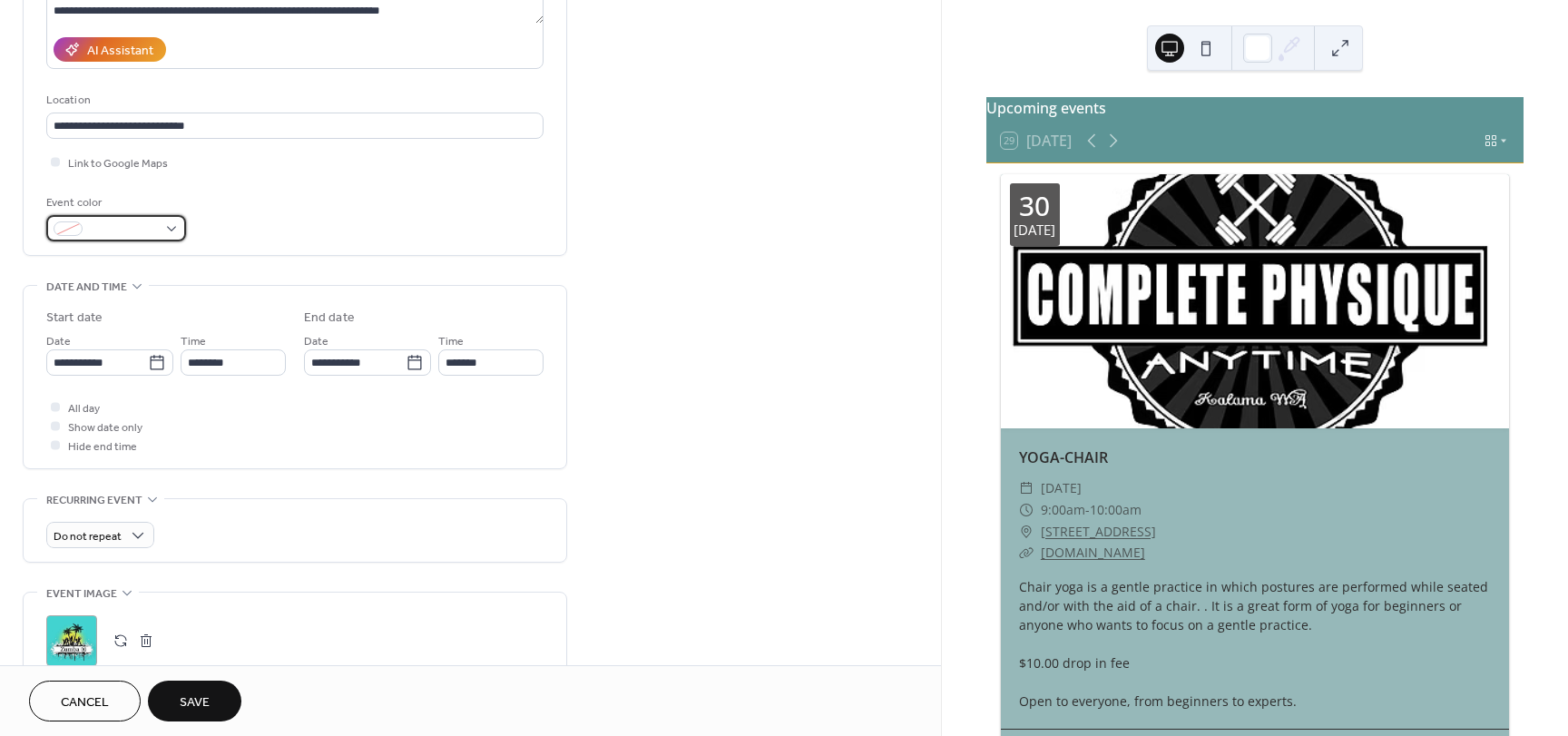 click at bounding box center [116, 228] 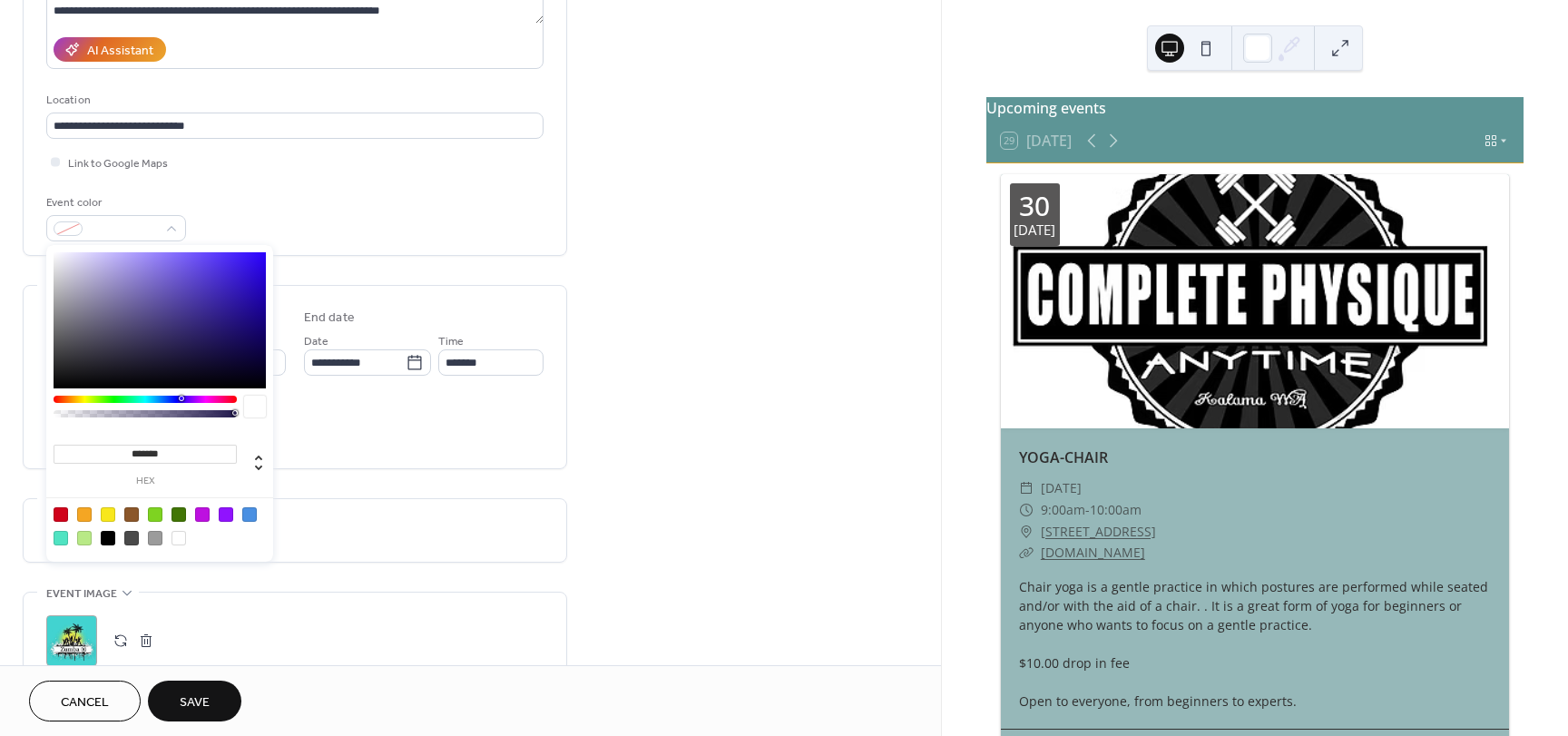 click at bounding box center (61, 538) 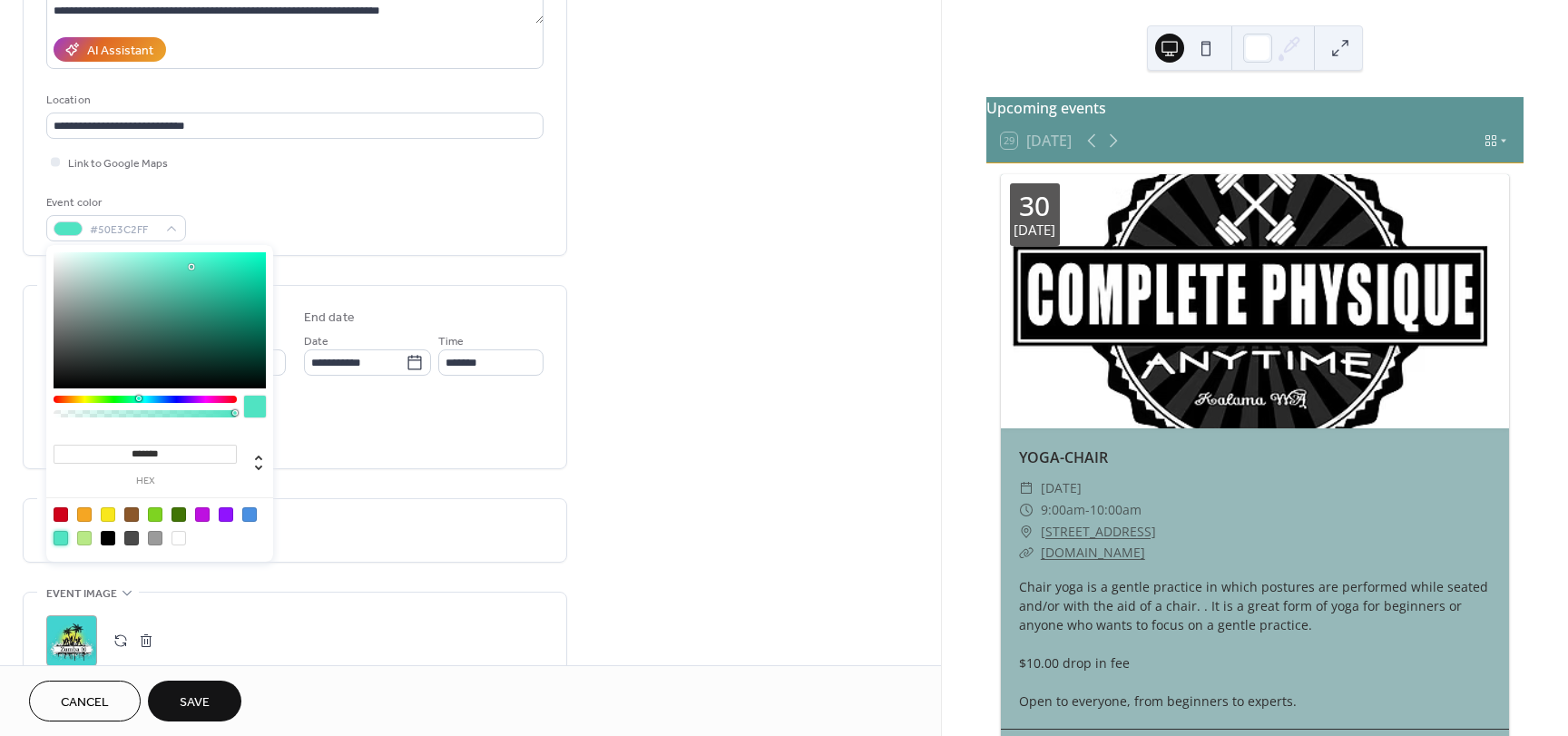 type on "*******" 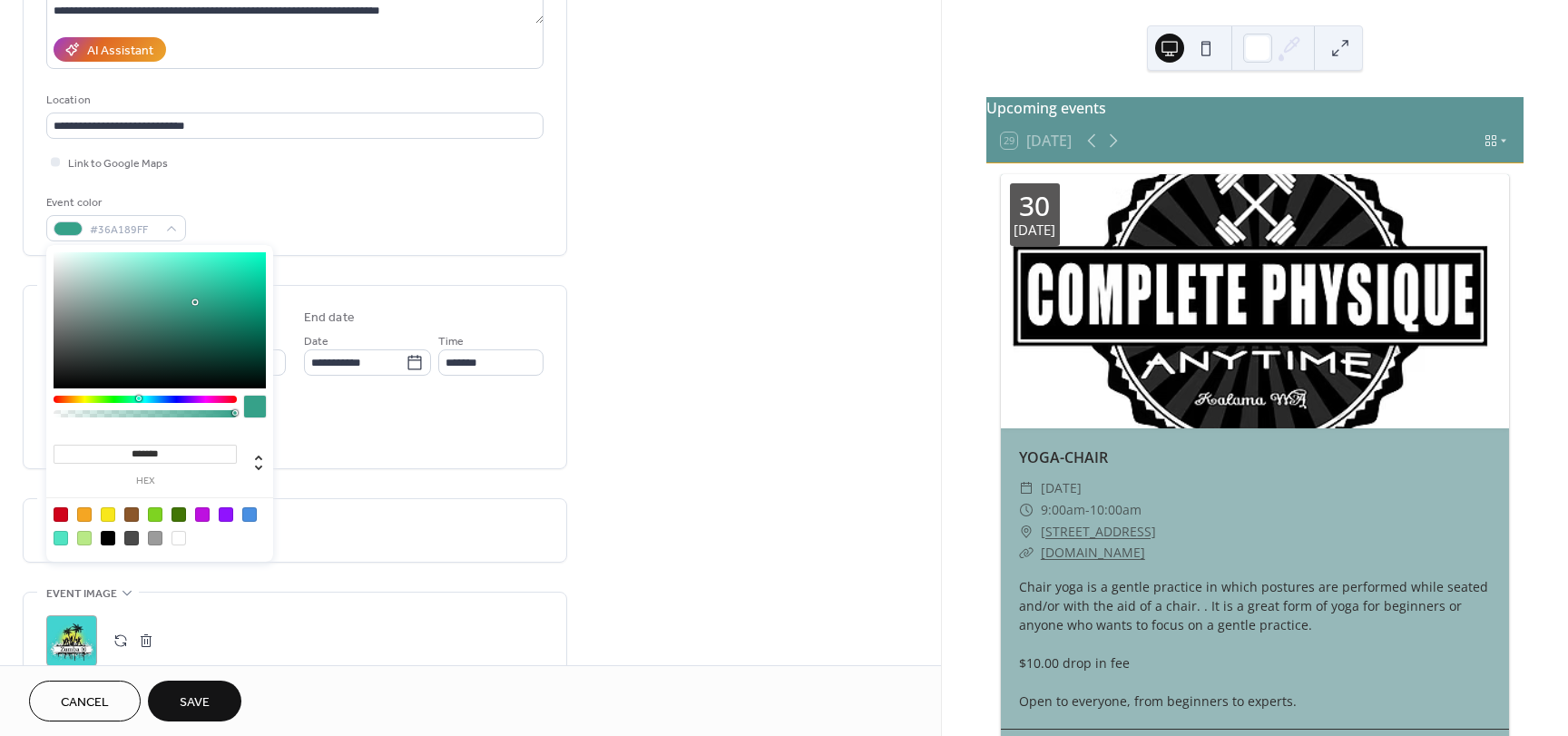 click at bounding box center [160, 320] 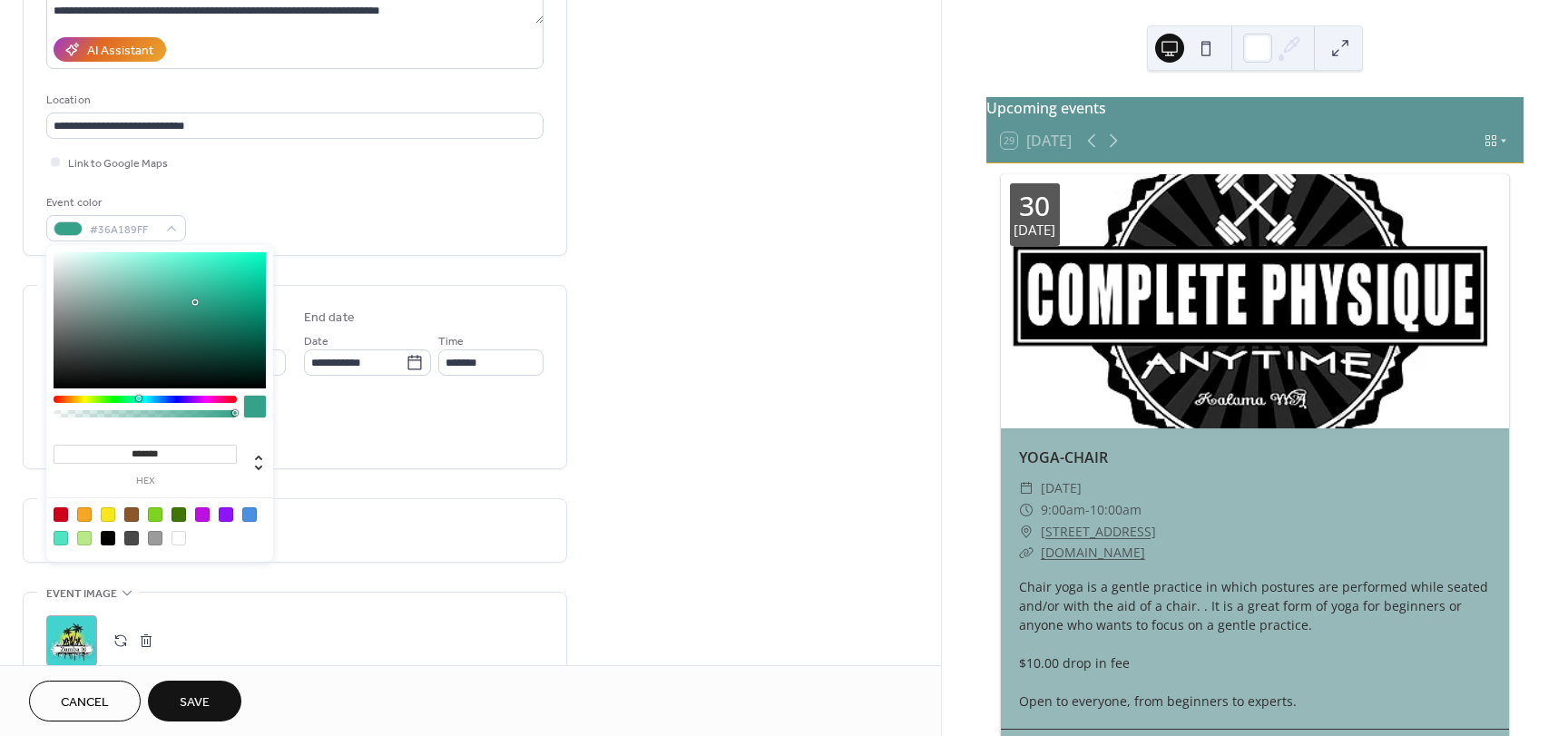 click on "Do not repeat" at bounding box center (295, 535) 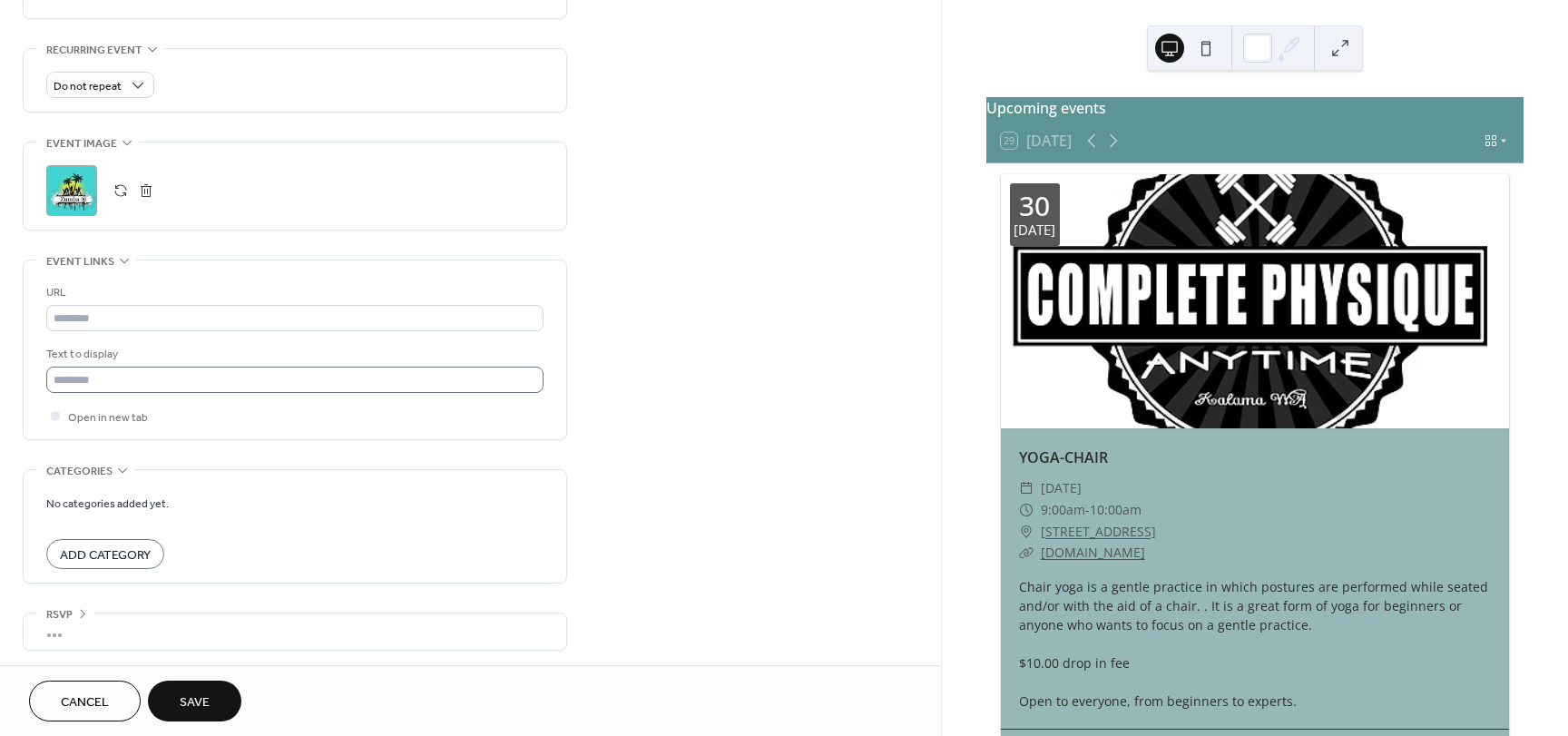 scroll, scrollTop: 760, scrollLeft: 0, axis: vertical 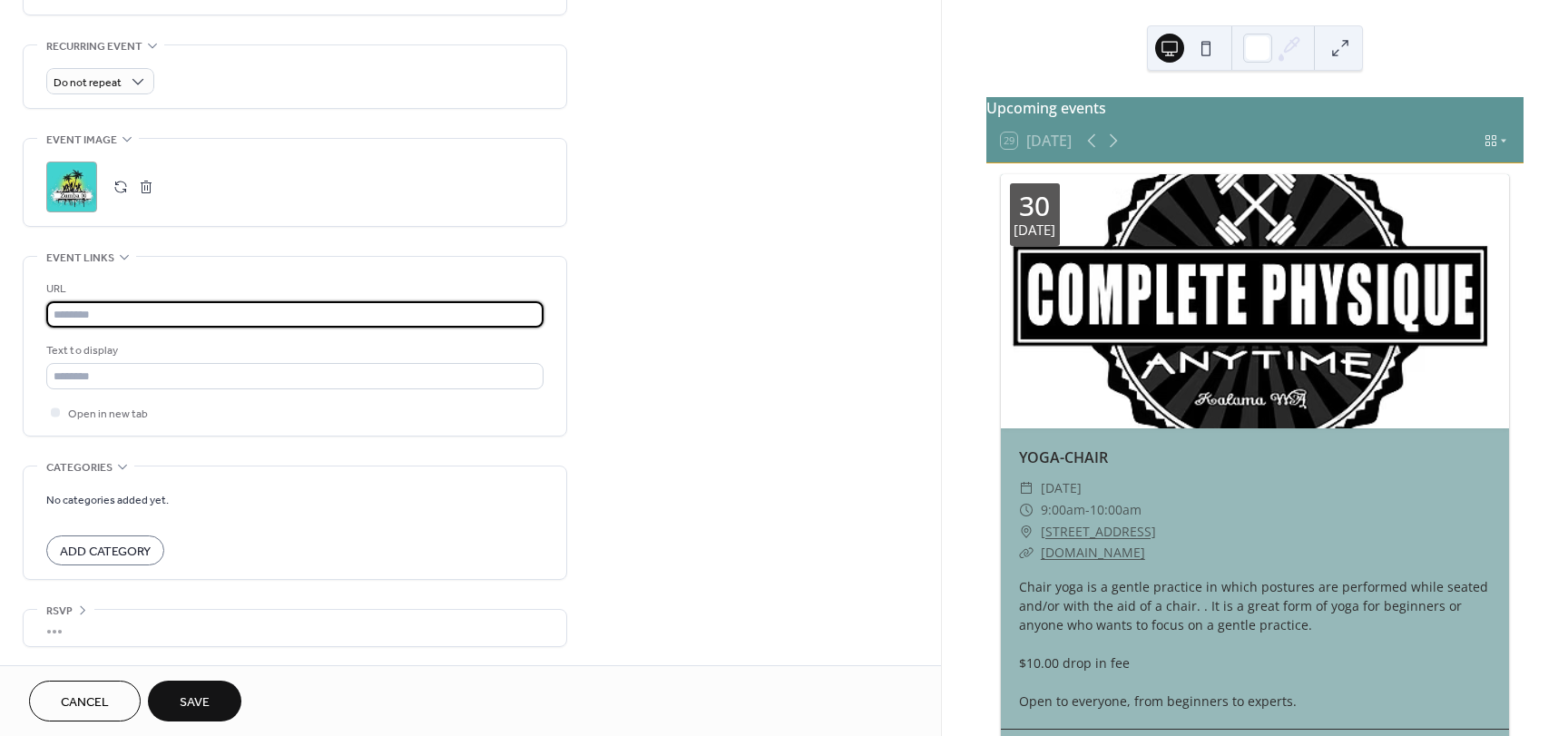 paste on "**********" 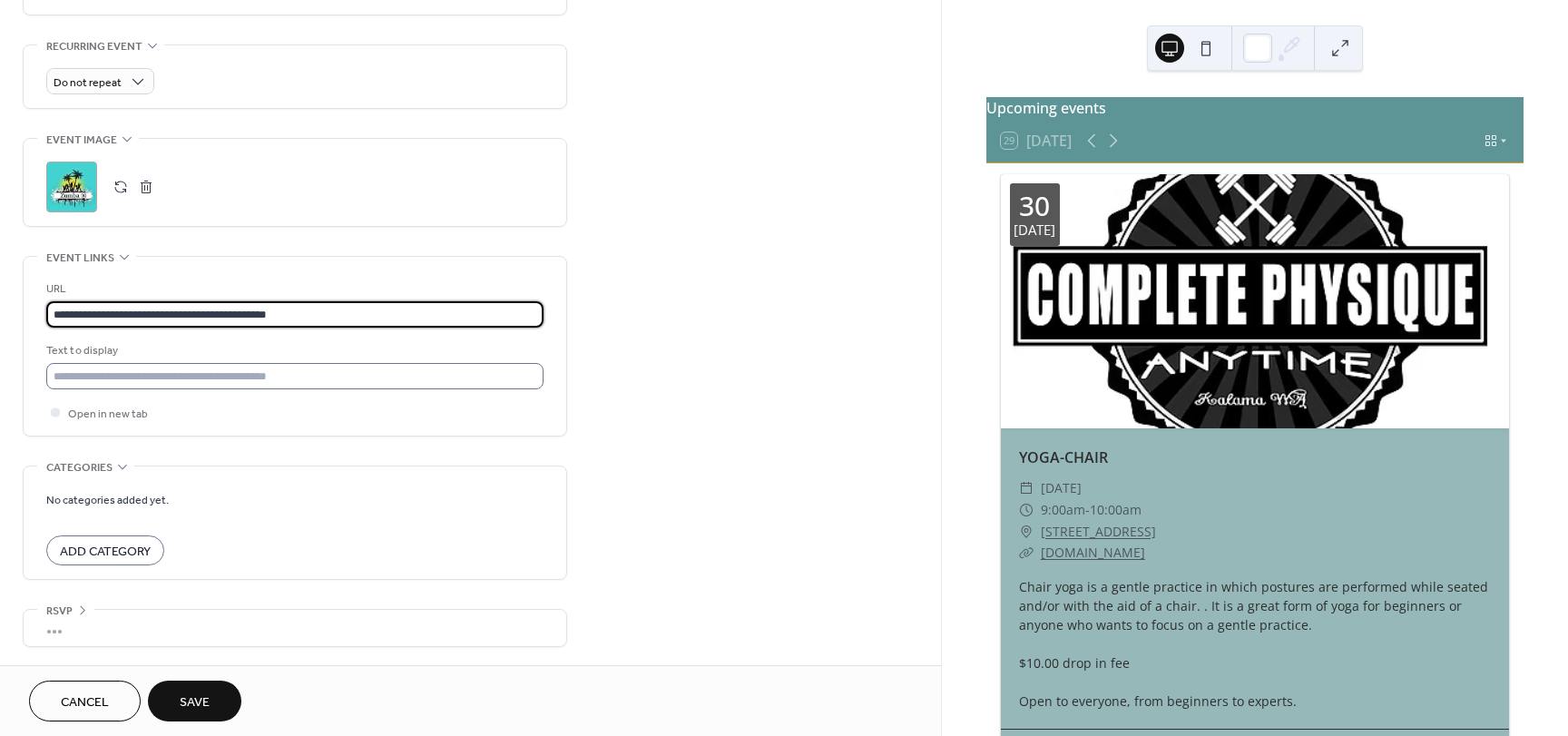 type on "**********" 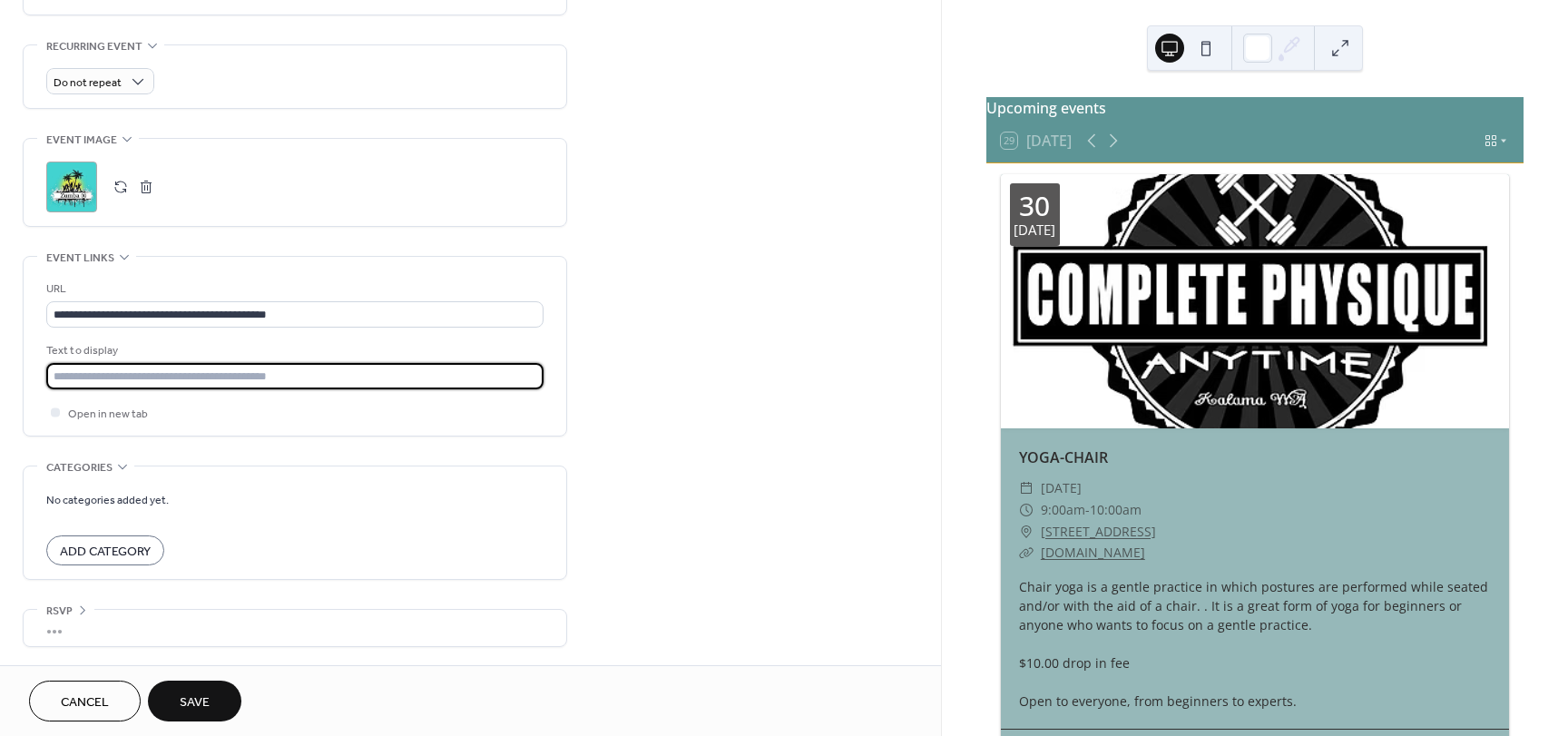paste on "**********" 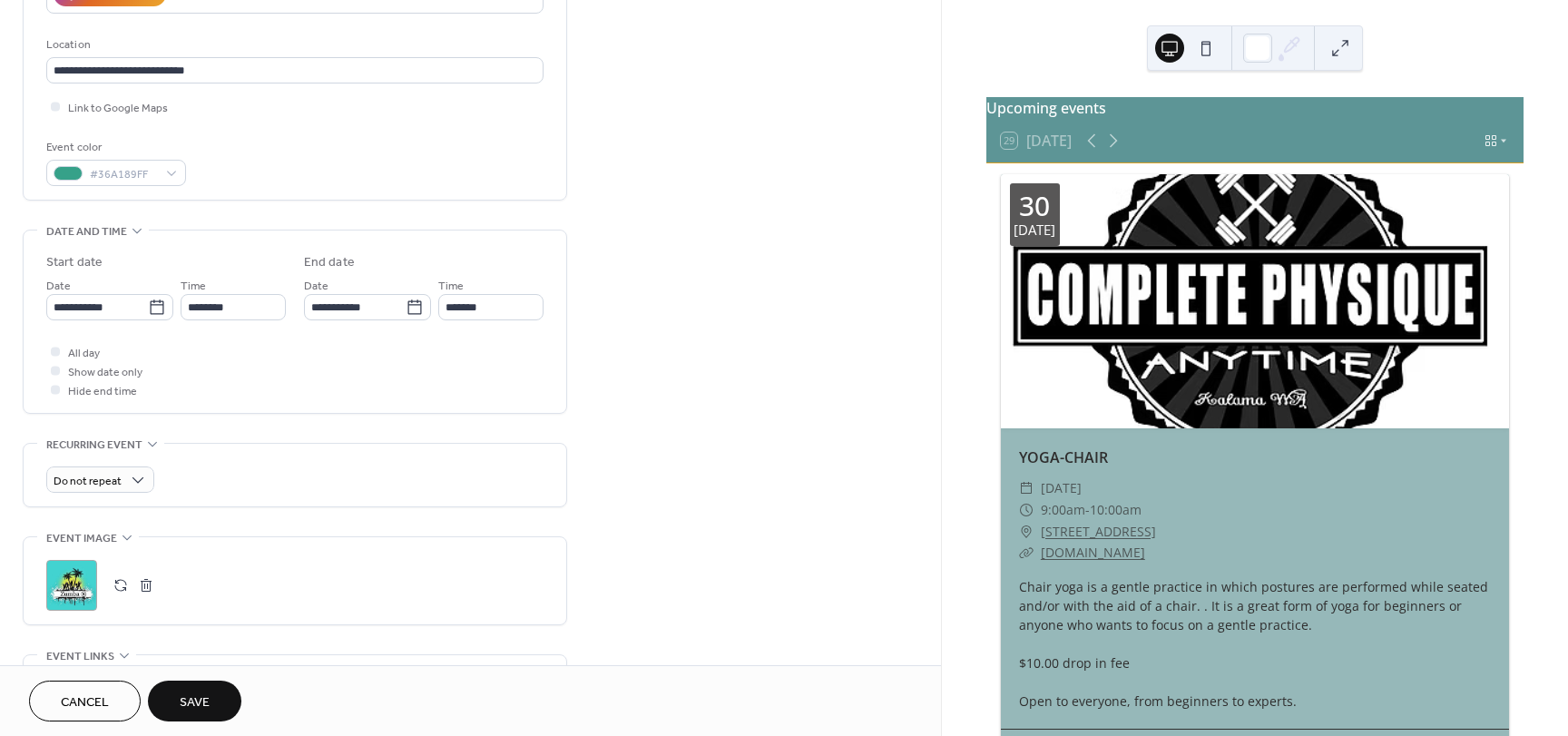 scroll, scrollTop: 397, scrollLeft: 0, axis: vertical 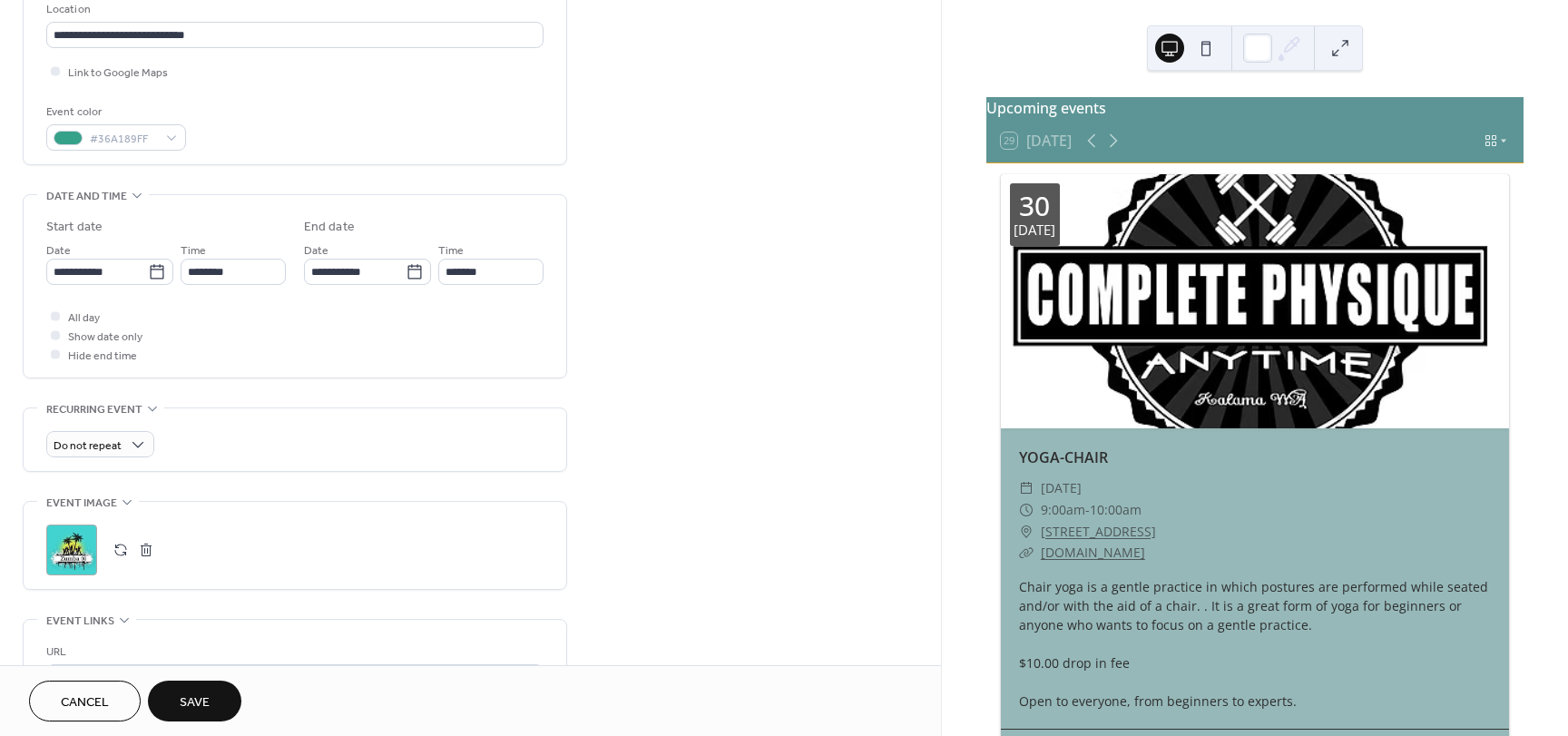type on "**********" 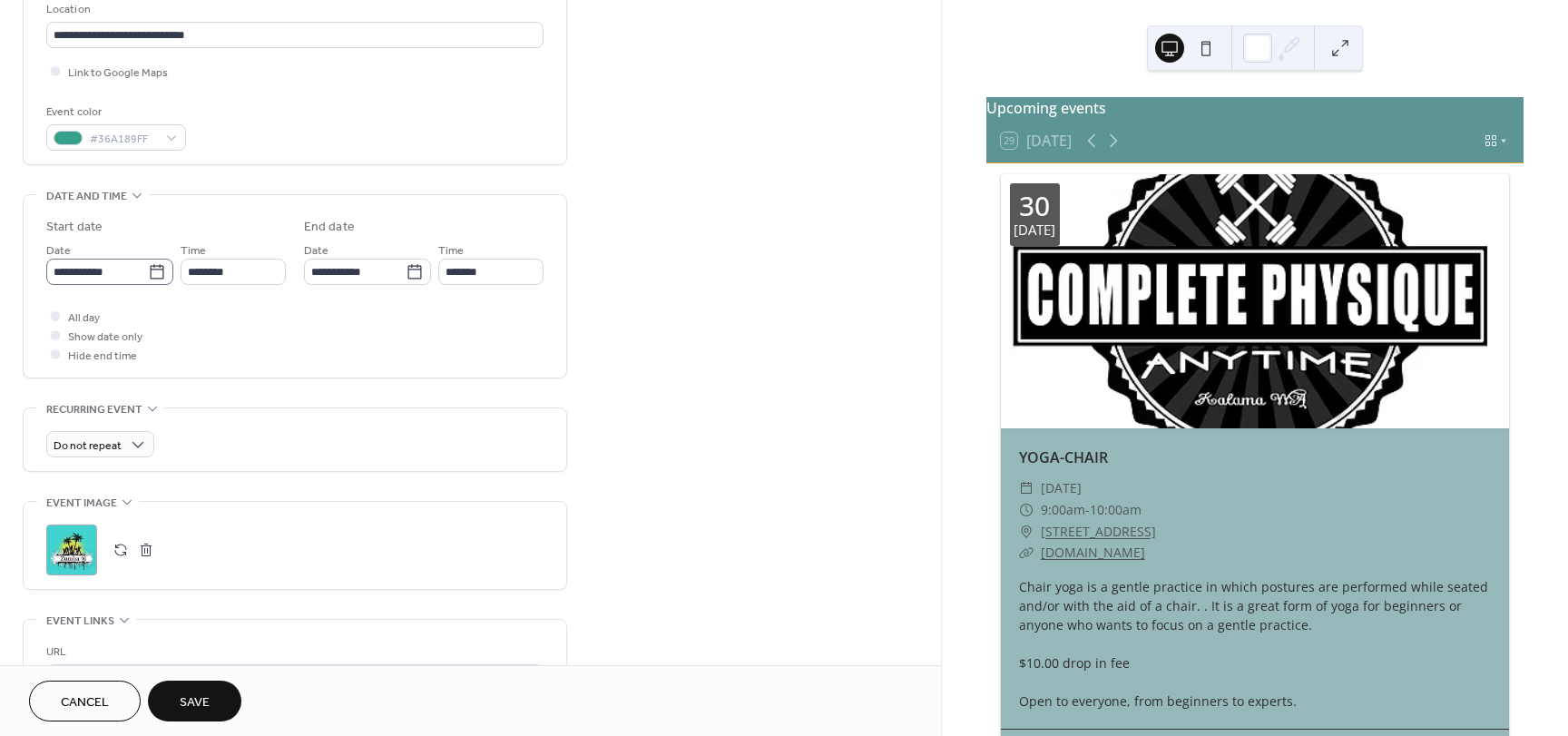click 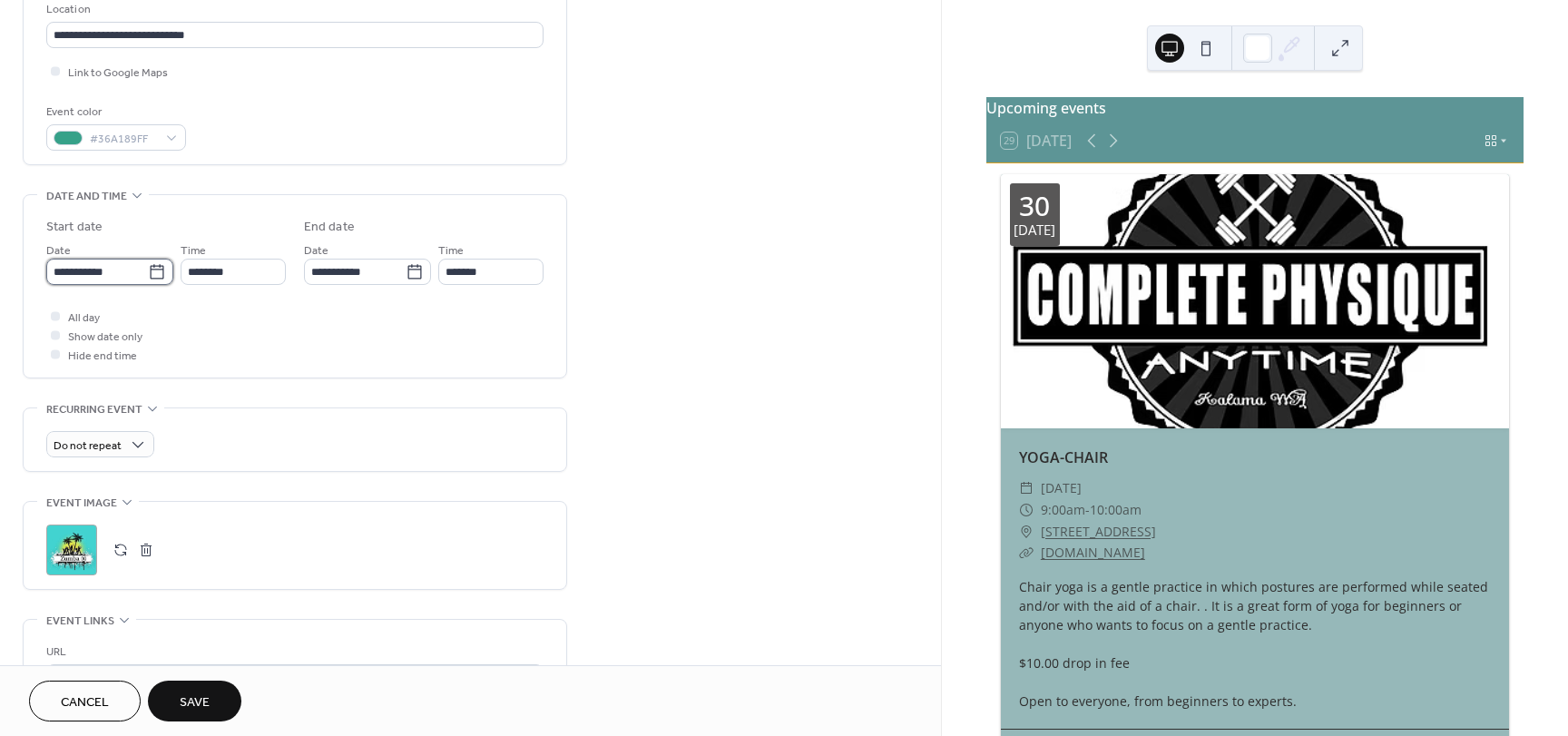 click on "**********" at bounding box center [97, 271] 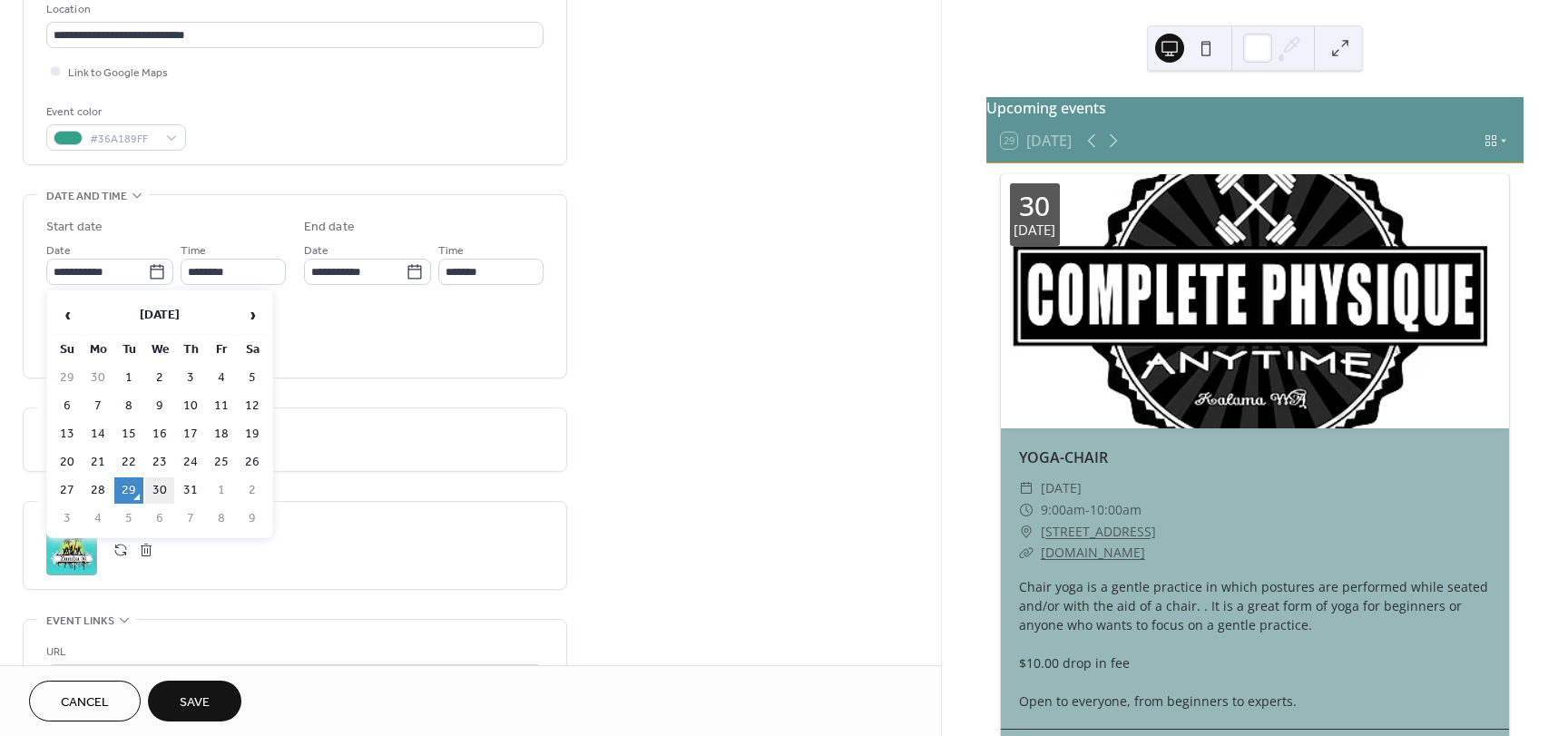 click on "30" at bounding box center (160, 490) 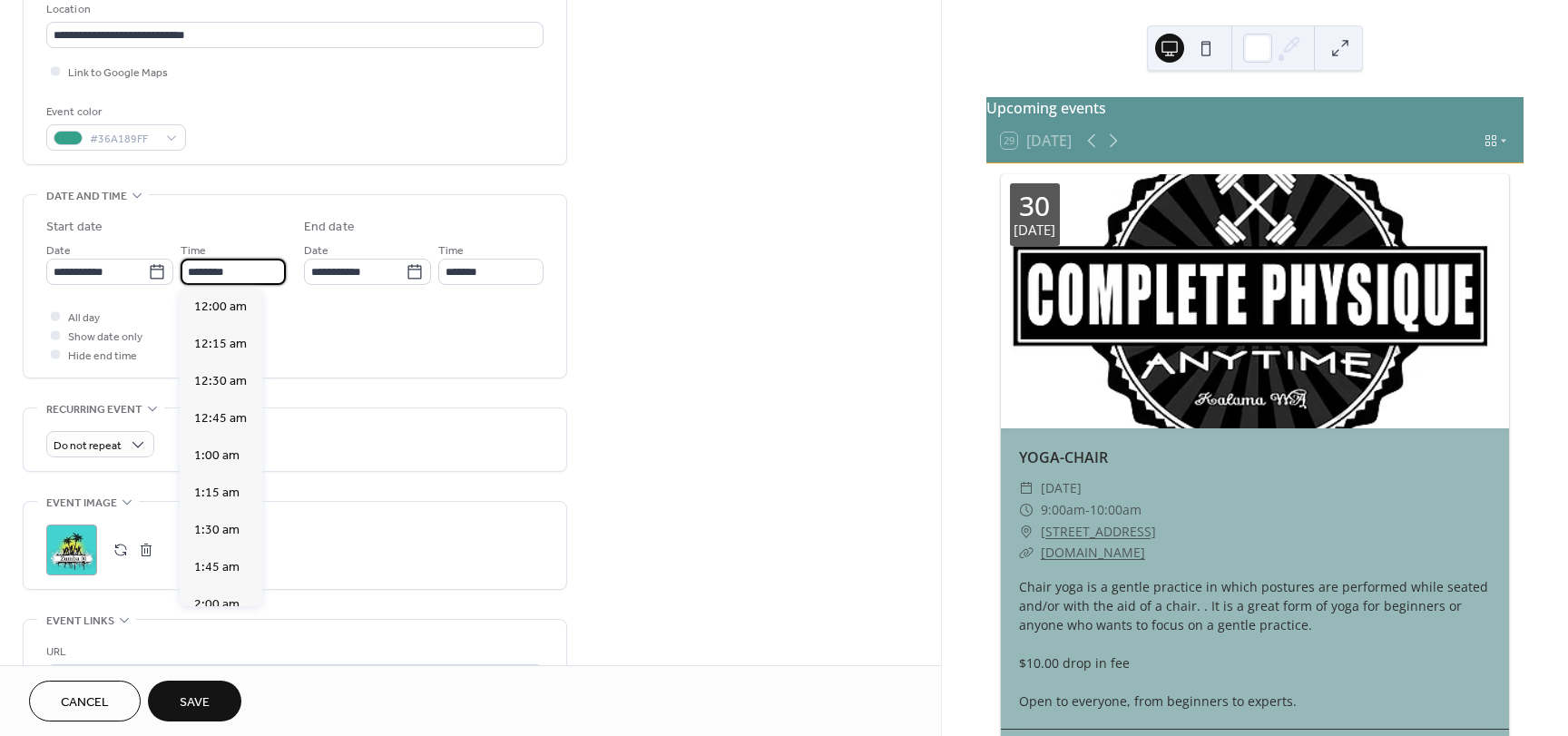 click on "********" at bounding box center (233, 271) 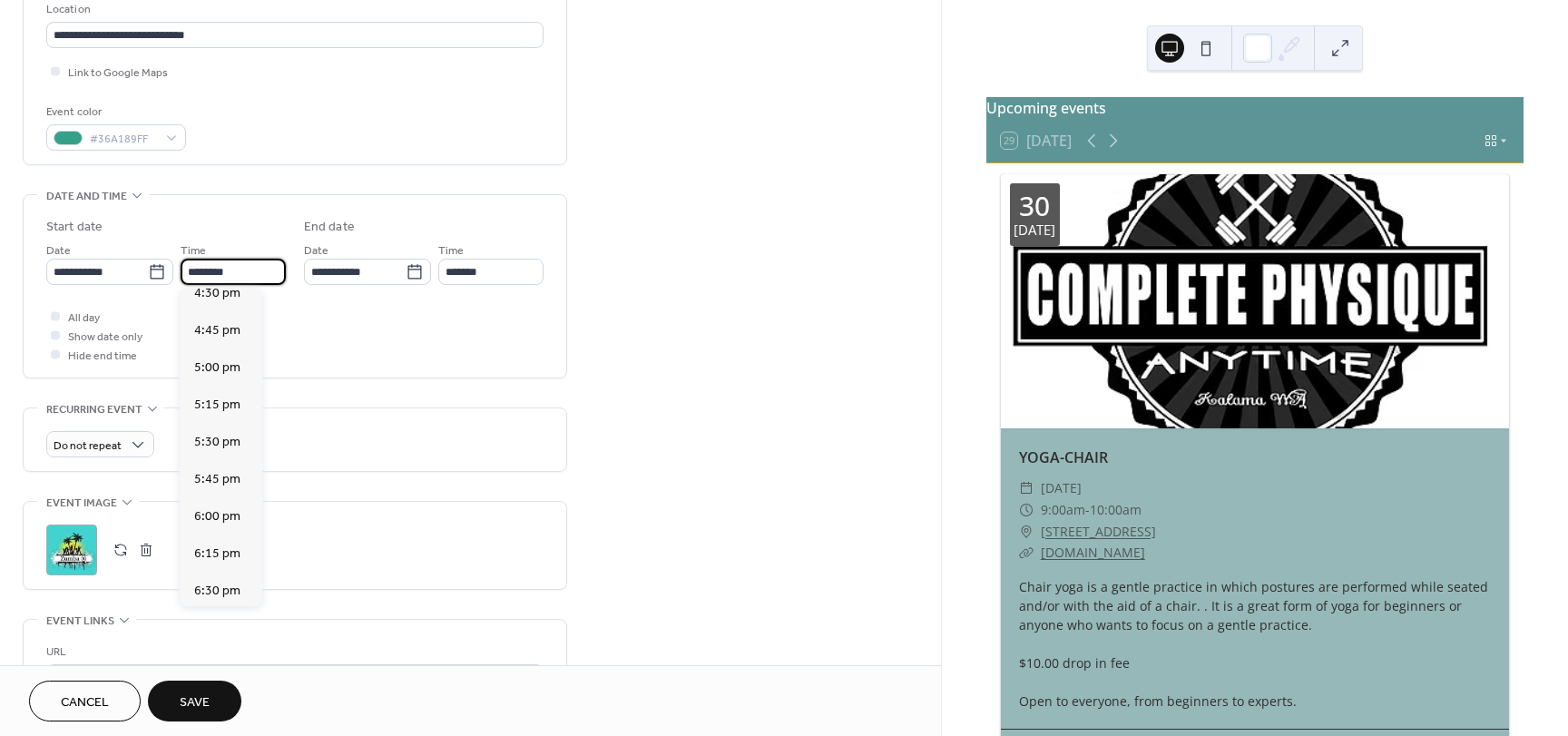 scroll, scrollTop: 2512, scrollLeft: 0, axis: vertical 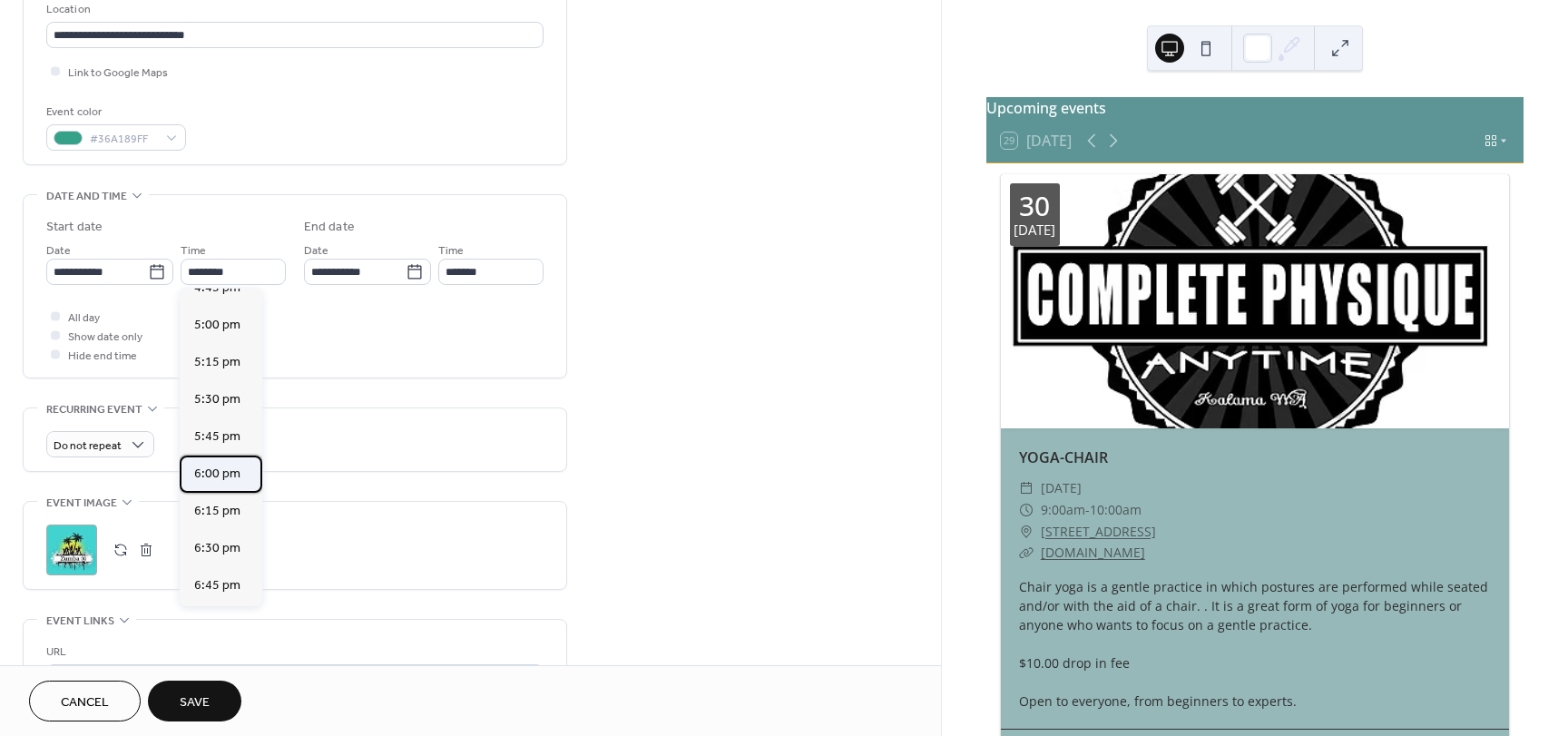 click on "6:00 pm" at bounding box center (217, 474) 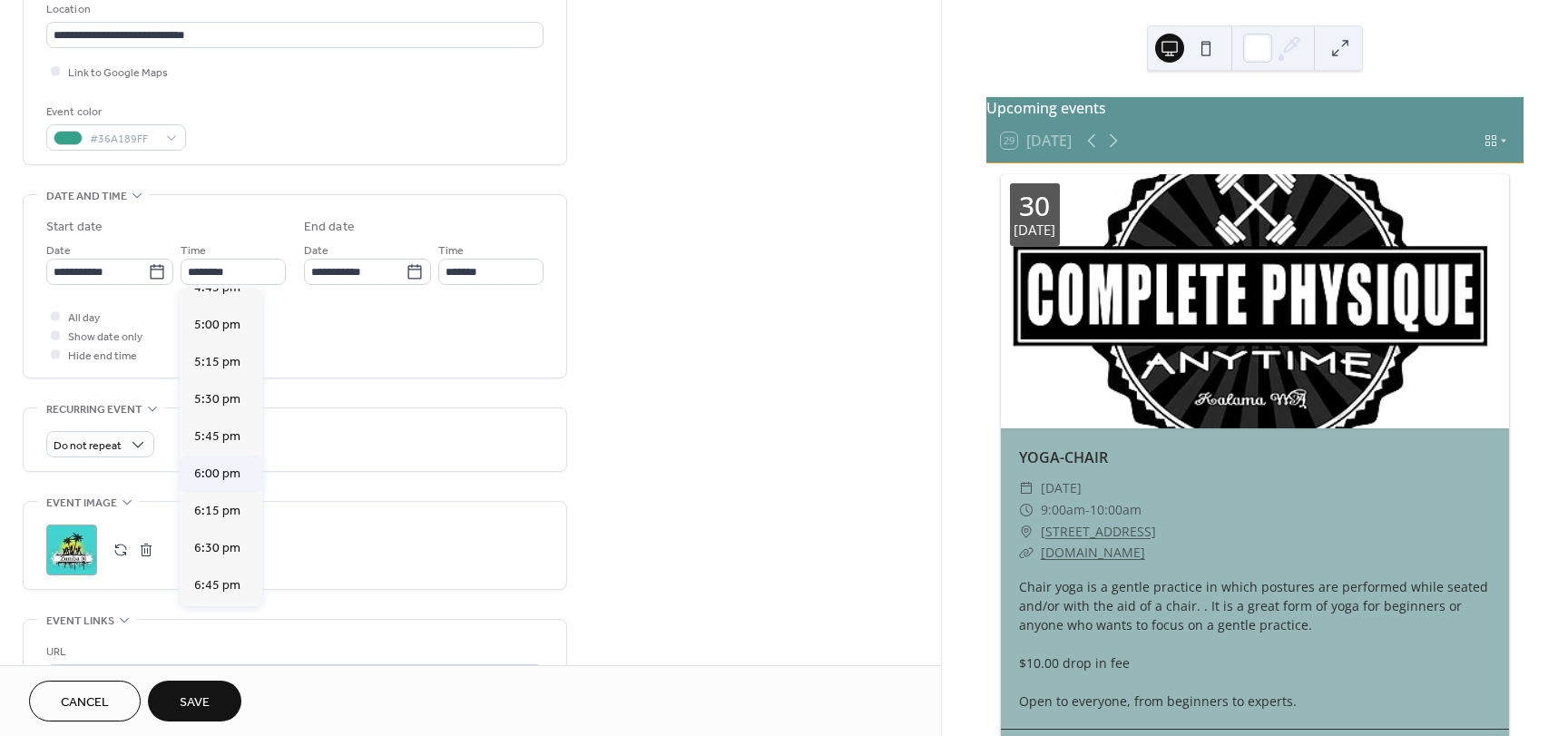 type on "*******" 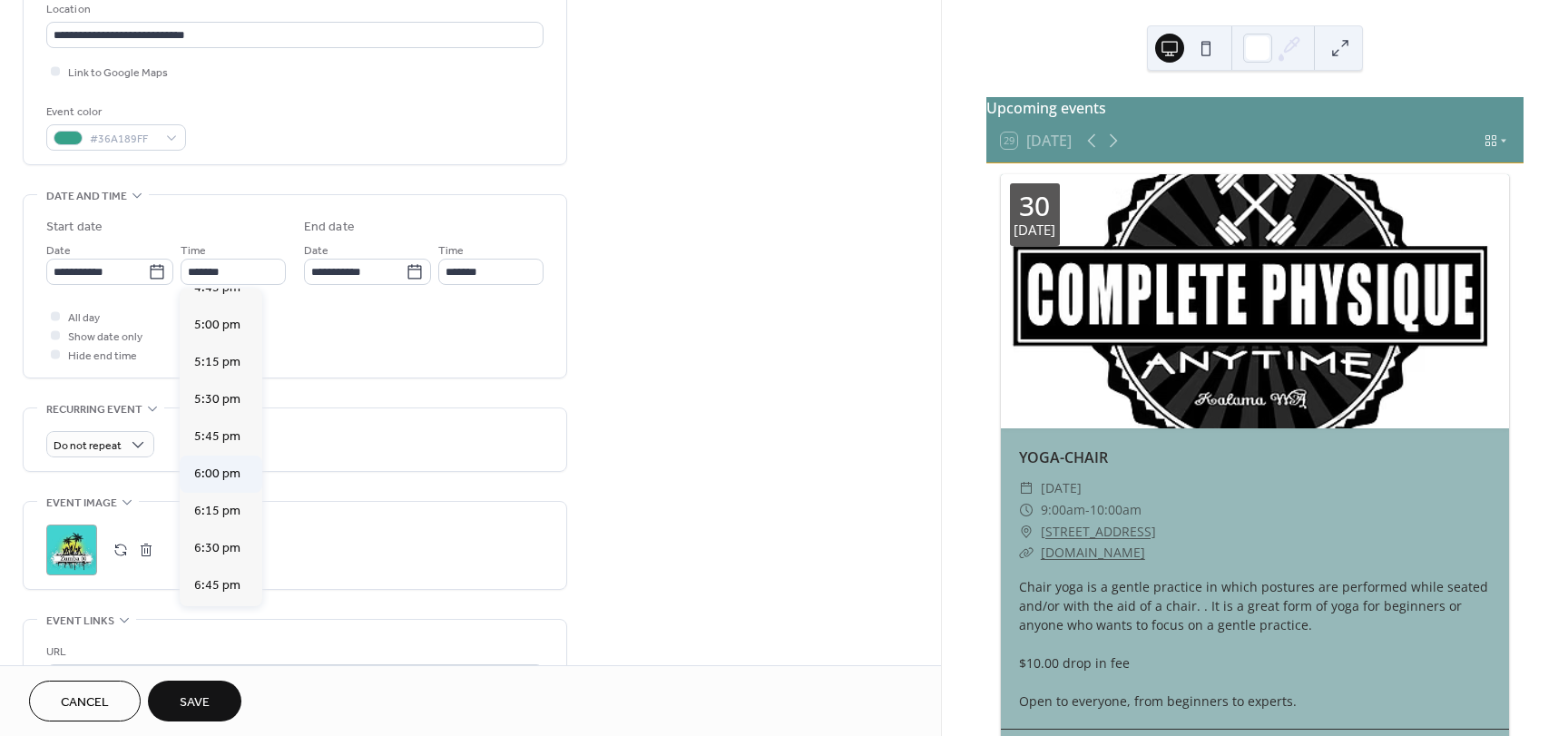 type on "*******" 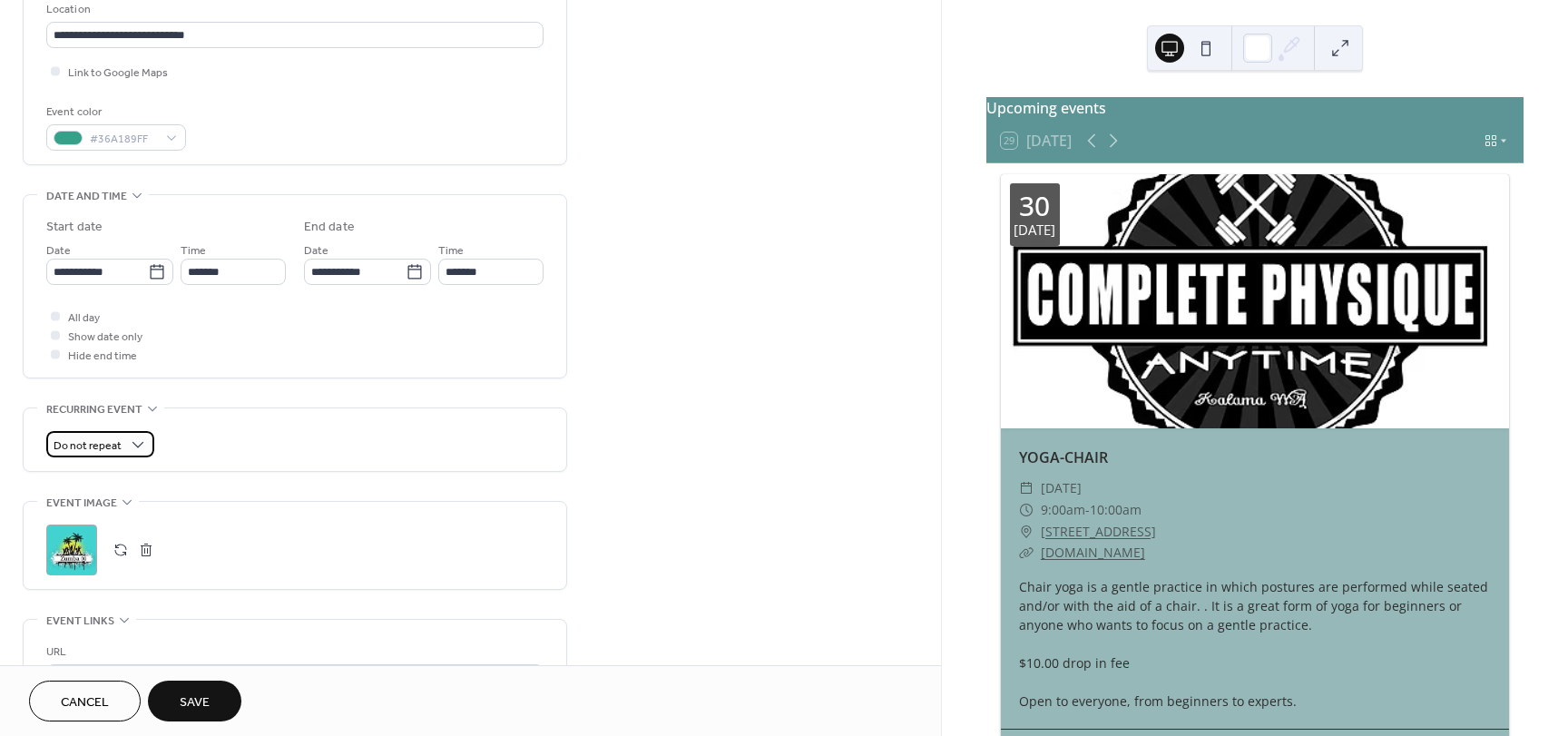 click on "Do not repeat" at bounding box center [87, 446] 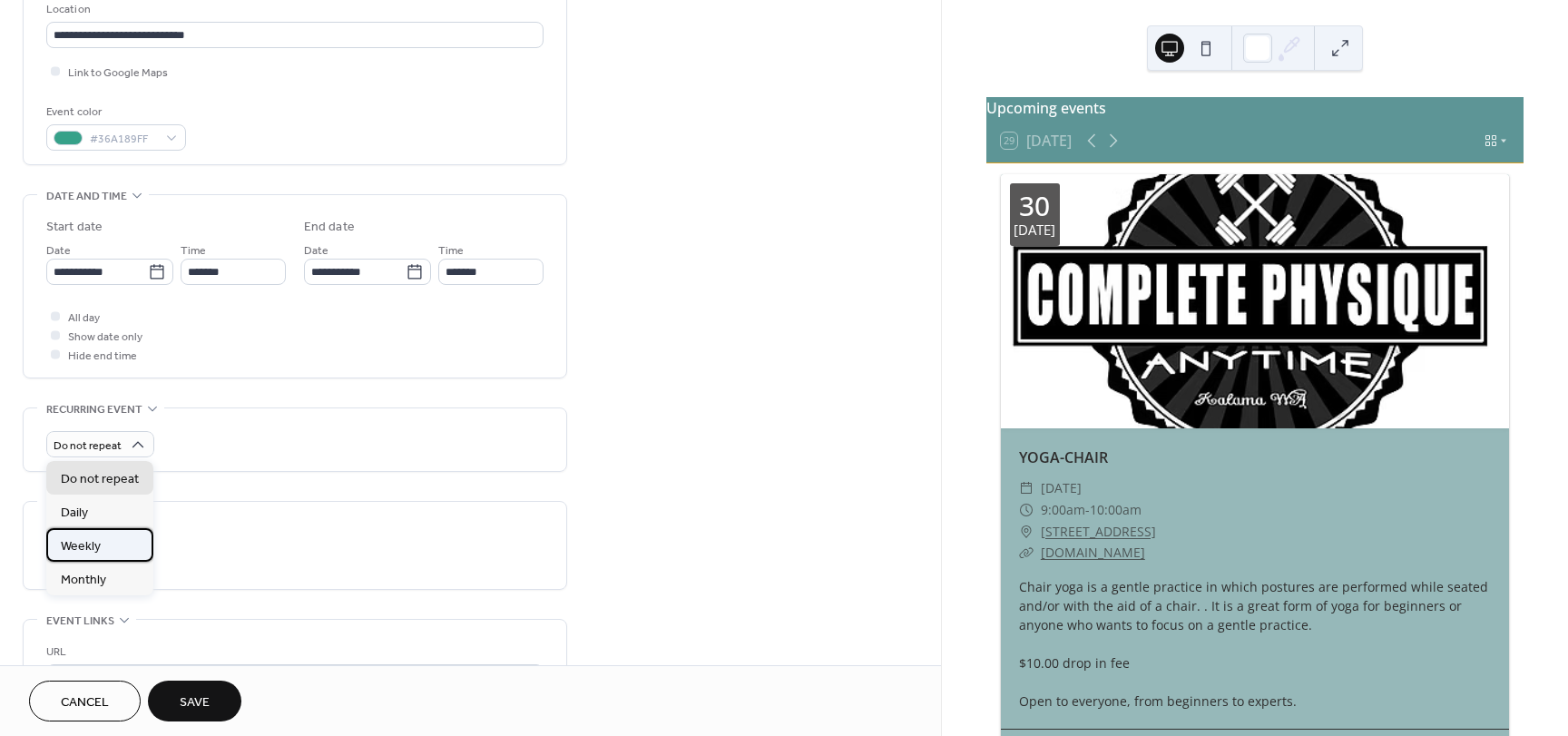 click on "Weekly" at bounding box center [81, 546] 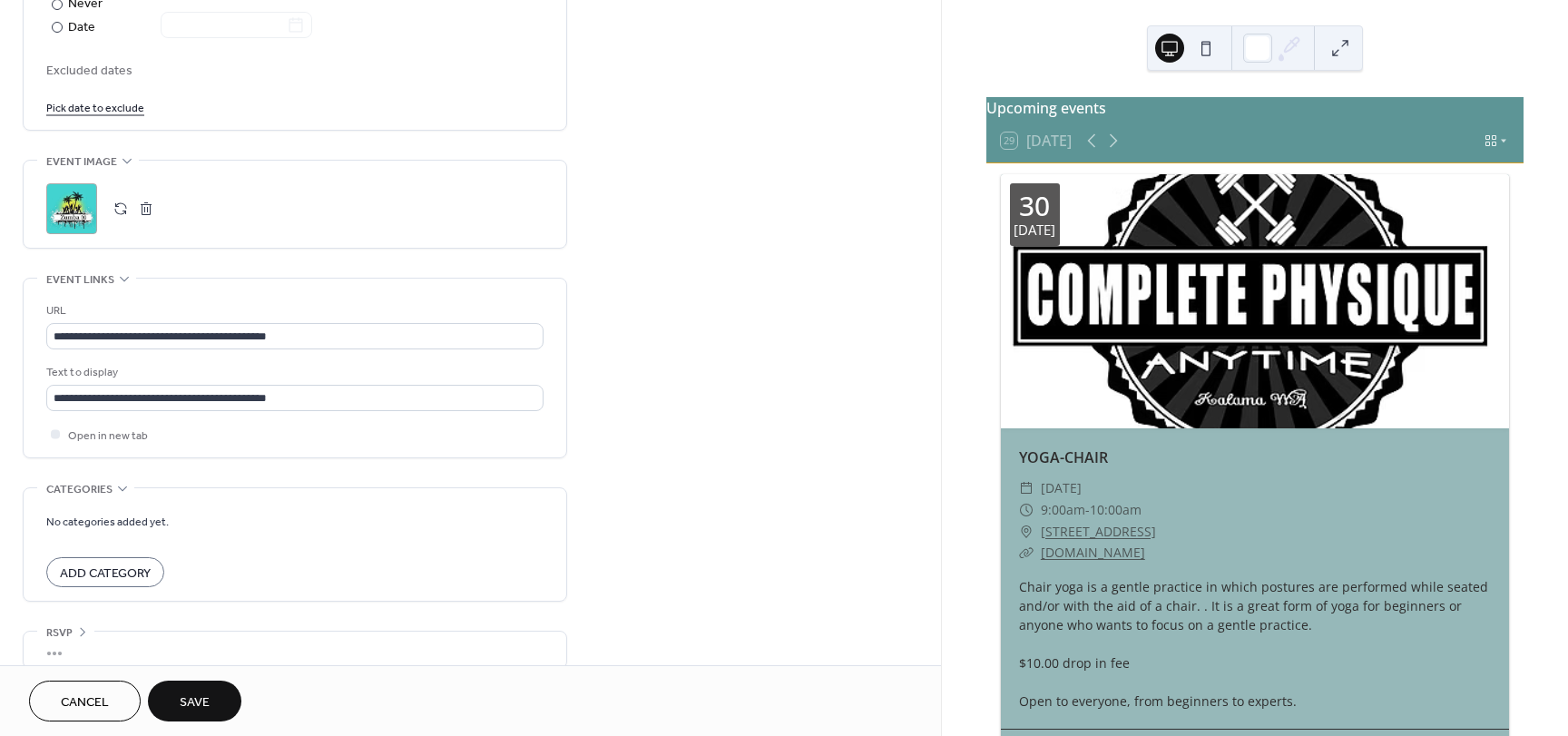 scroll, scrollTop: 1076, scrollLeft: 0, axis: vertical 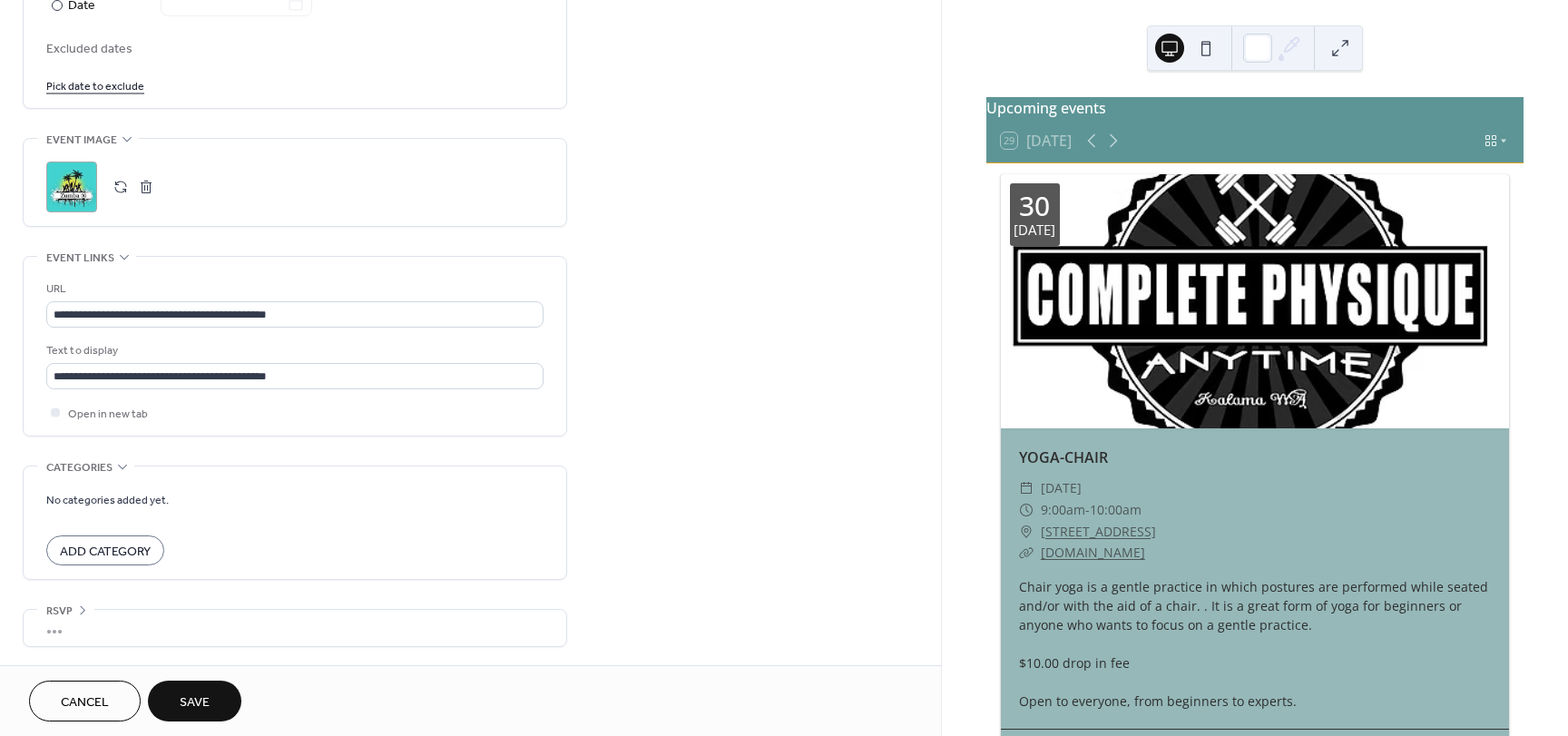 click on "Save" at bounding box center (194, 702) 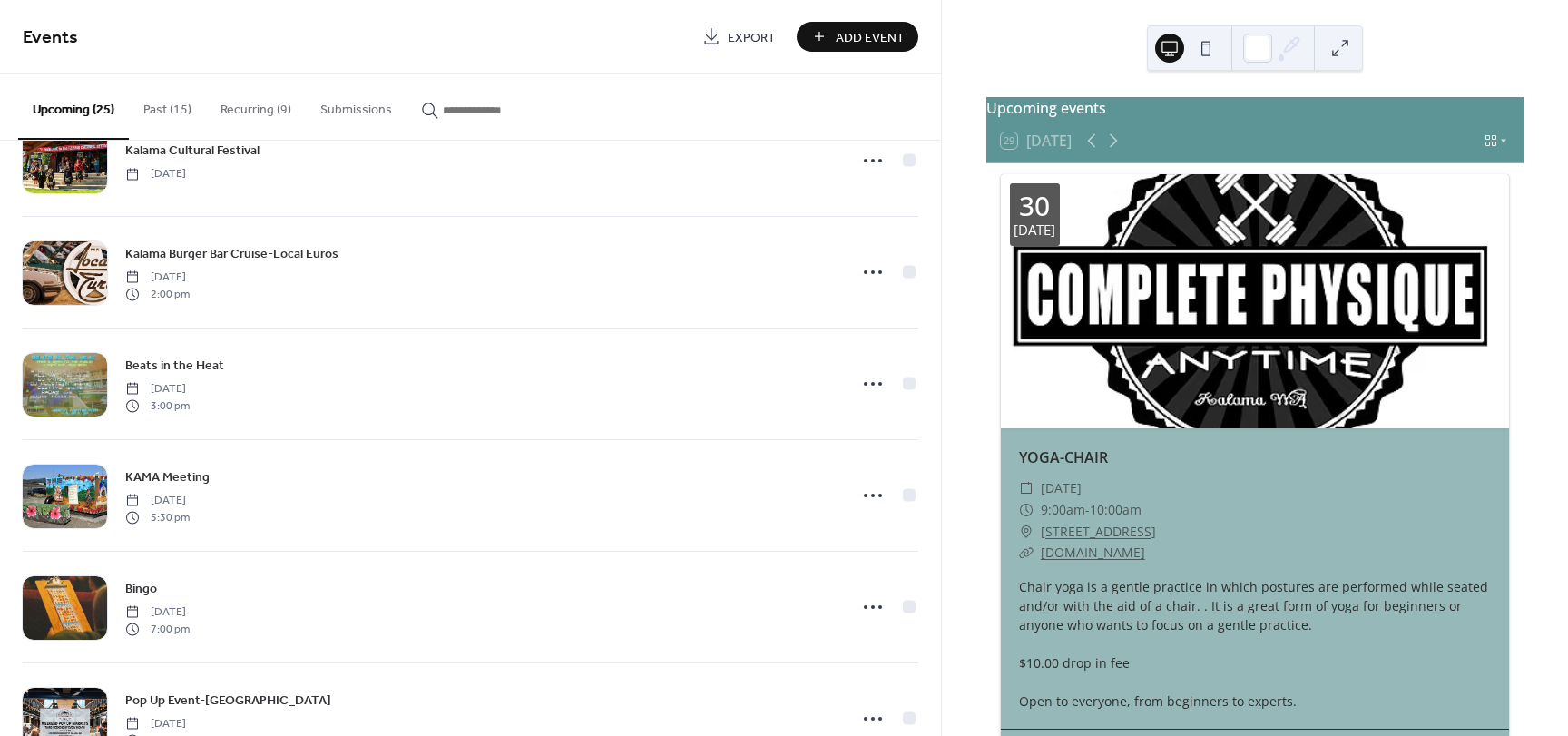 scroll, scrollTop: 1180, scrollLeft: 0, axis: vertical 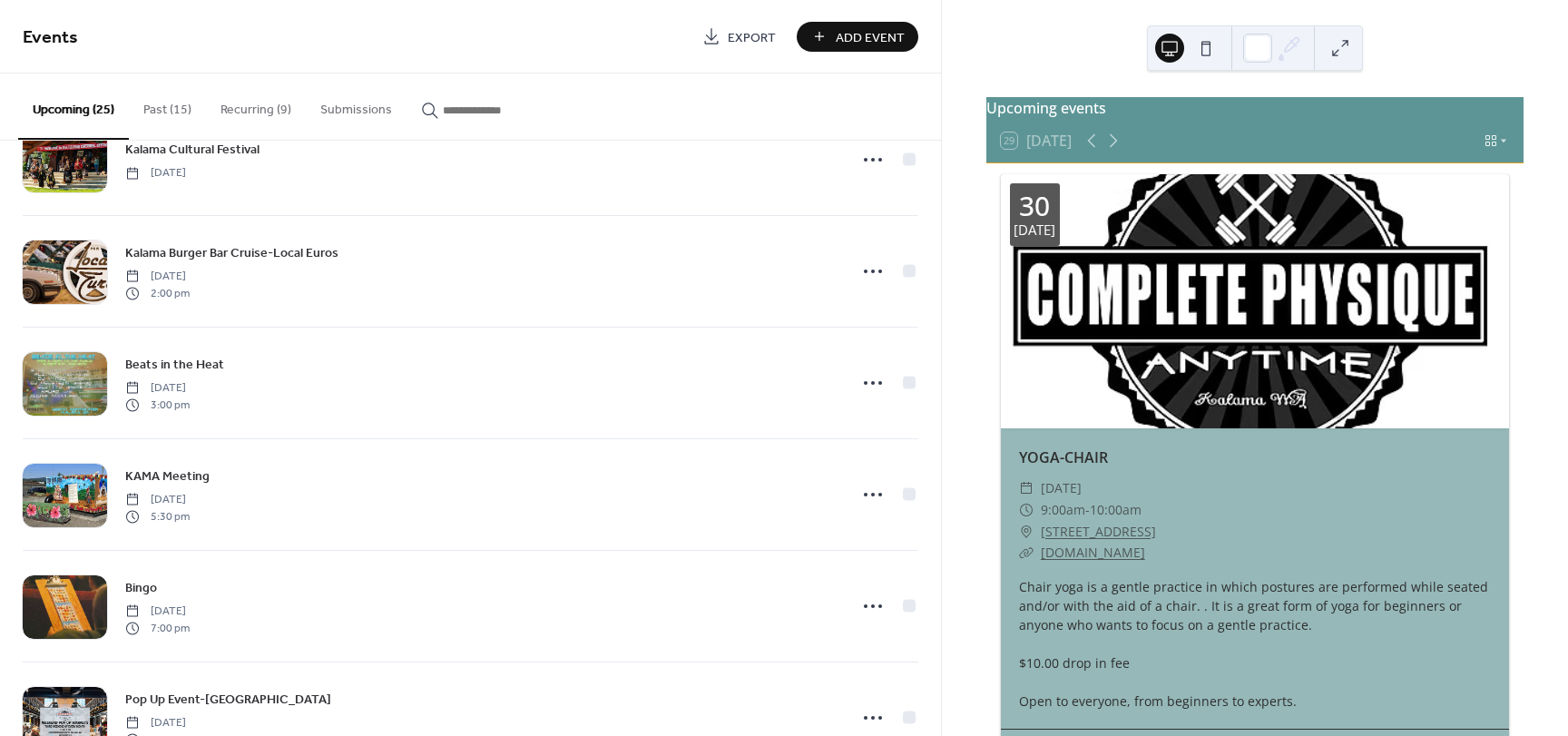 click on "Recurring (9)" at bounding box center [256, 105] 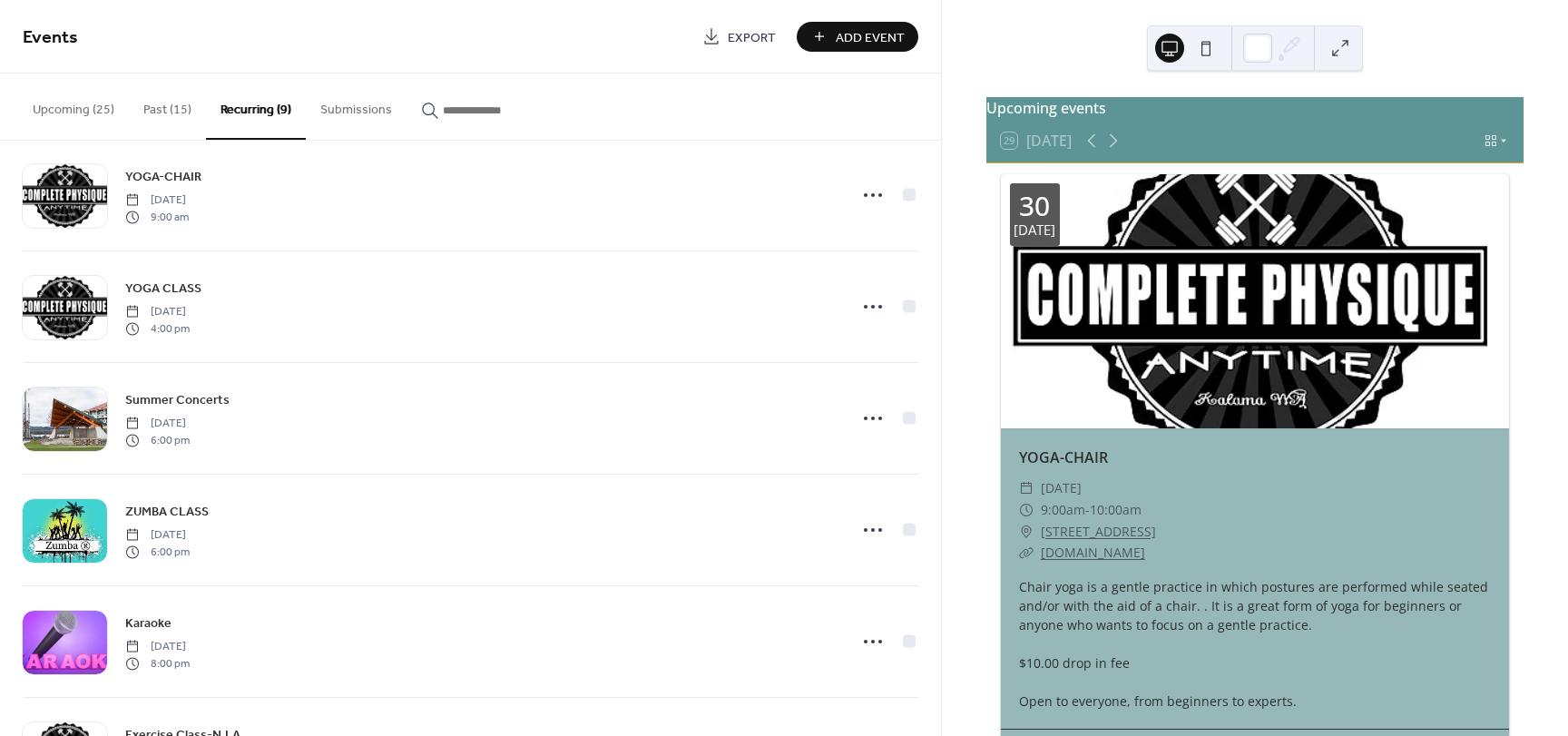 scroll, scrollTop: 454, scrollLeft: 0, axis: vertical 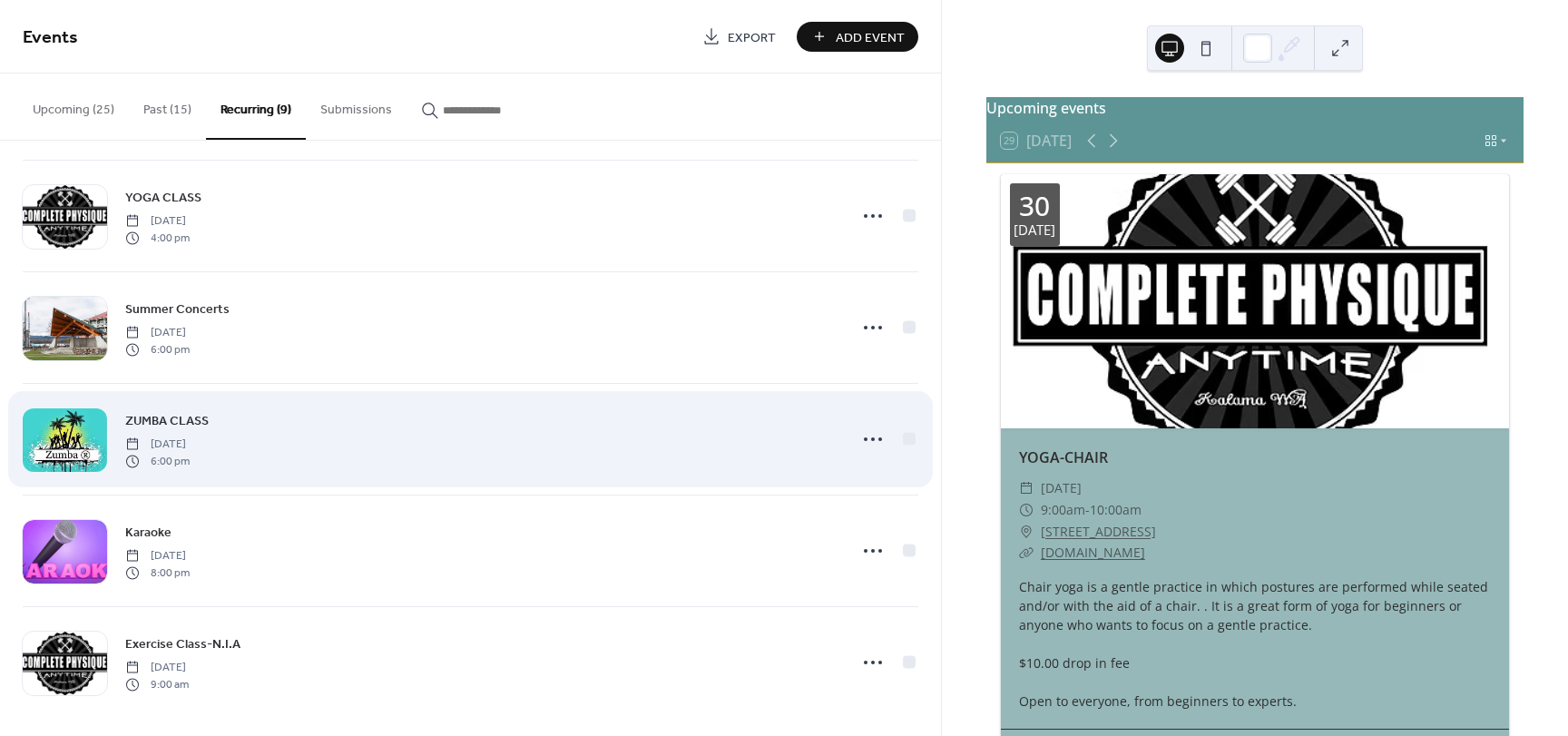 click at bounding box center [64, 440] 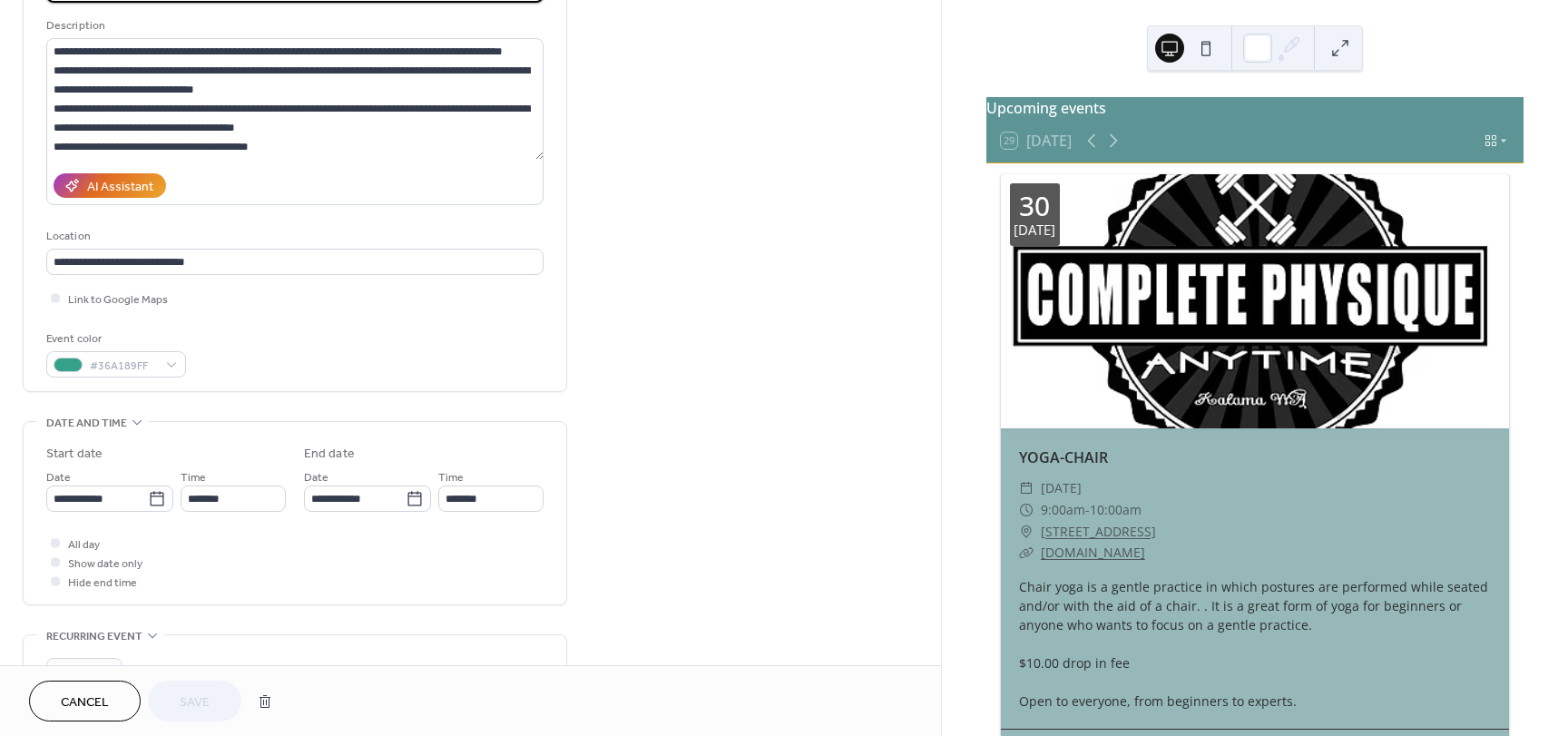 scroll, scrollTop: 169, scrollLeft: 0, axis: vertical 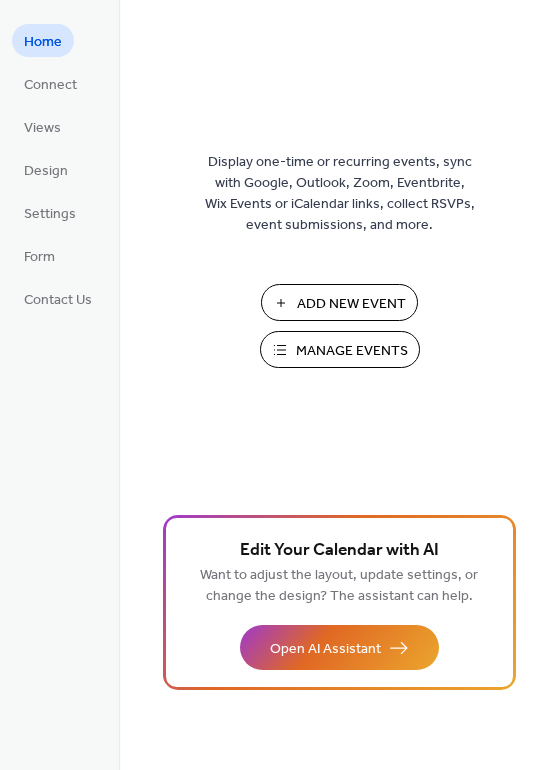 click on "Manage Events" at bounding box center [352, 351] 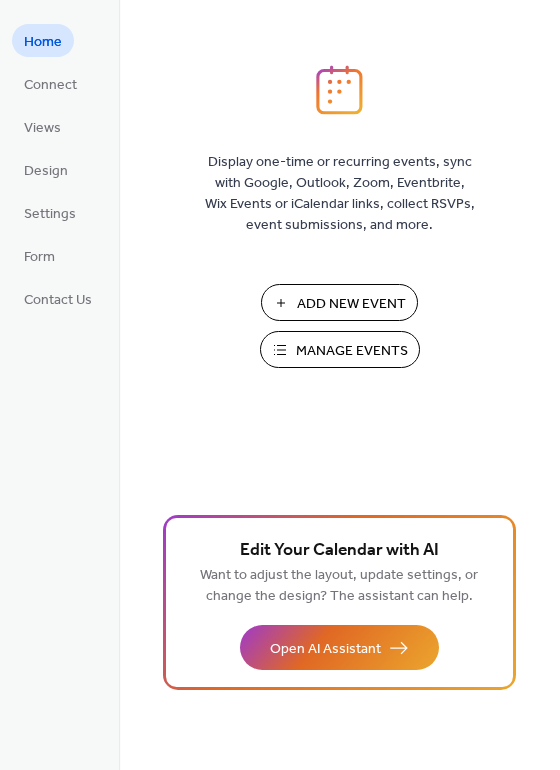 click on "Manage Events" at bounding box center [352, 351] 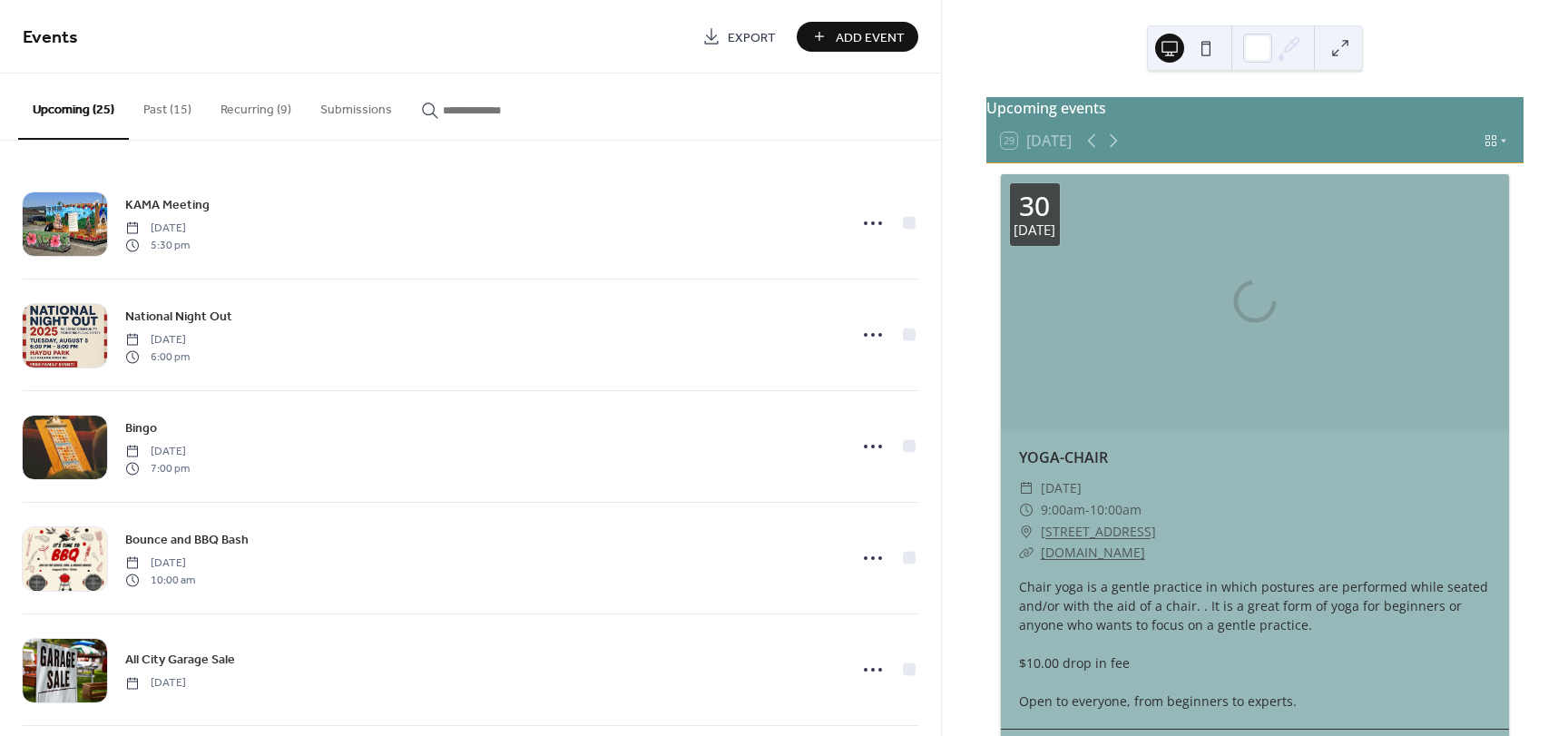 scroll, scrollTop: 0, scrollLeft: 0, axis: both 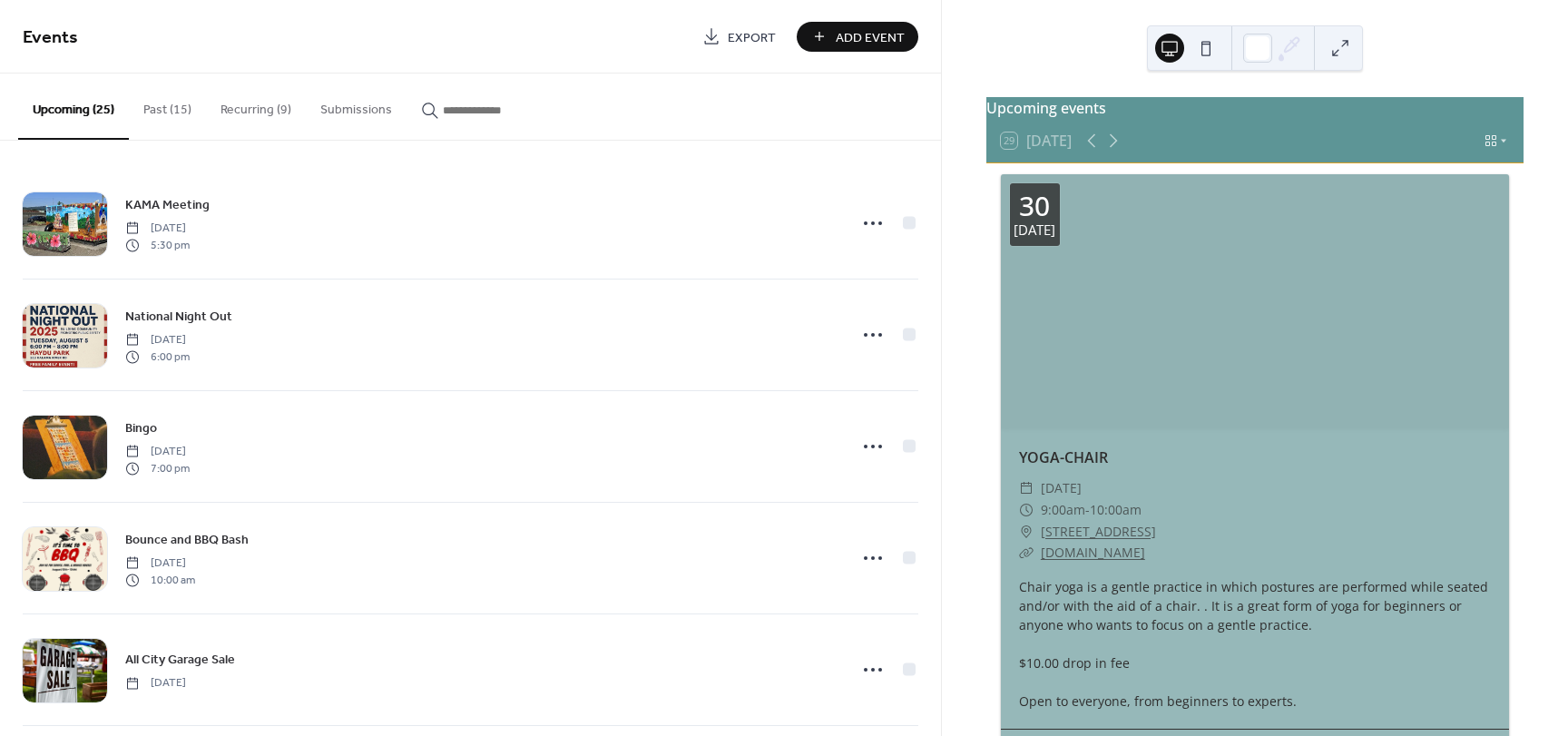 click on "Recurring (9)" at bounding box center [256, 105] 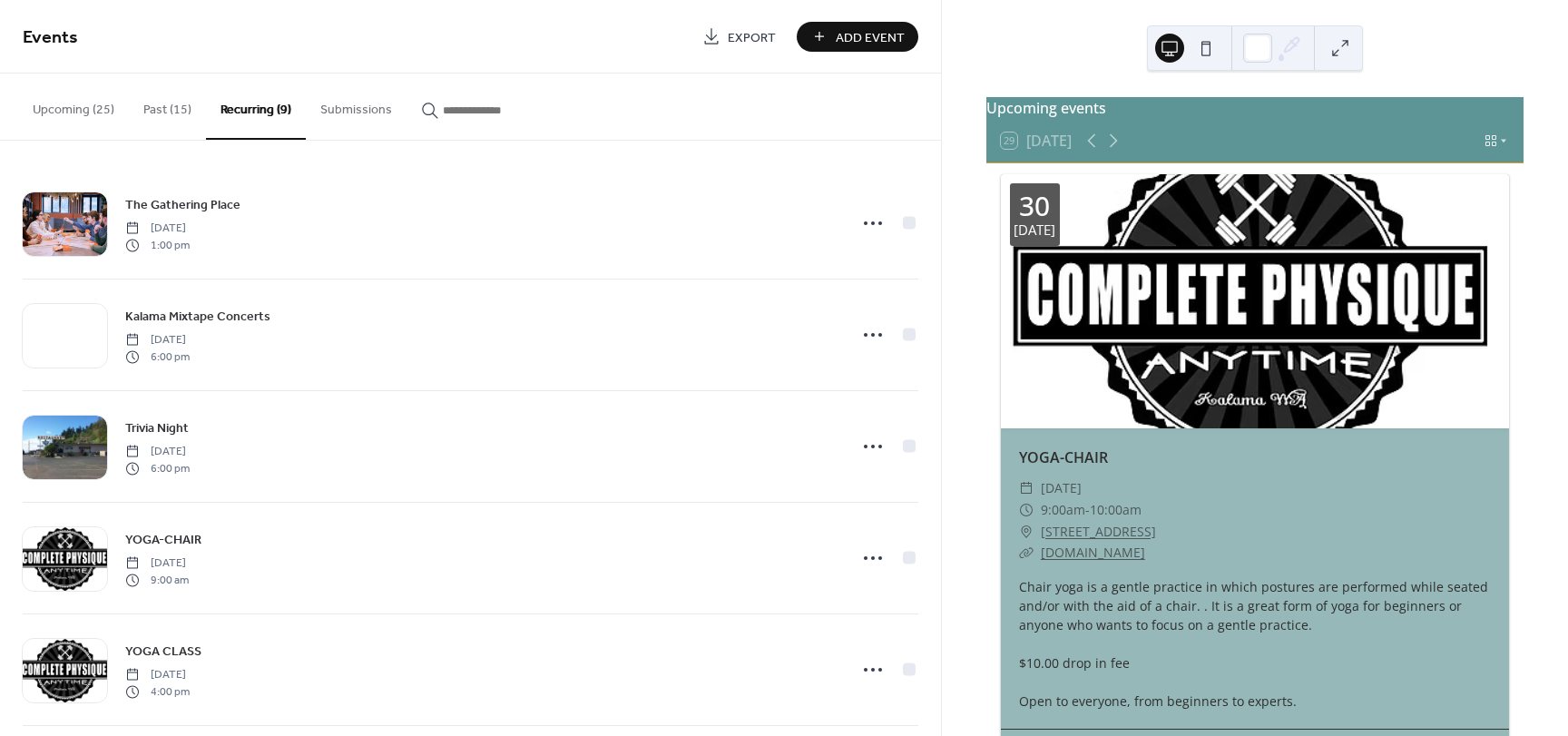 scroll, scrollTop: 463, scrollLeft: 0, axis: vertical 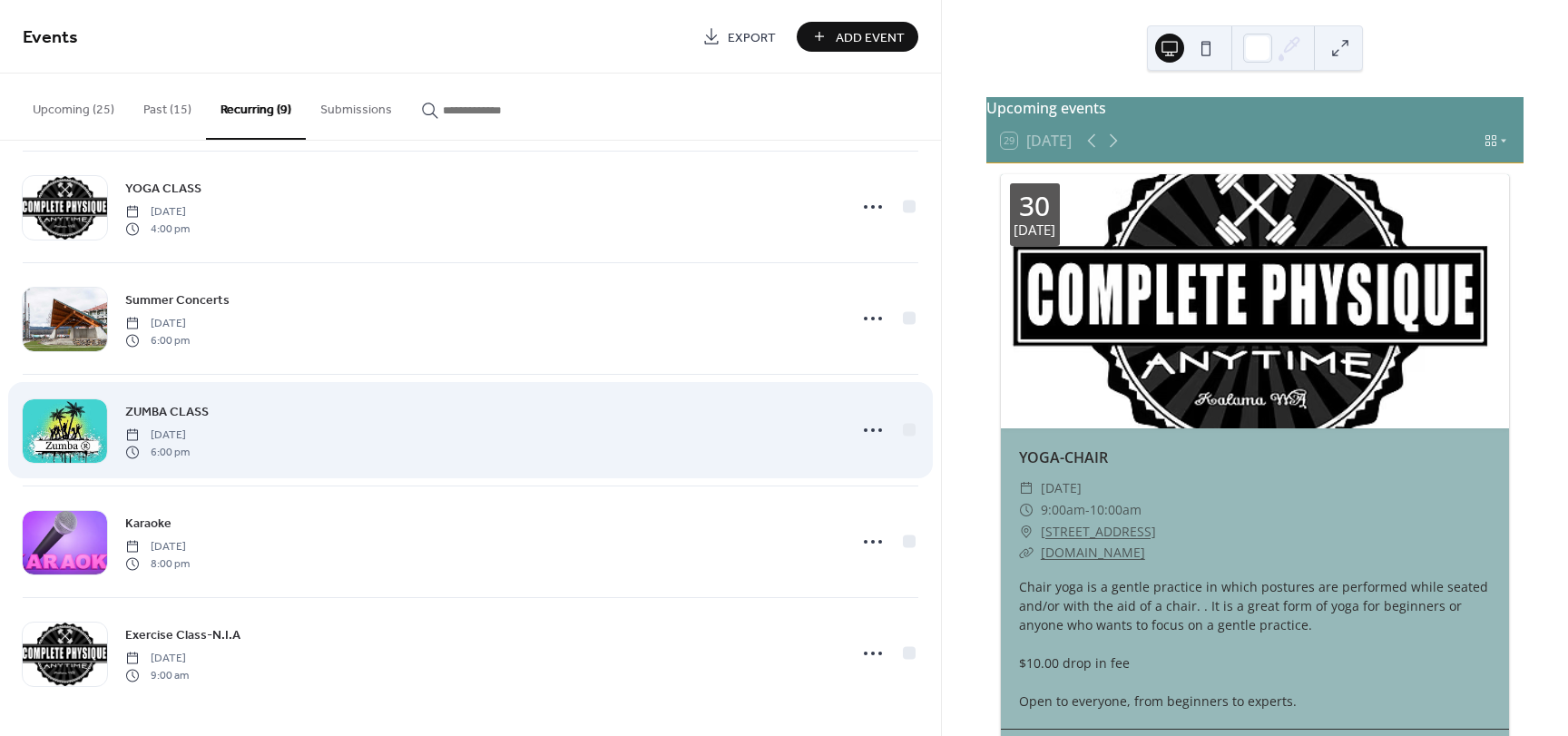 click on "ZUMBA CLASS Wednesday, July 30, 2025 6:00 pm" at bounding box center (470, 430) 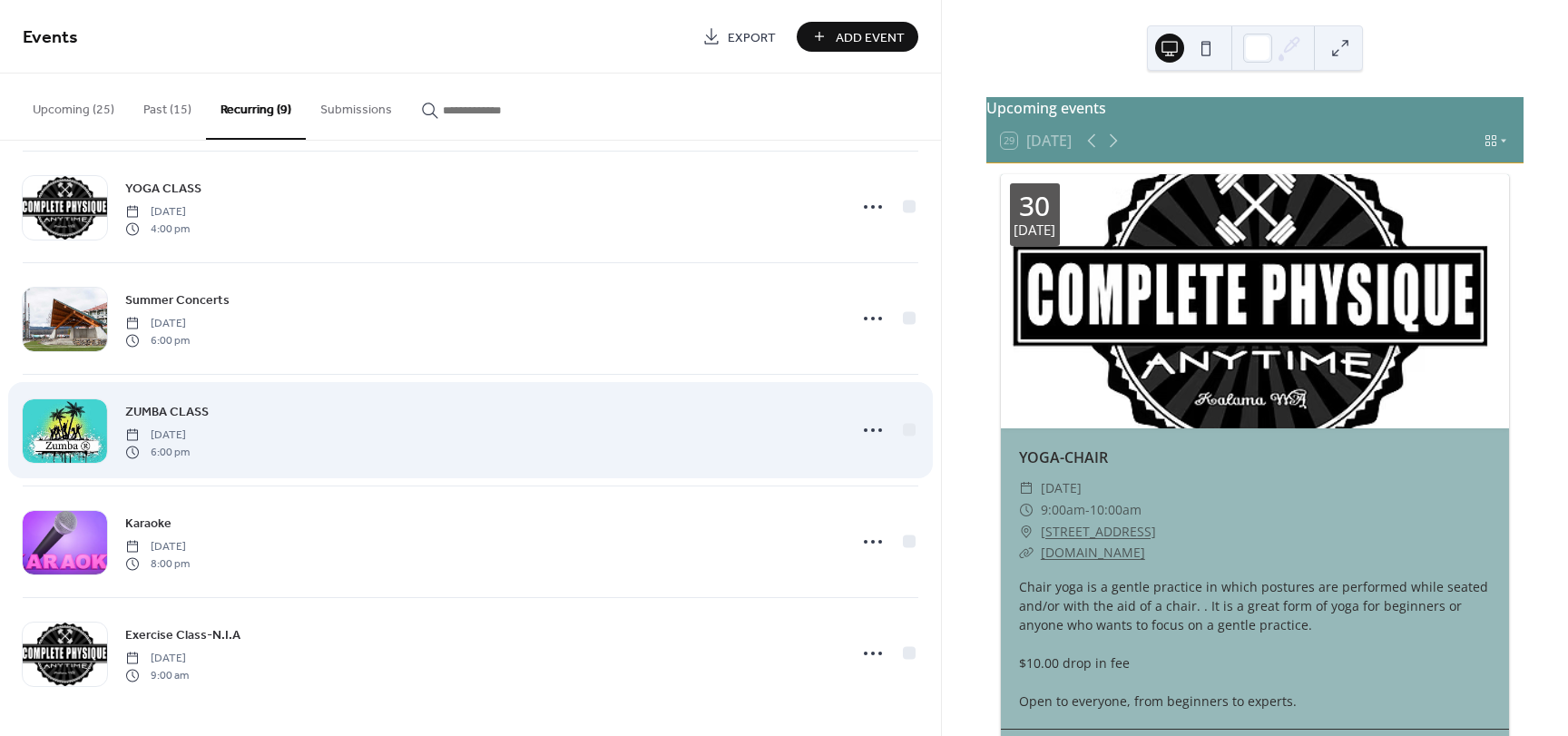 click on "ZUMBA CLASS" at bounding box center (167, 412) 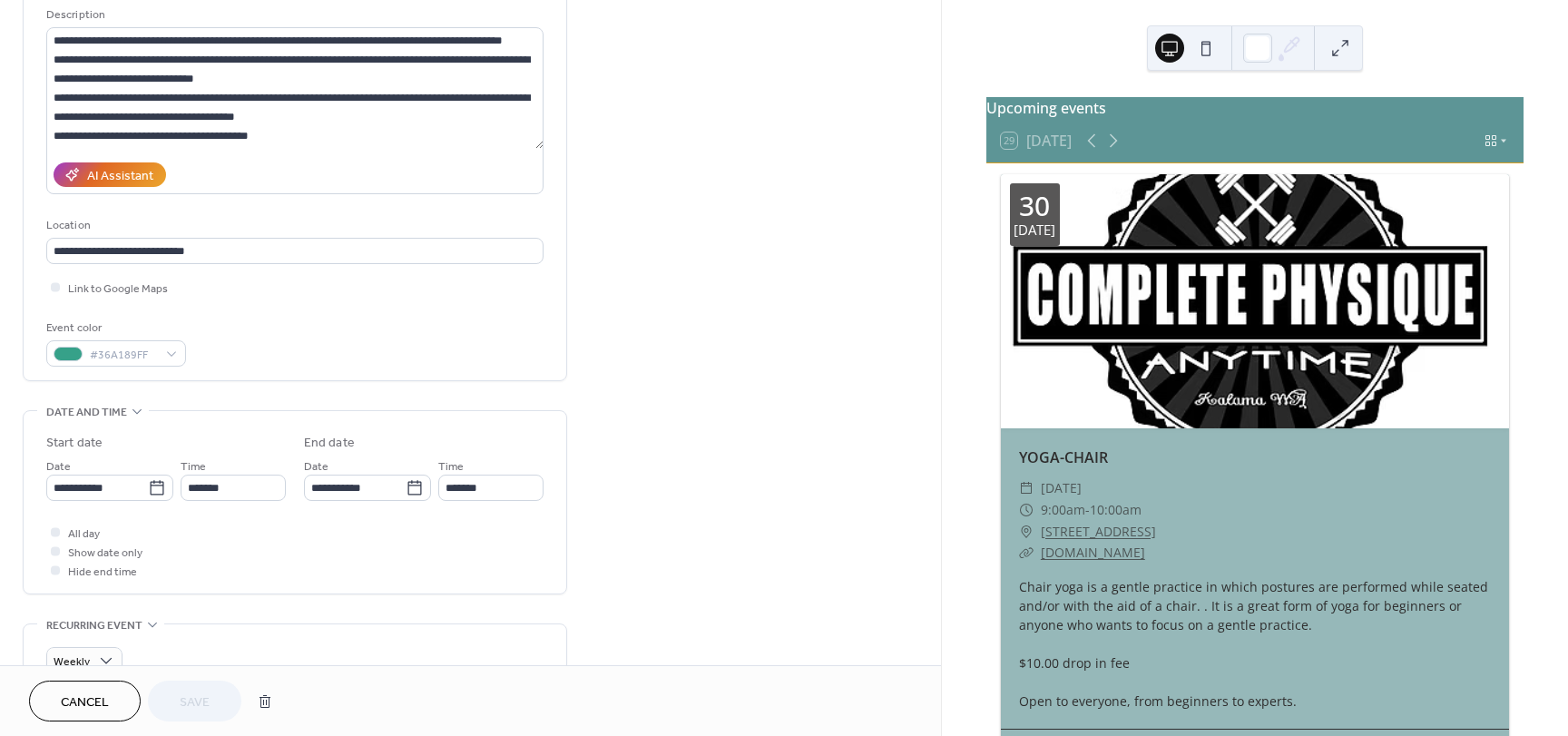 scroll, scrollTop: 272, scrollLeft: 0, axis: vertical 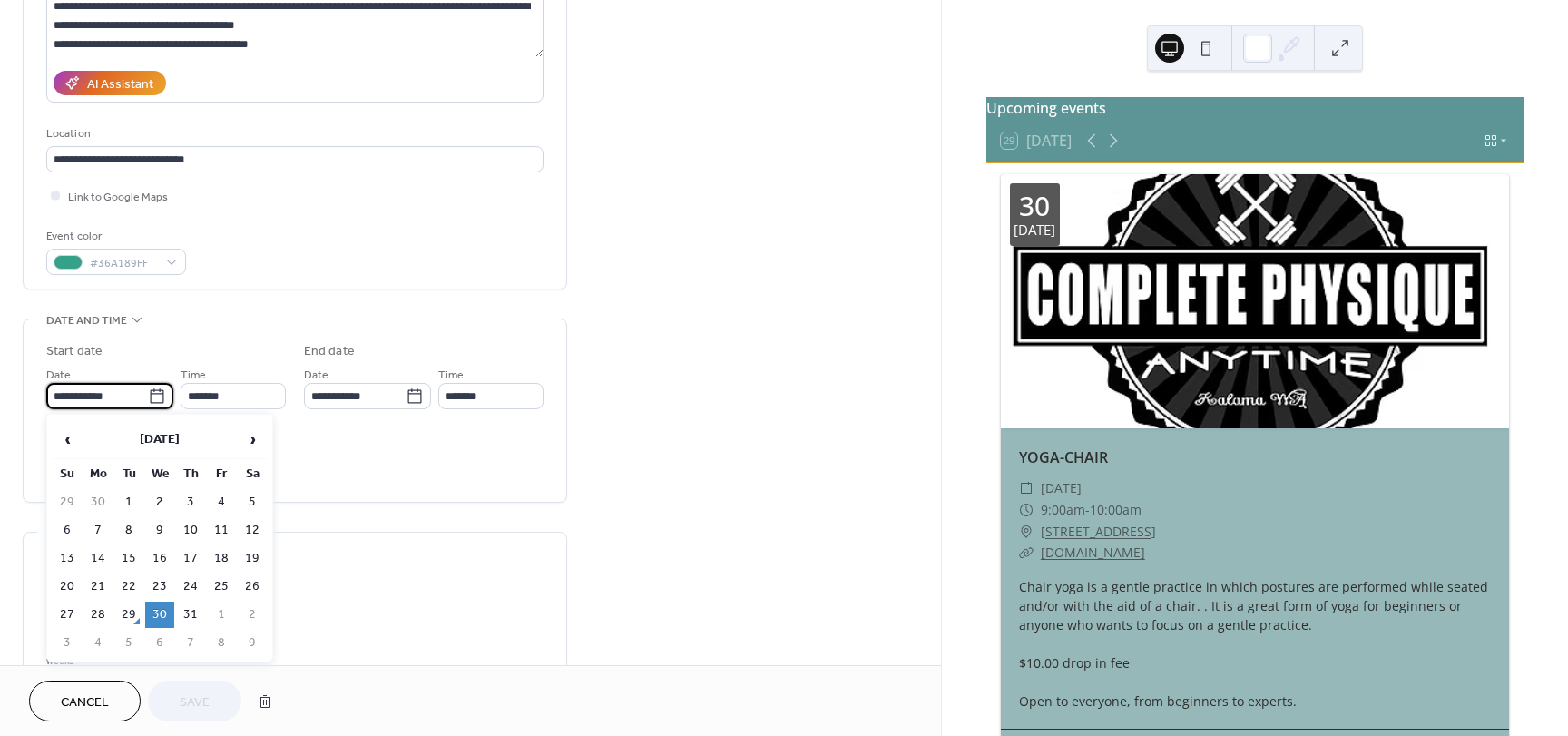 click on "**********" at bounding box center [97, 396] 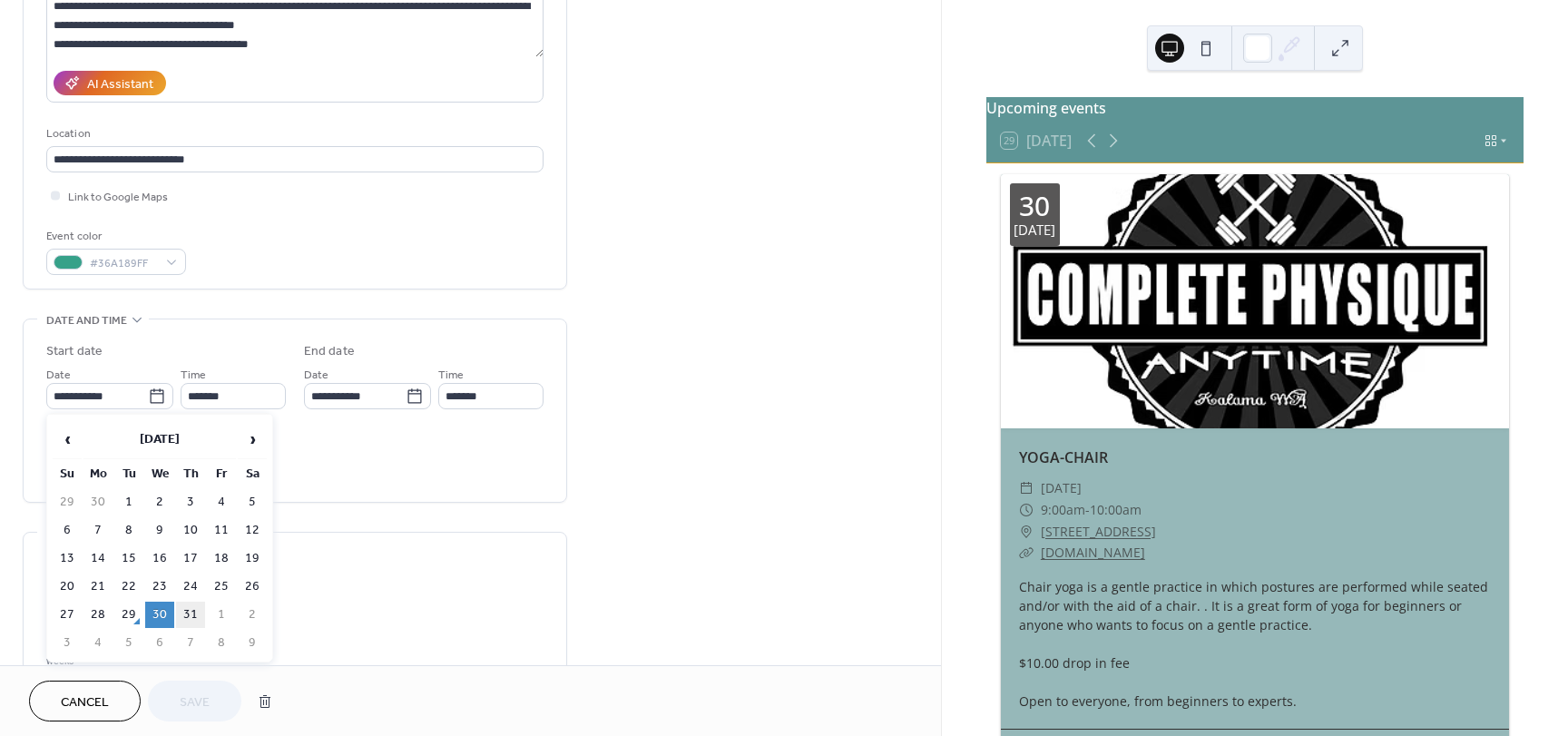 click on "31" at bounding box center (191, 614) 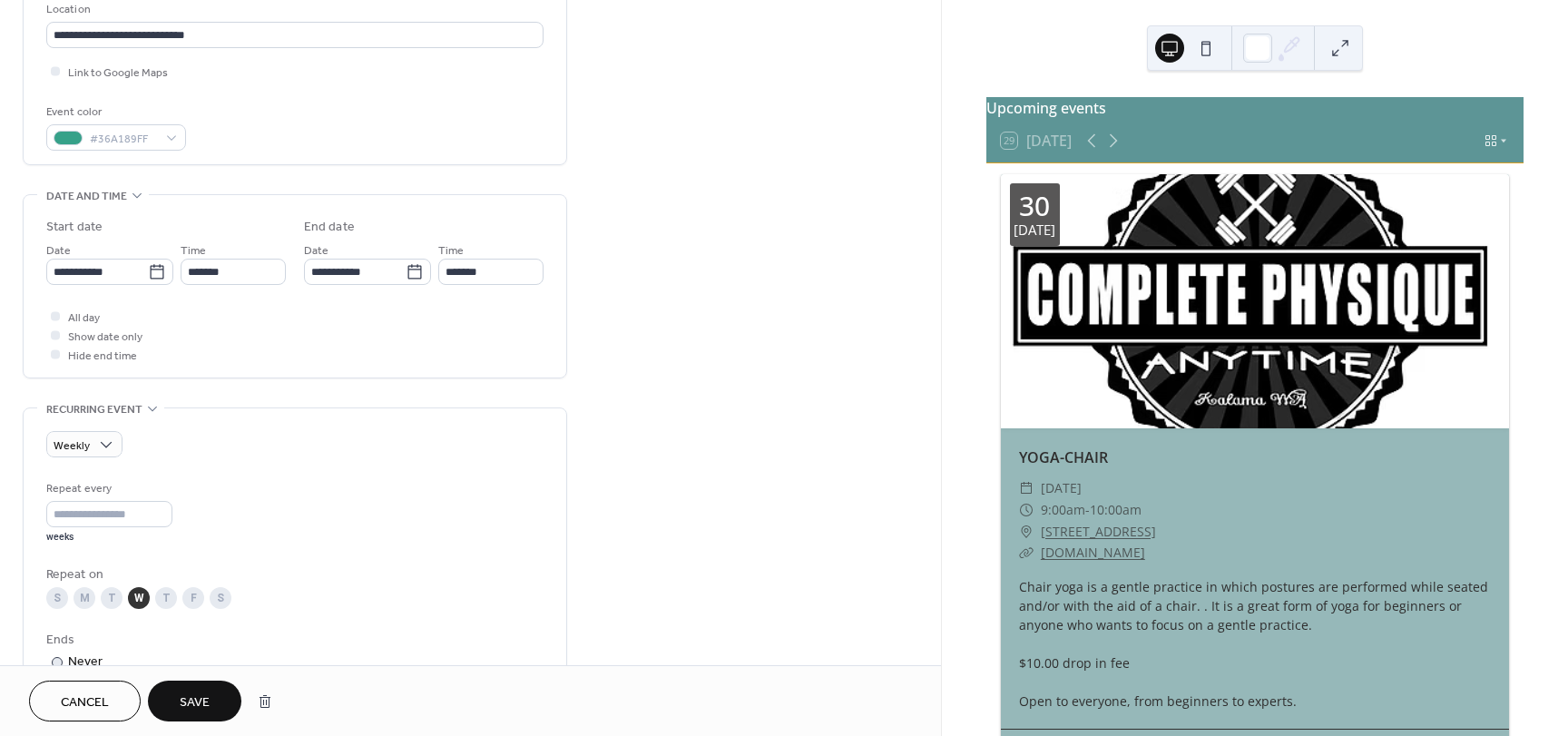 scroll, scrollTop: 454, scrollLeft: 0, axis: vertical 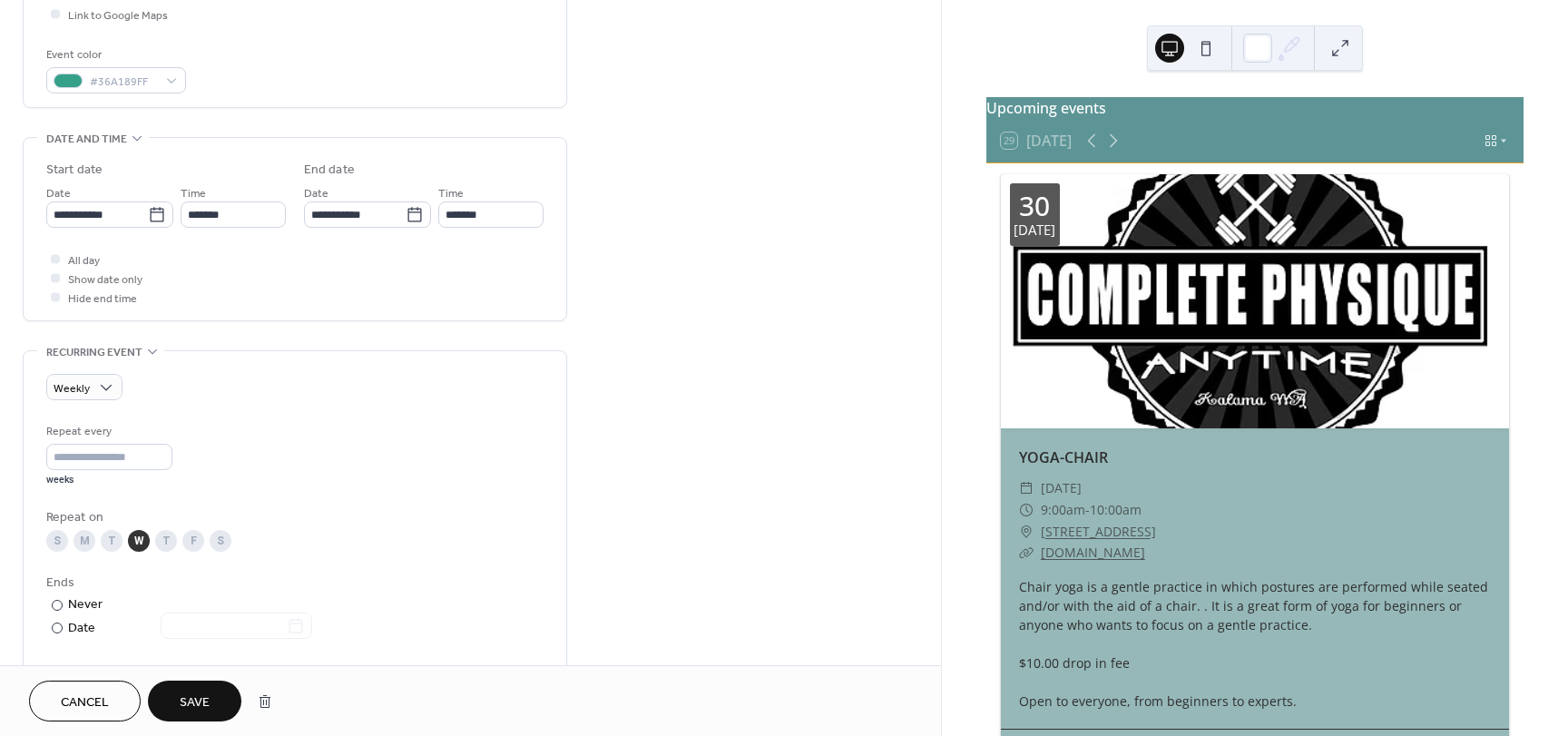 click on "T" at bounding box center [166, 541] 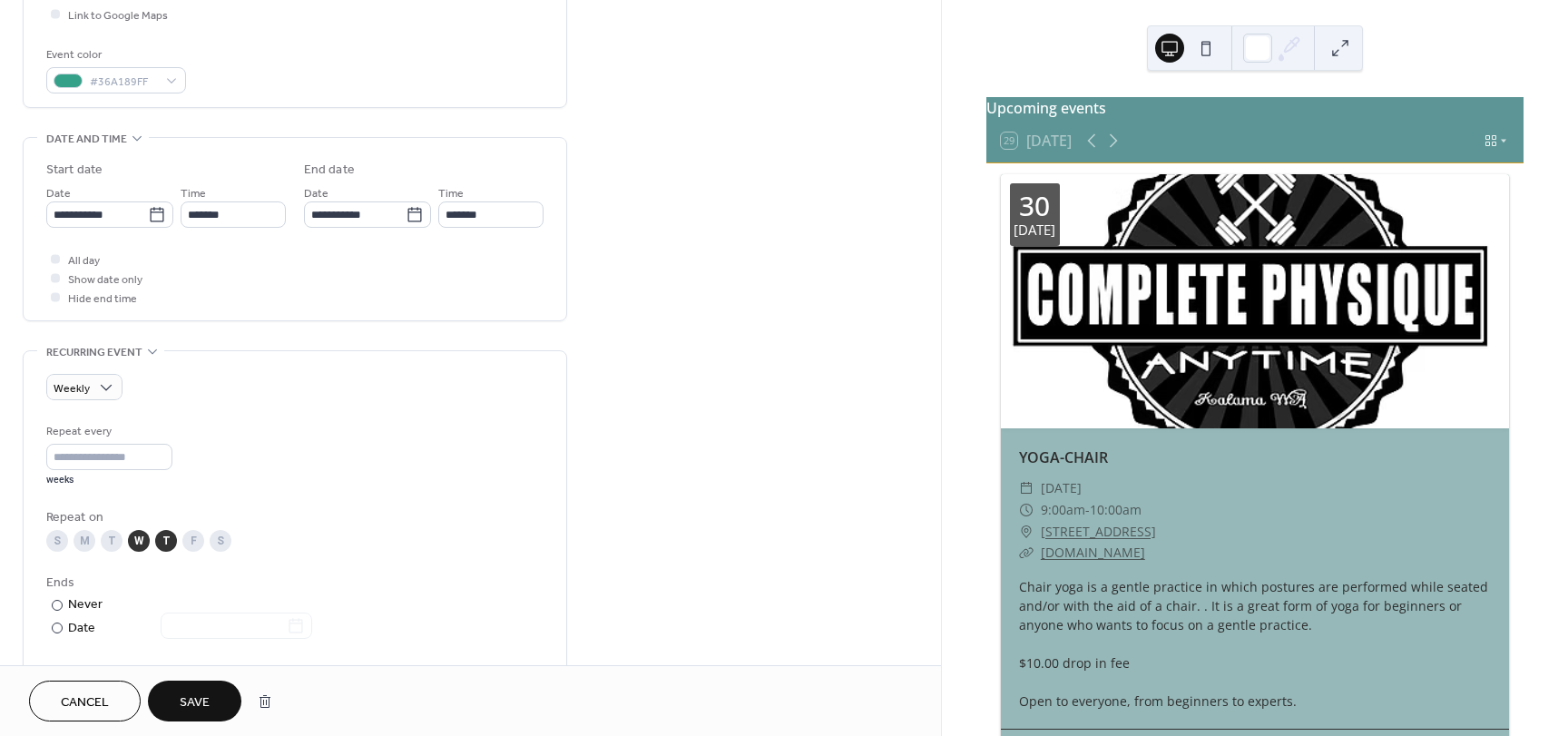 click on "W" at bounding box center (139, 541) 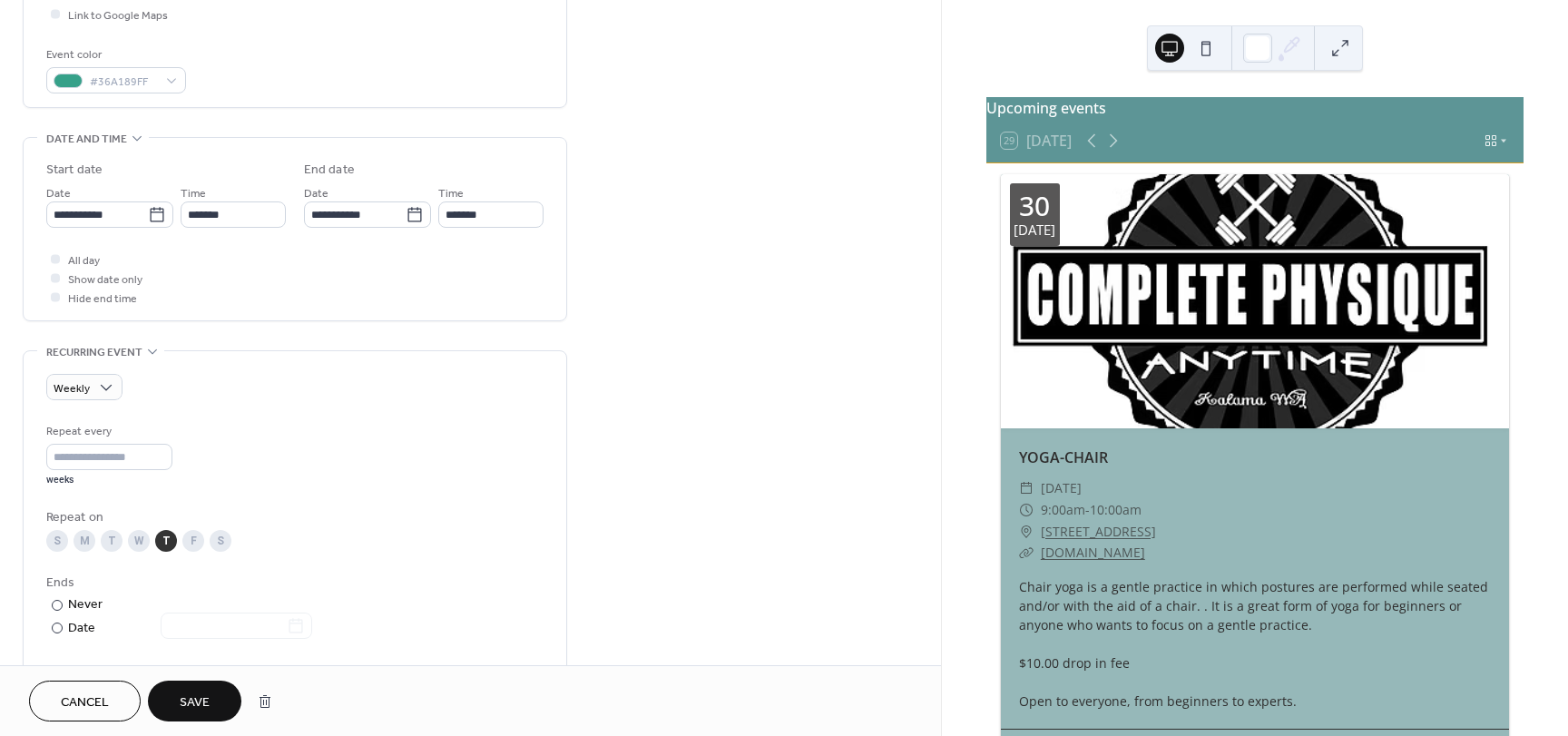 click on "Save" at bounding box center (194, 702) 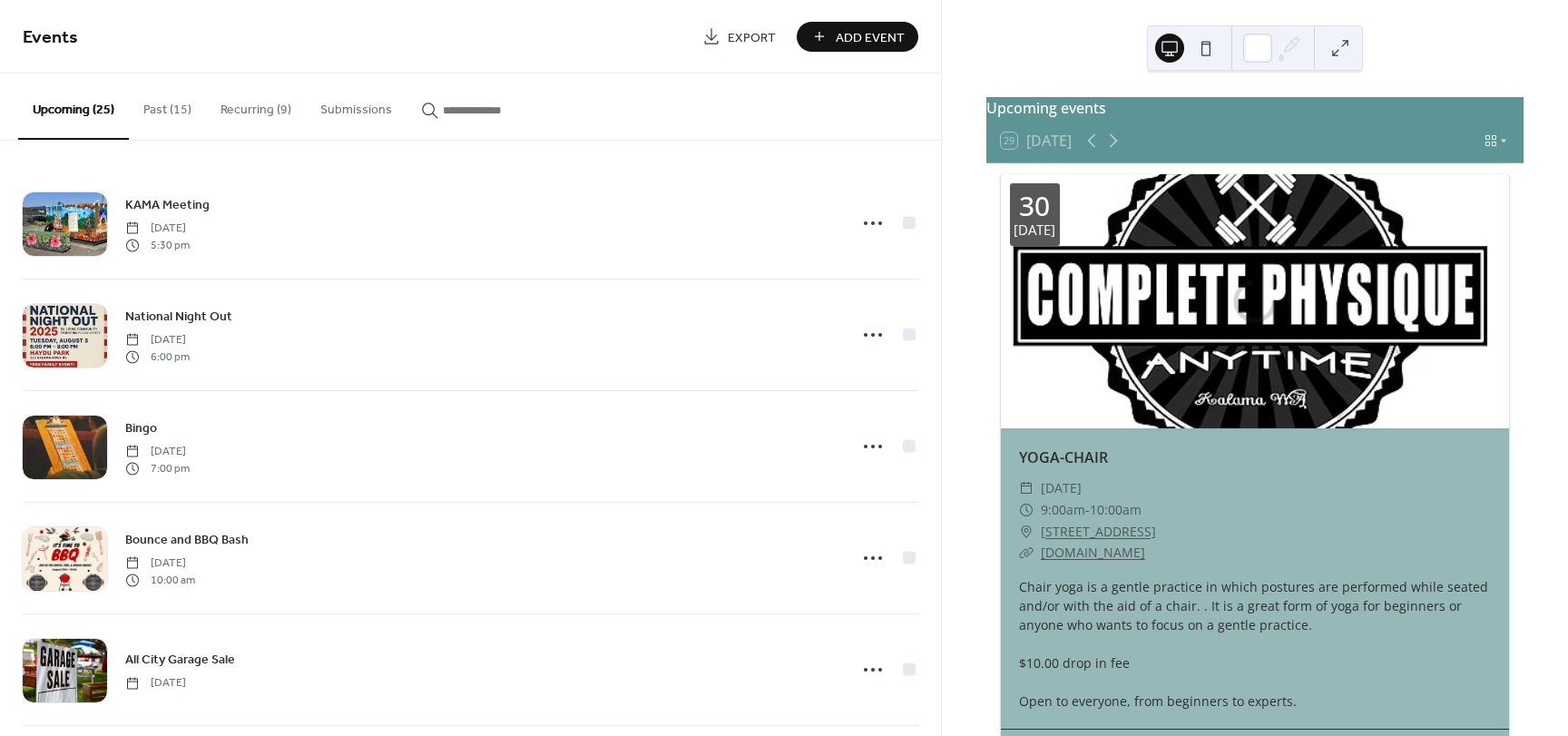 scroll, scrollTop: 0, scrollLeft: 0, axis: both 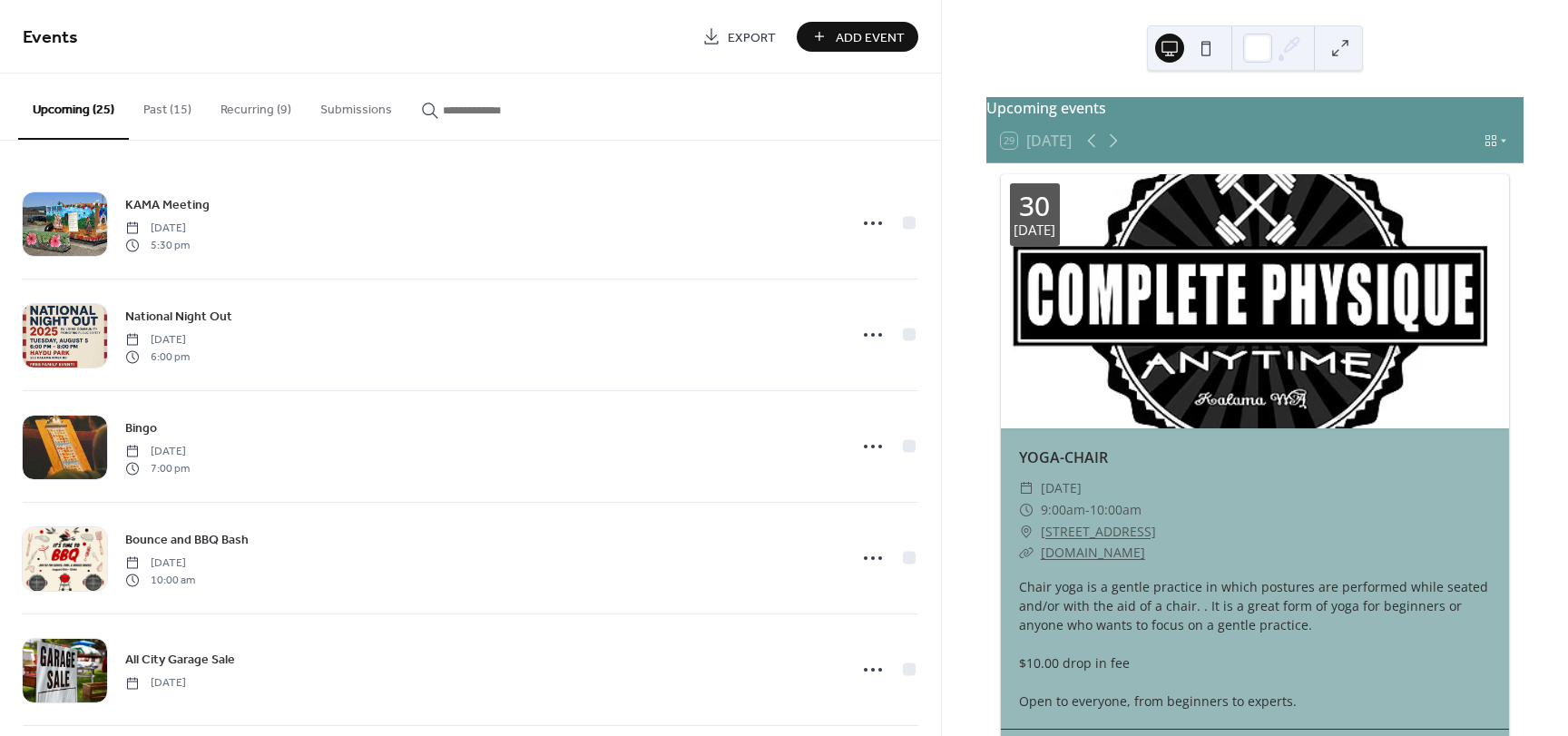 click on "Recurring (9)" at bounding box center [256, 105] 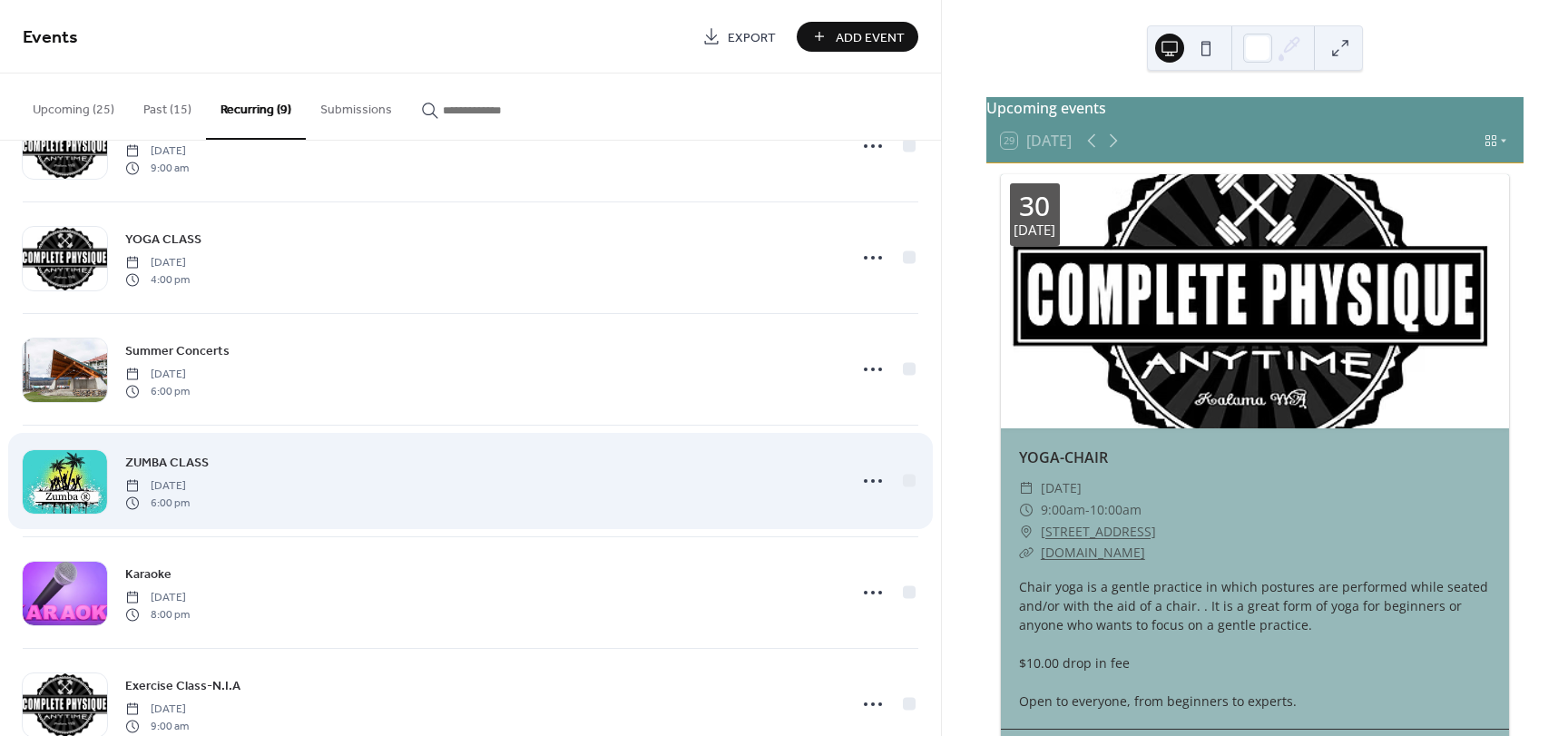 scroll, scrollTop: 454, scrollLeft: 0, axis: vertical 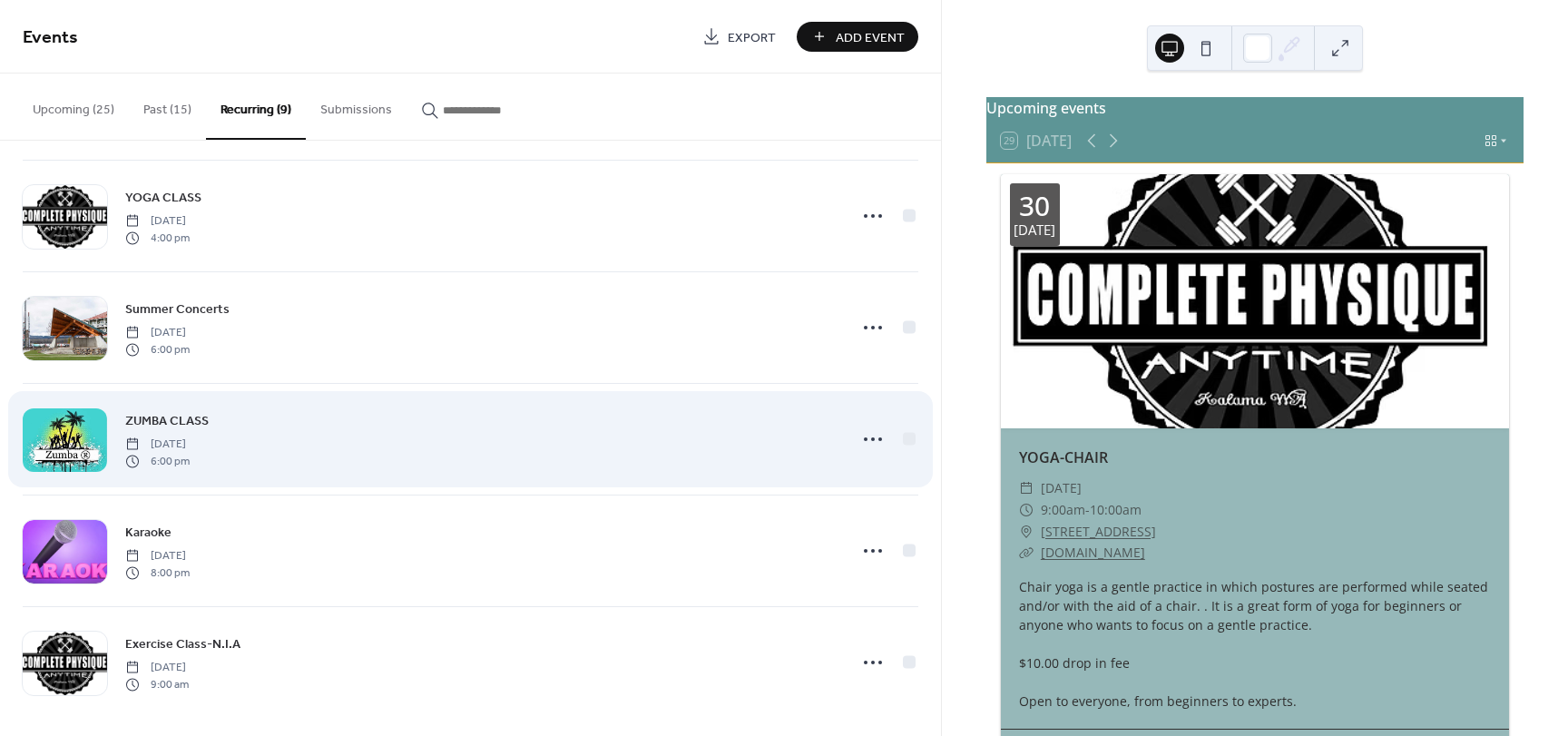 click at bounding box center (64, 440) 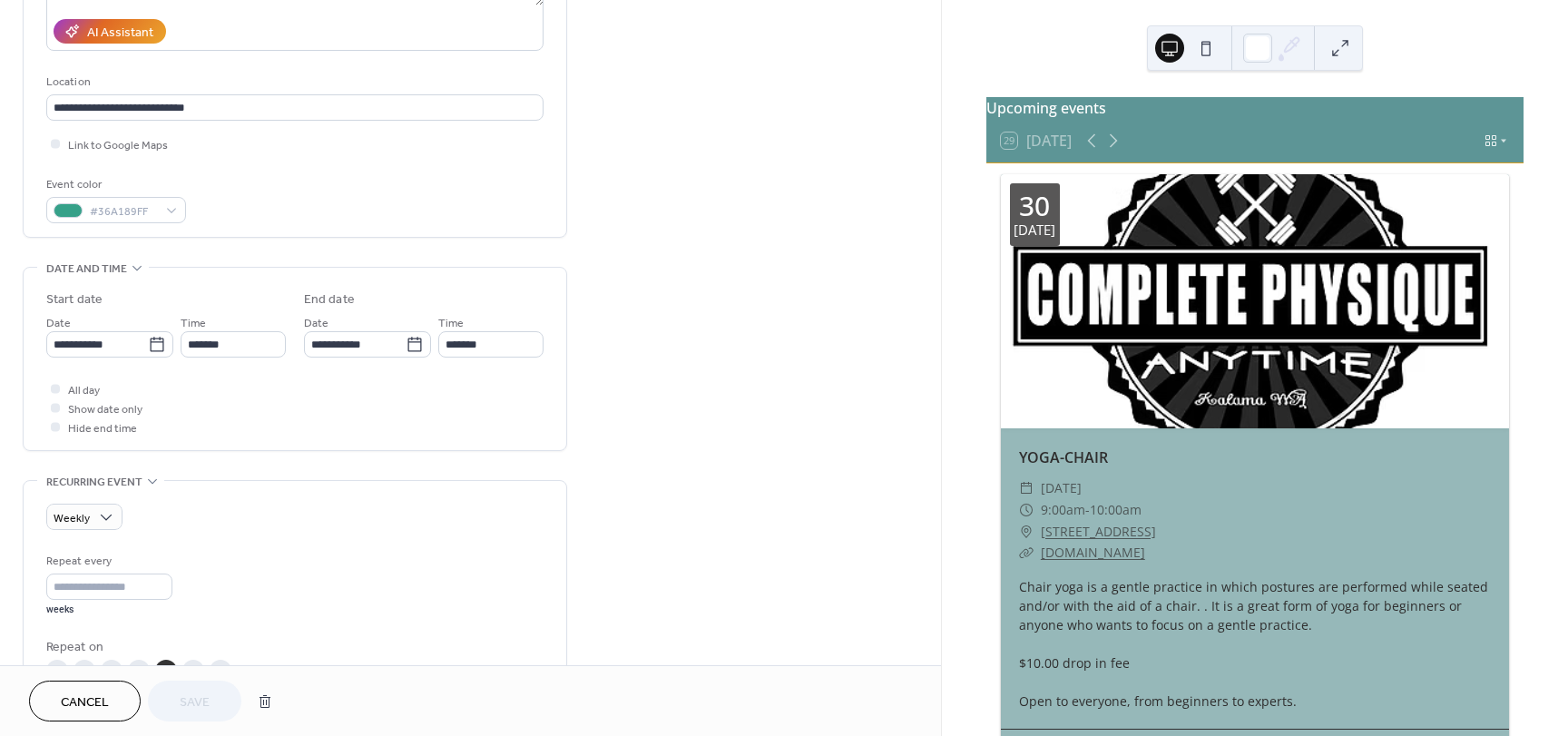 scroll, scrollTop: 363, scrollLeft: 0, axis: vertical 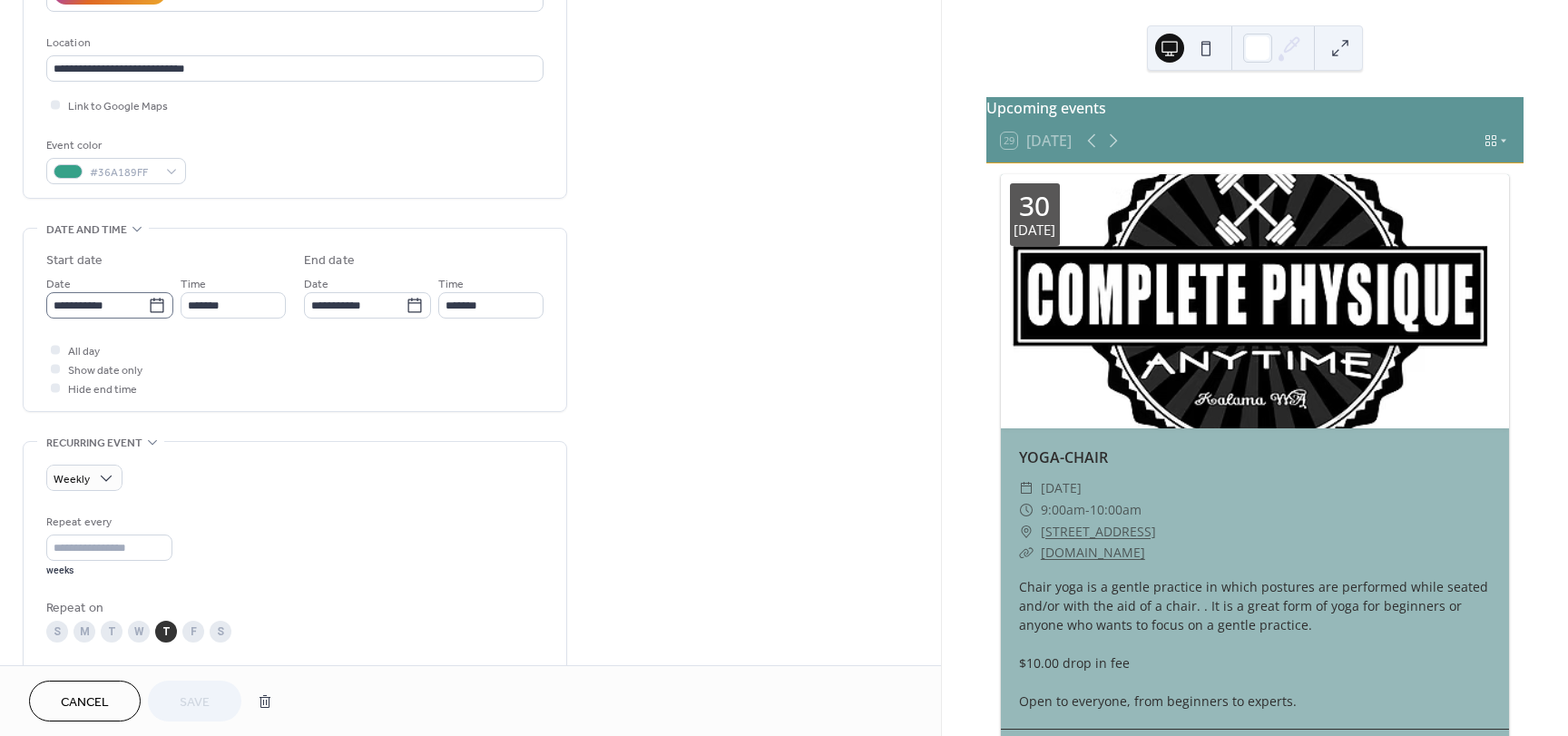 click 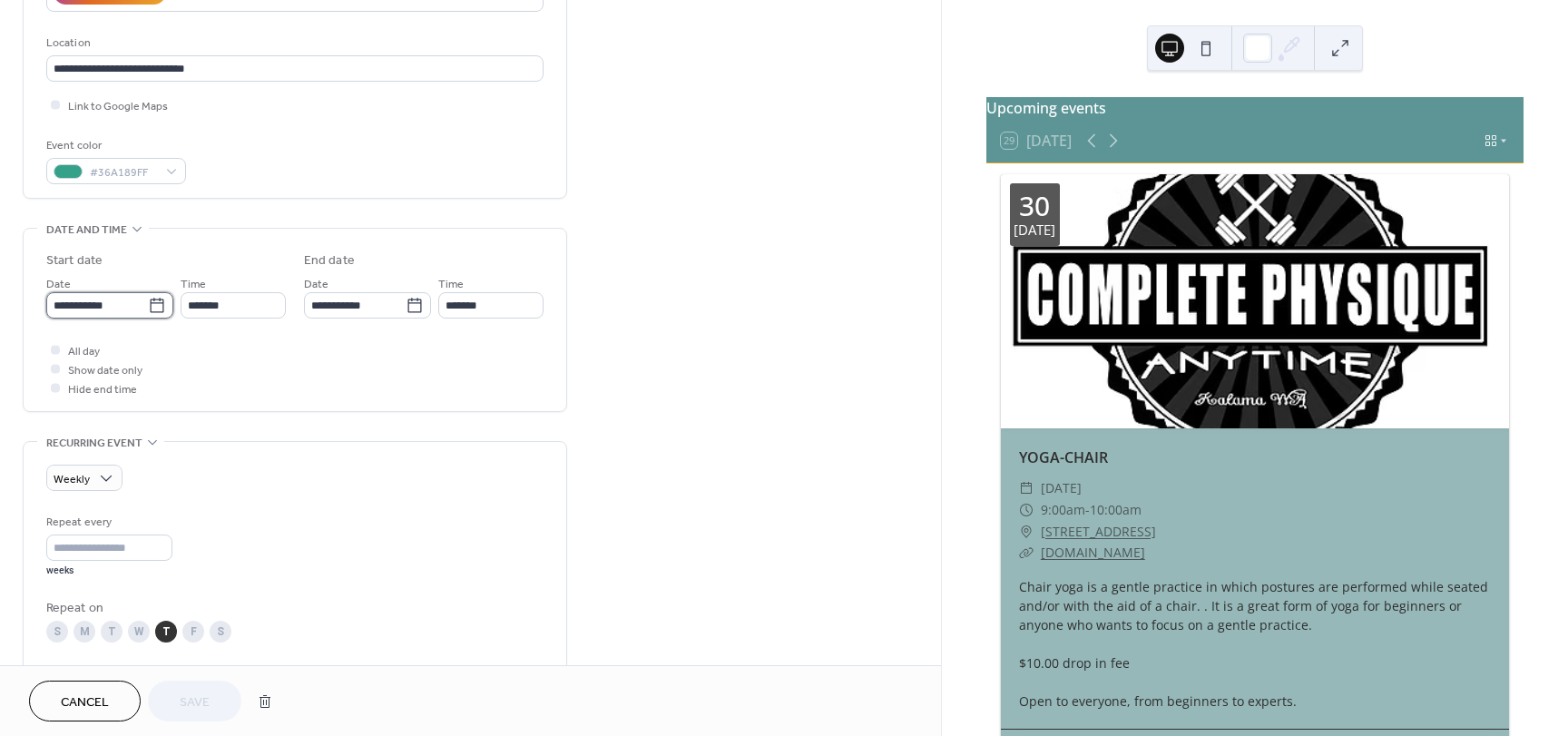 click on "**********" at bounding box center [97, 305] 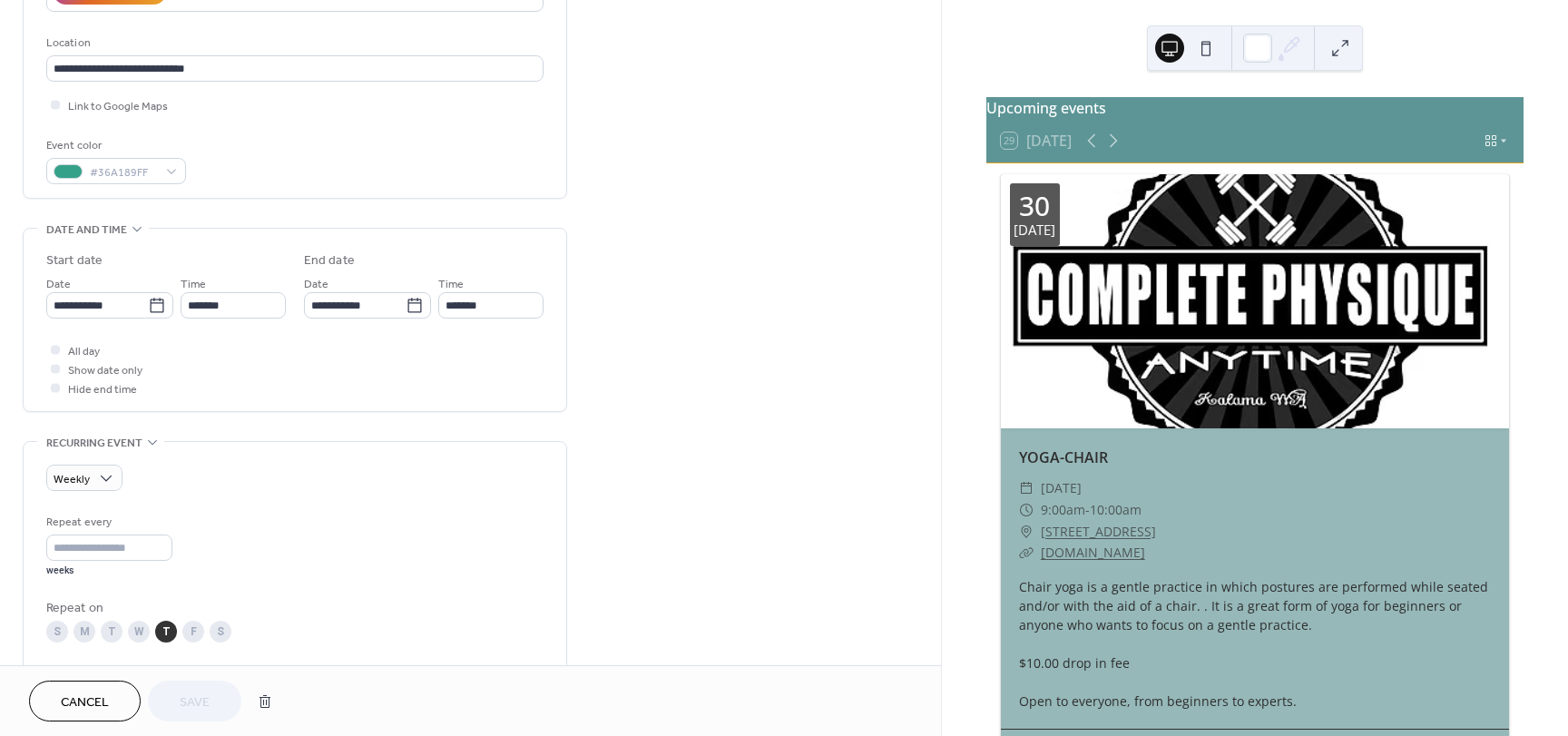 click on "All day Show date only Hide end time" at bounding box center [295, 368] 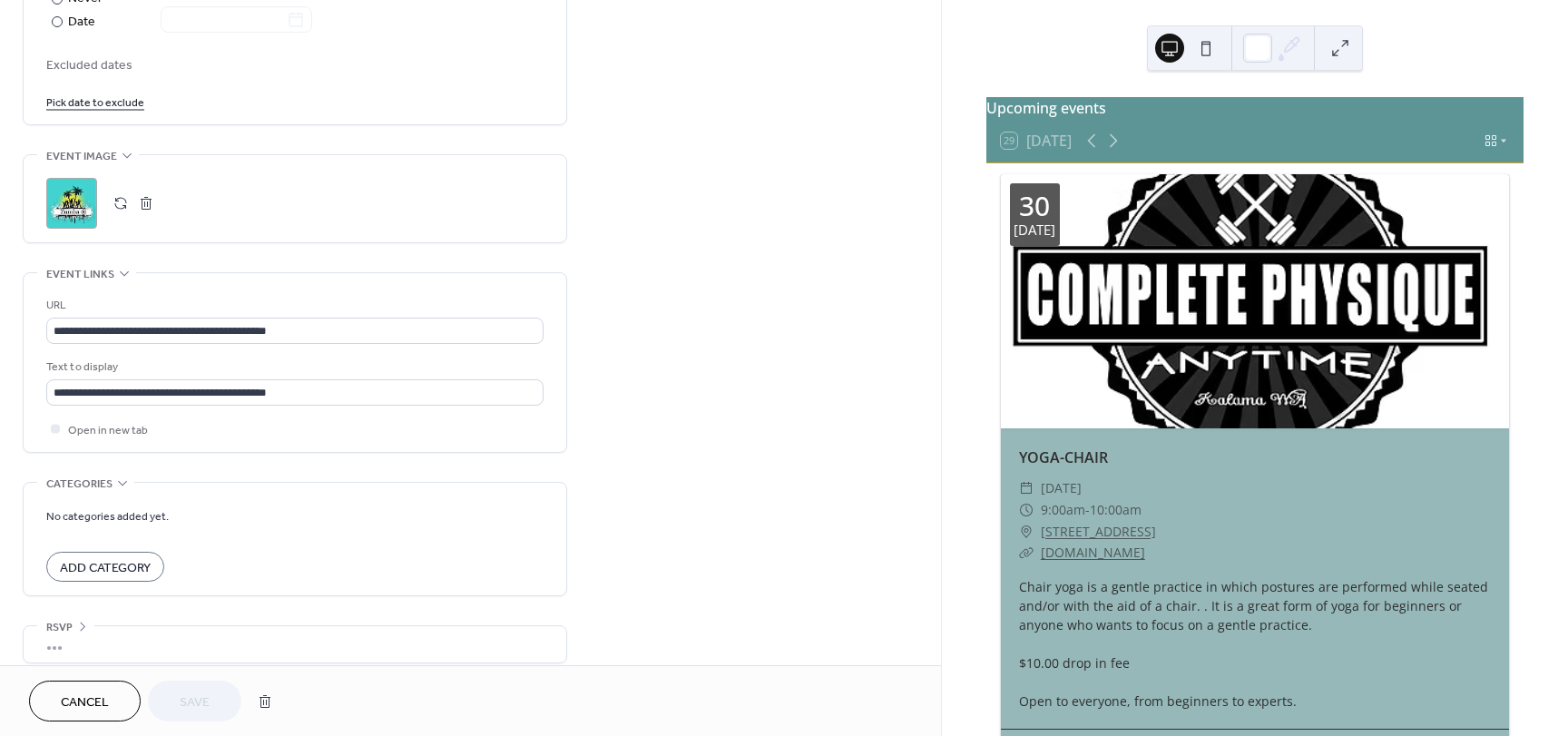 scroll, scrollTop: 1076, scrollLeft: 0, axis: vertical 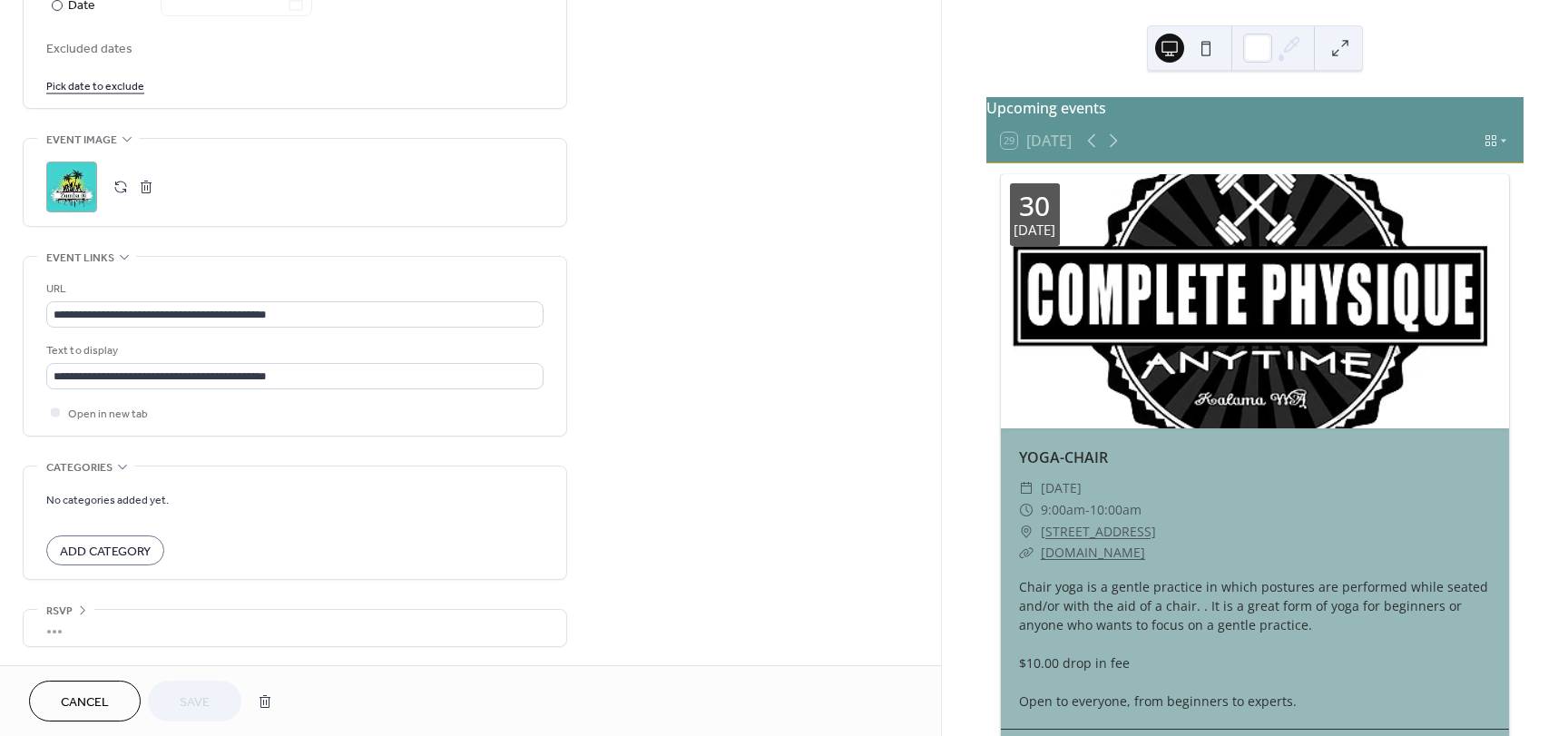 click on "Cancel" at bounding box center (84, 702) 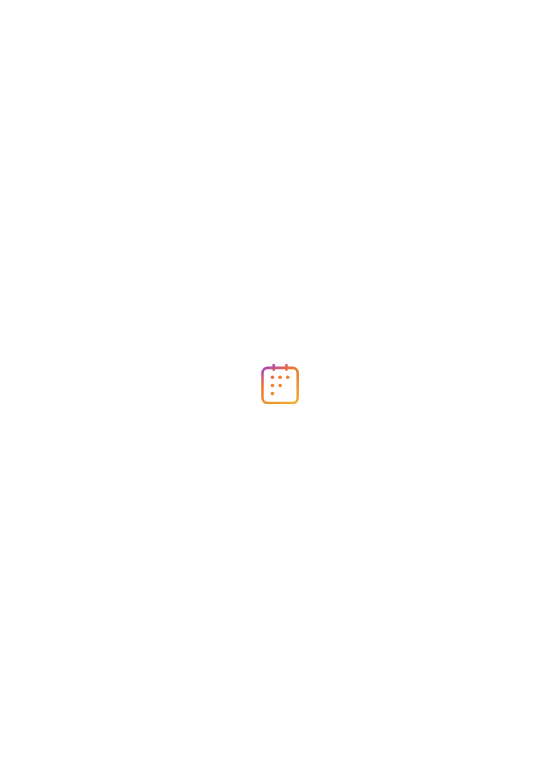 scroll, scrollTop: 0, scrollLeft: 0, axis: both 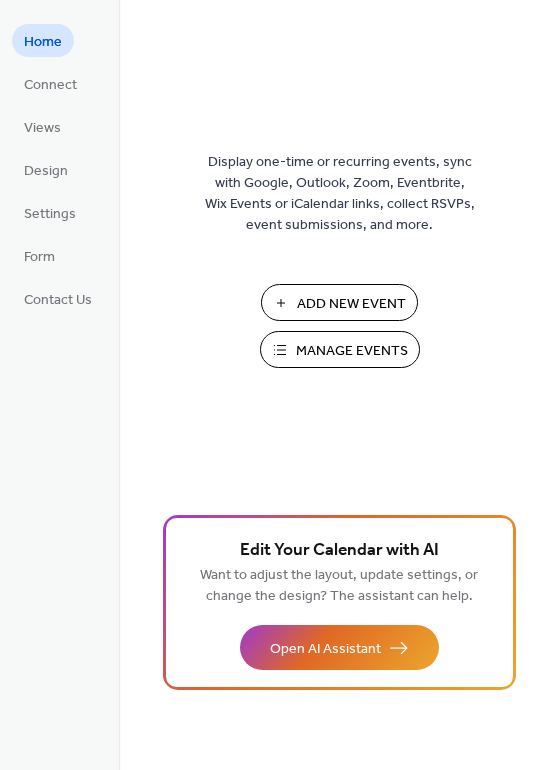 click on "Manage Events" at bounding box center [352, 351] 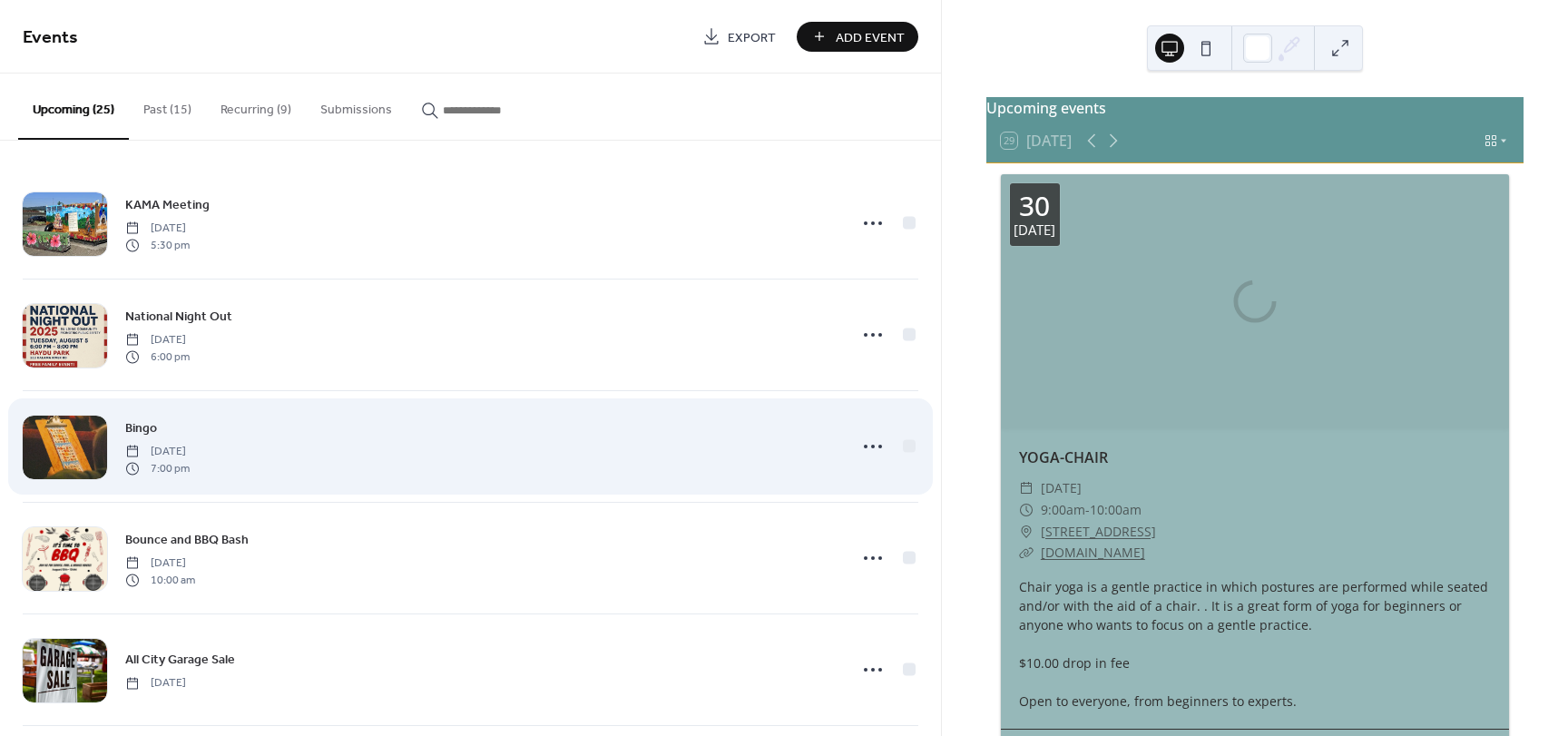 scroll, scrollTop: 0, scrollLeft: 0, axis: both 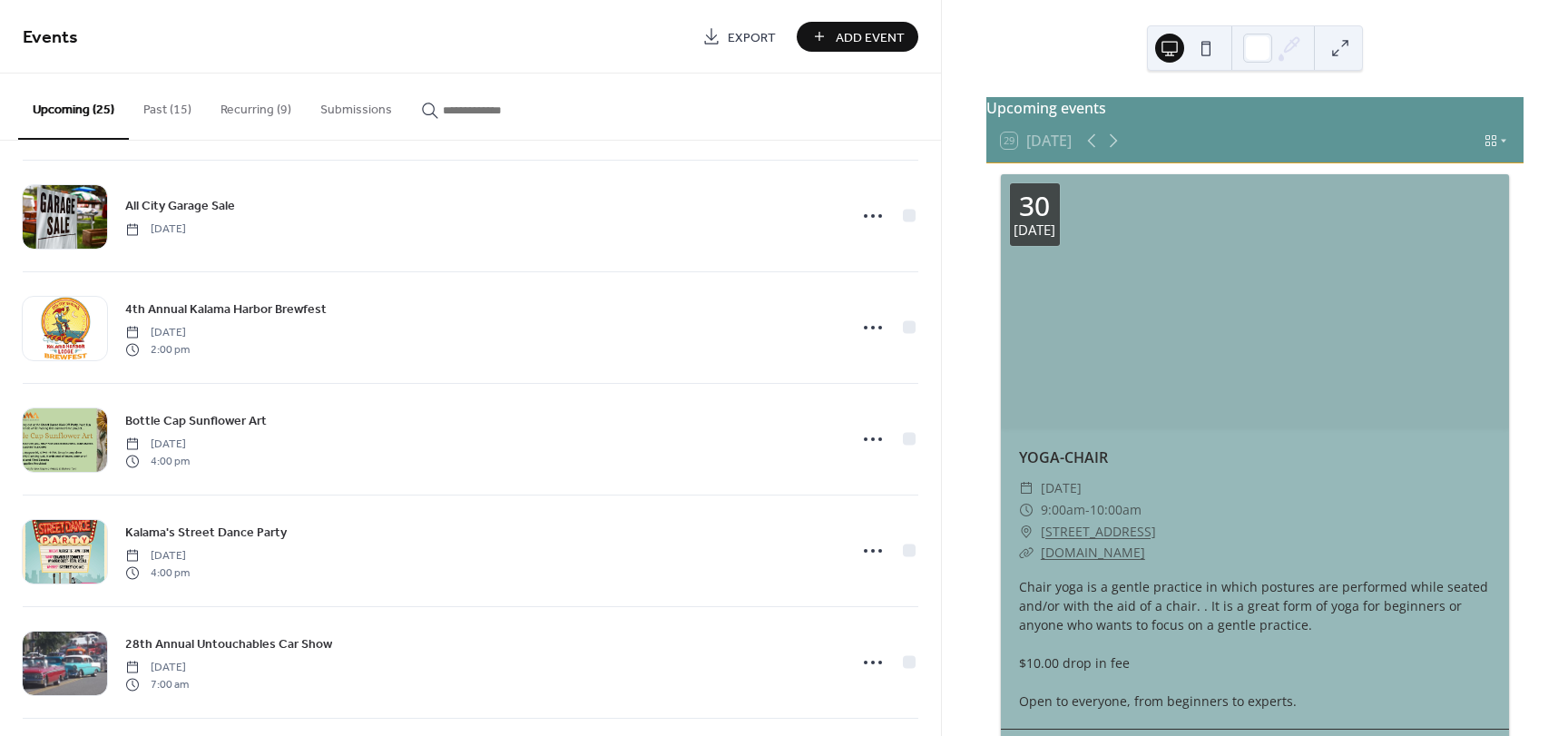 click on "Upcoming (25)" at bounding box center [74, 106] 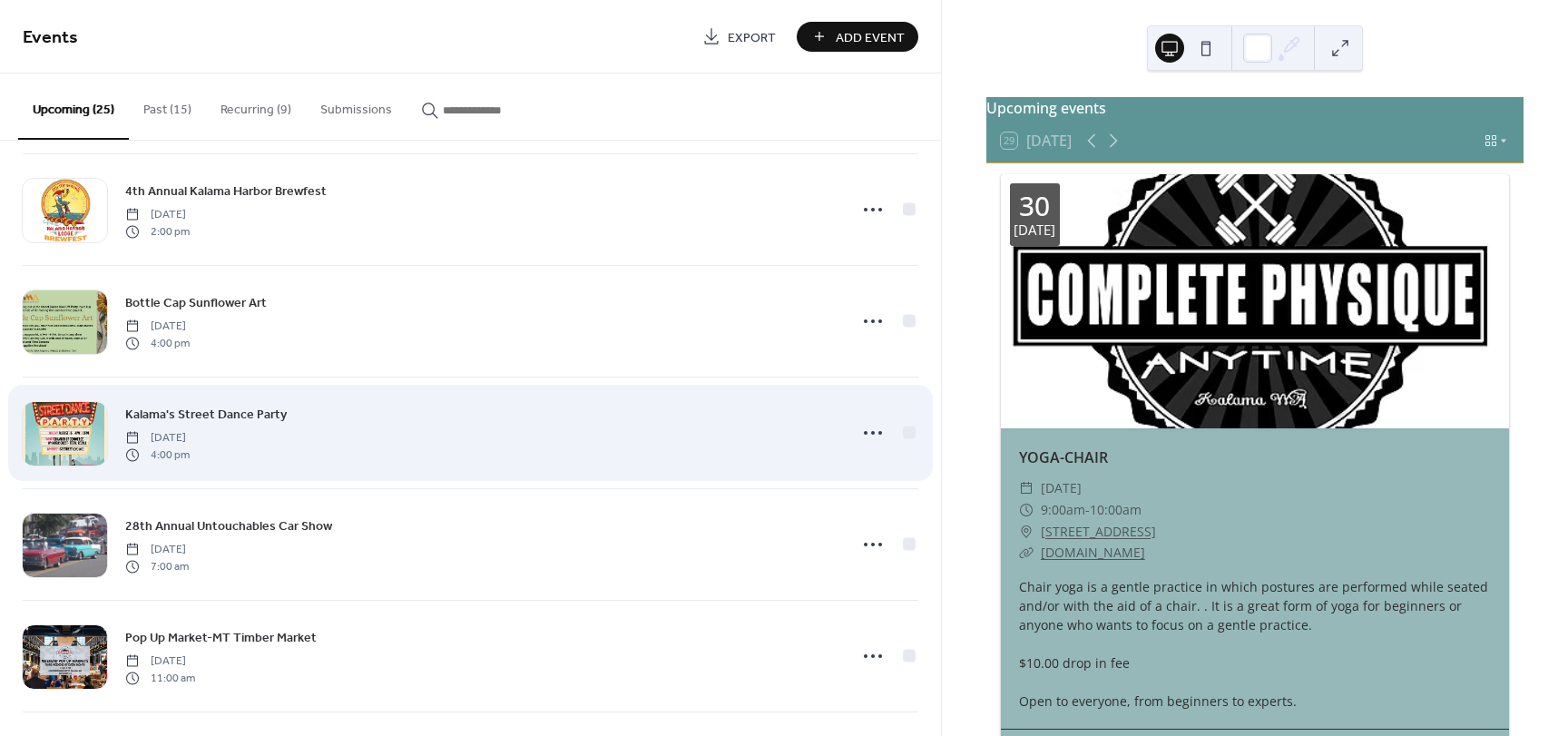 scroll, scrollTop: 545, scrollLeft: 0, axis: vertical 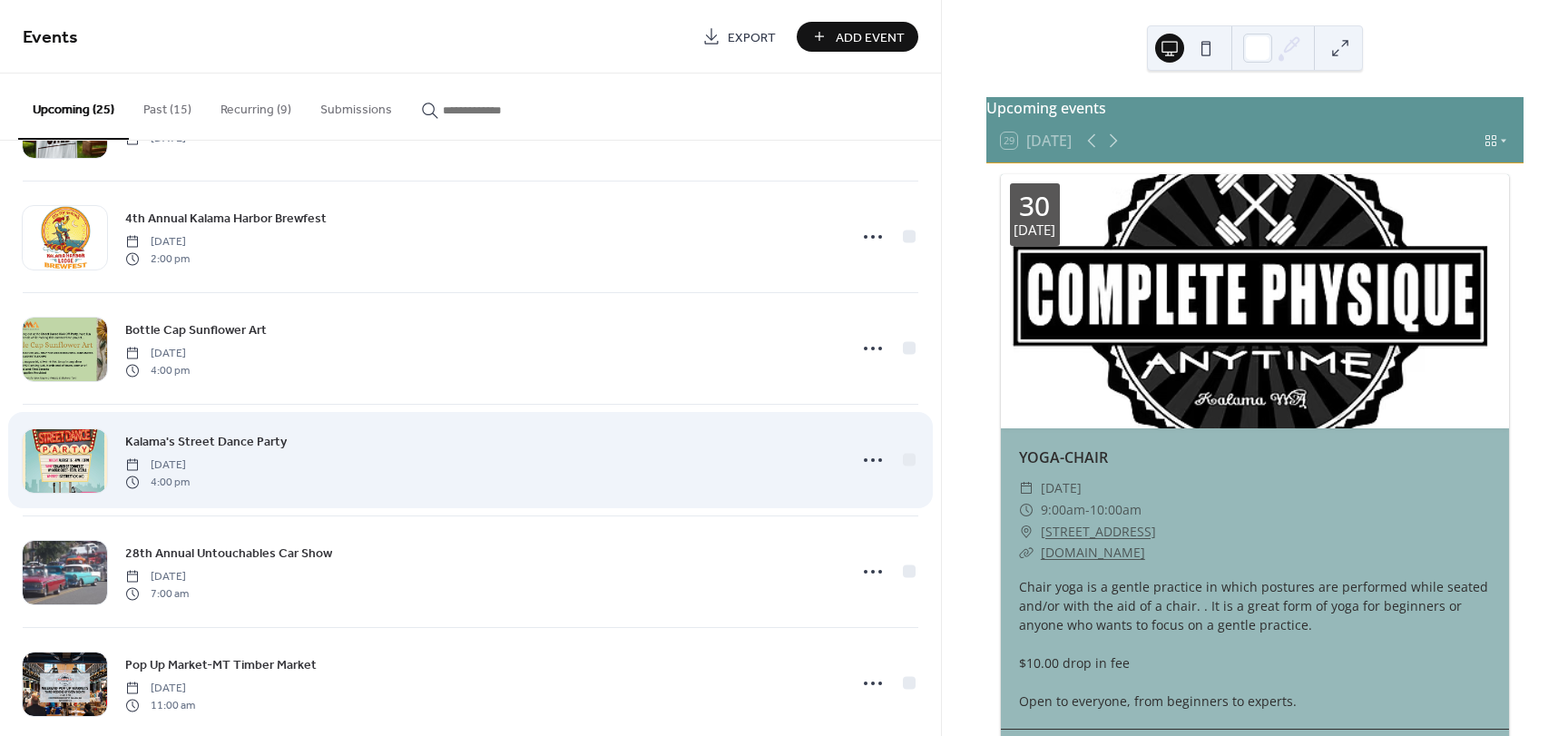 click on "Kalama's Street Dance Party" at bounding box center (206, 442) 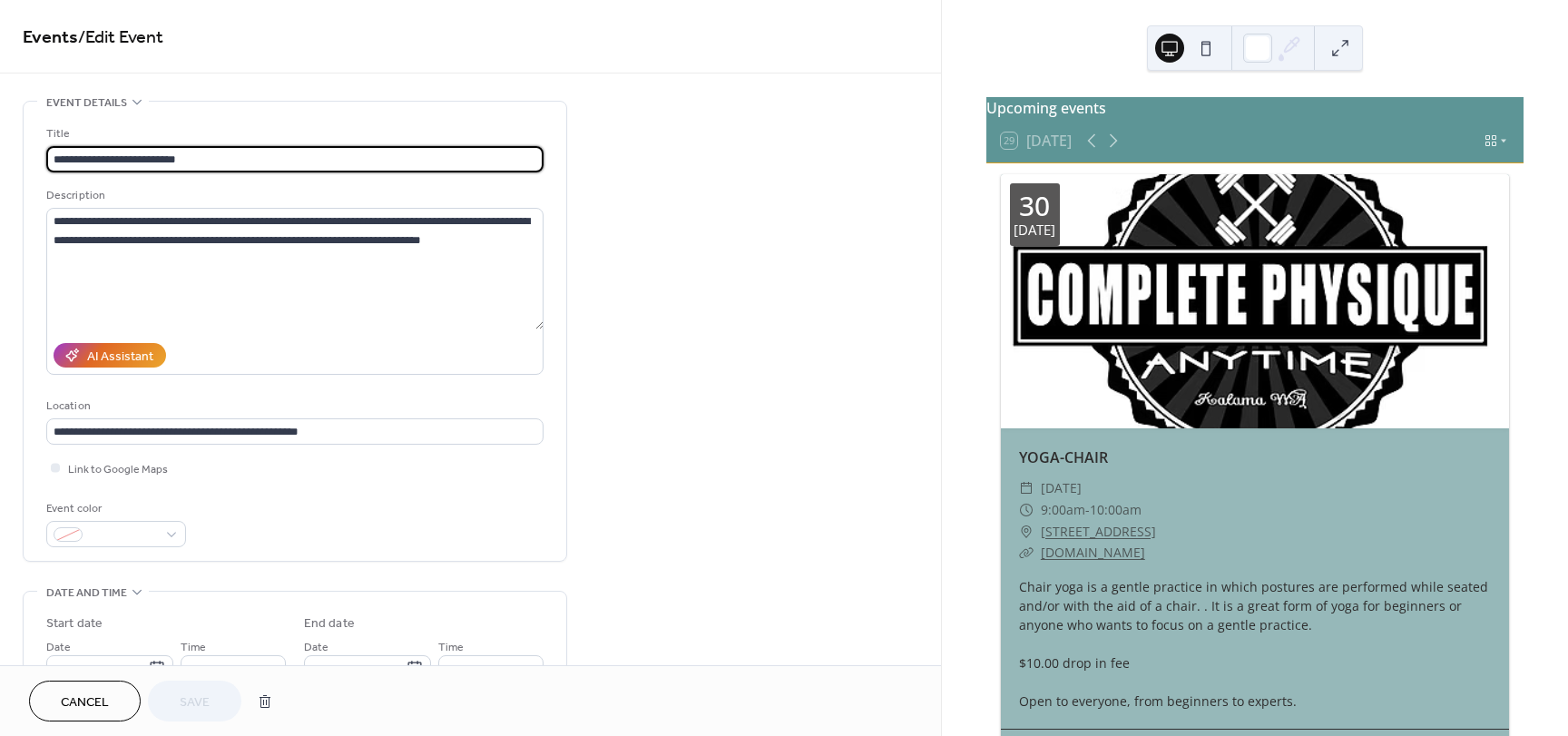 scroll, scrollTop: 1, scrollLeft: 0, axis: vertical 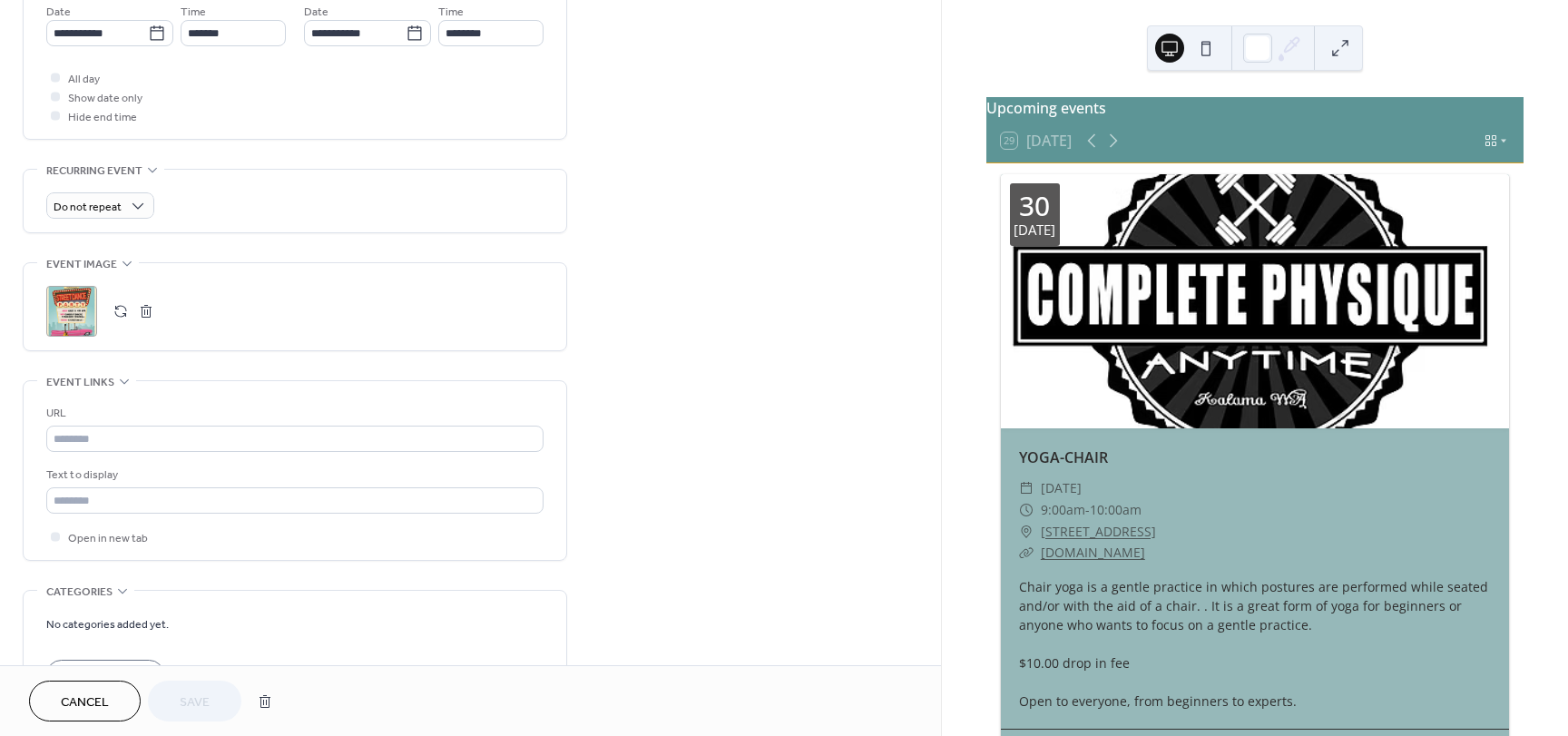 click on "Cancel" at bounding box center (84, 701) 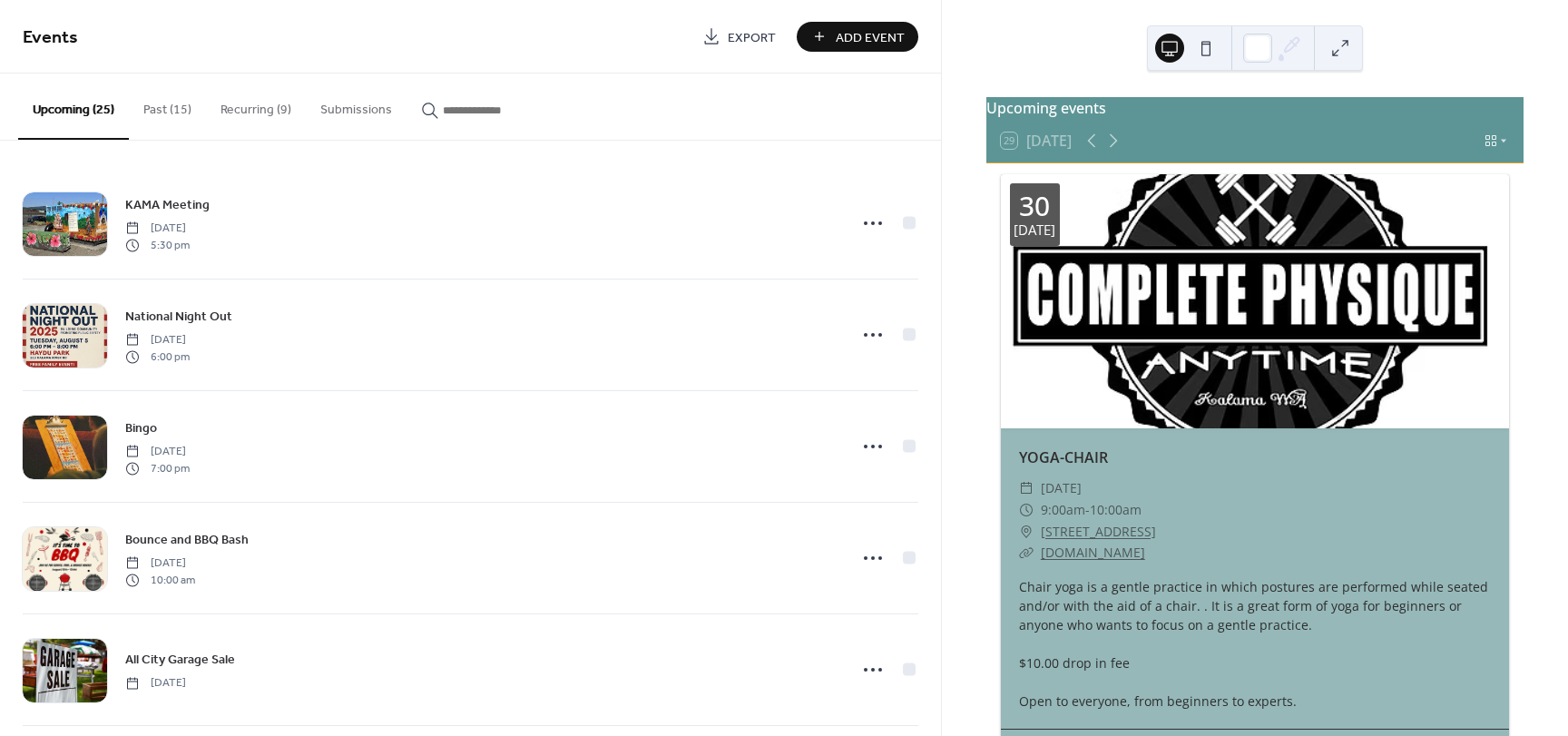 click on "Add Event" at bounding box center [870, 37] 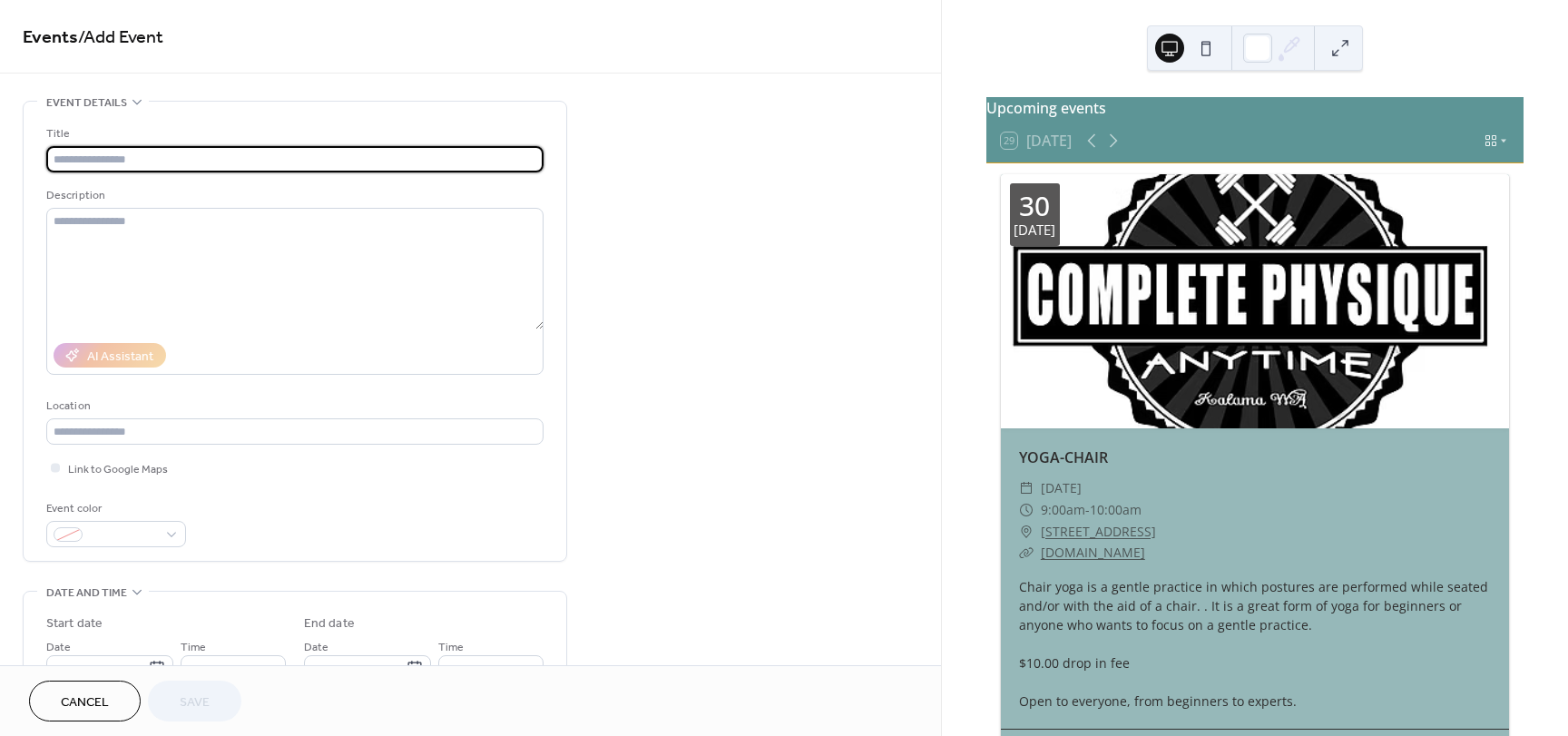 paste on "**********" 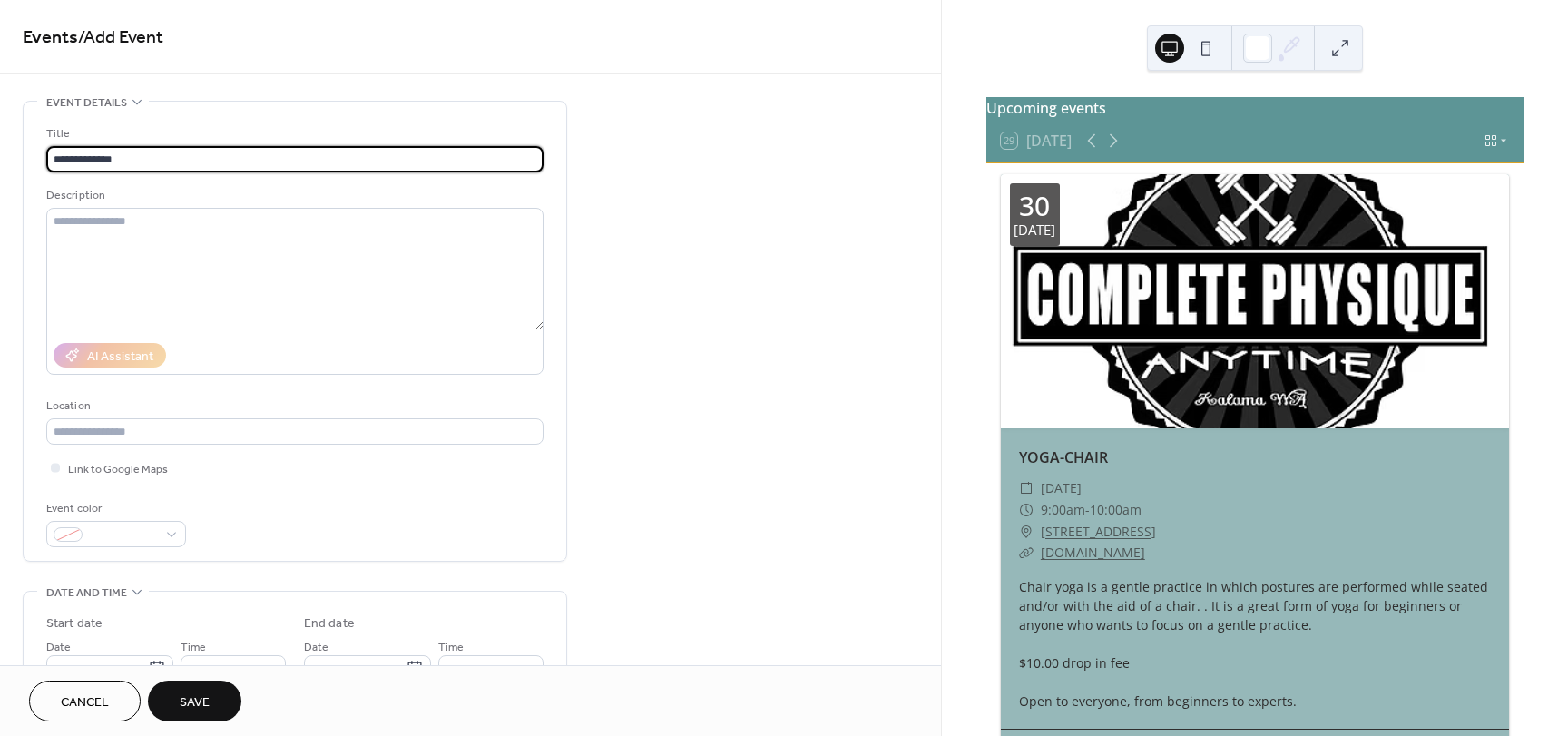 type on "**********" 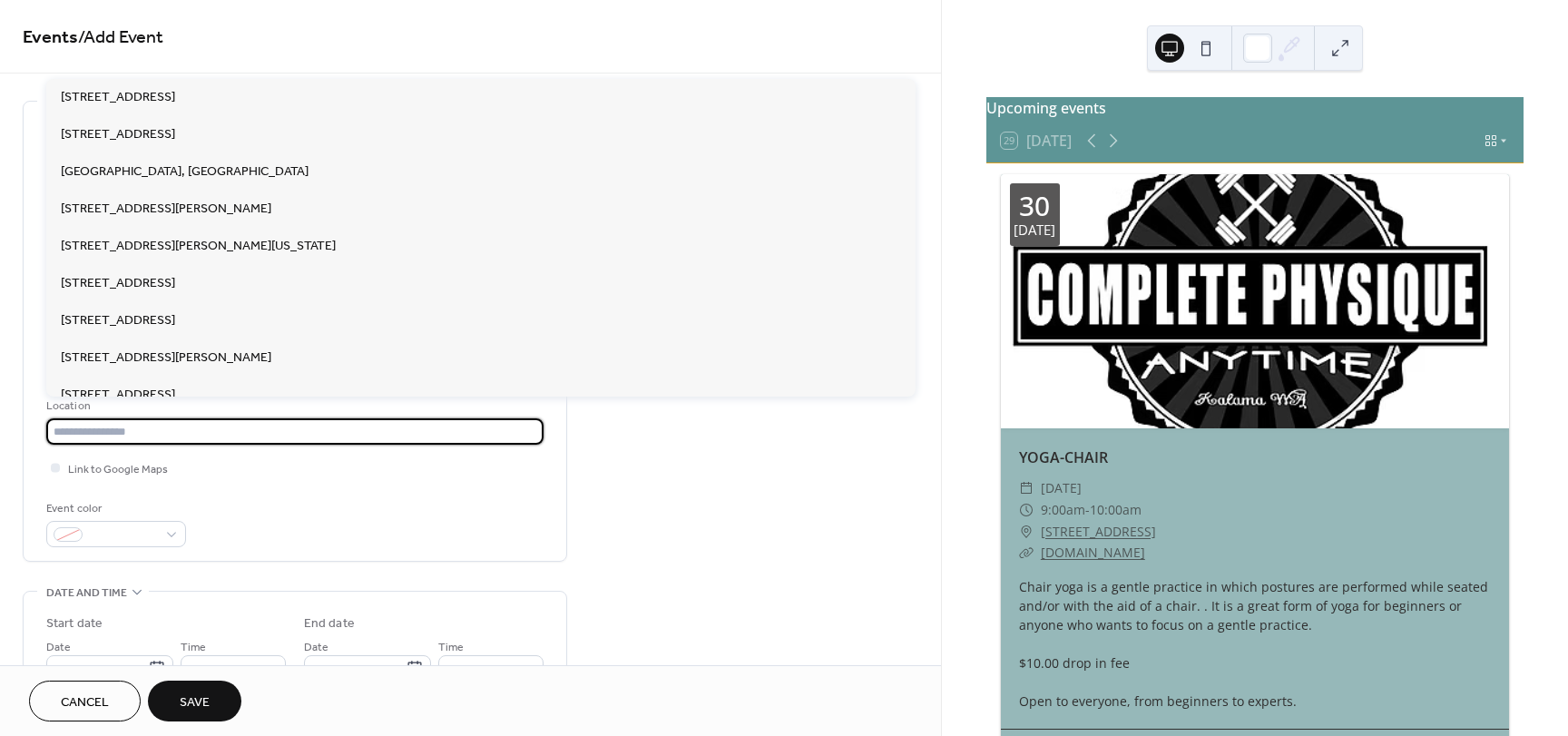 paste on "**********" 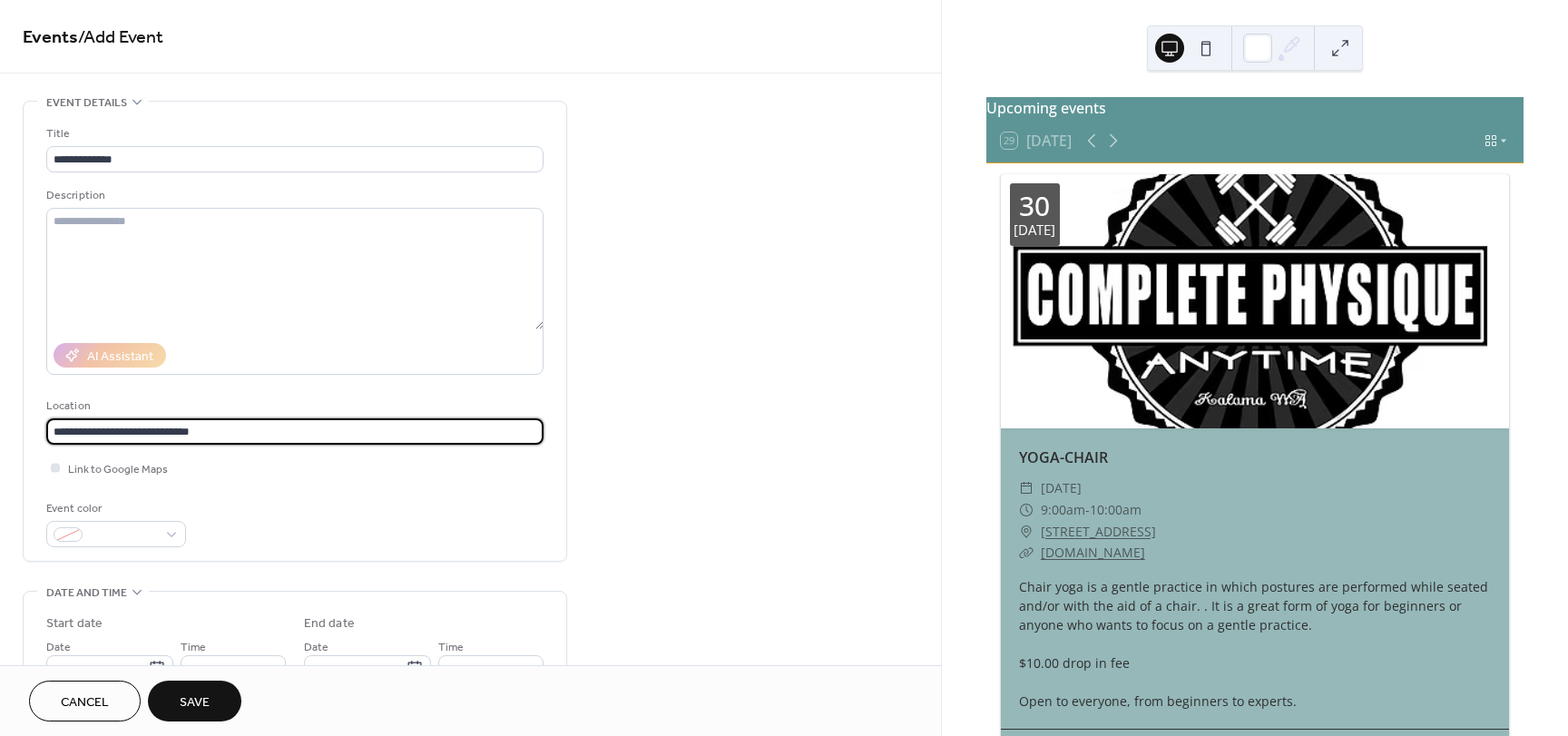 type on "**********" 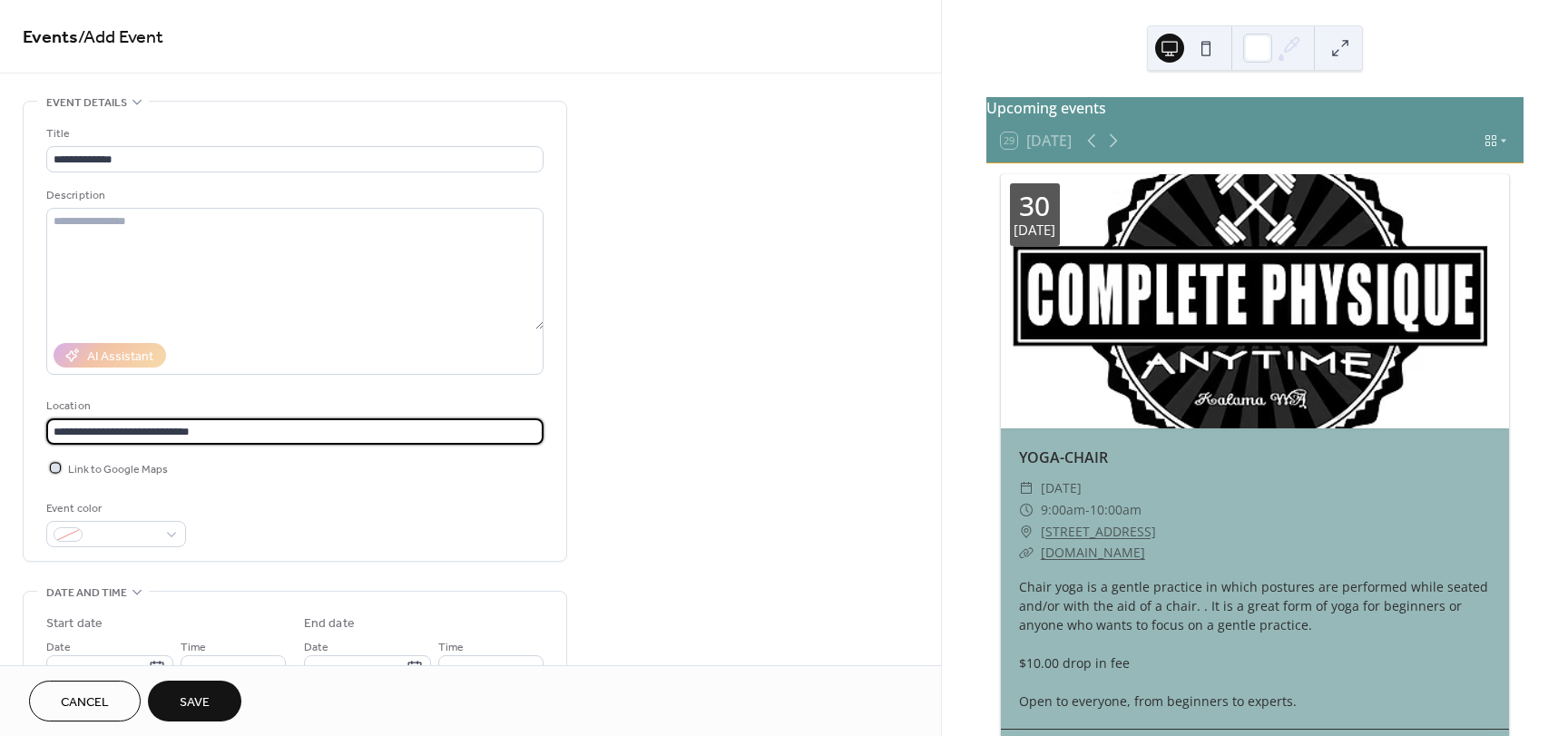 click at bounding box center [55, 467] 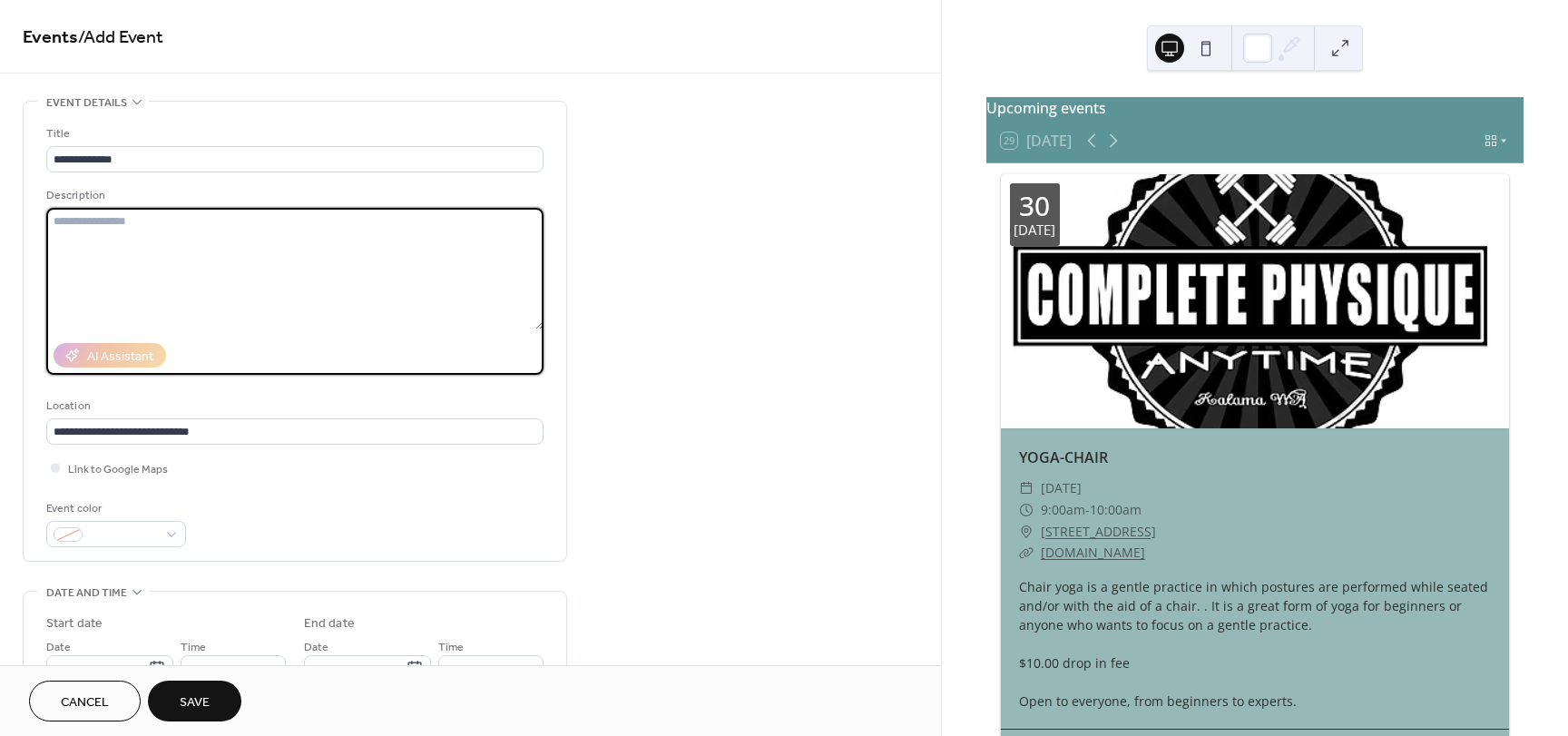 paste on "**********" 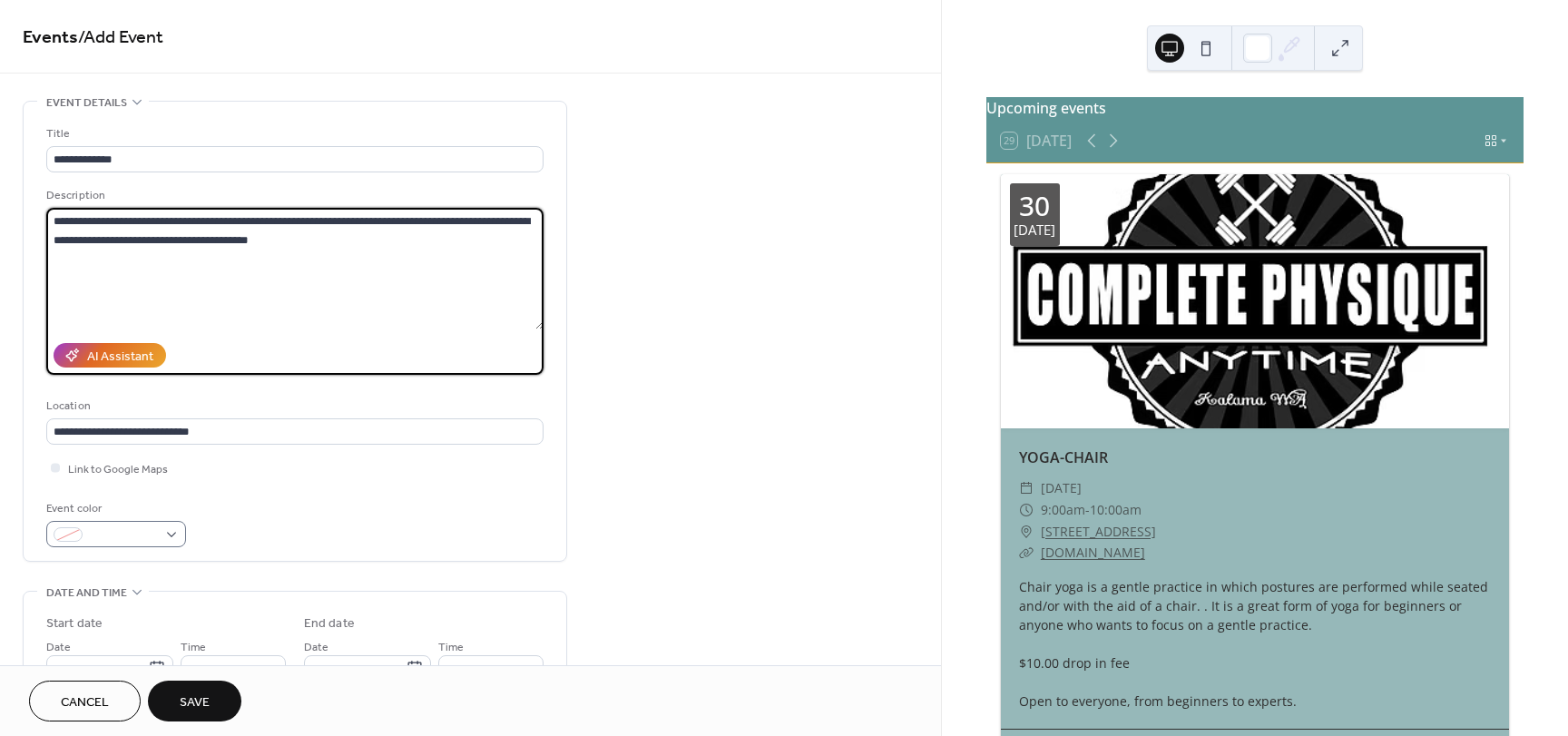 type on "**********" 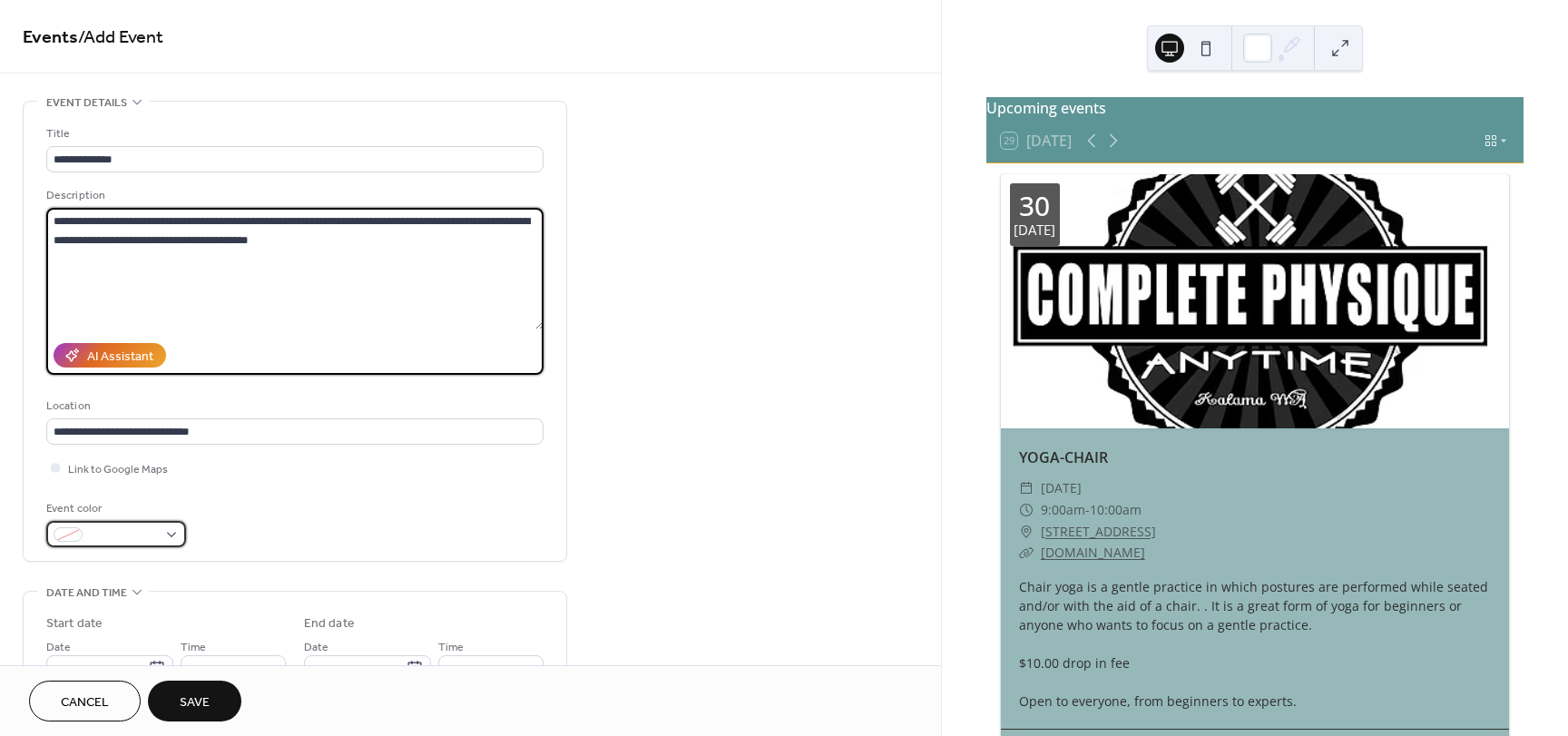 click at bounding box center [68, 535] 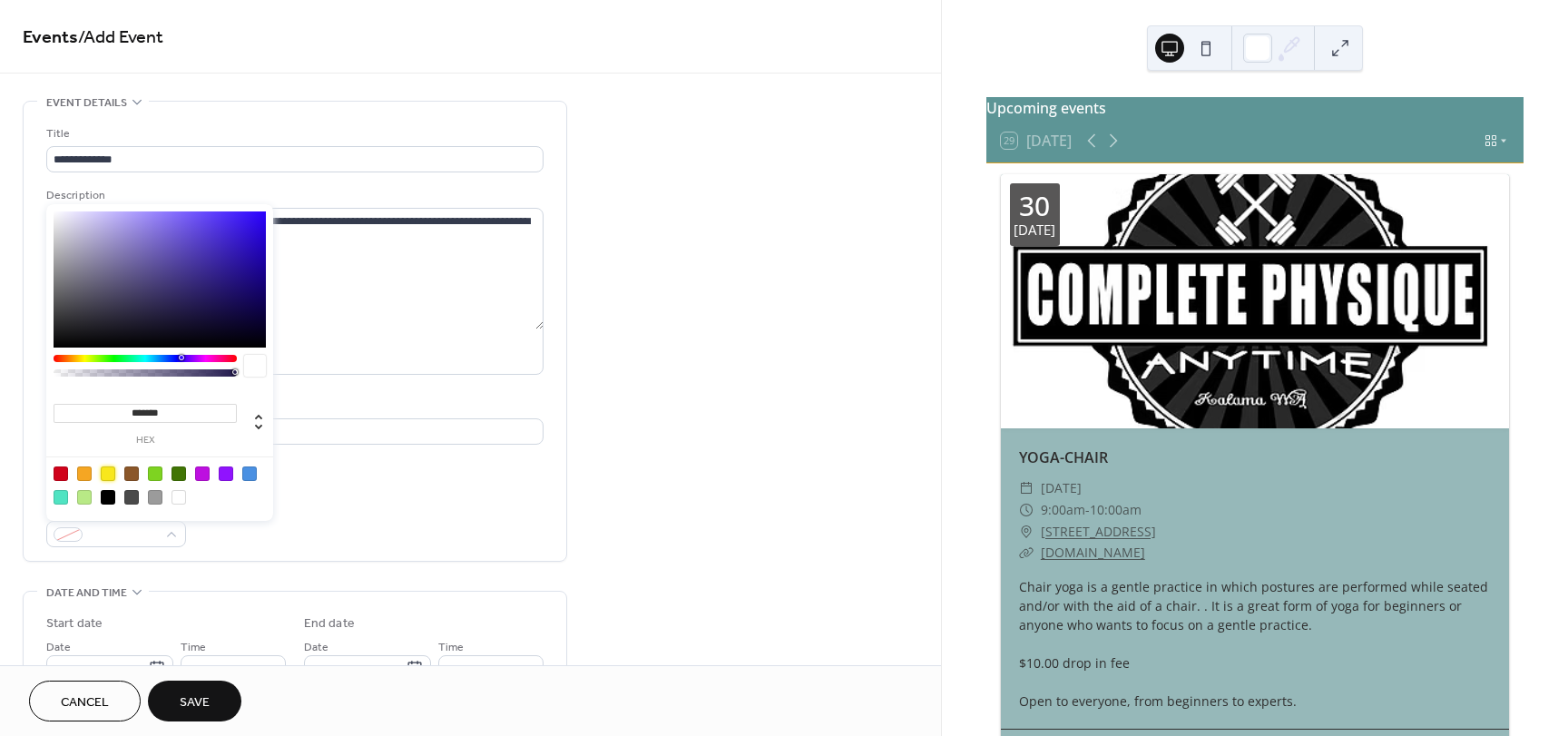 click at bounding box center [108, 474] 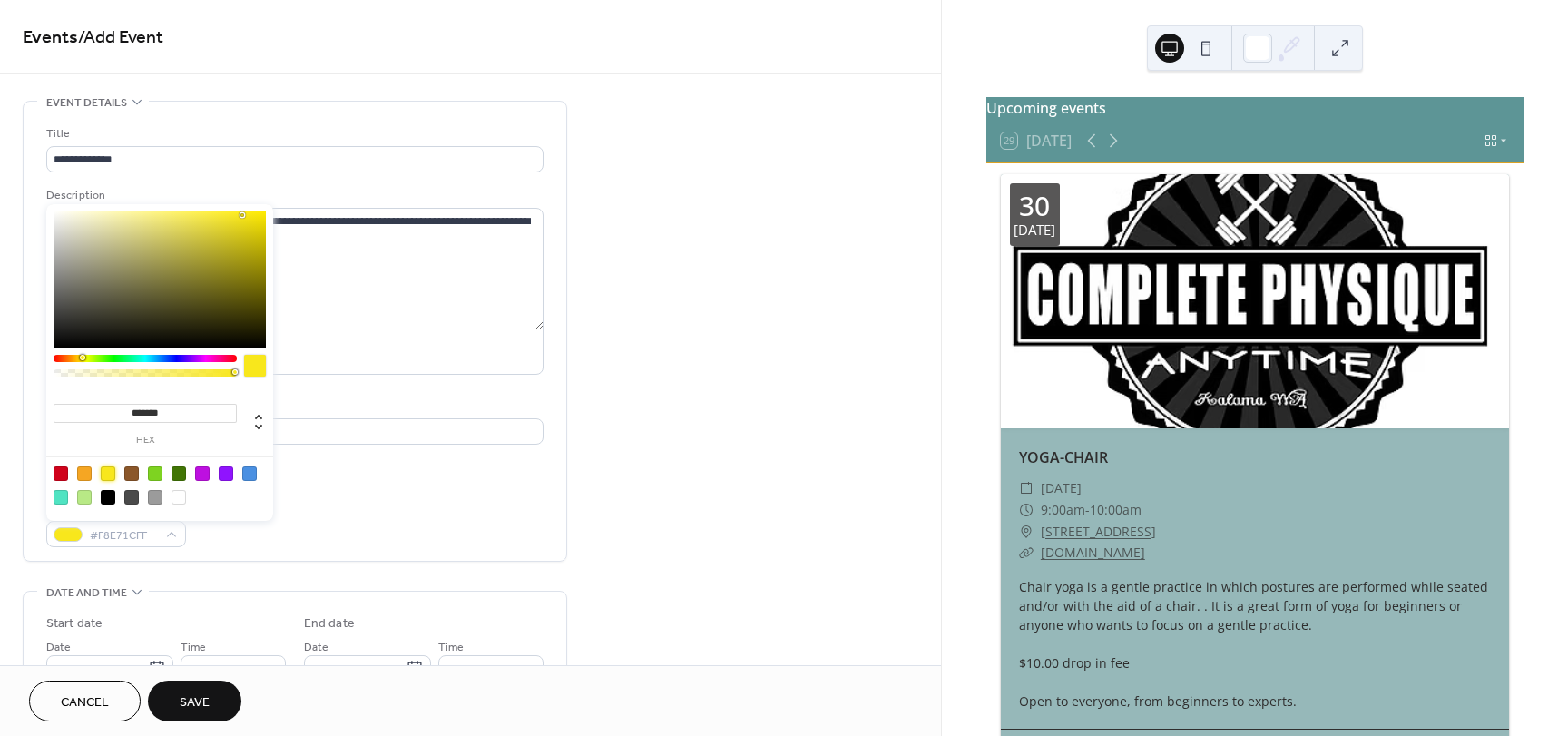 click on "Event color #F8E71CFF" at bounding box center [295, 523] 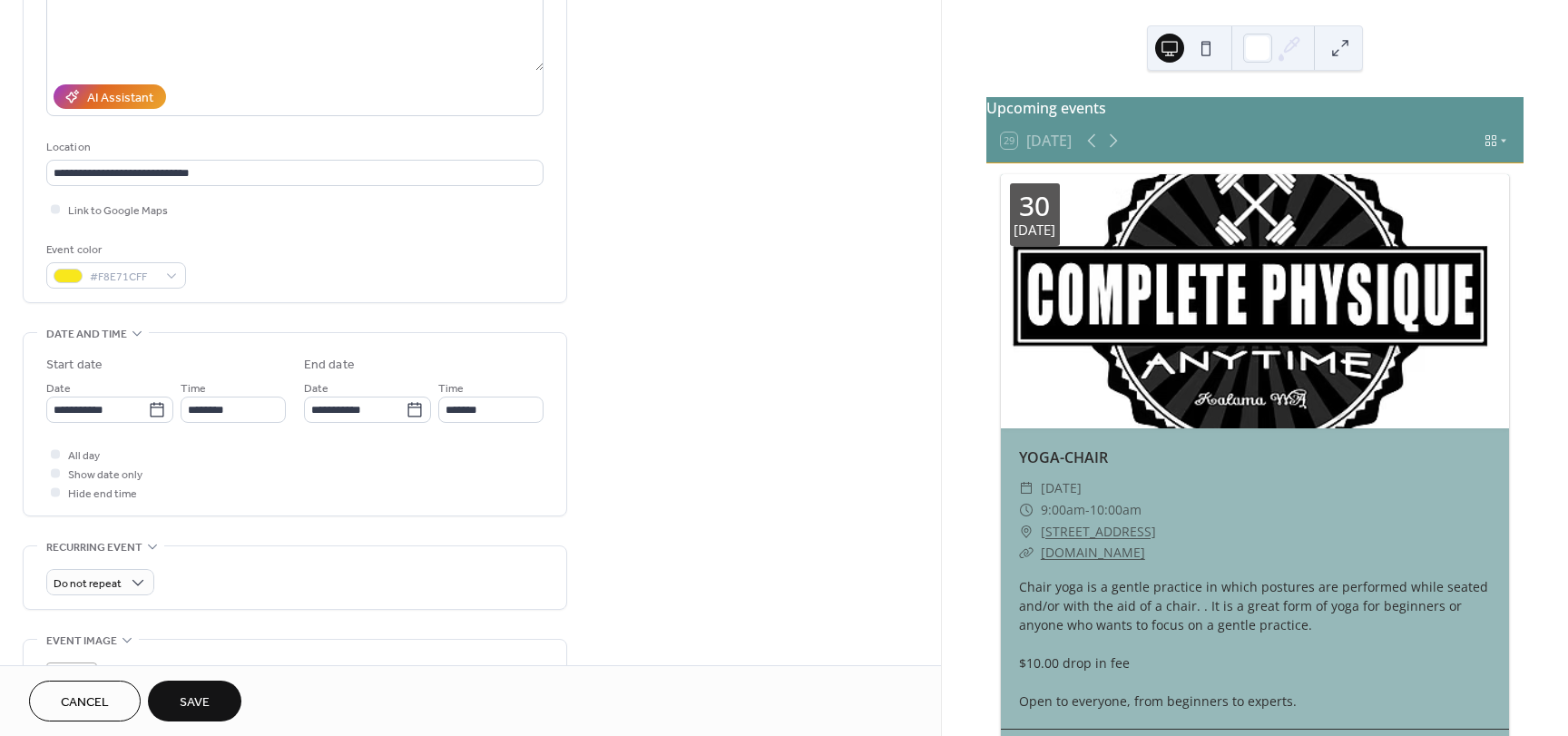 scroll, scrollTop: 272, scrollLeft: 0, axis: vertical 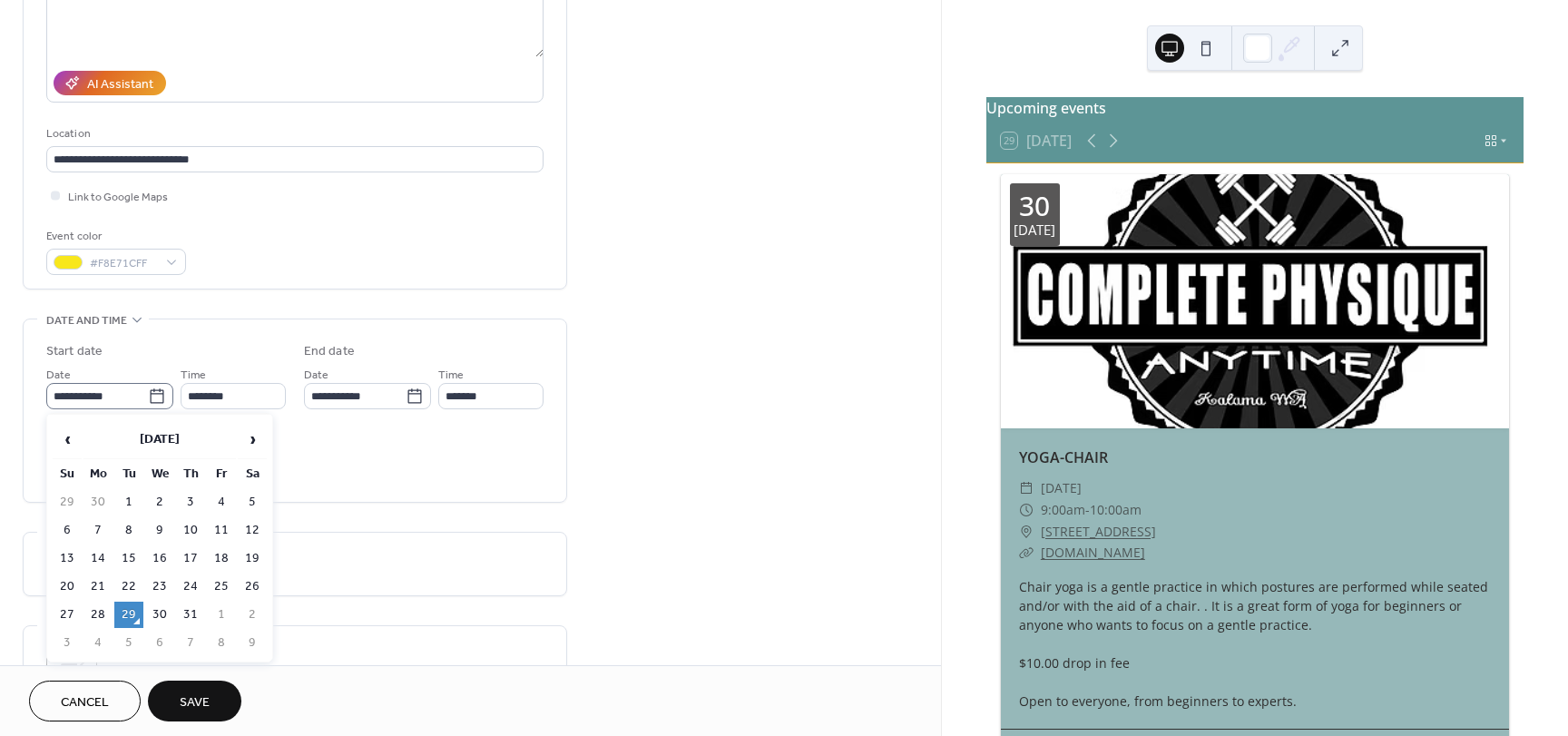 click 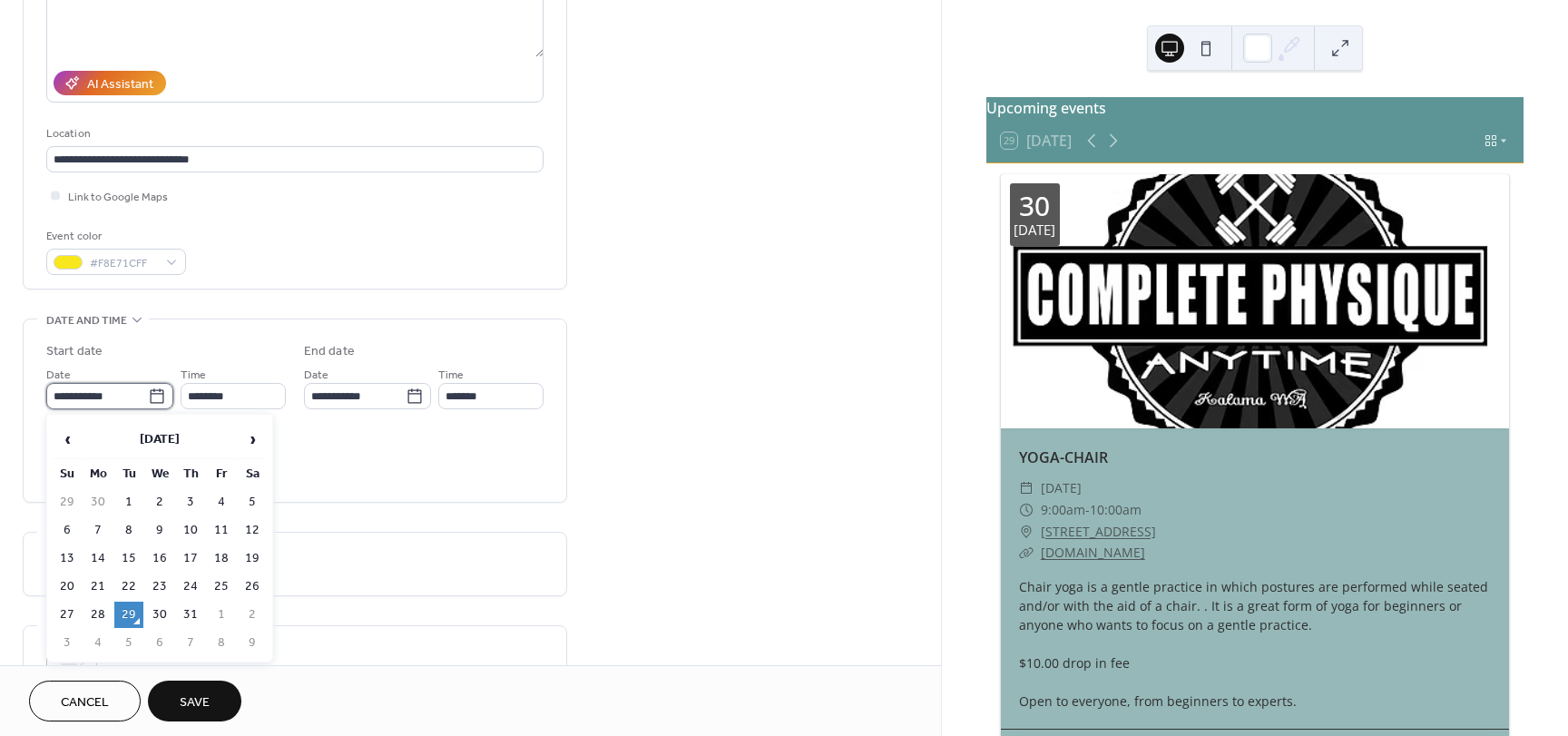 click on "**********" at bounding box center (97, 396) 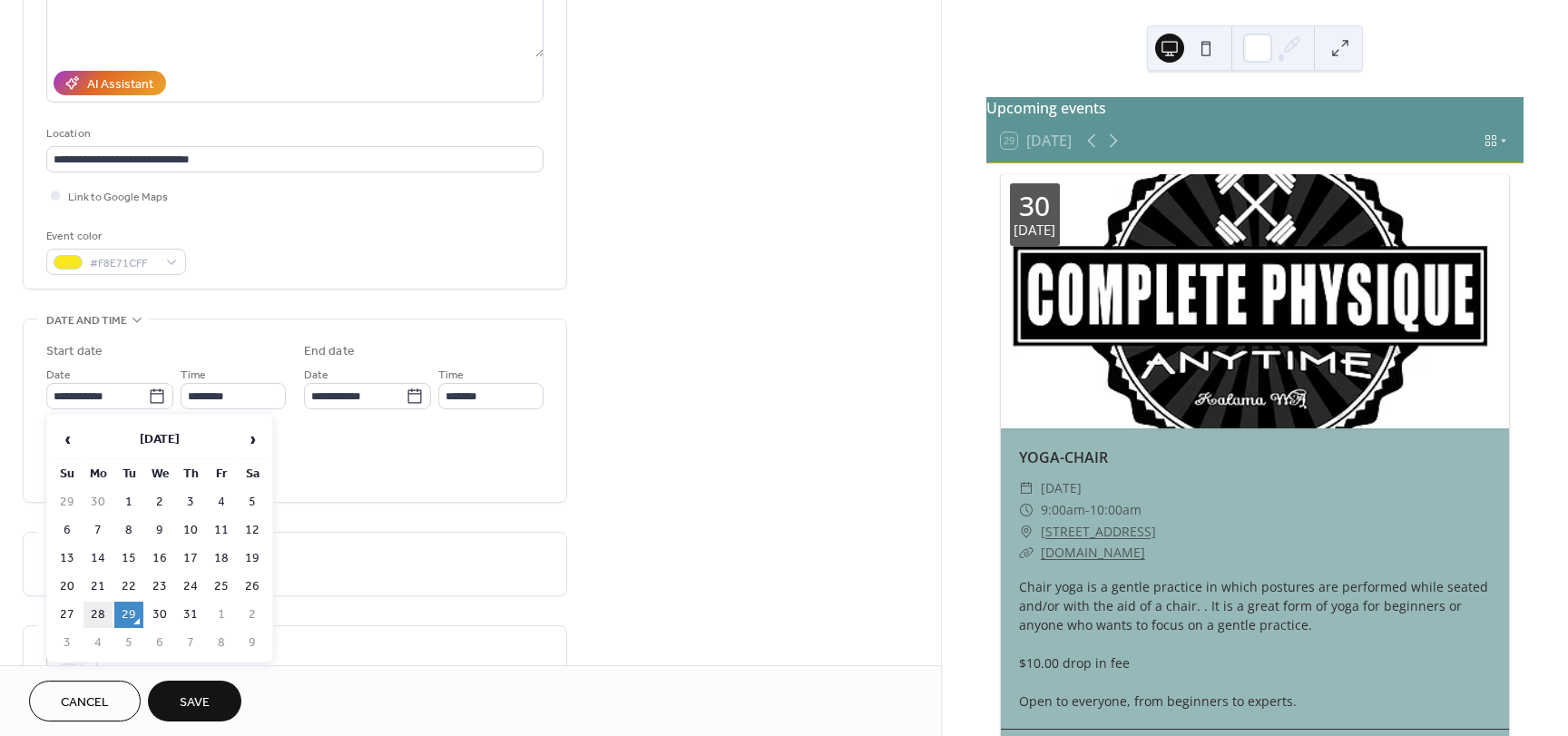 click on "28" at bounding box center (98, 614) 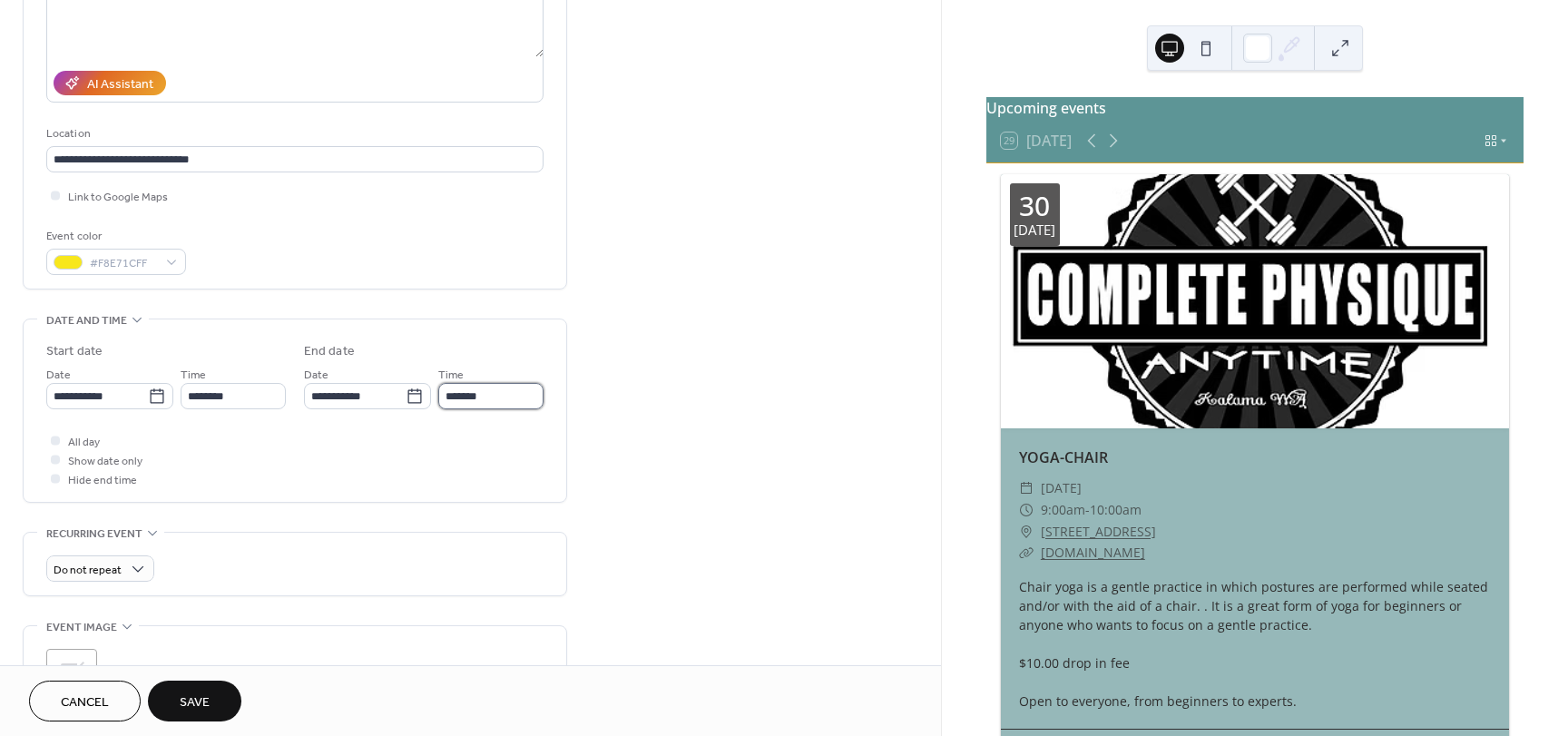 click on "*******" at bounding box center [491, 396] 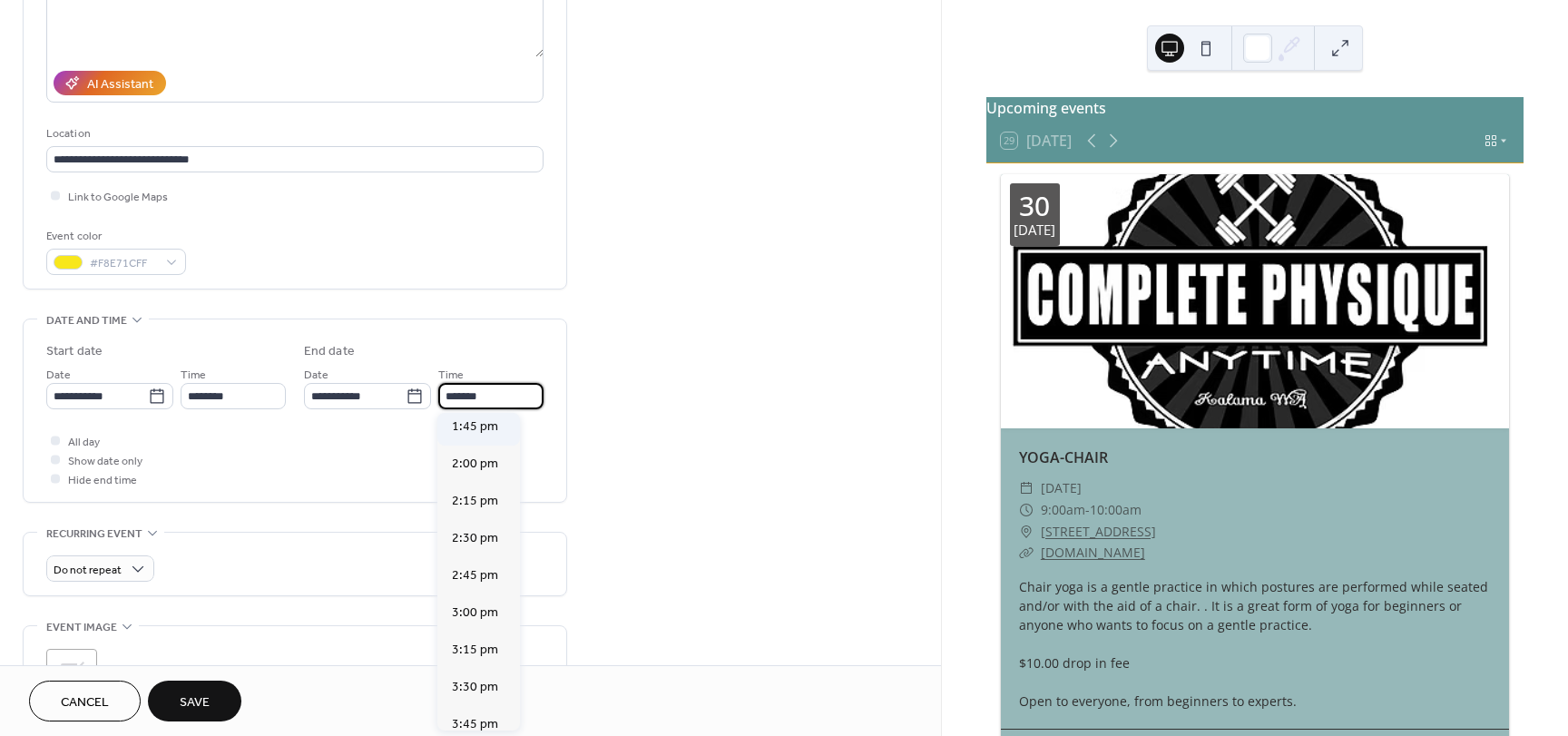 scroll, scrollTop: 272, scrollLeft: 0, axis: vertical 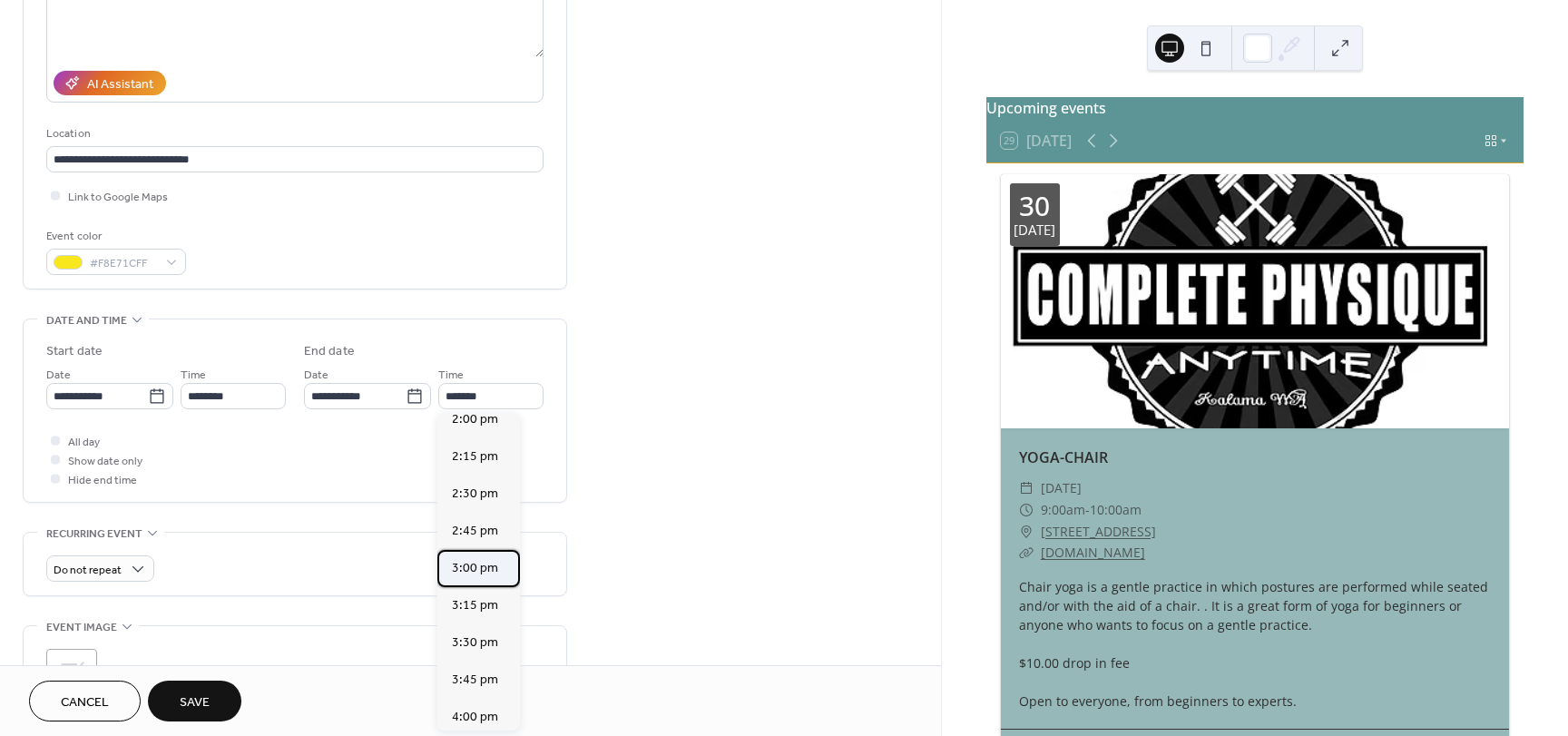 click on "3:00 pm" at bounding box center (475, 568) 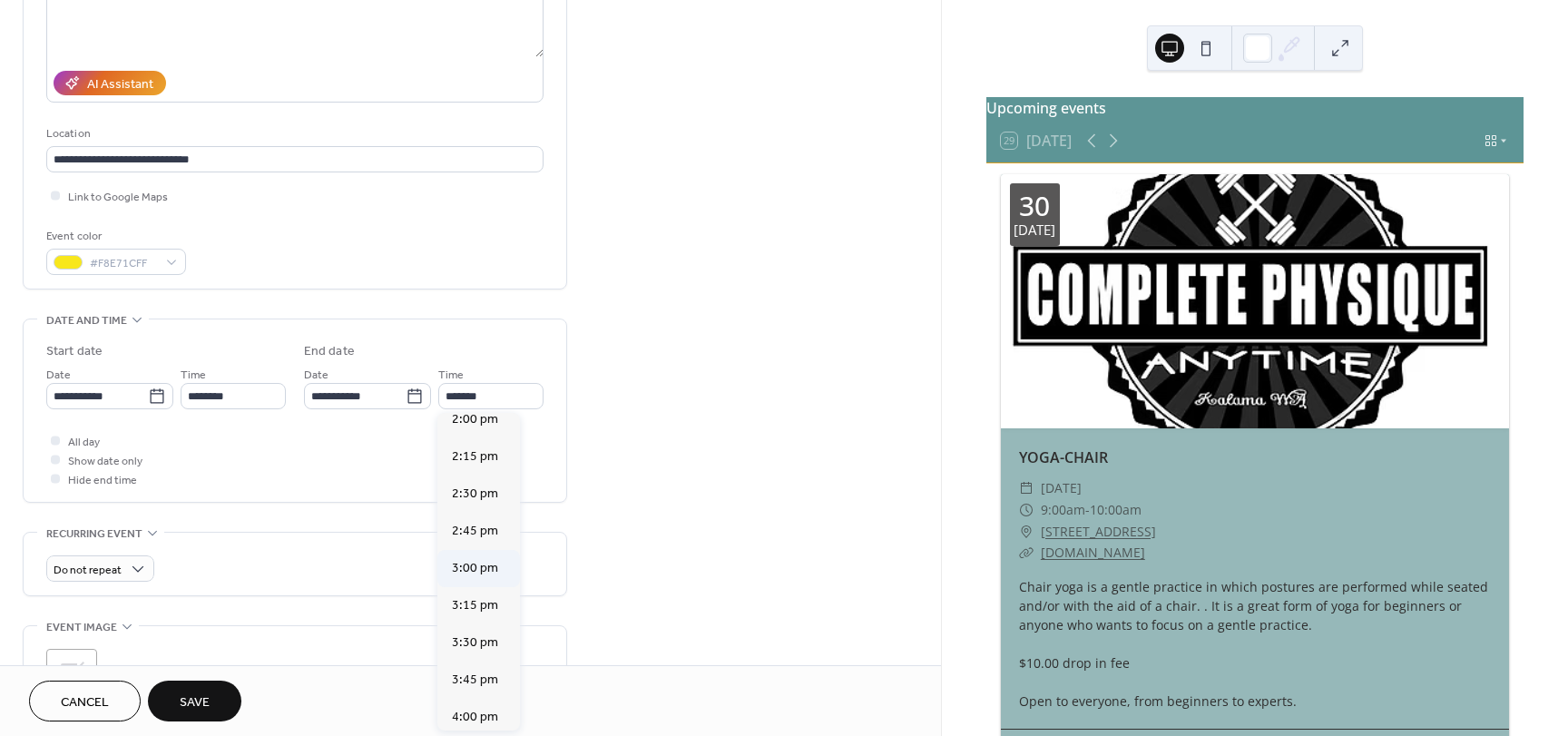 type on "*******" 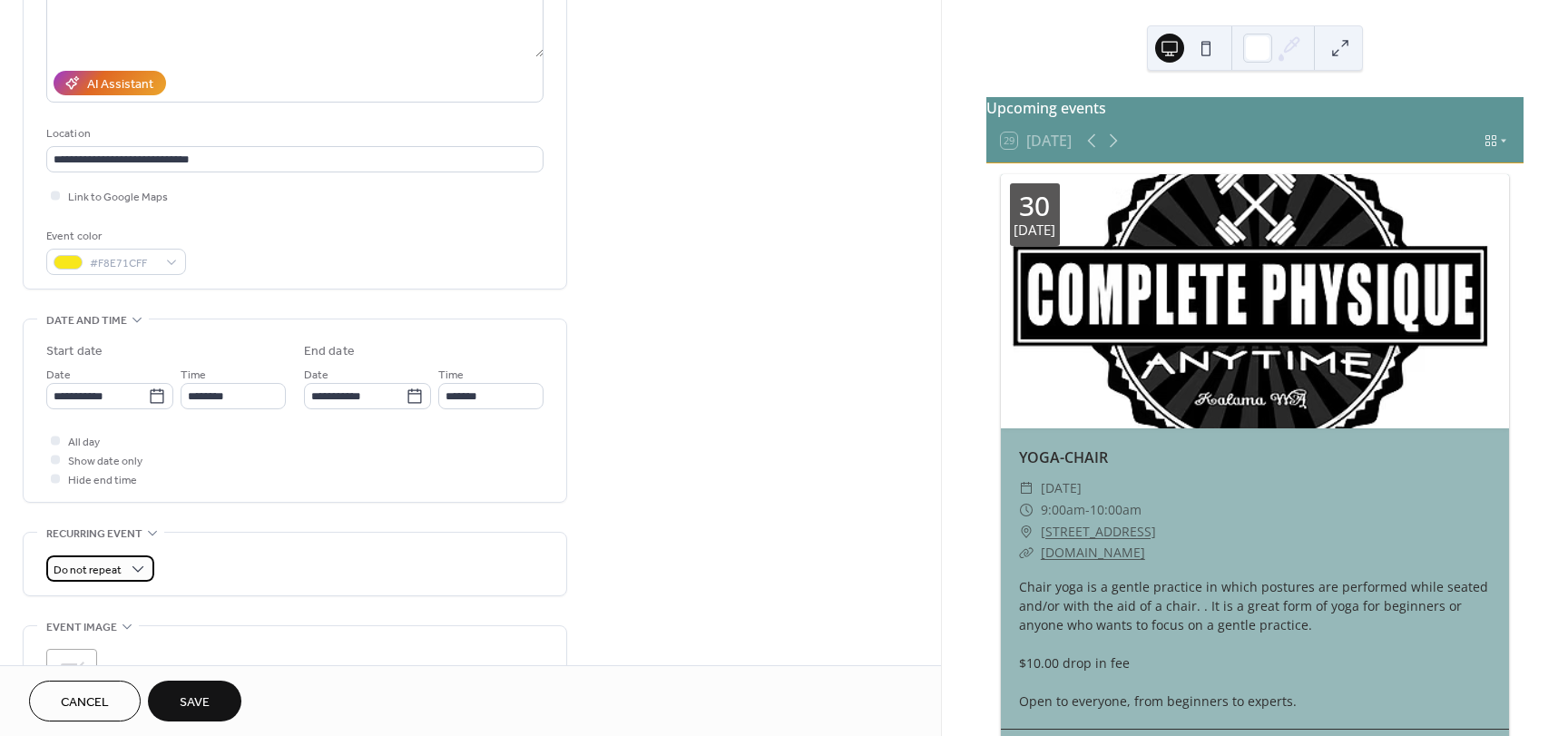 click on "Do not repeat" at bounding box center [100, 568] 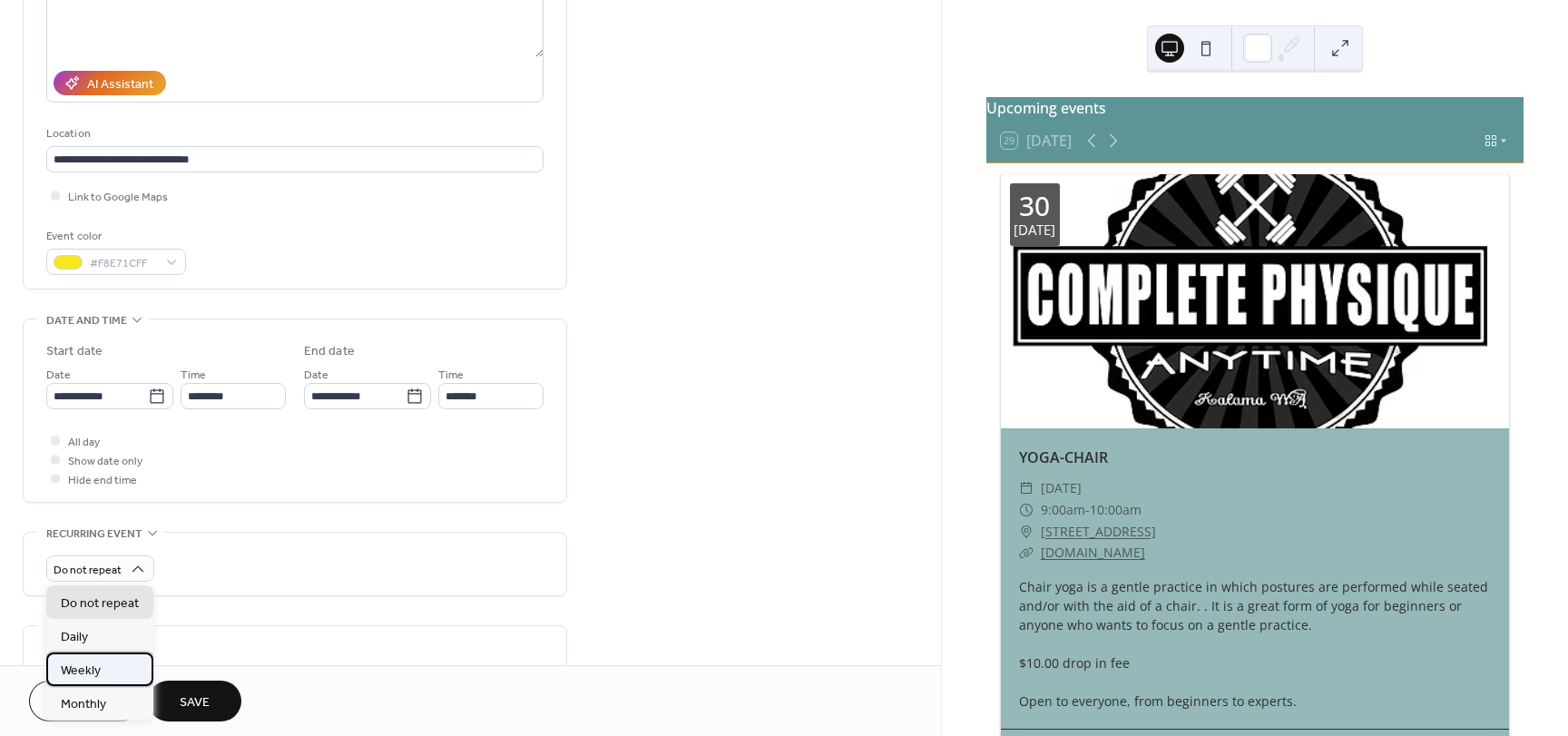 click on "Weekly" at bounding box center (81, 671) 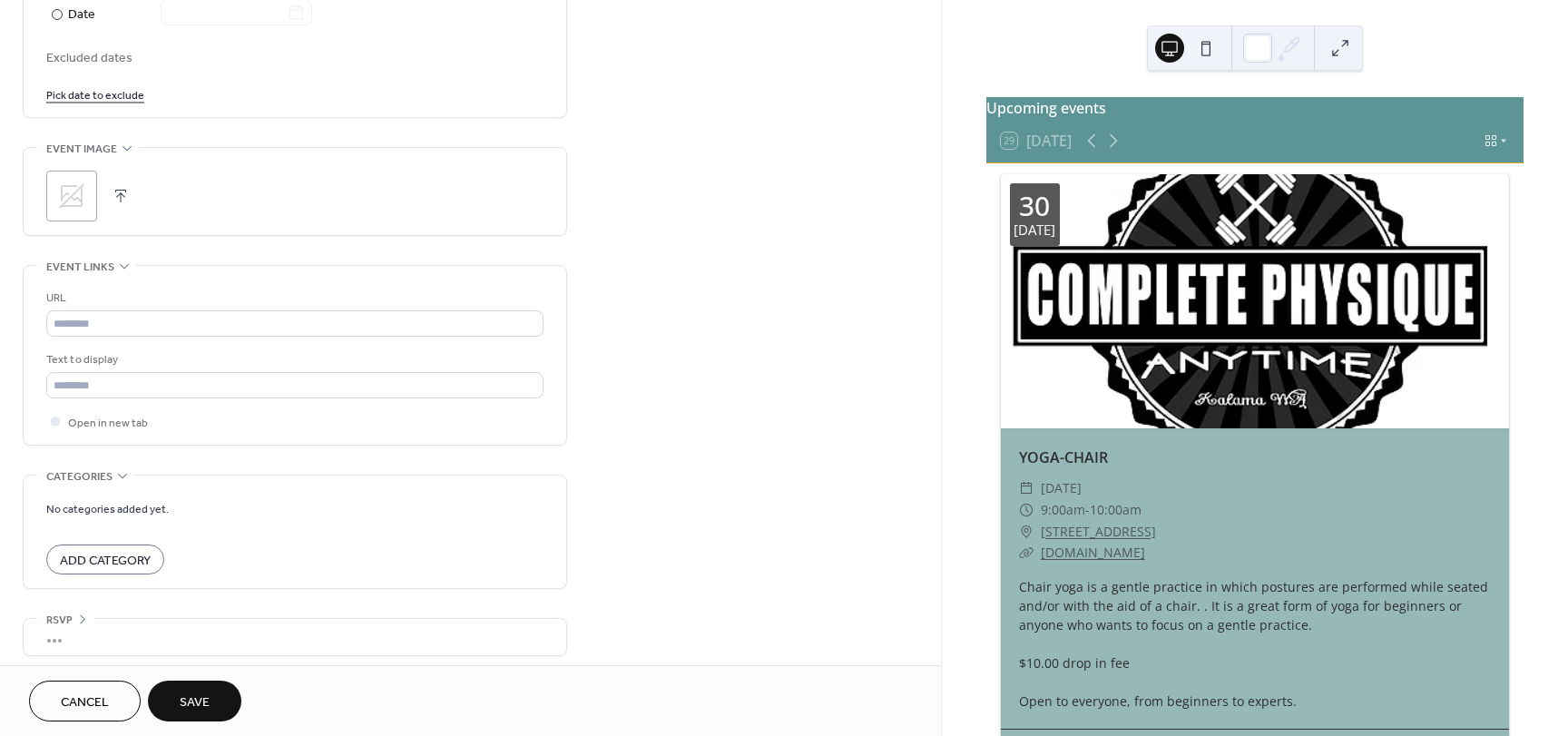 scroll, scrollTop: 1076, scrollLeft: 0, axis: vertical 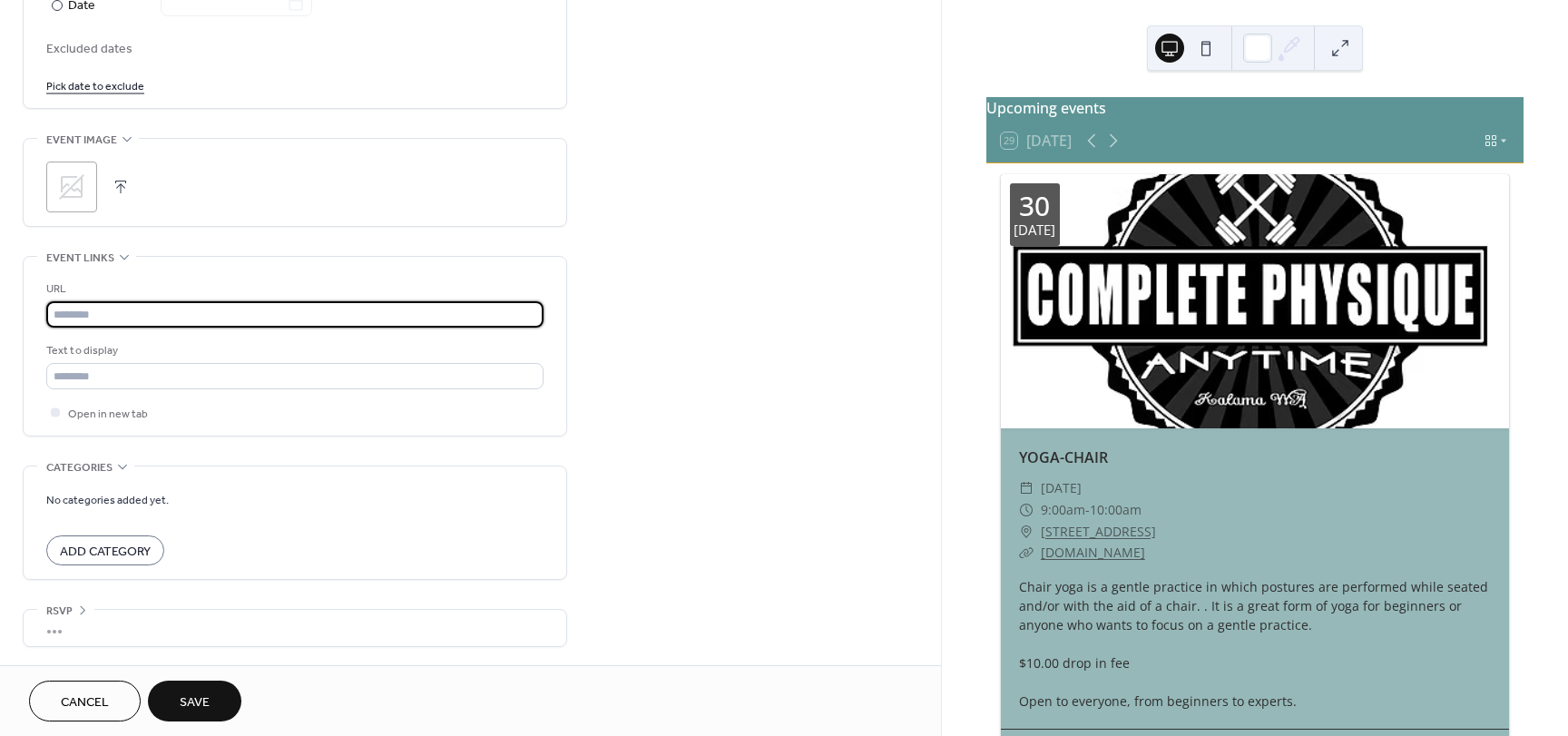 paste on "**********" 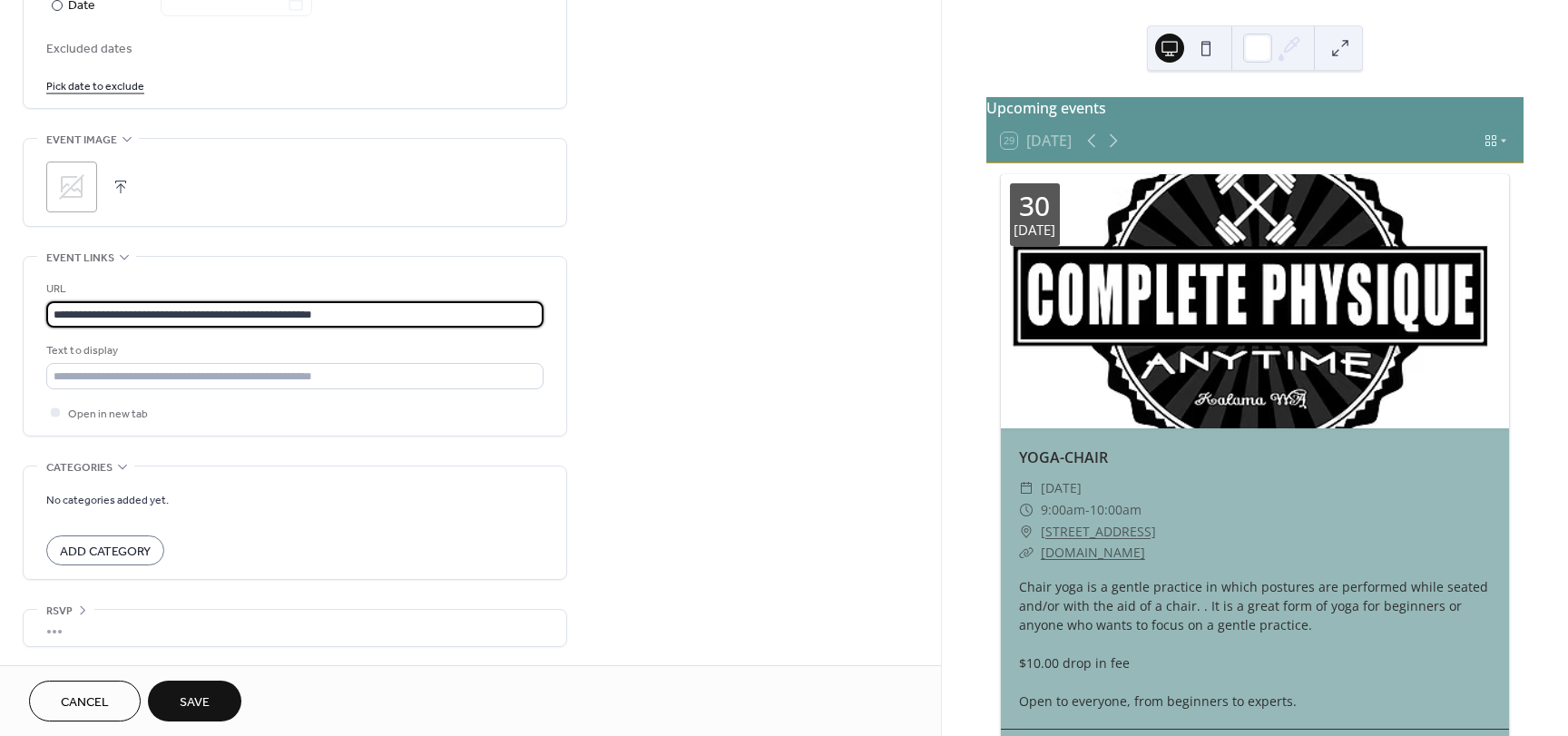 type on "**********" 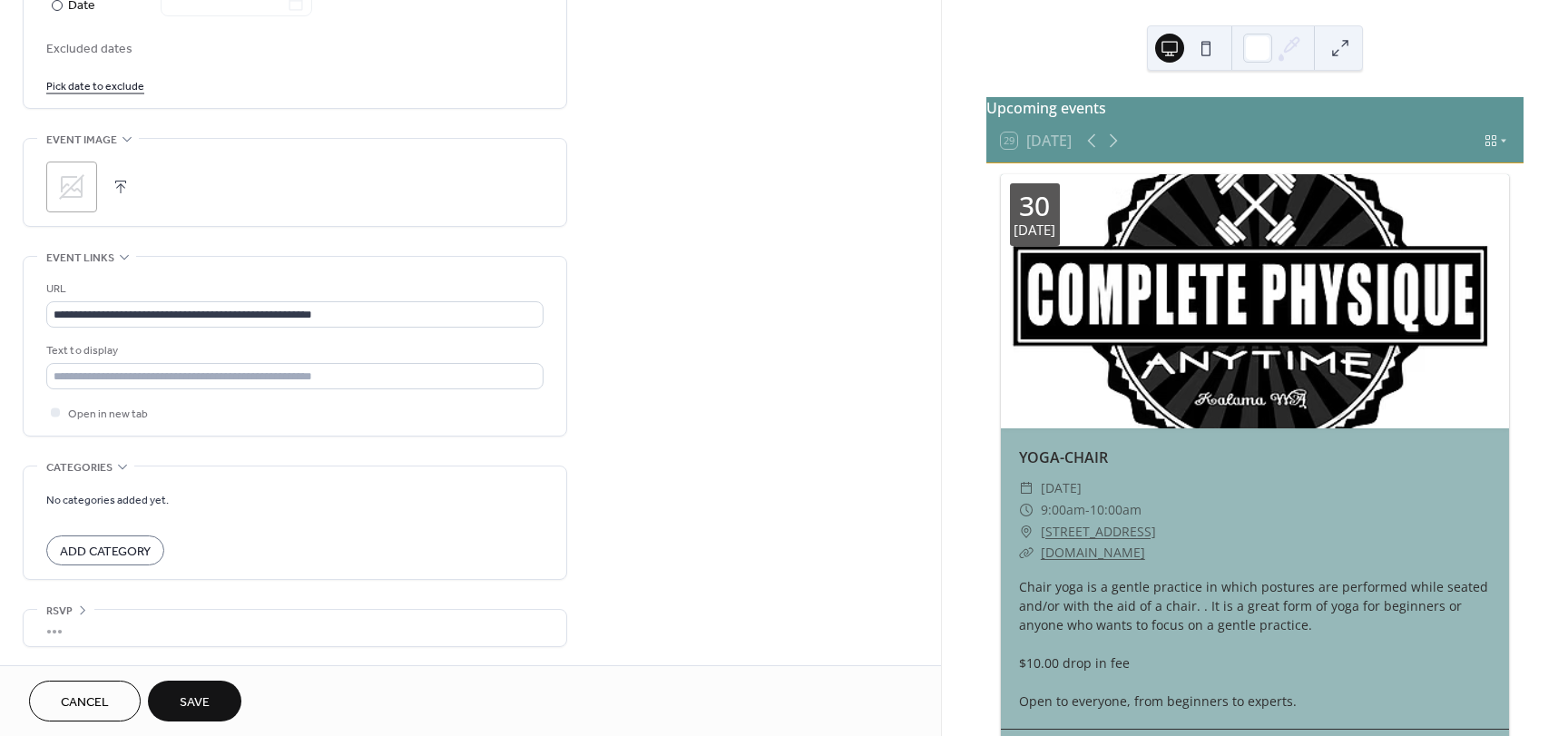 click 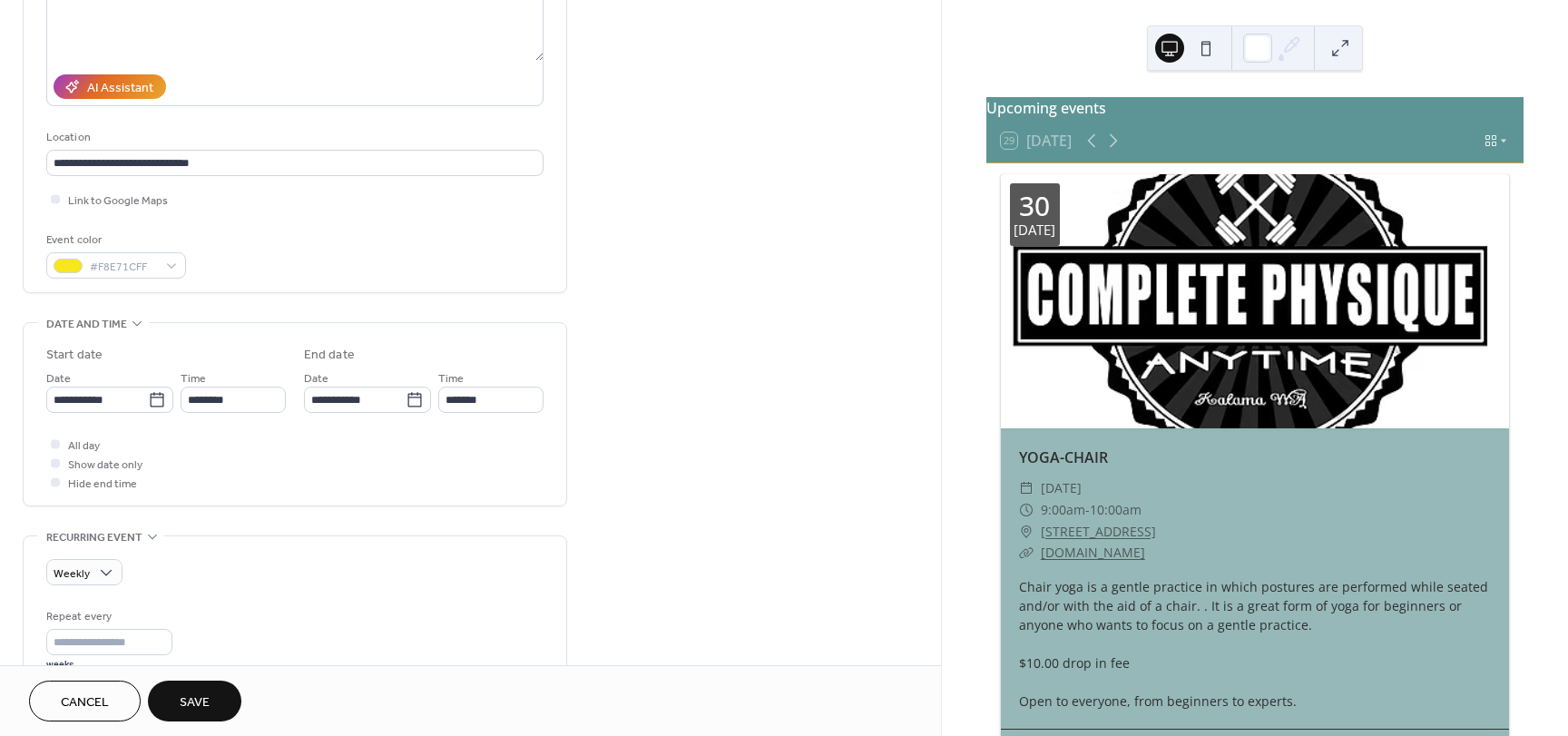 scroll, scrollTop: 260, scrollLeft: 0, axis: vertical 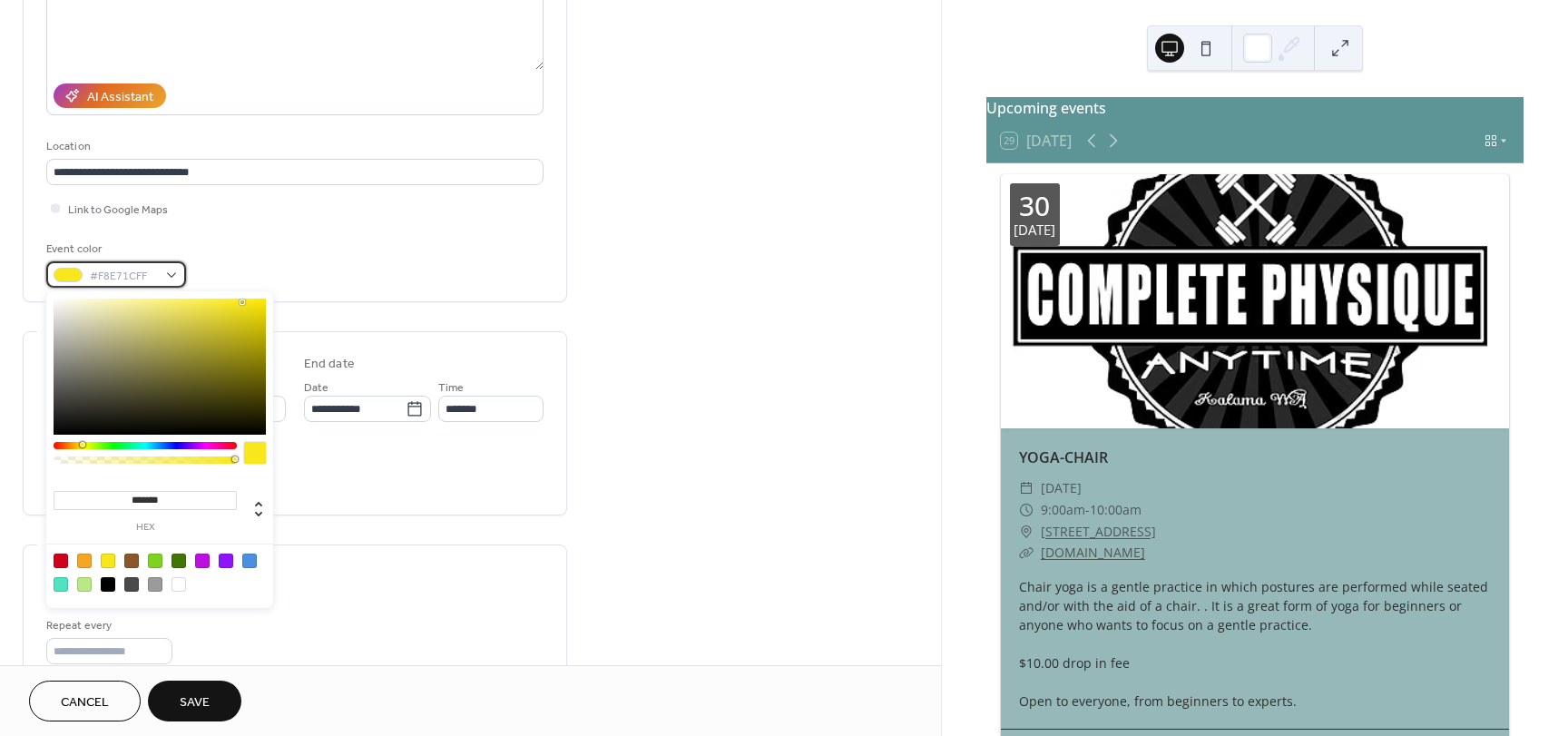 click at bounding box center (68, 275) 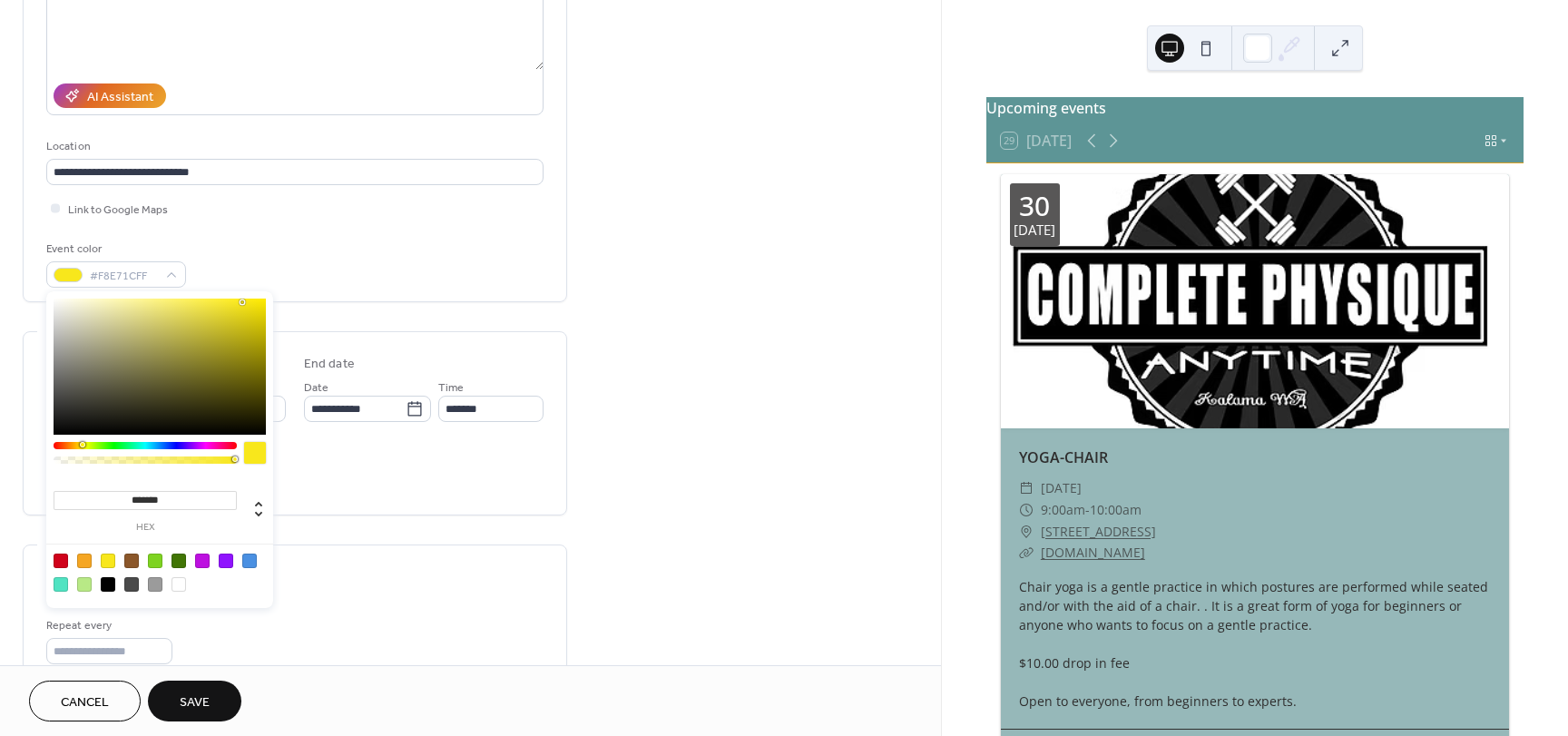 type on "*******" 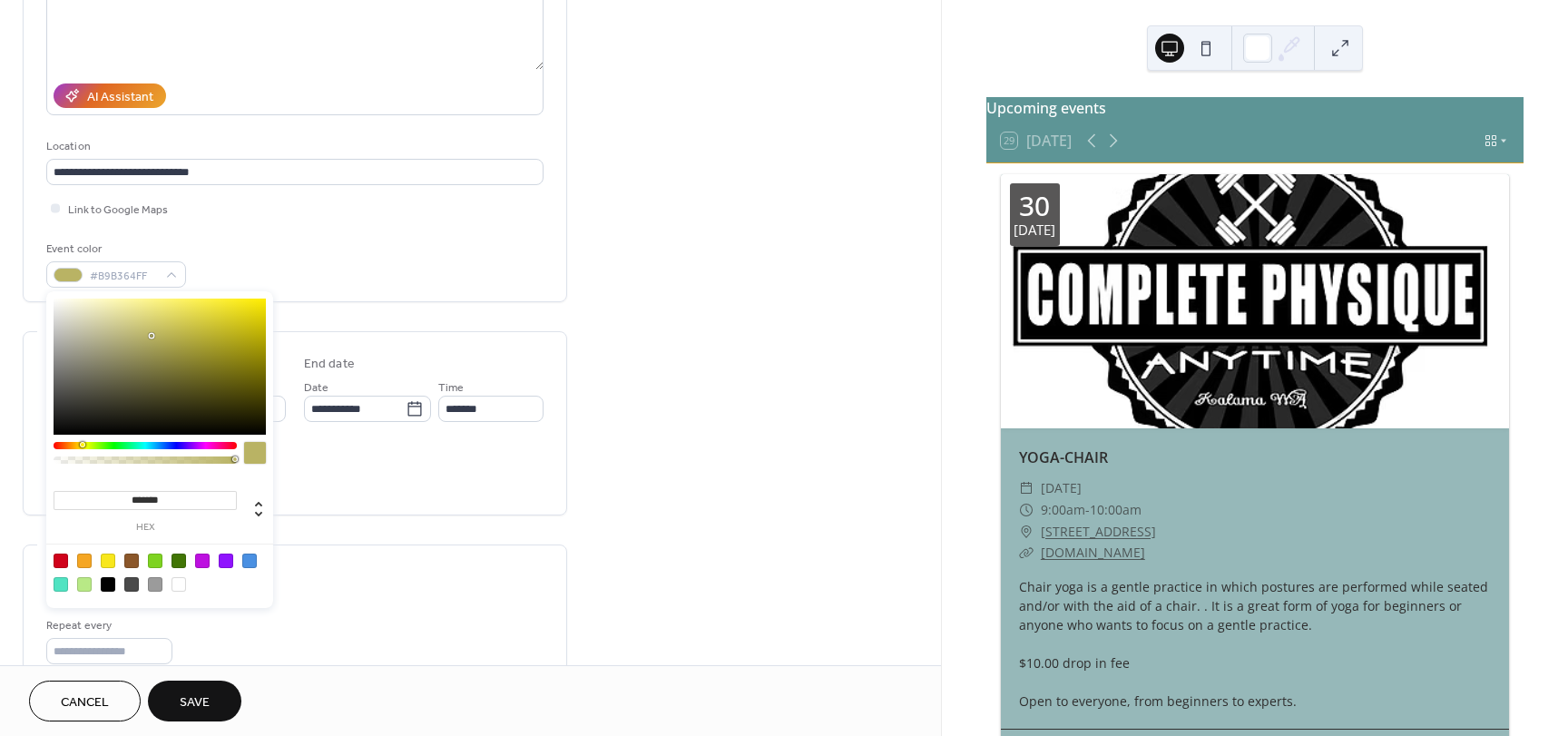 click at bounding box center [160, 367] 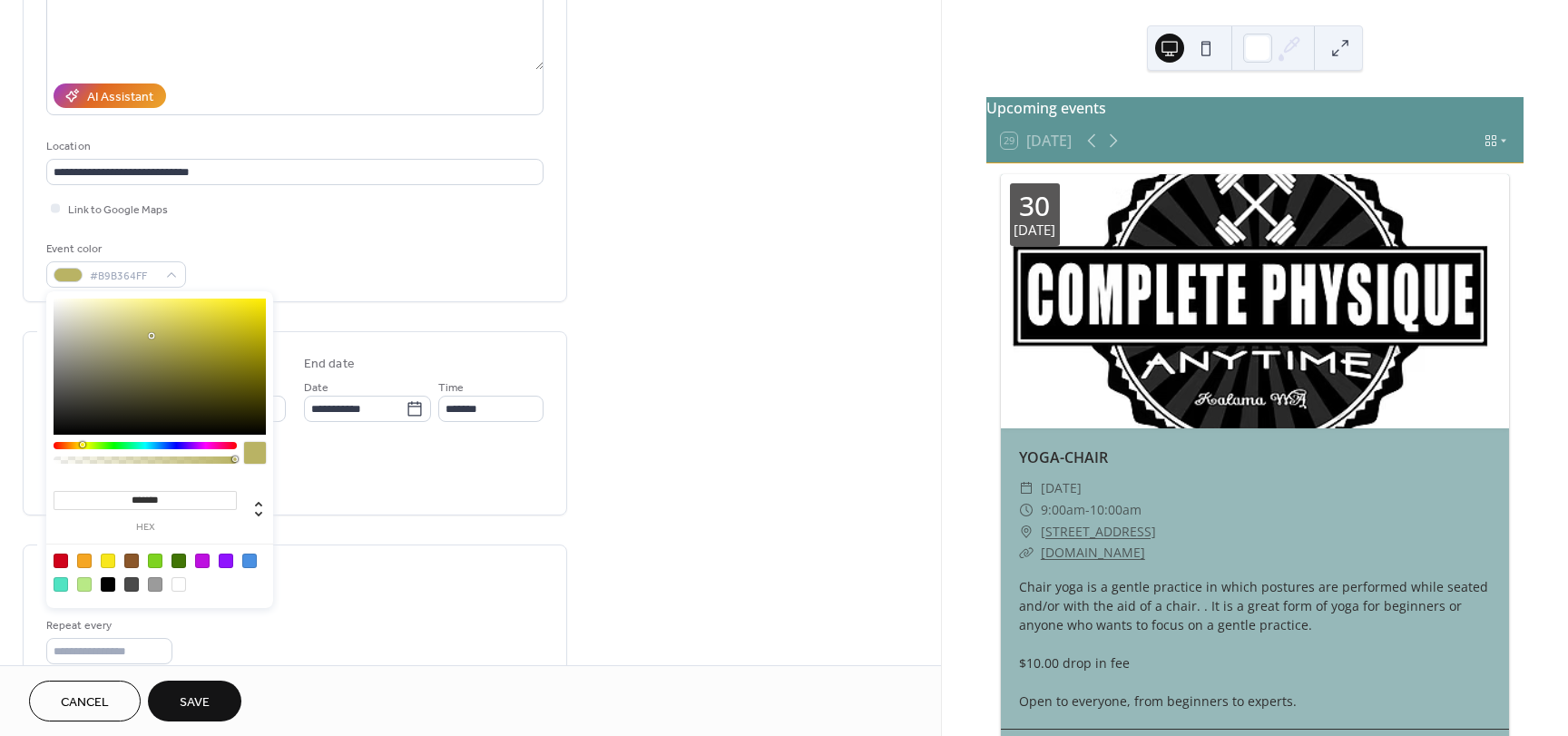 click at bounding box center [255, 453] 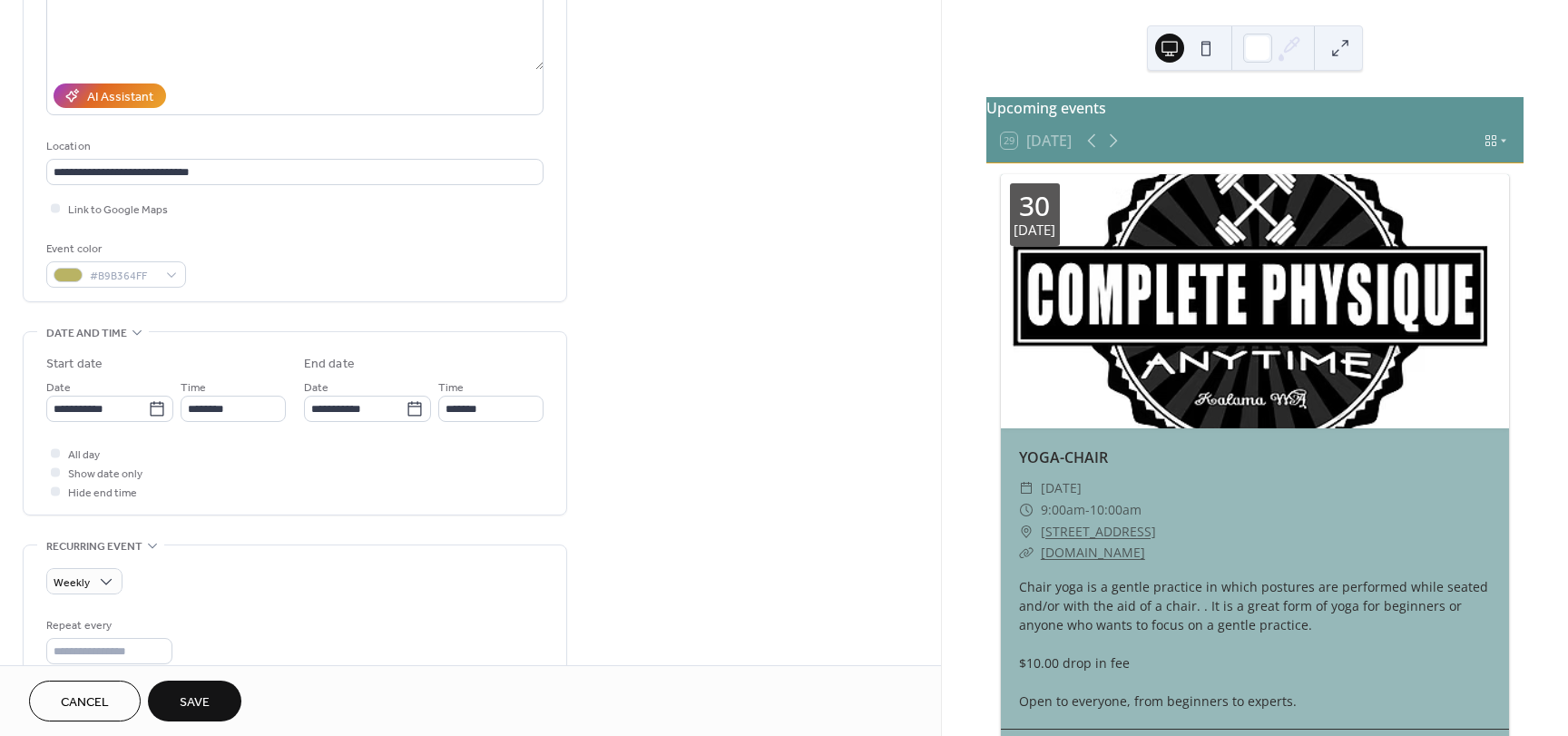 click on "**********" at bounding box center (470, 662) 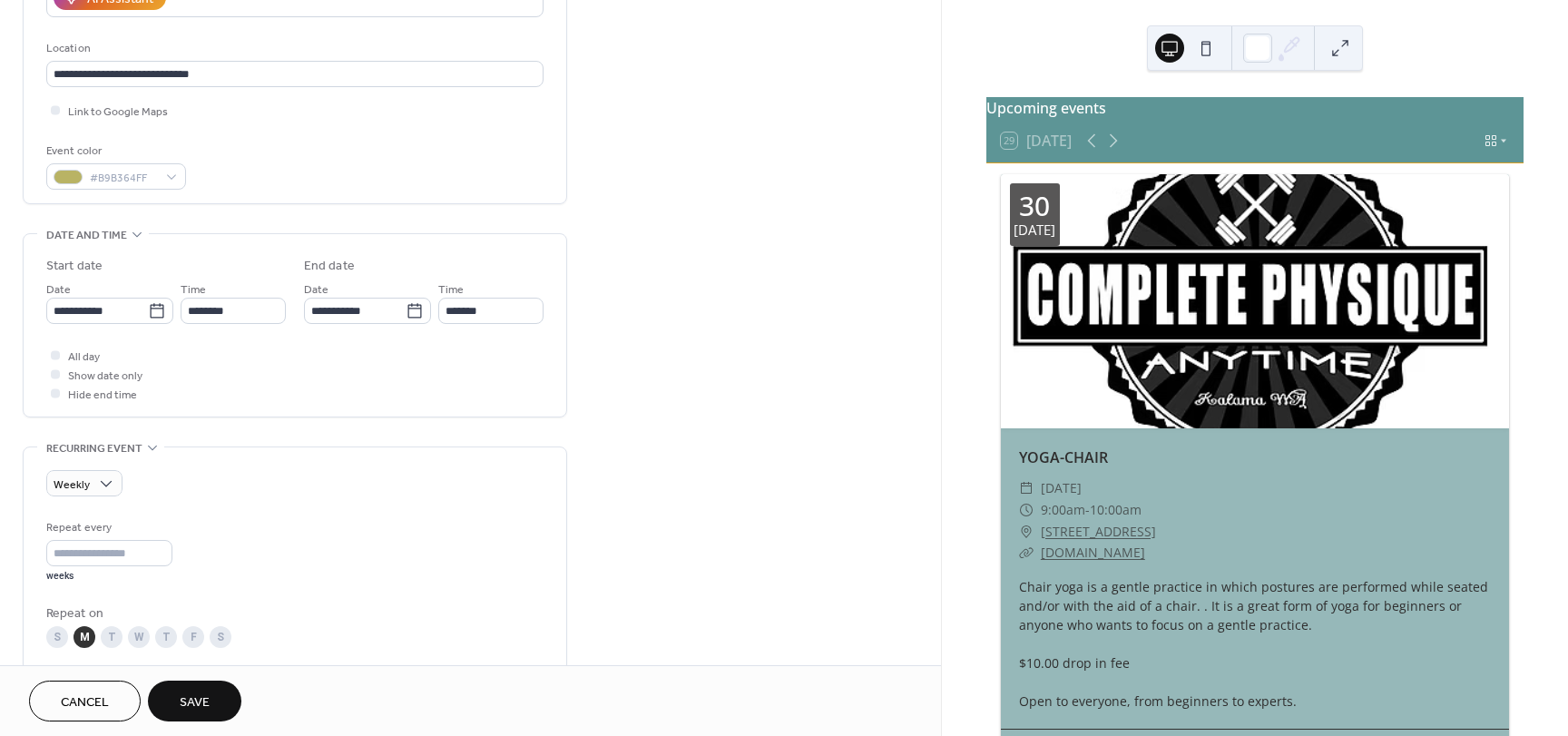 scroll, scrollTop: 363, scrollLeft: 0, axis: vertical 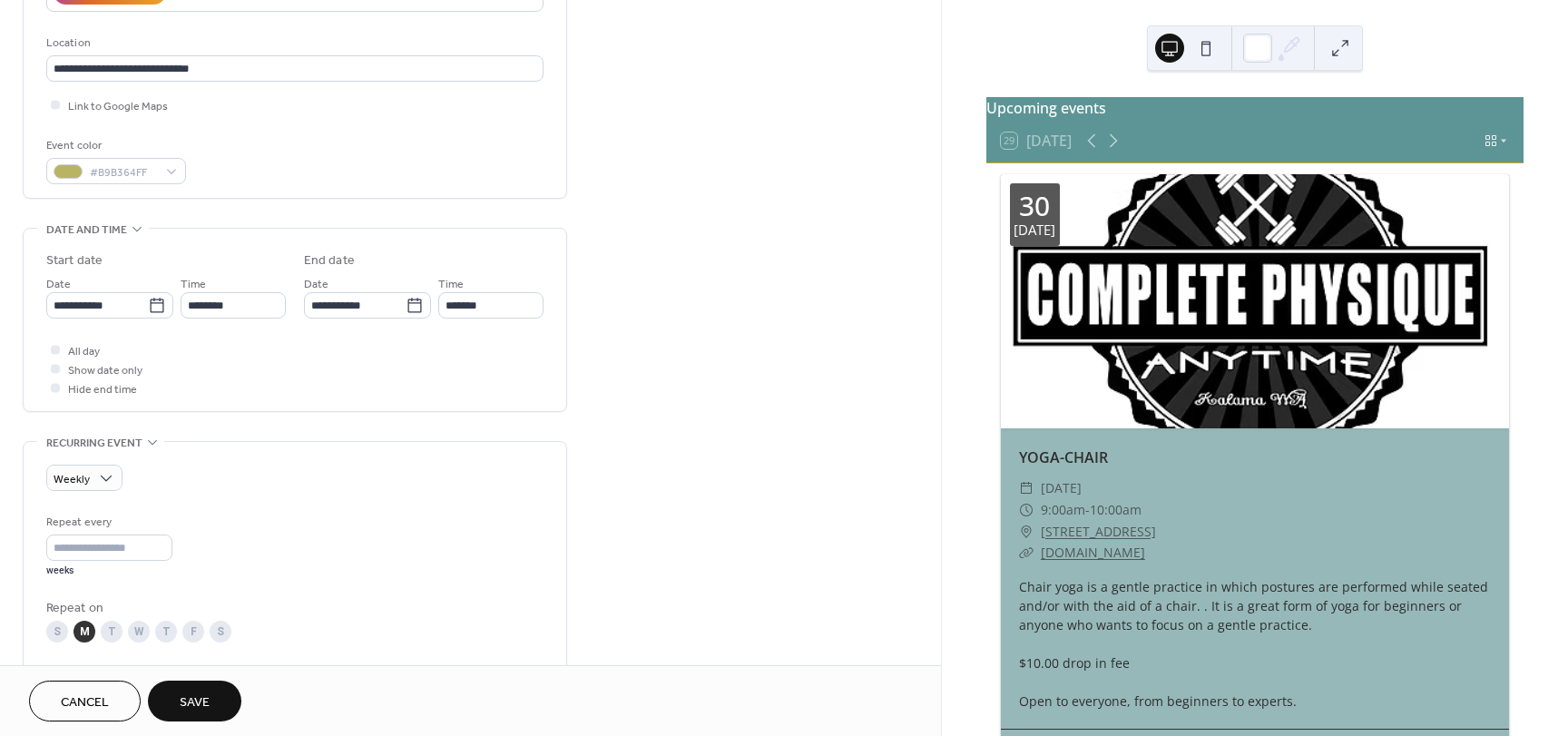 click on "Save" at bounding box center (194, 701) 